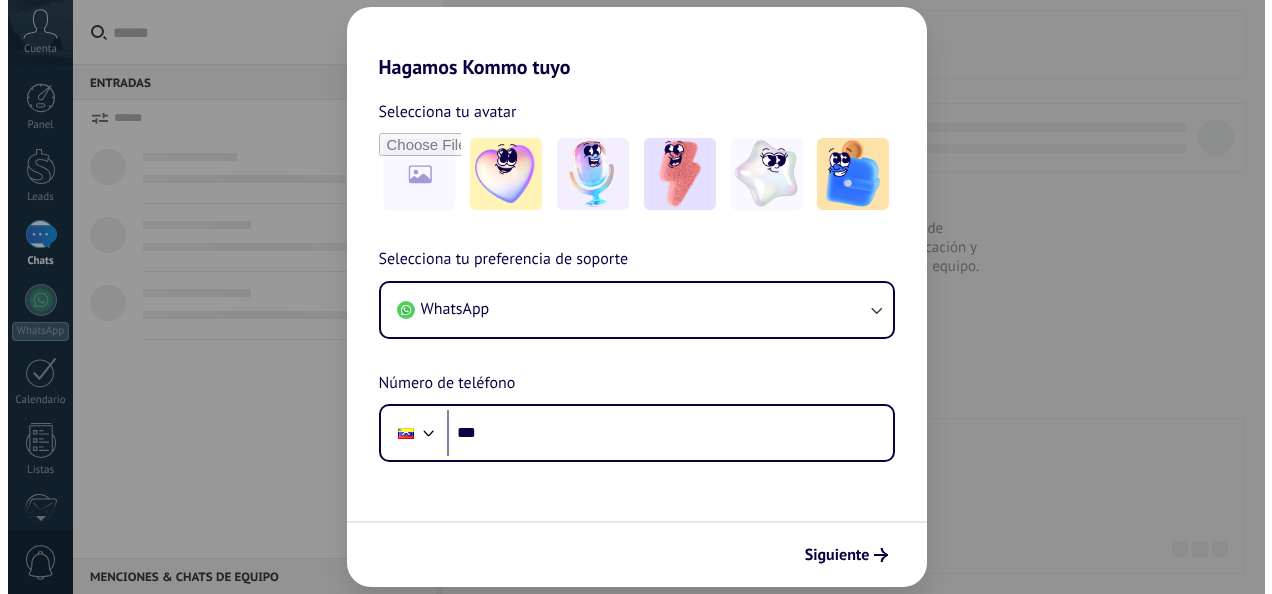 scroll, scrollTop: 0, scrollLeft: 0, axis: both 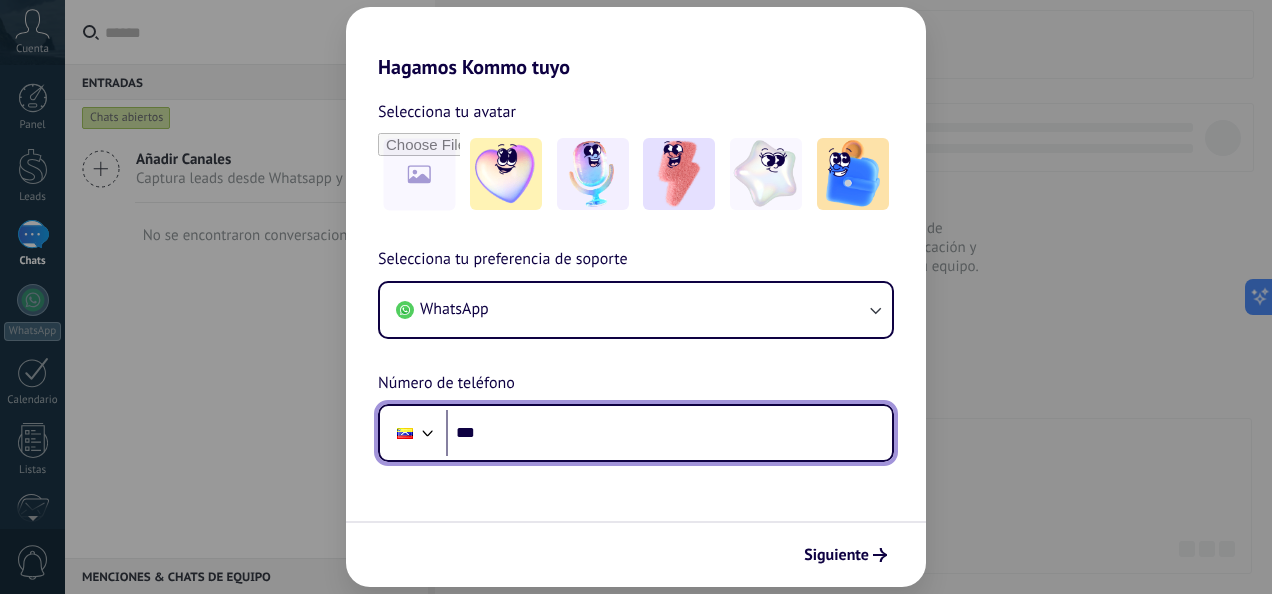 click on "***" at bounding box center [669, 433] 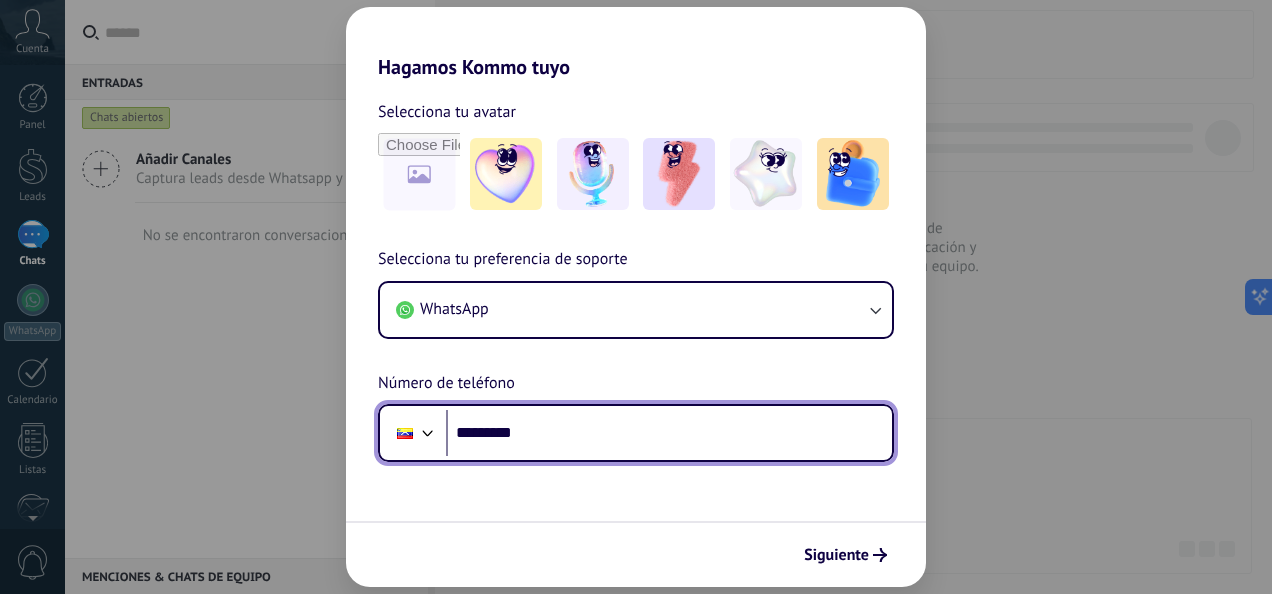 scroll, scrollTop: 0, scrollLeft: 0, axis: both 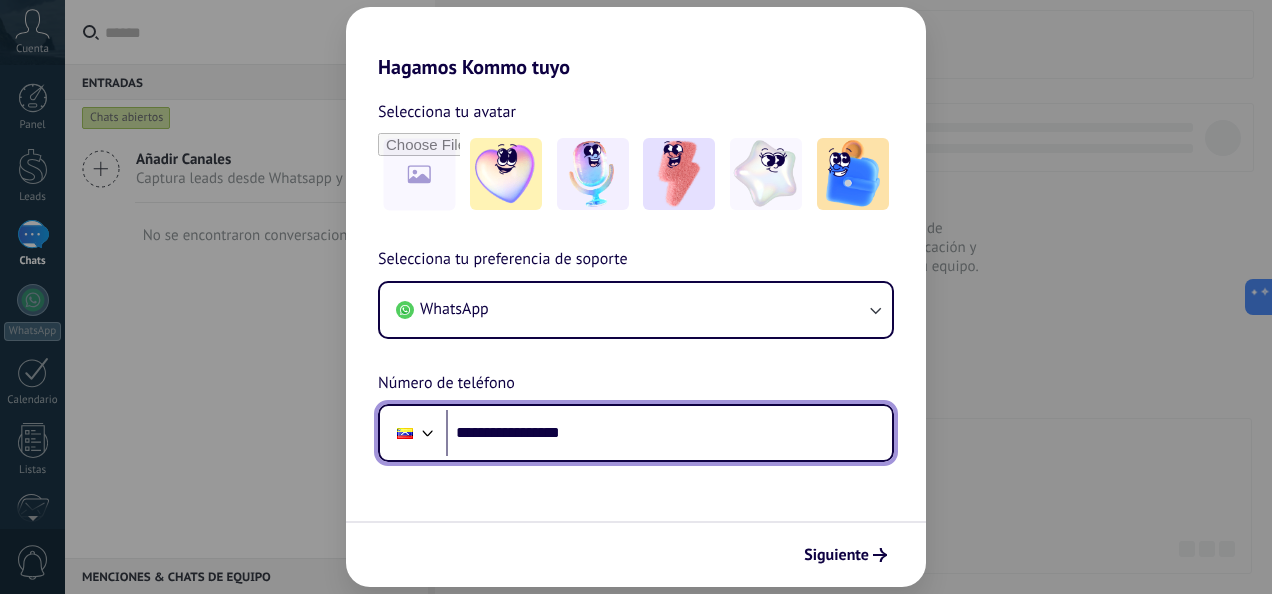 type on "**********" 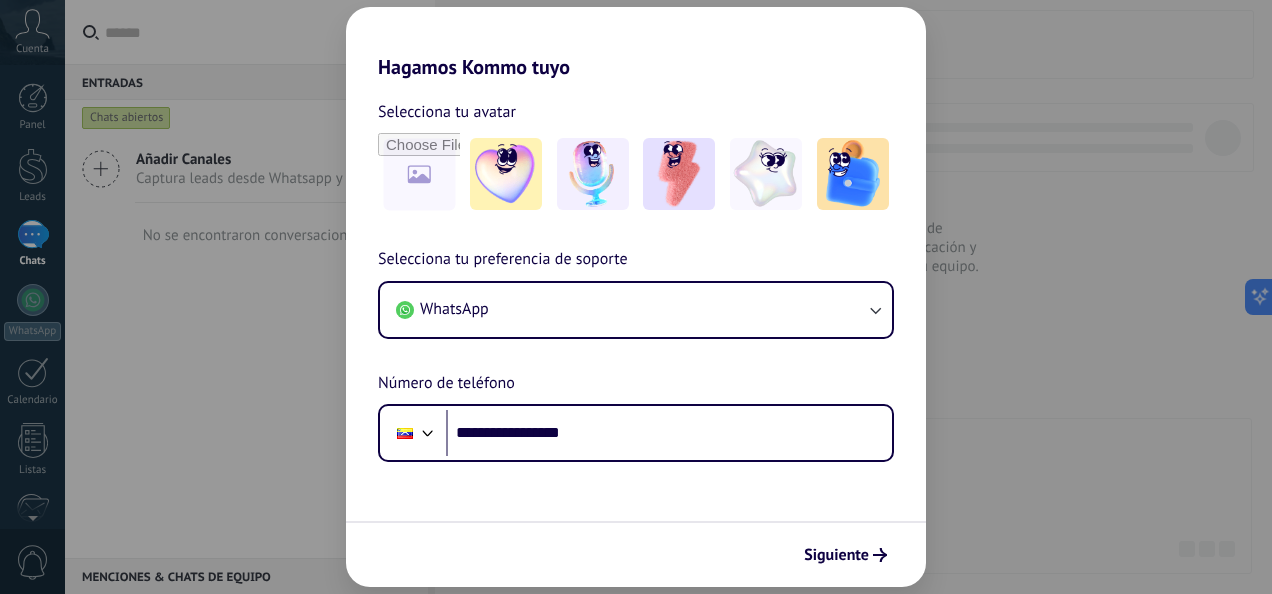 scroll, scrollTop: 0, scrollLeft: 0, axis: both 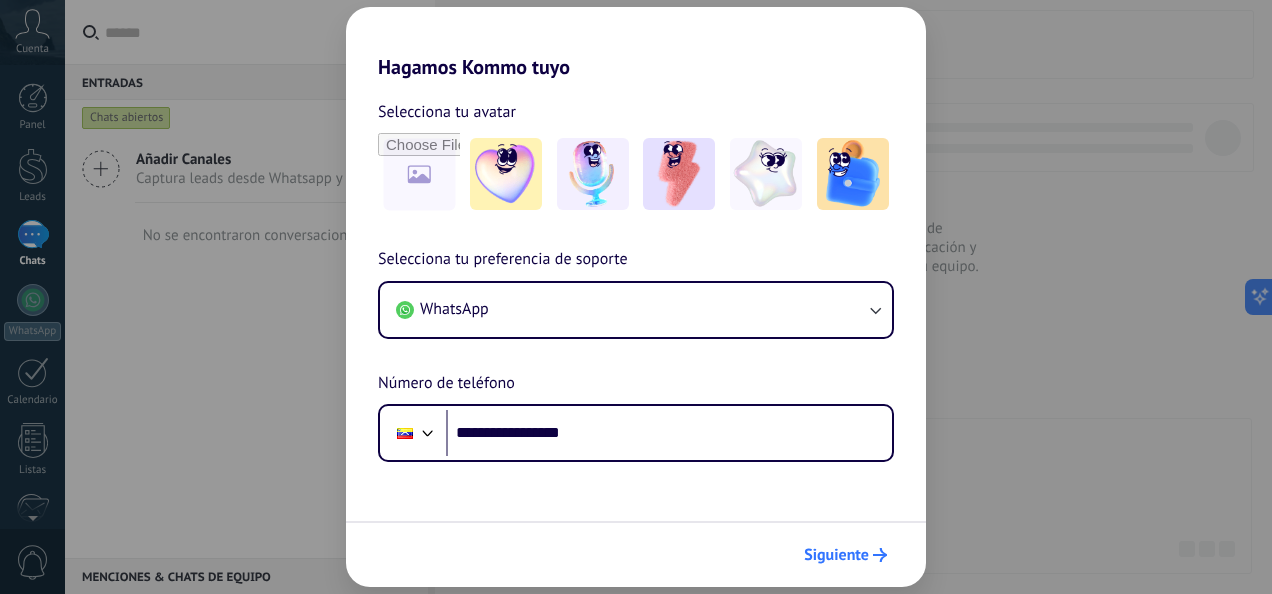 click on "Siguiente" at bounding box center [836, 555] 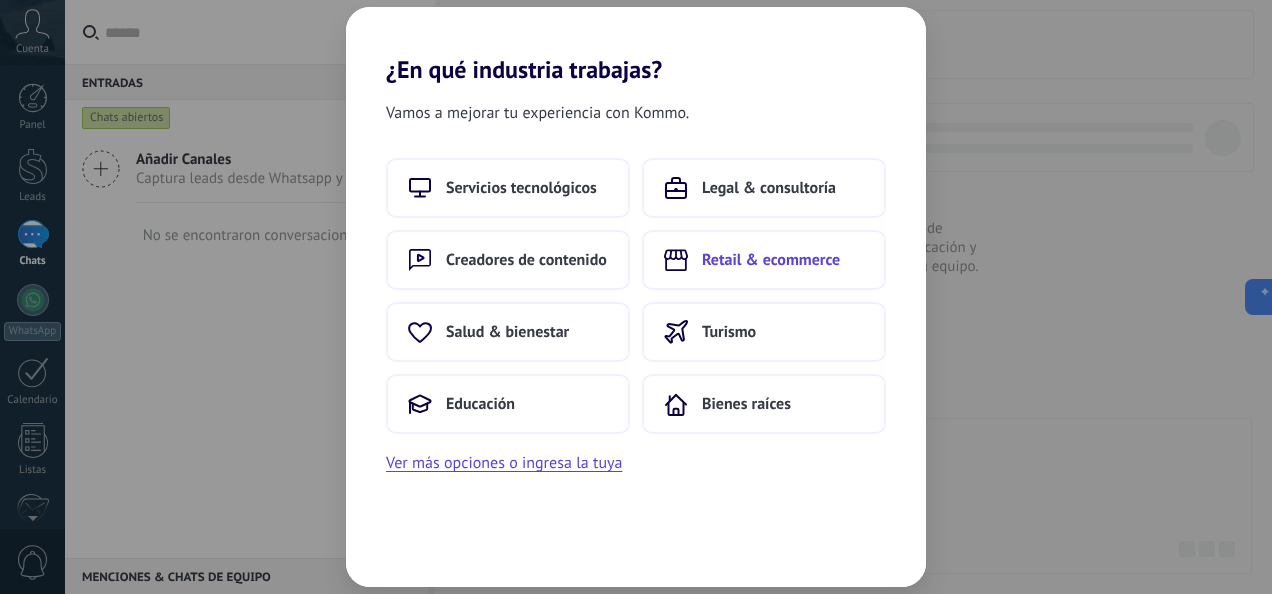 click on "Retail & ecommerce" at bounding box center [771, 260] 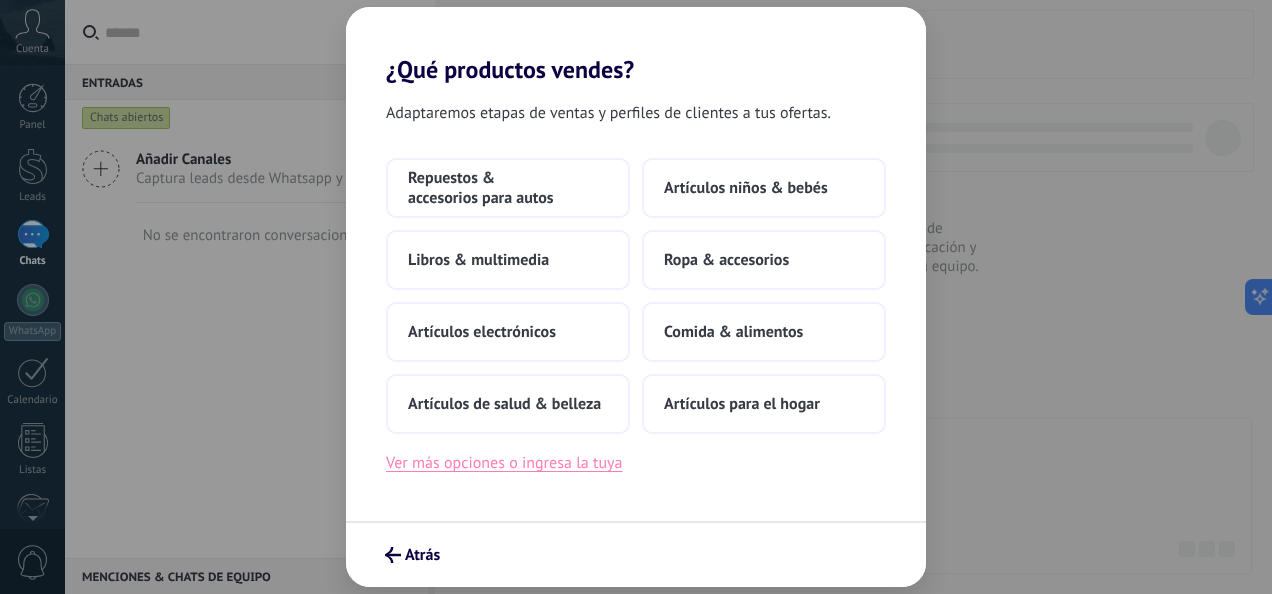 click on "Ver más opciones o ingresa la tuya" at bounding box center [504, 463] 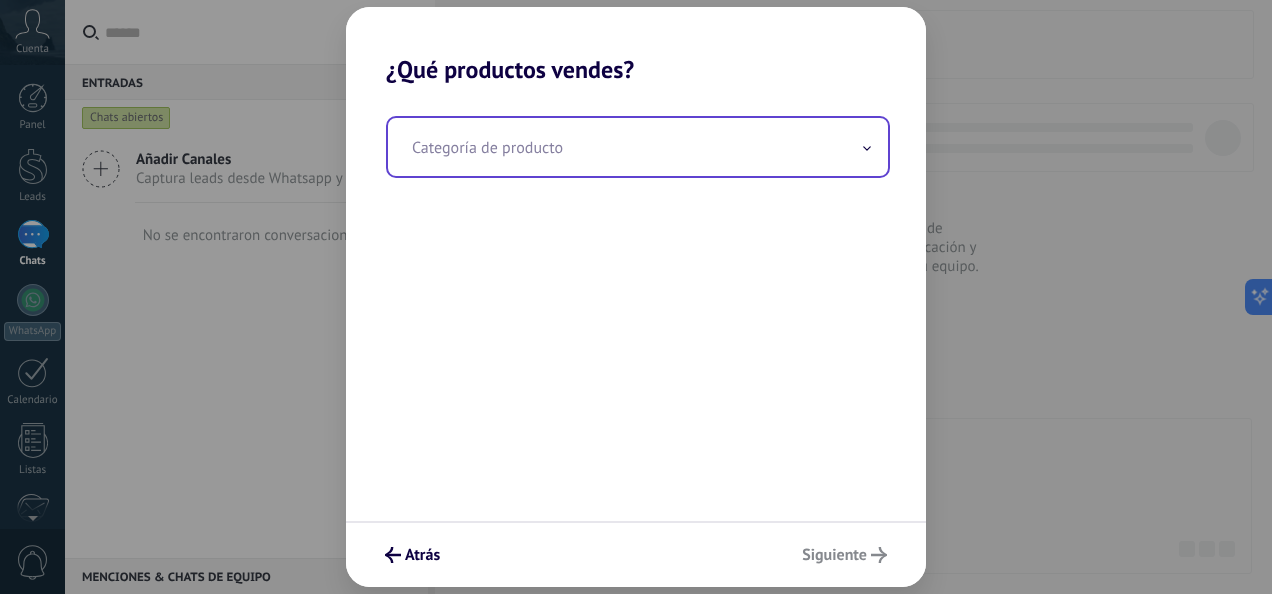click at bounding box center (638, 147) 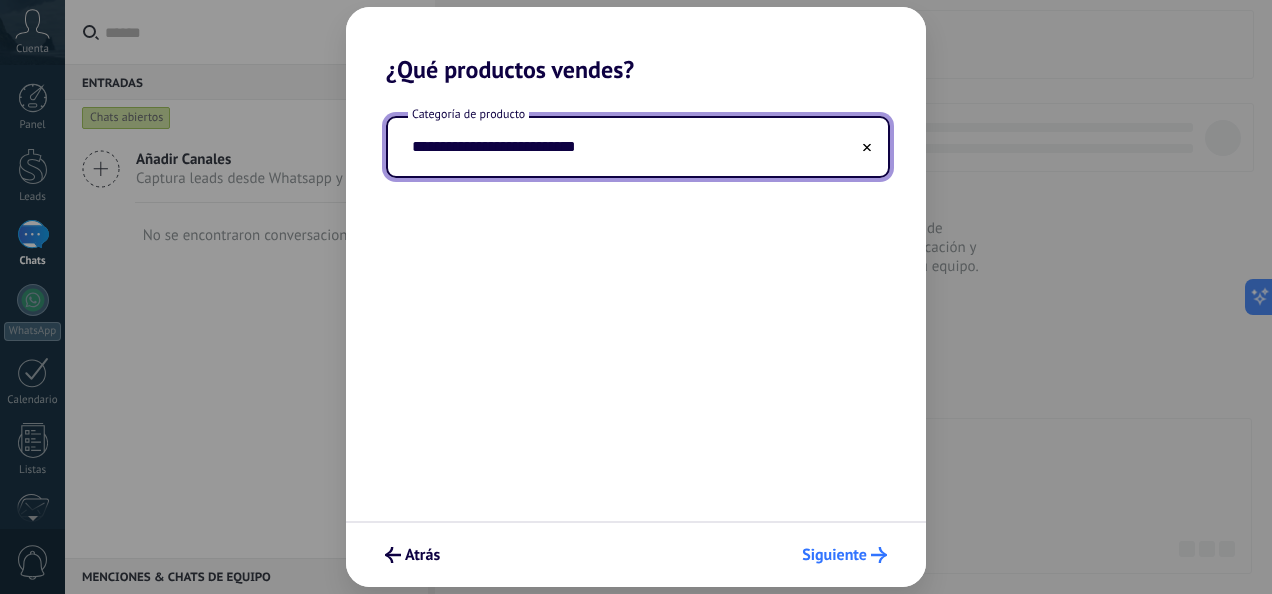 type on "**********" 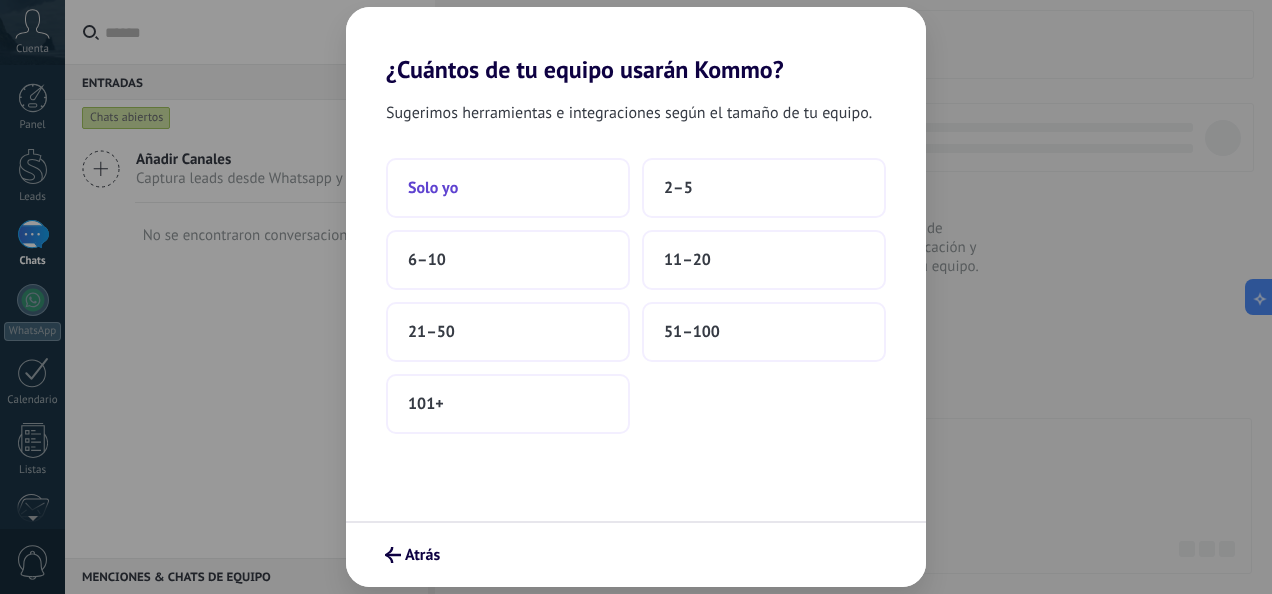 click on "Solo yo" at bounding box center (508, 188) 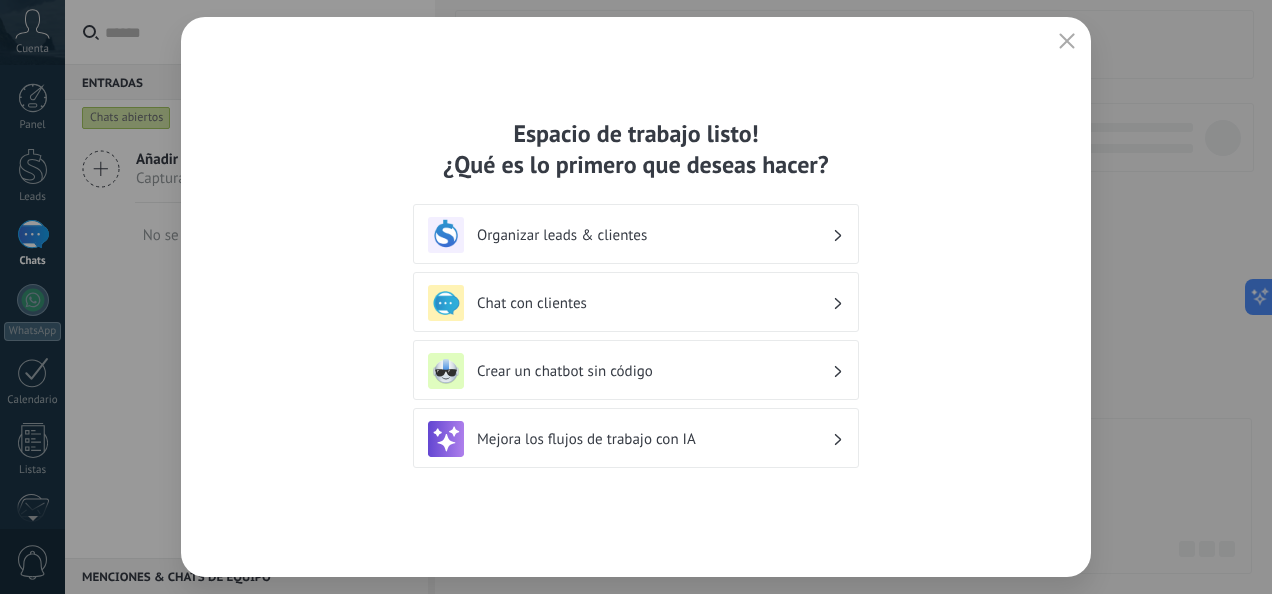 click on "Organizar leads & clientes" at bounding box center (654, 235) 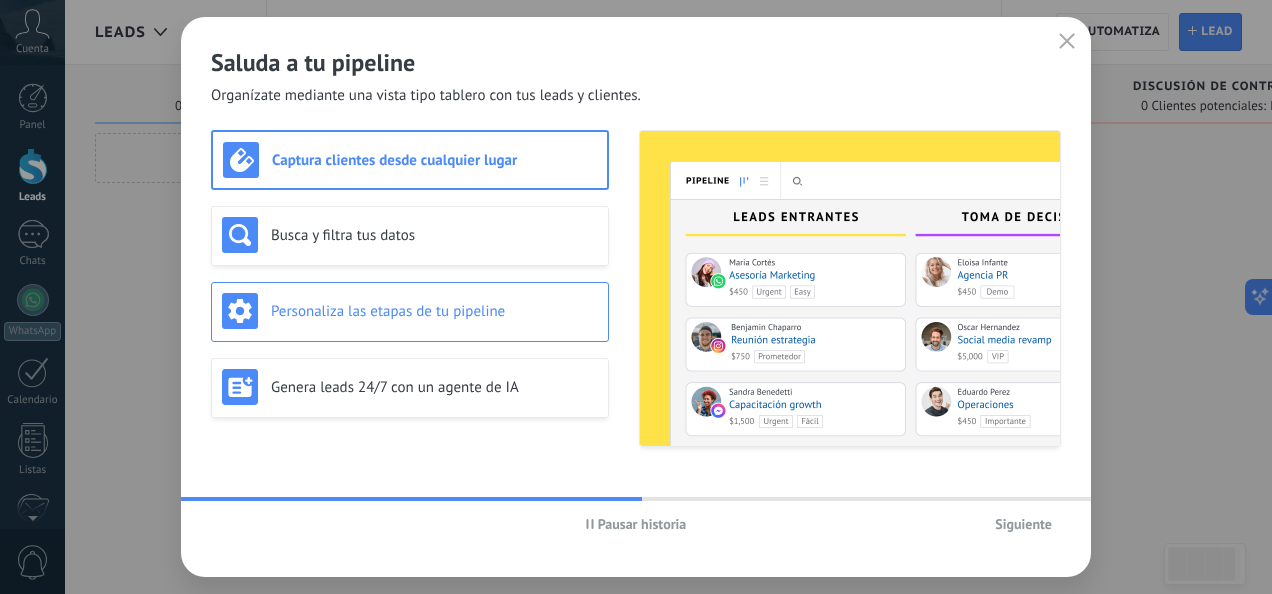 click on "Personaliza las etapas de tu pipeline" at bounding box center (434, 311) 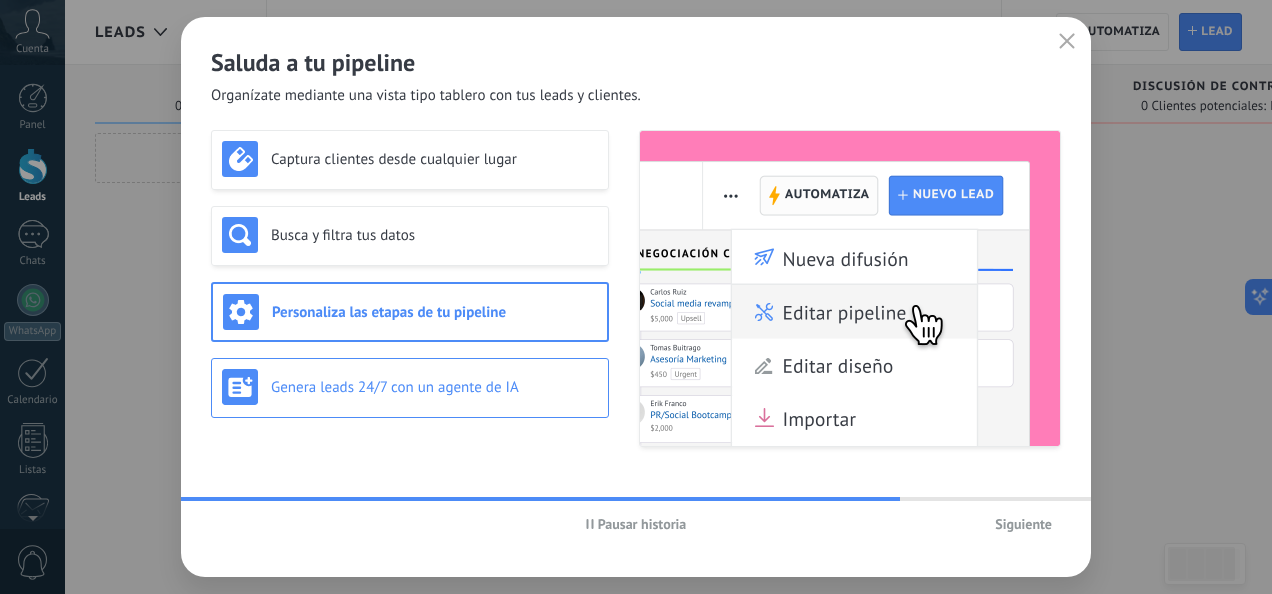 click on "Genera leads 24/7 con un agente de IA" at bounding box center [410, 388] 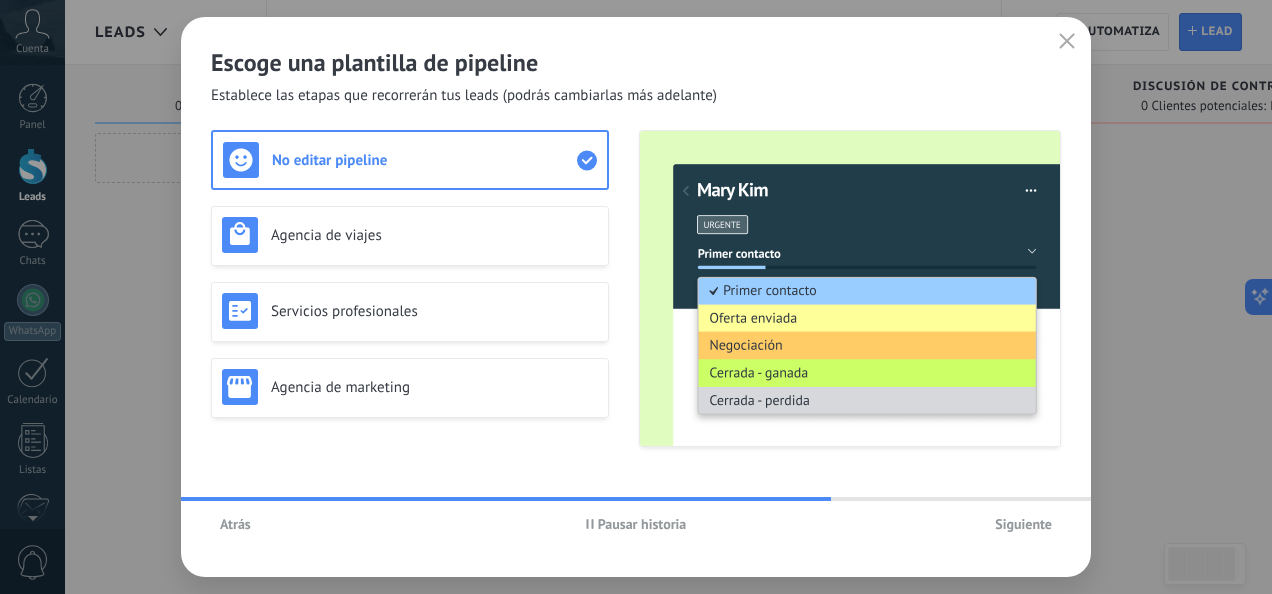 click on "Siguiente" at bounding box center [1023, 524] 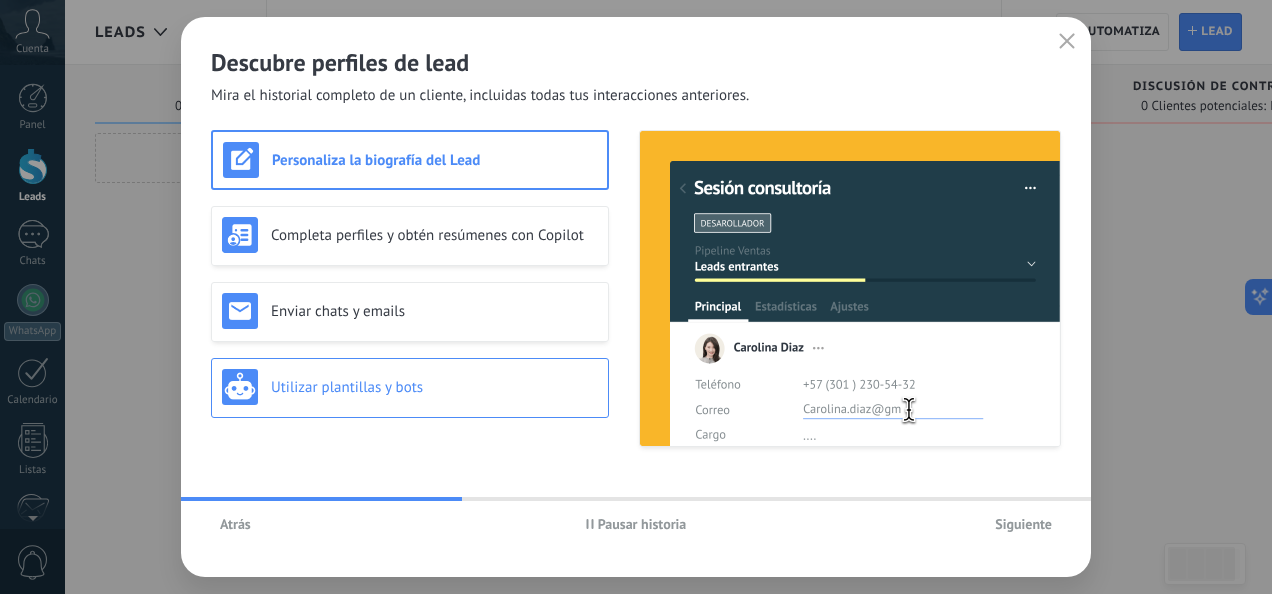 click on "Utilizar plantillas y bots" at bounding box center (434, 387) 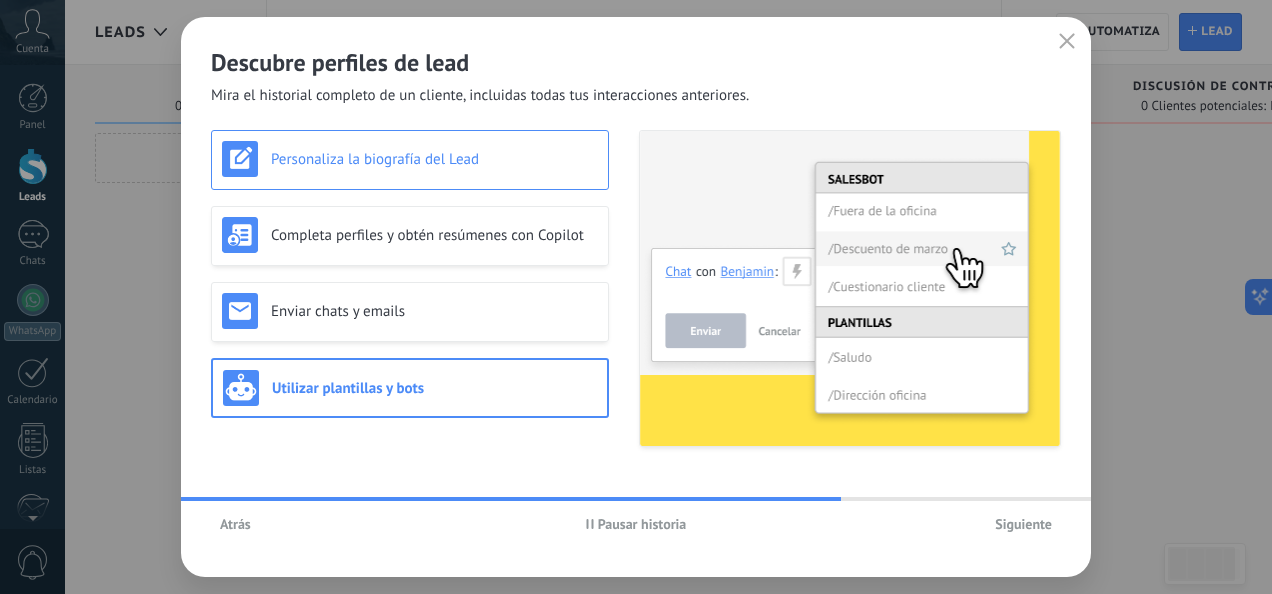 click on "Personaliza la biografía del Lead" at bounding box center (434, 159) 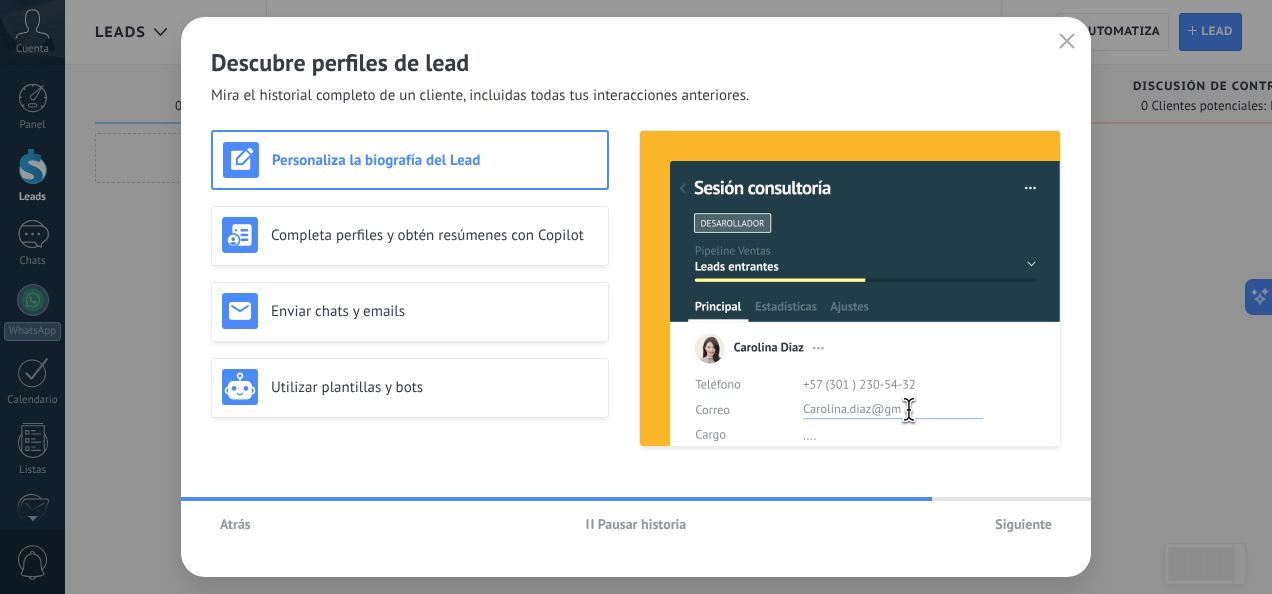 click on "Siguiente" at bounding box center [1023, 524] 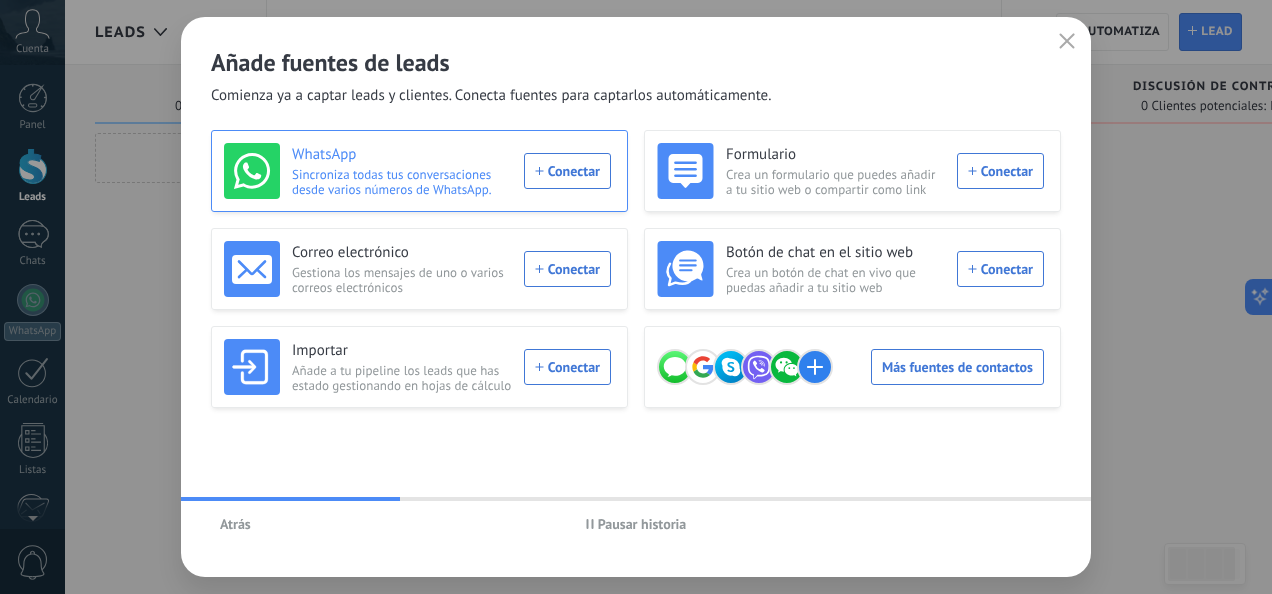 click on "WhatsApp Sincroniza todas tus conversaciones desde varios números de WhatsApp. Conectar" at bounding box center (417, 171) 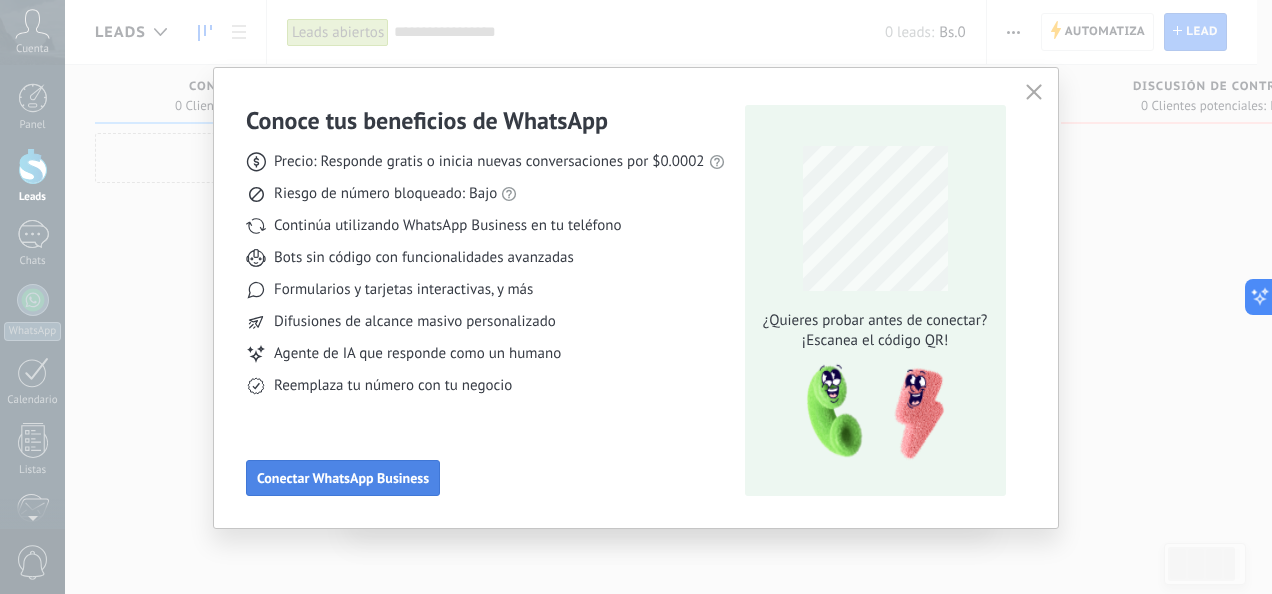 click on "Conectar WhatsApp Business" at bounding box center [343, 478] 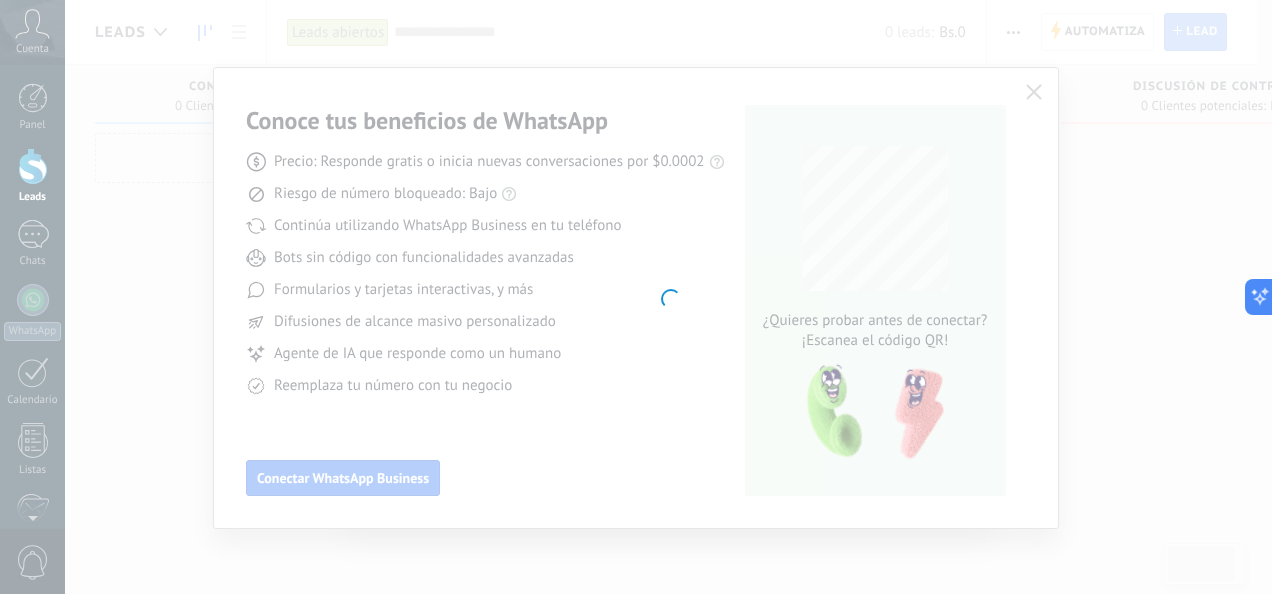 click at bounding box center [668, 297] 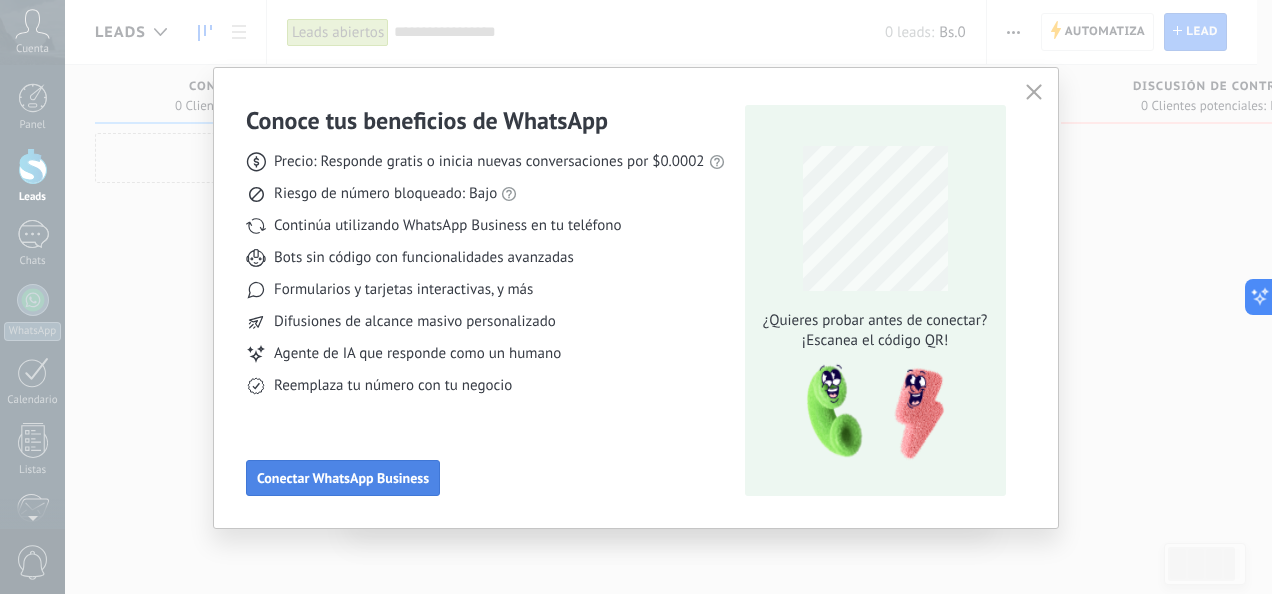 click on "Conectar WhatsApp Business" at bounding box center [343, 478] 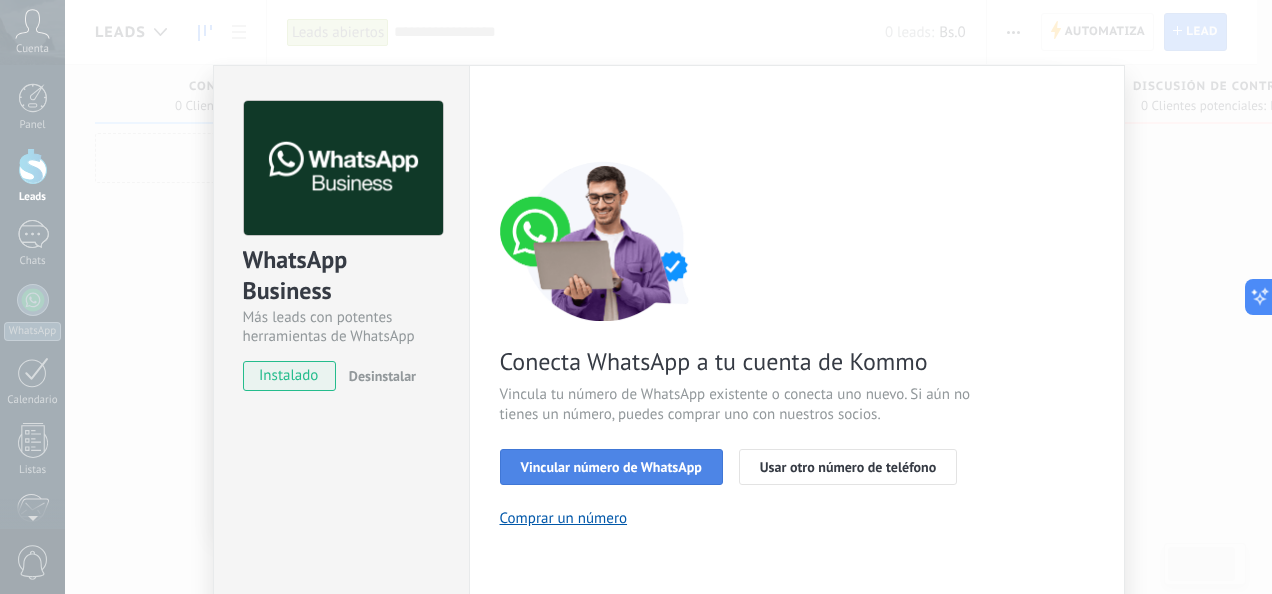 click on "Vincular número de WhatsApp" at bounding box center (611, 467) 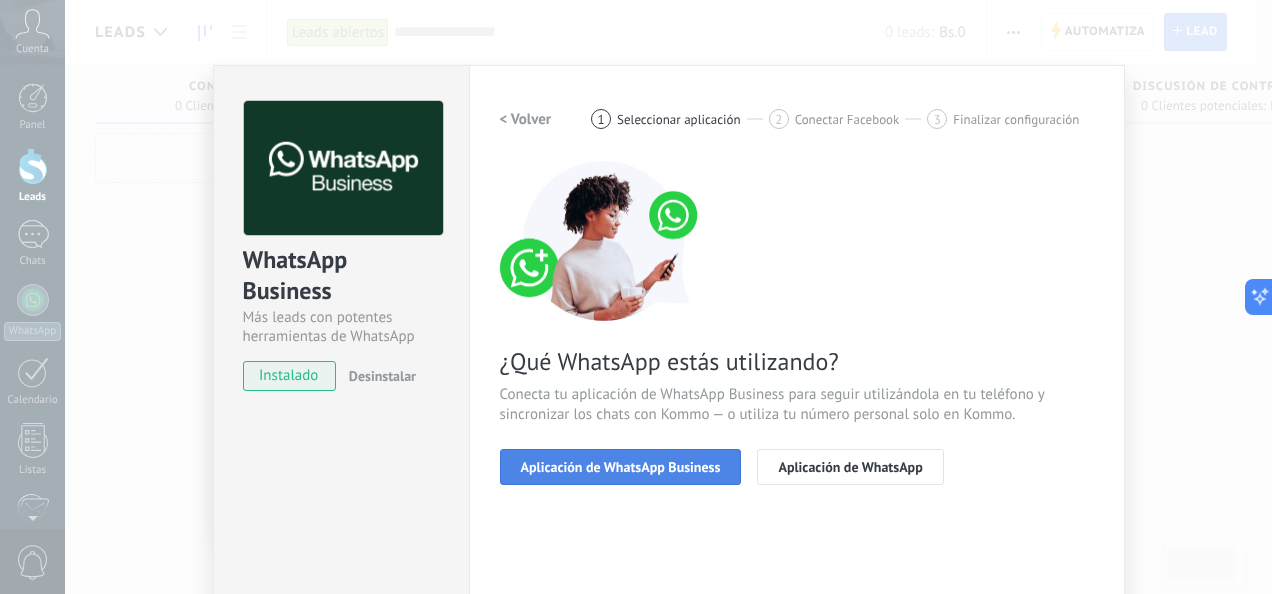 click on "Aplicación de WhatsApp Business" at bounding box center (621, 467) 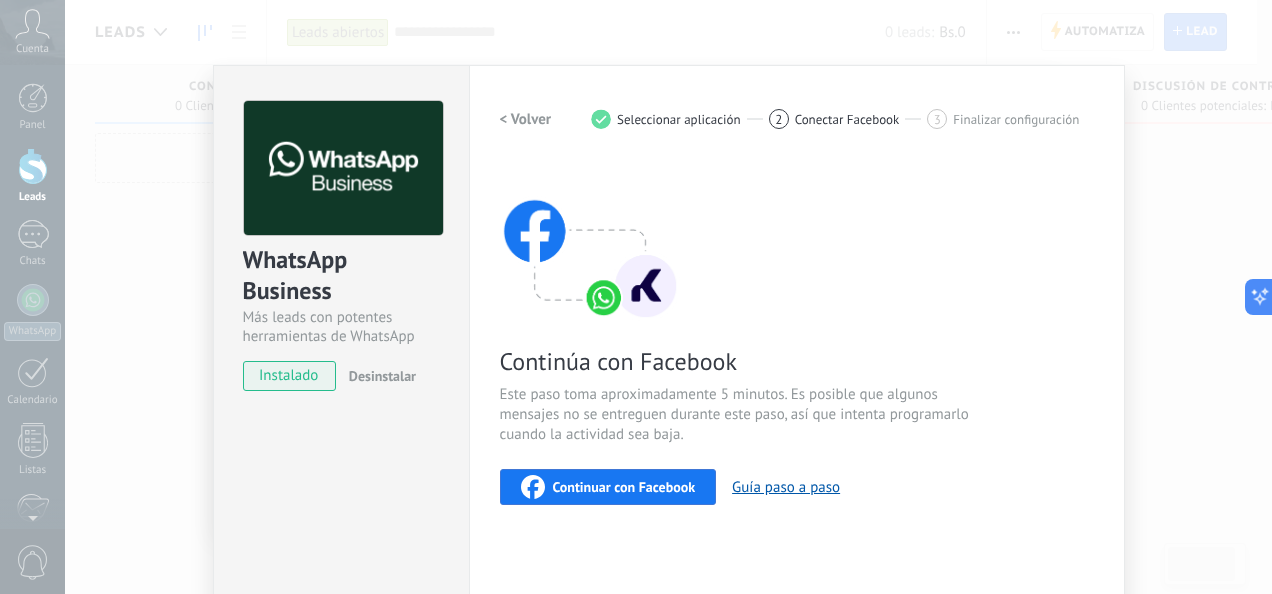 click on "Continuar con Facebook" at bounding box center [624, 487] 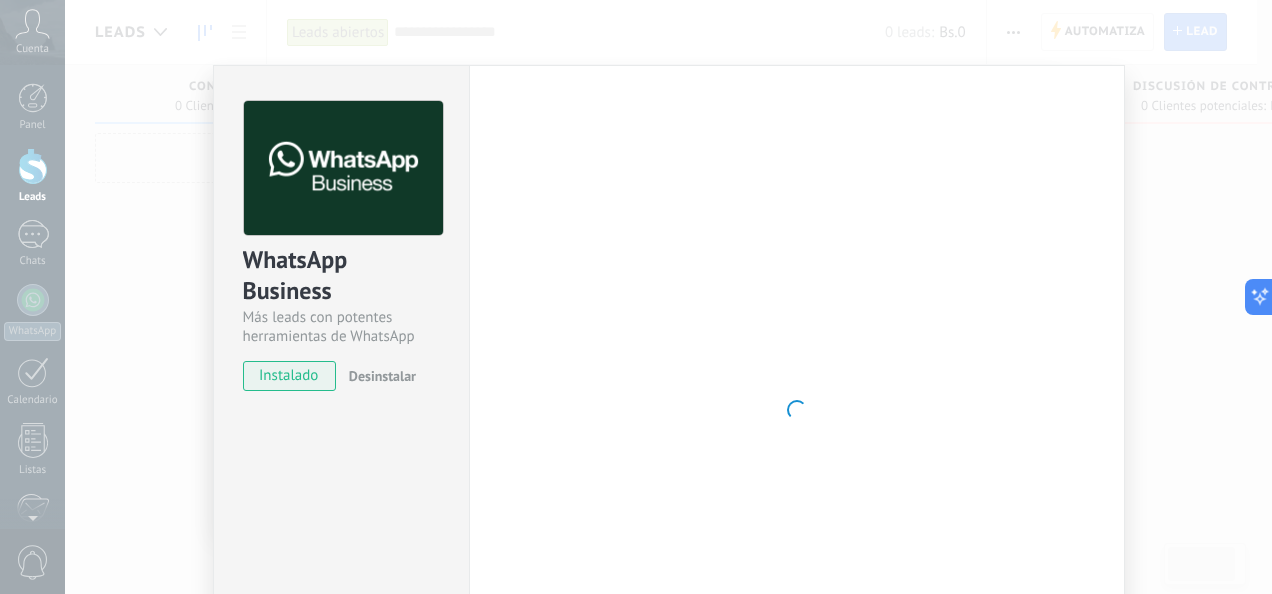 click on "Más leads con potentes herramientas de WhatsApp" at bounding box center [341, 327] 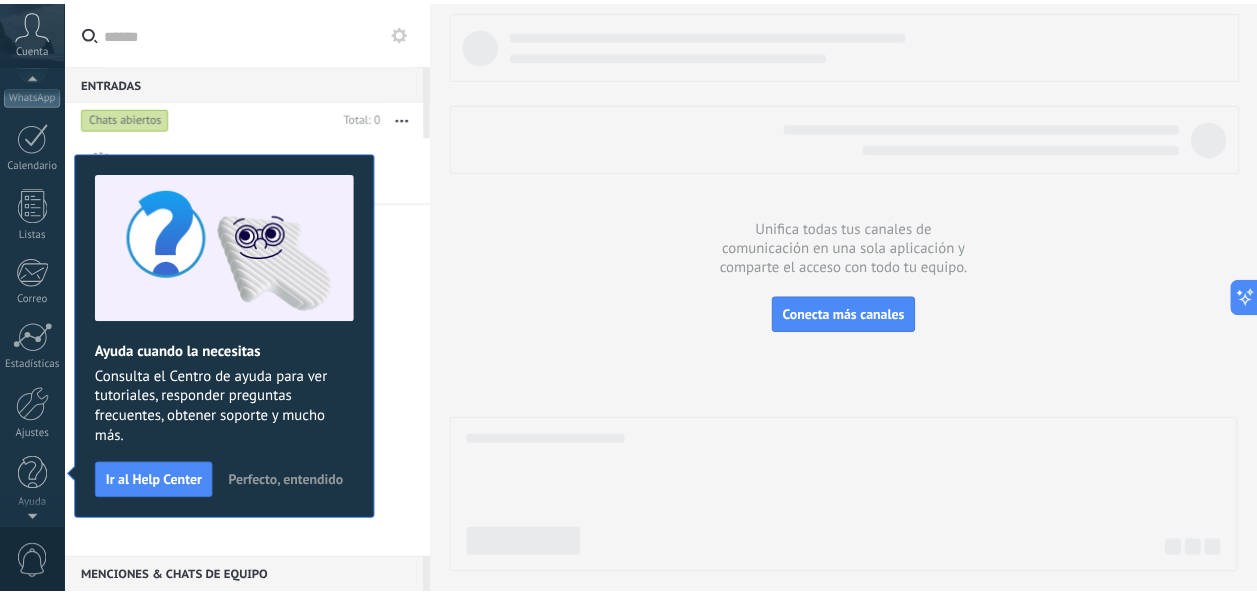 scroll, scrollTop: 0, scrollLeft: 0, axis: both 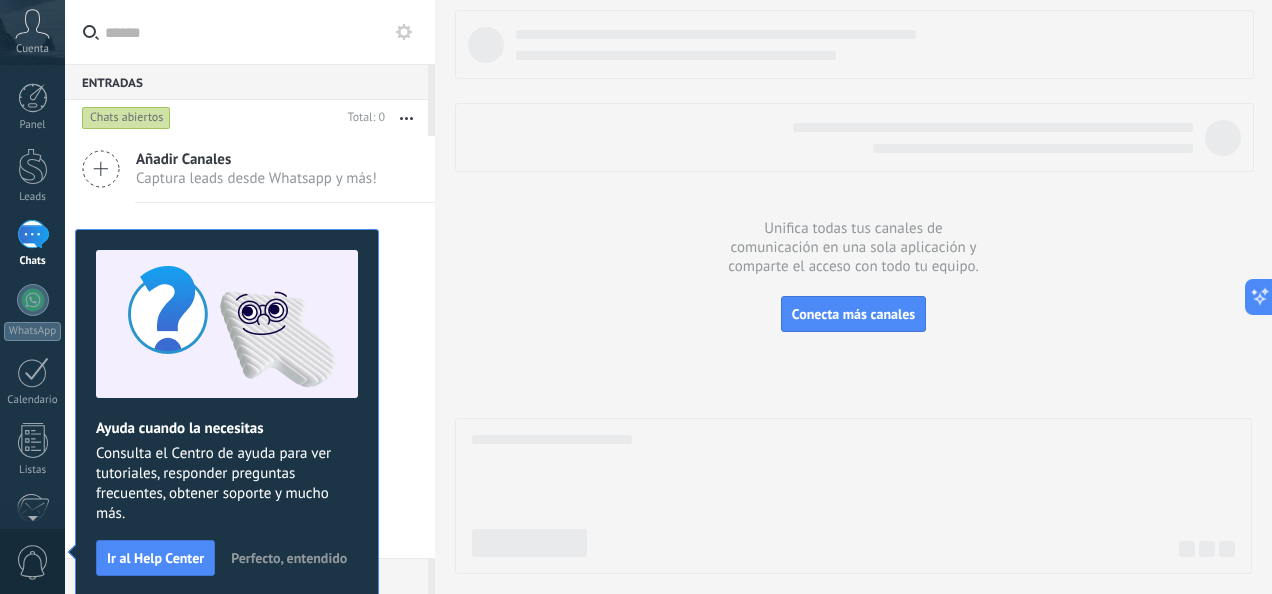 click on "Perfecto, entendido" at bounding box center [289, 558] 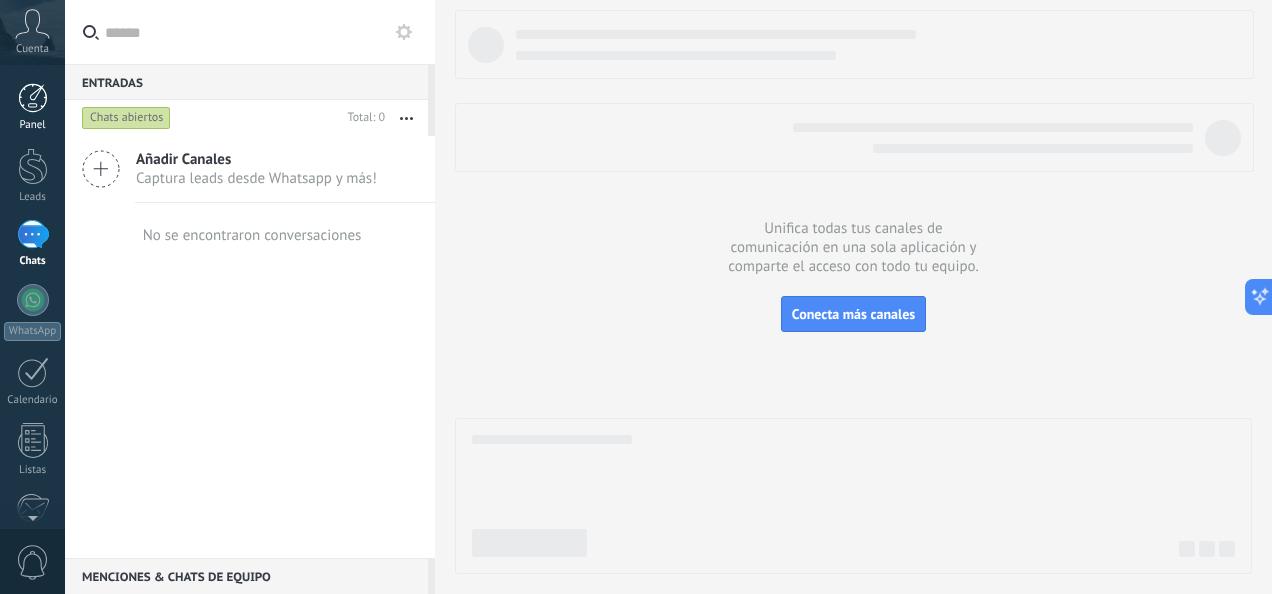 click at bounding box center [33, 98] 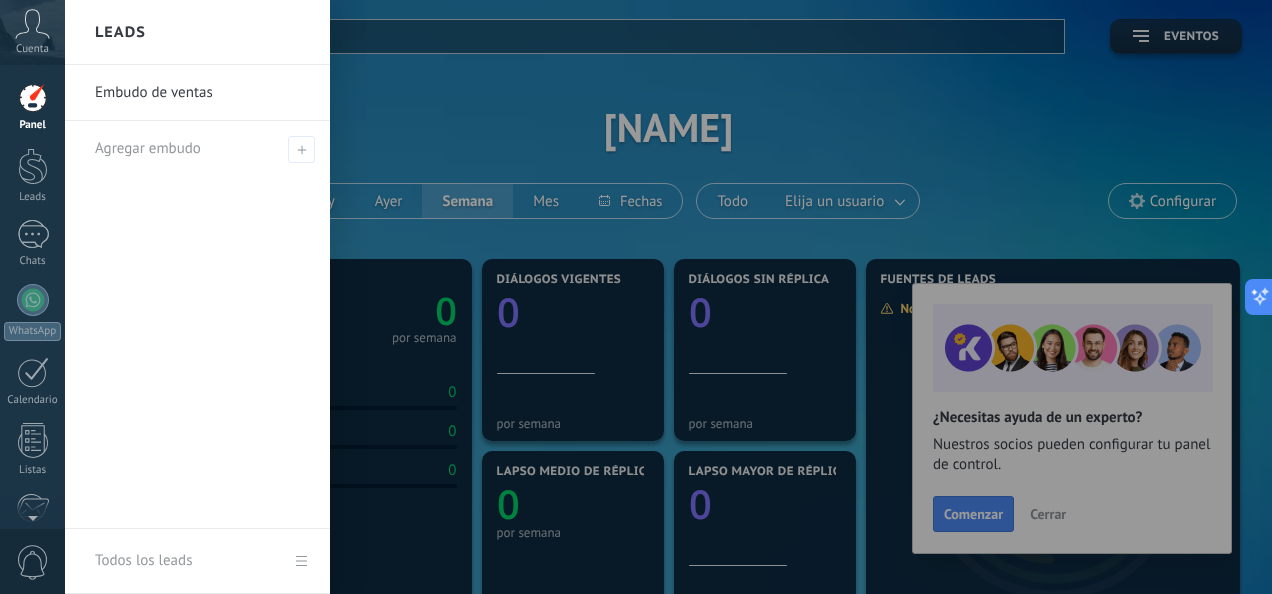 click on "Embudo de ventas" at bounding box center [202, 93] 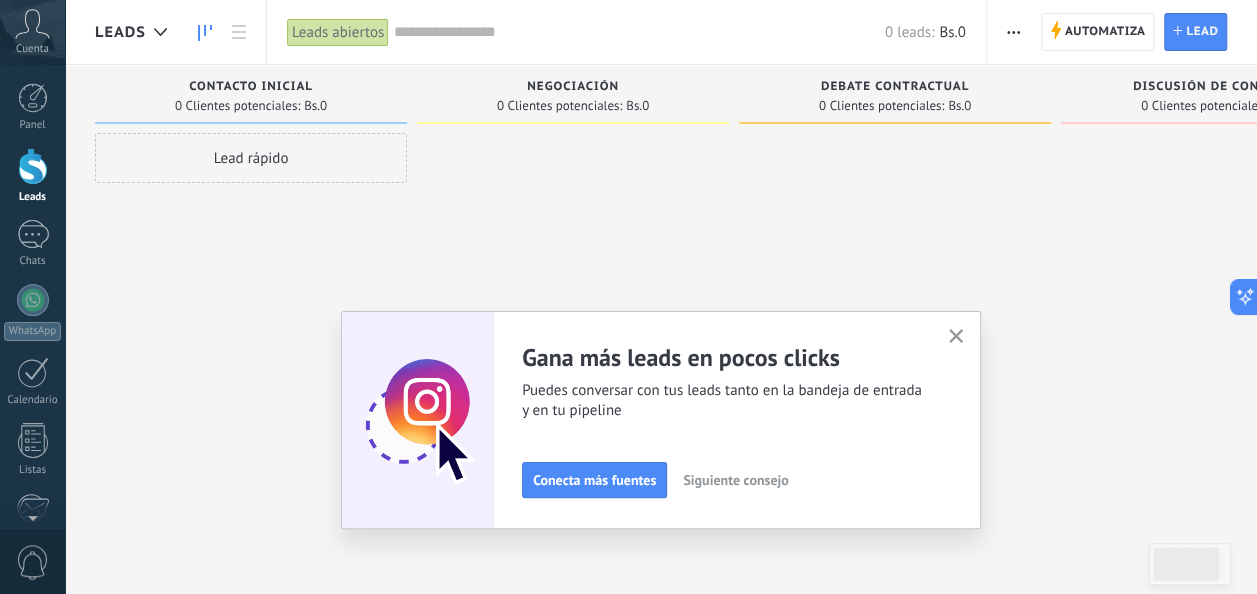 click 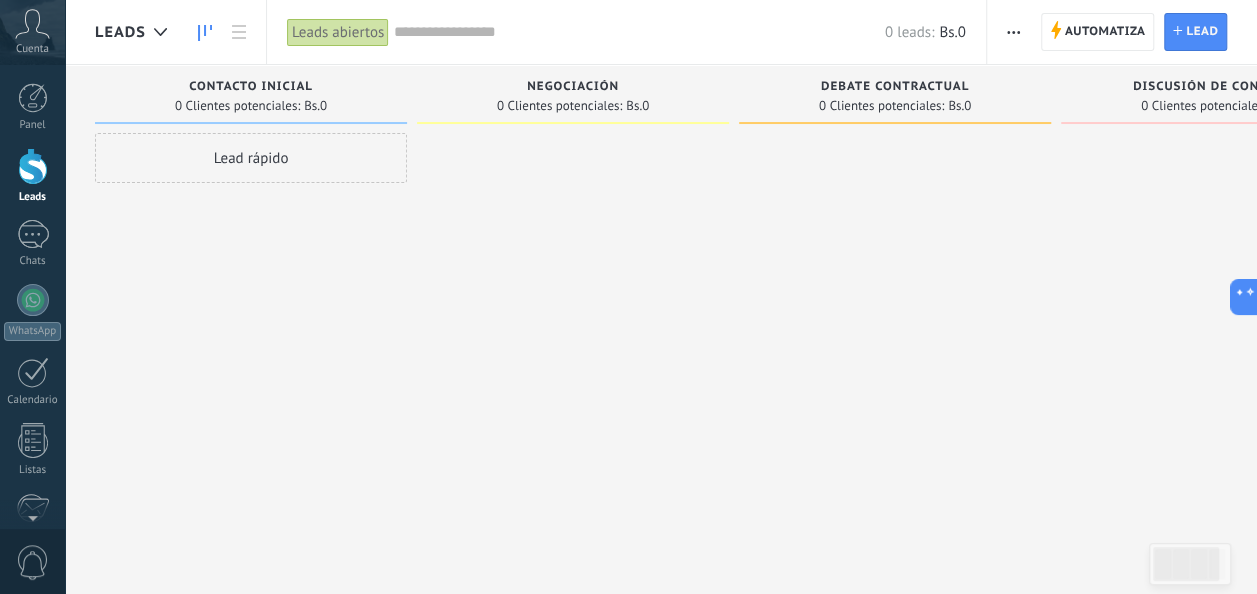 click on "Lead rápido" at bounding box center (251, 158) 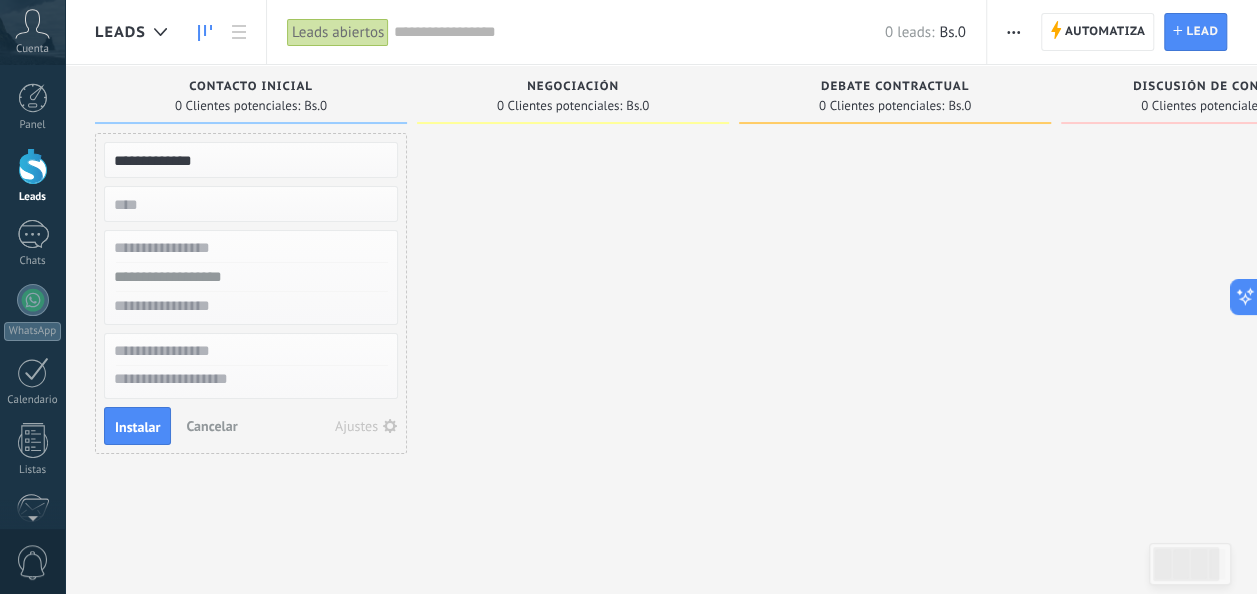 type on "**********" 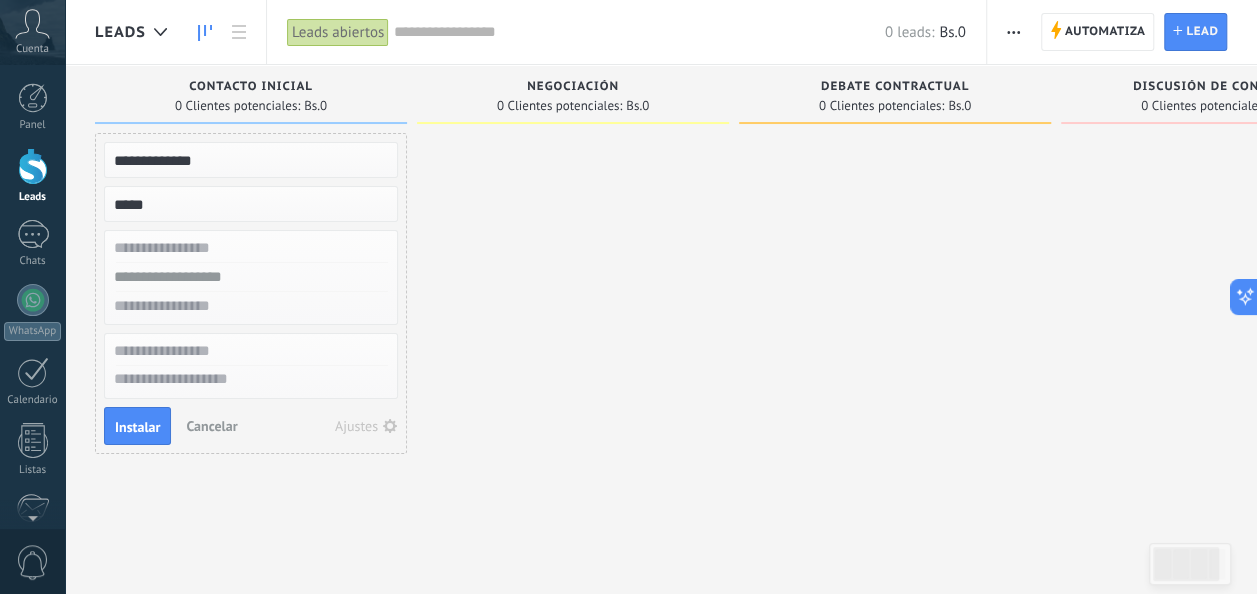 type on "*****" 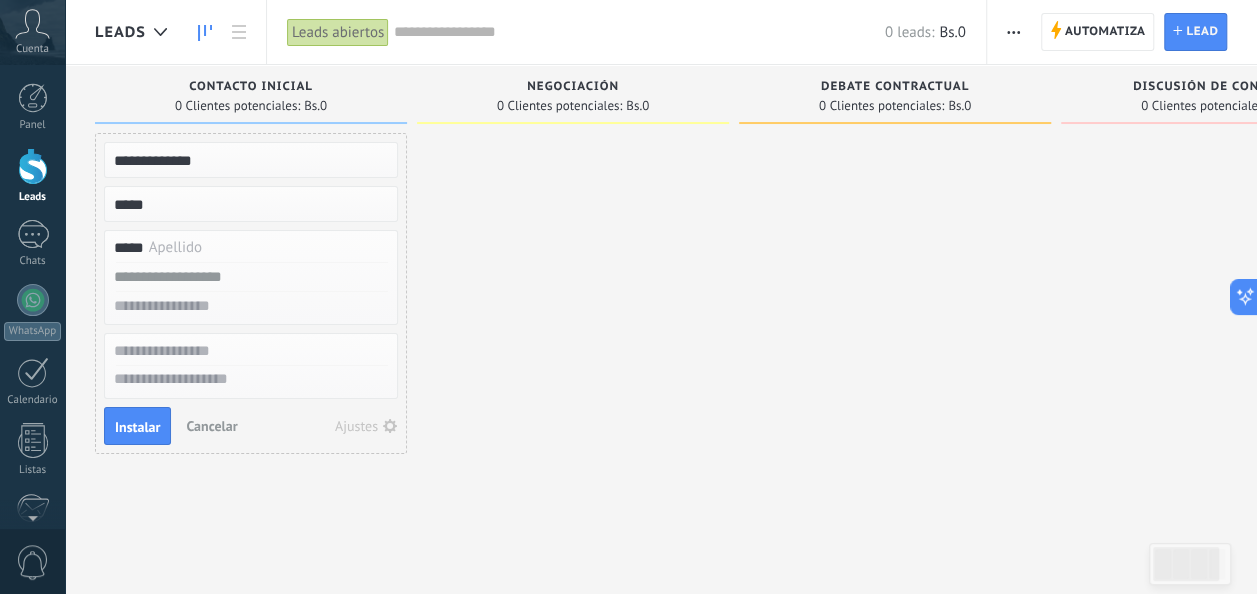 type on "*****" 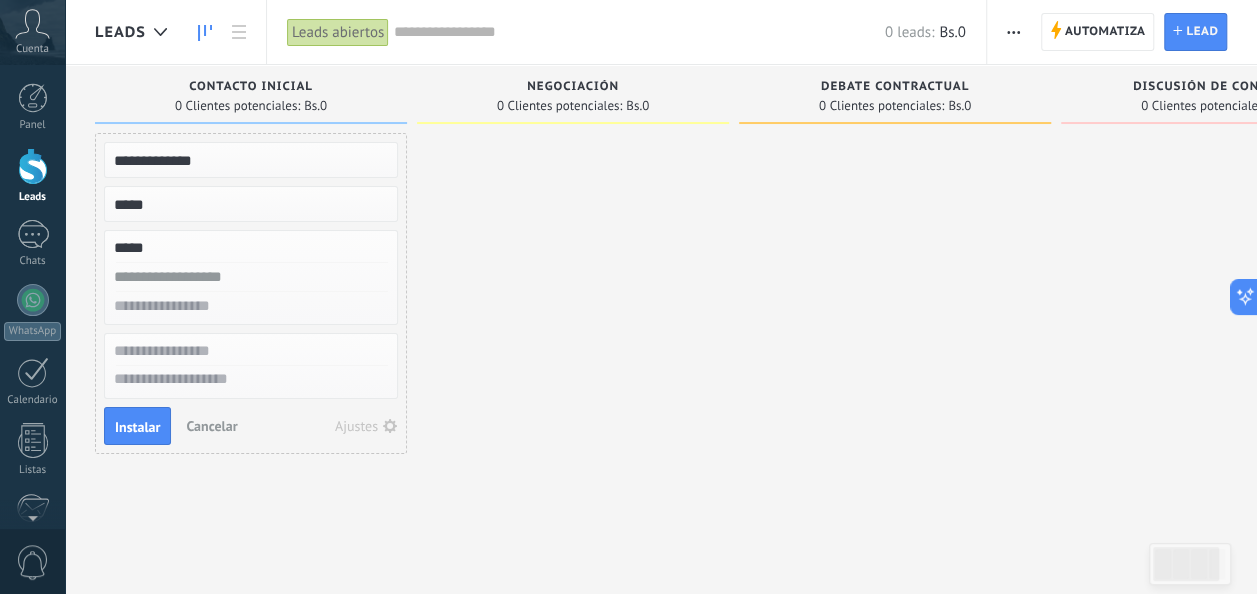 click at bounding box center (249, 277) 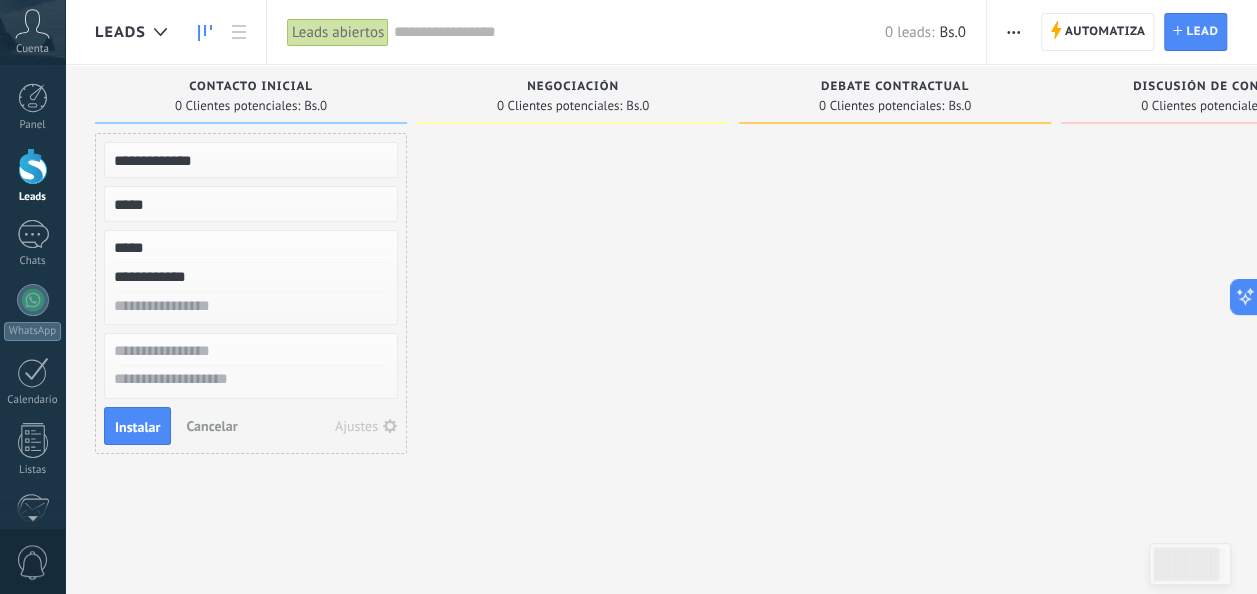 type on "**********" 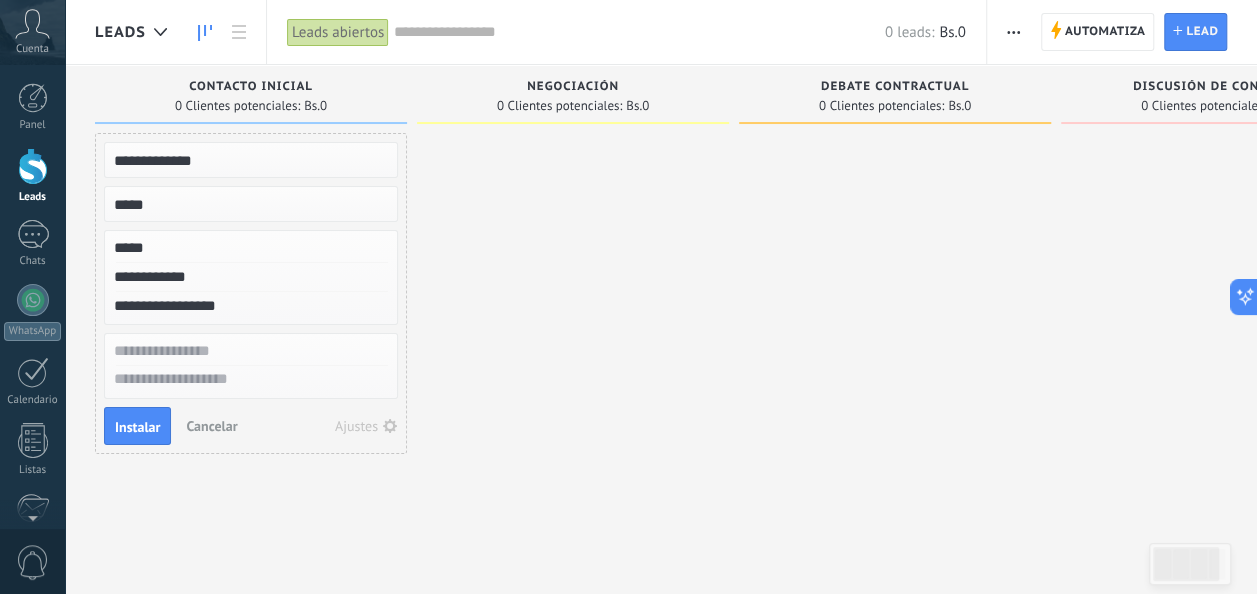 type on "**********" 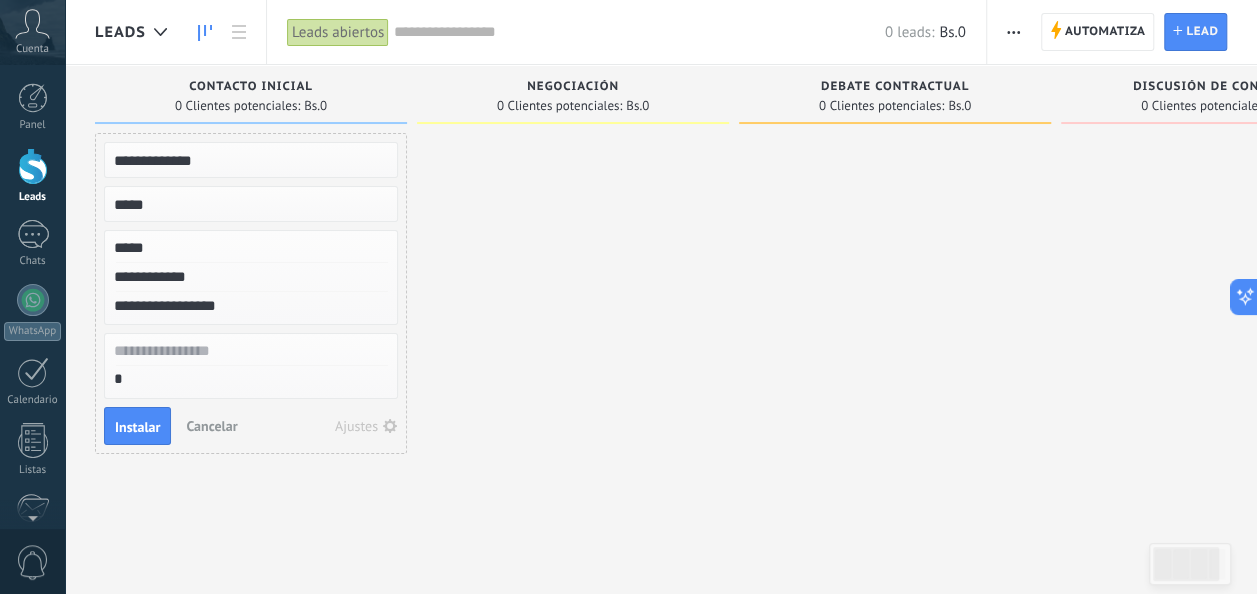 type on "**" 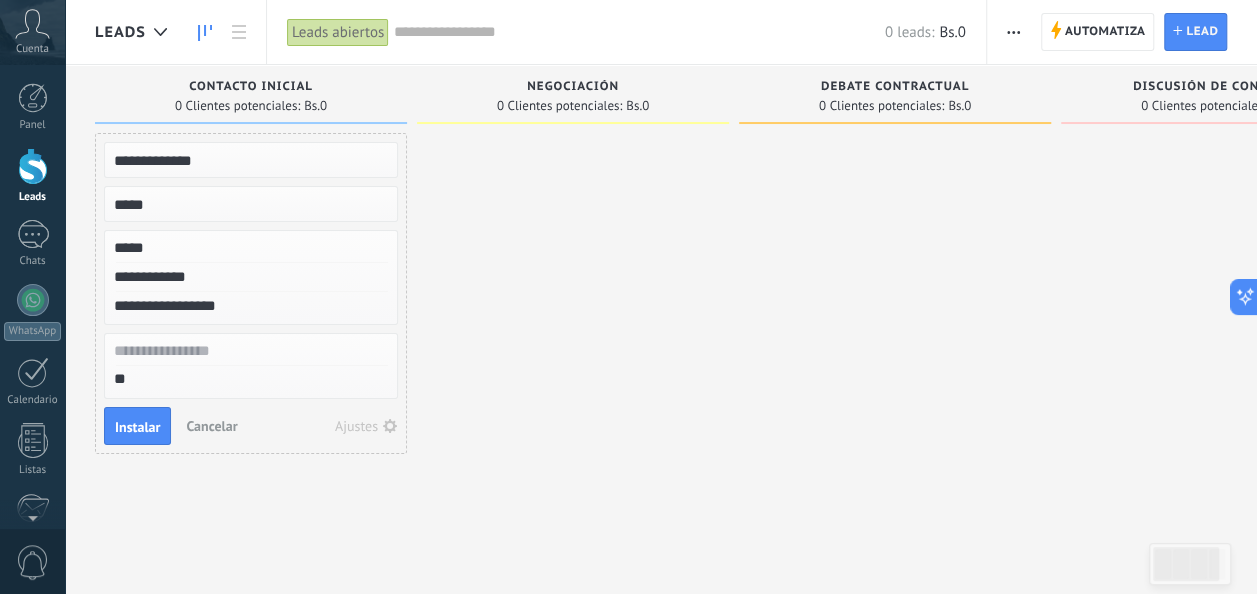 type on "***" 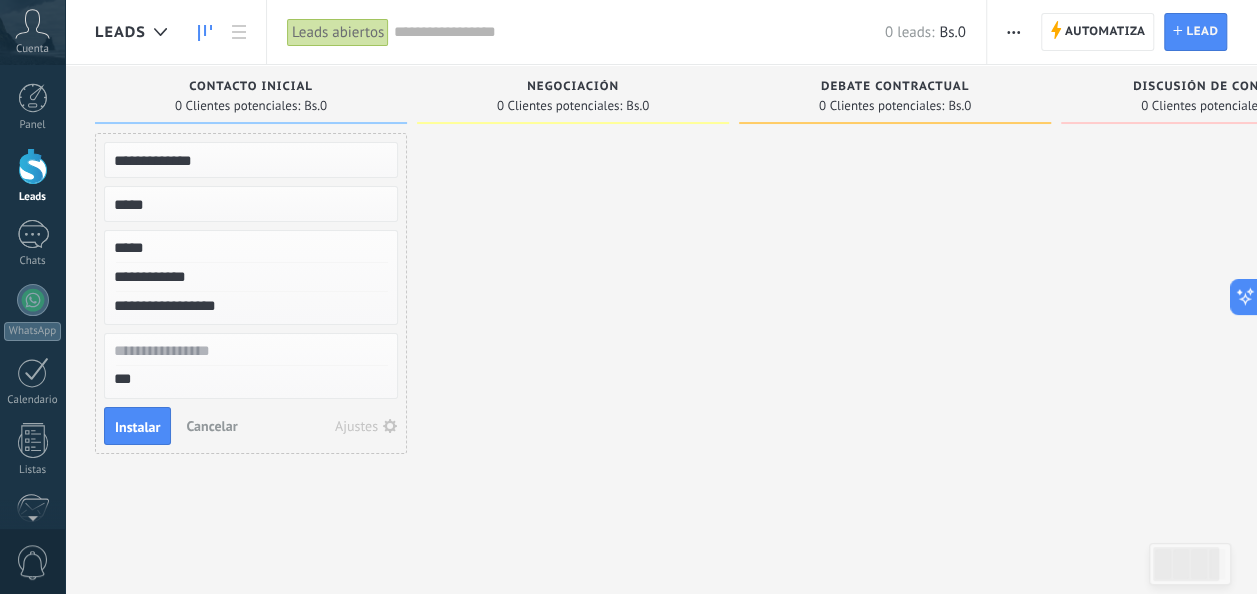 type on "****" 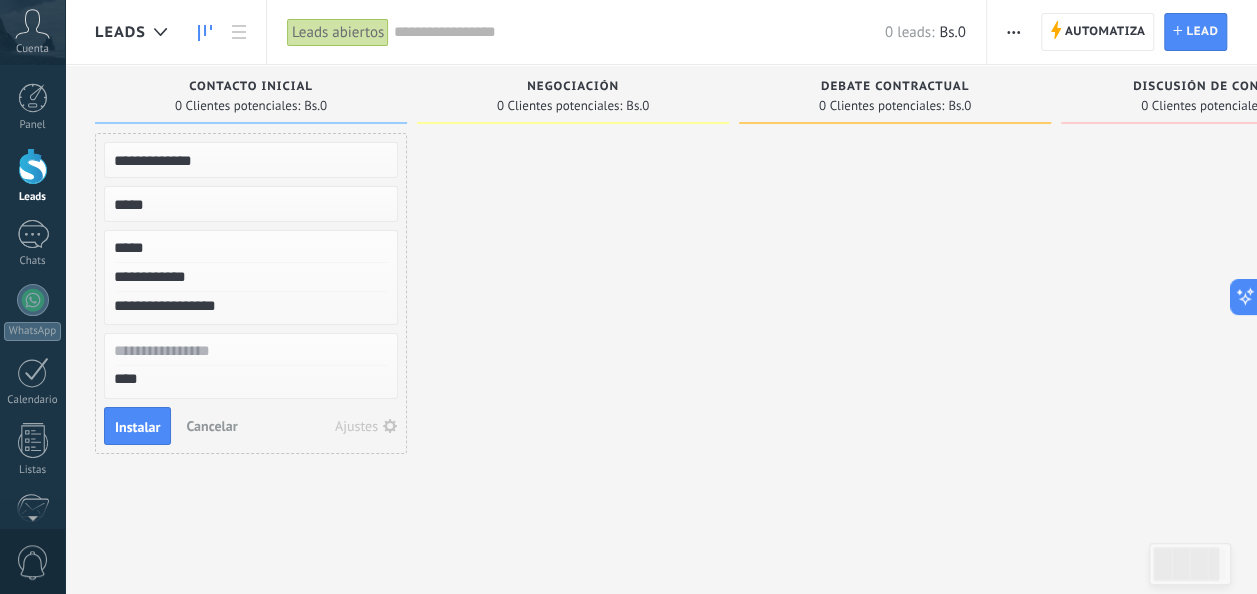 type on "*****" 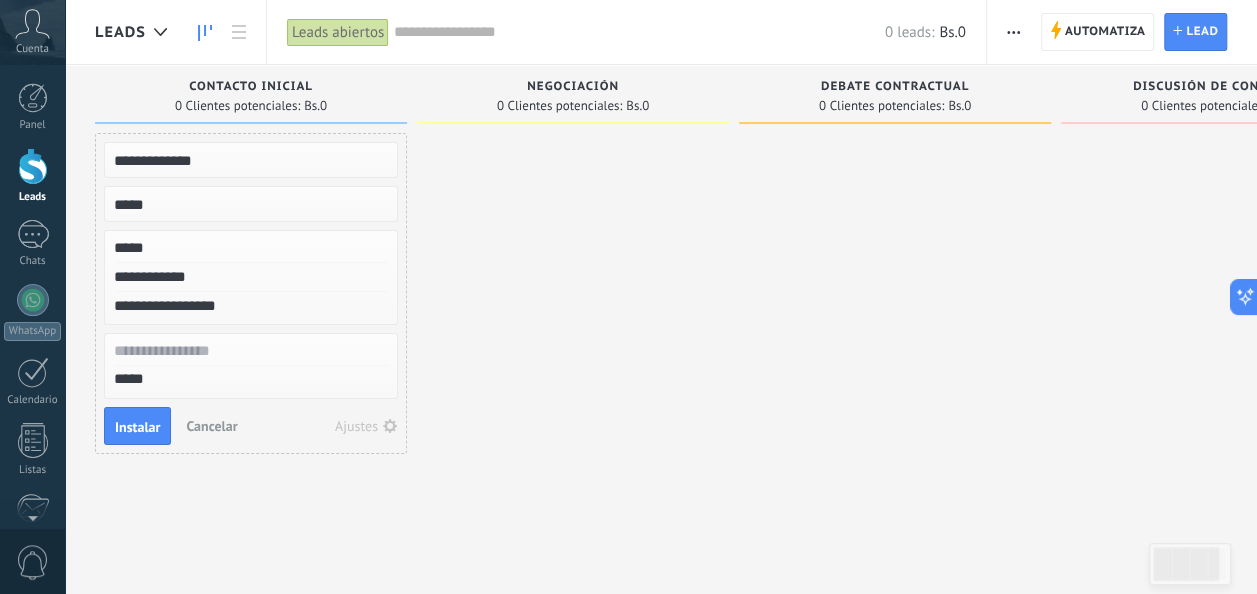 type on "******" 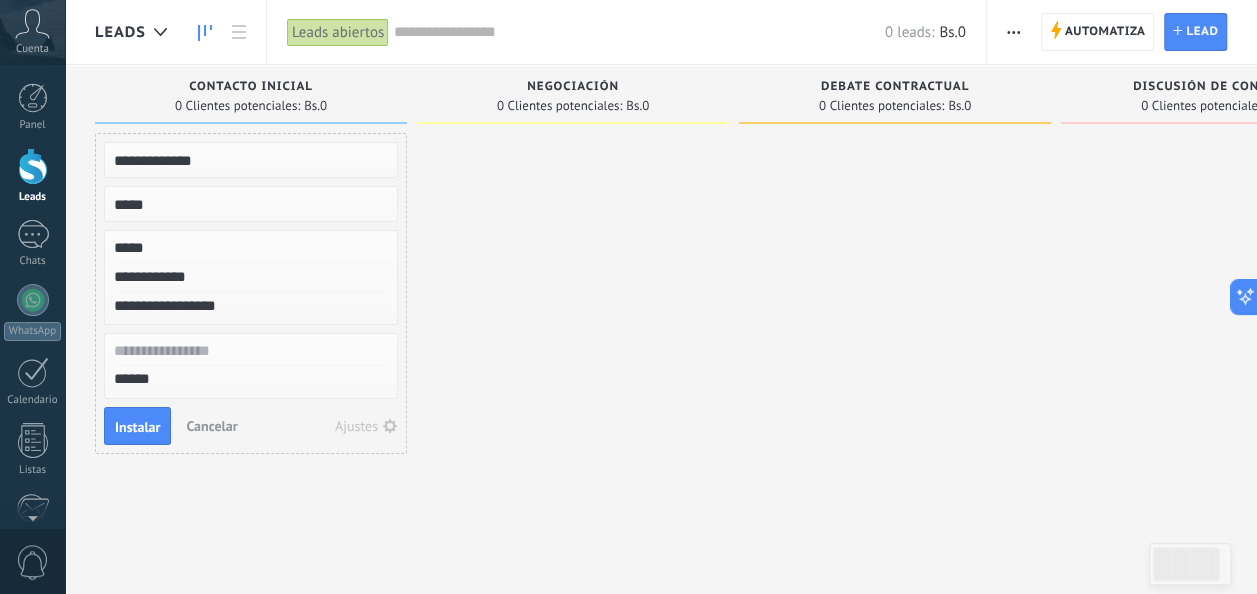 type on "*******" 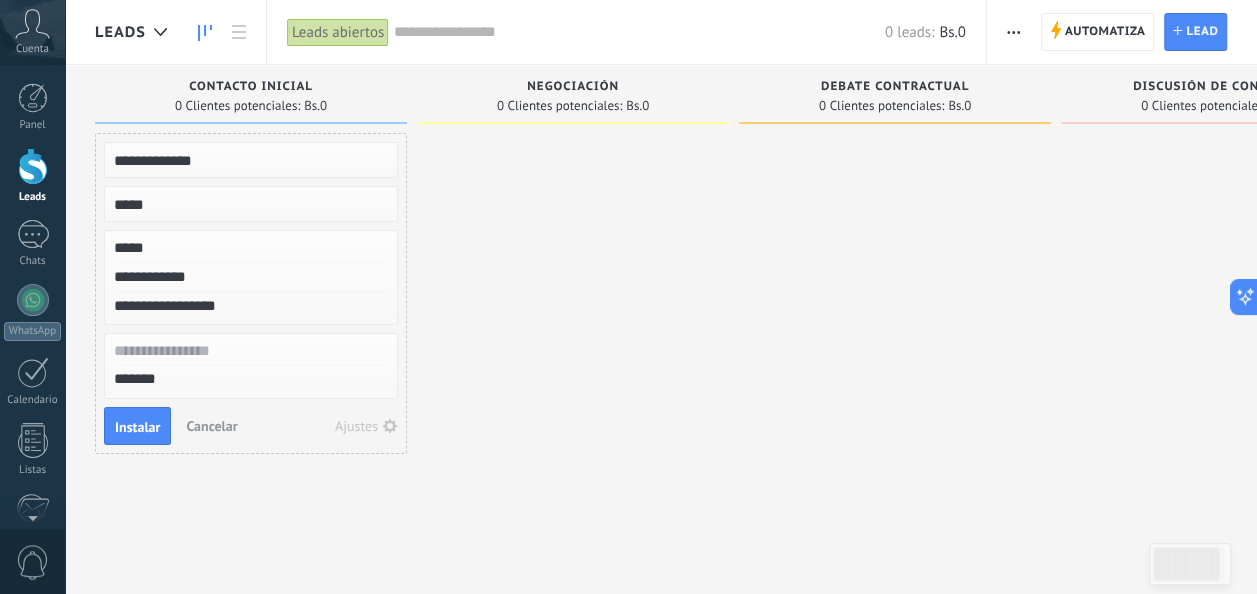 scroll, scrollTop: 19, scrollLeft: 0, axis: vertical 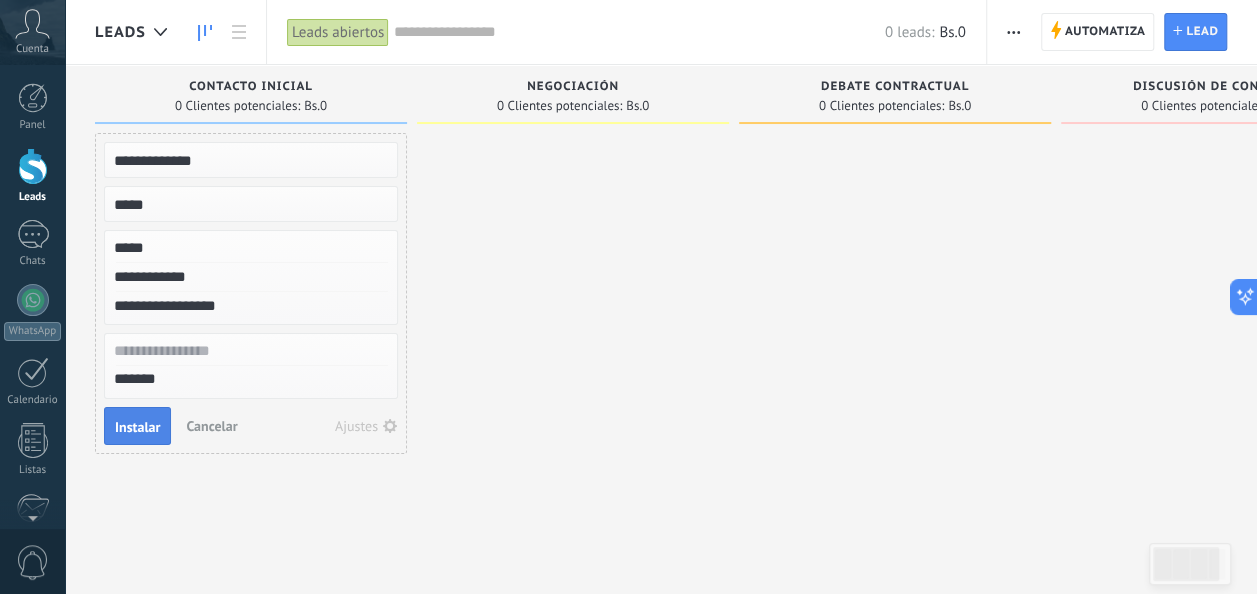 type on "*******" 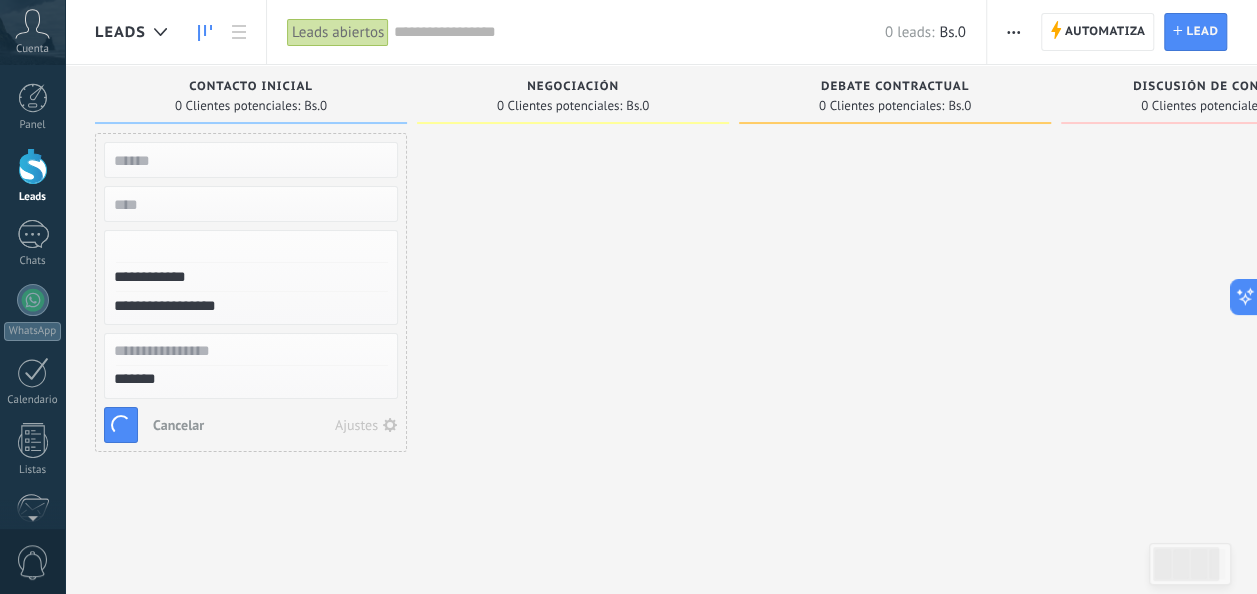 type on "**********" 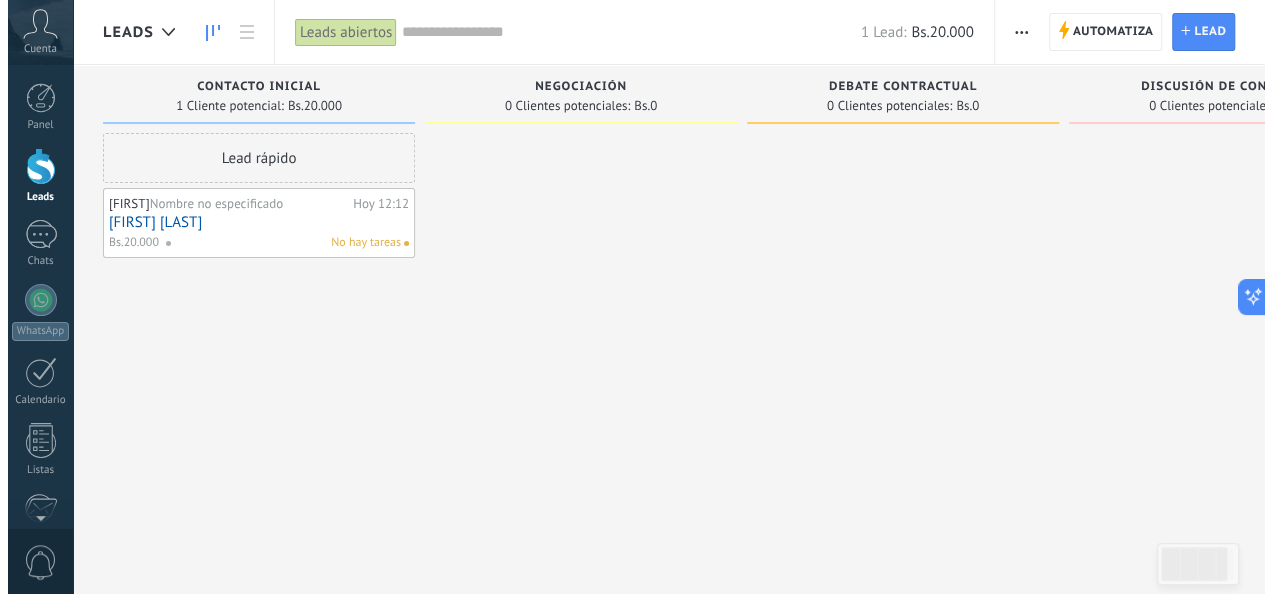 scroll, scrollTop: 19, scrollLeft: 0, axis: vertical 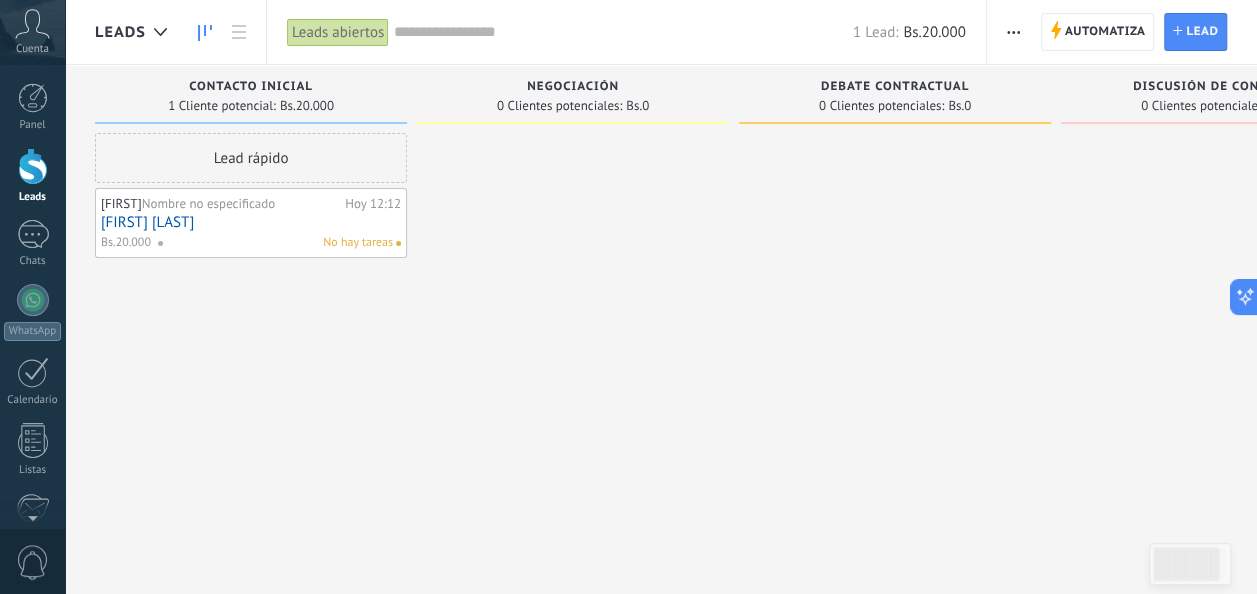 click on "Lead rápido" at bounding box center [251, 158] 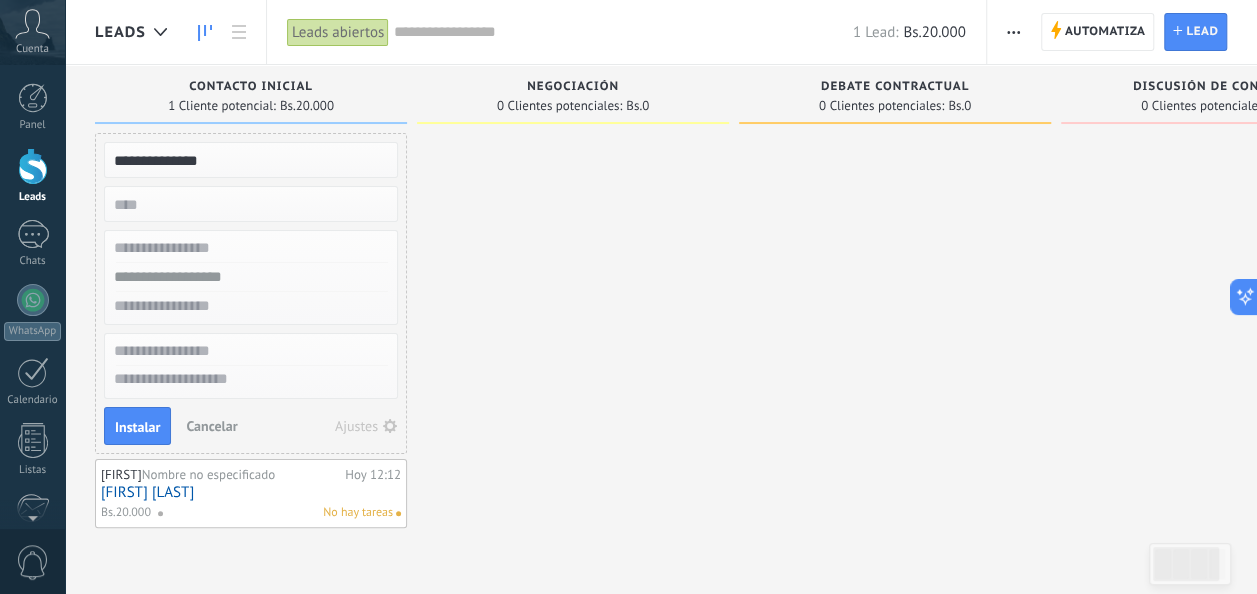 type on "**********" 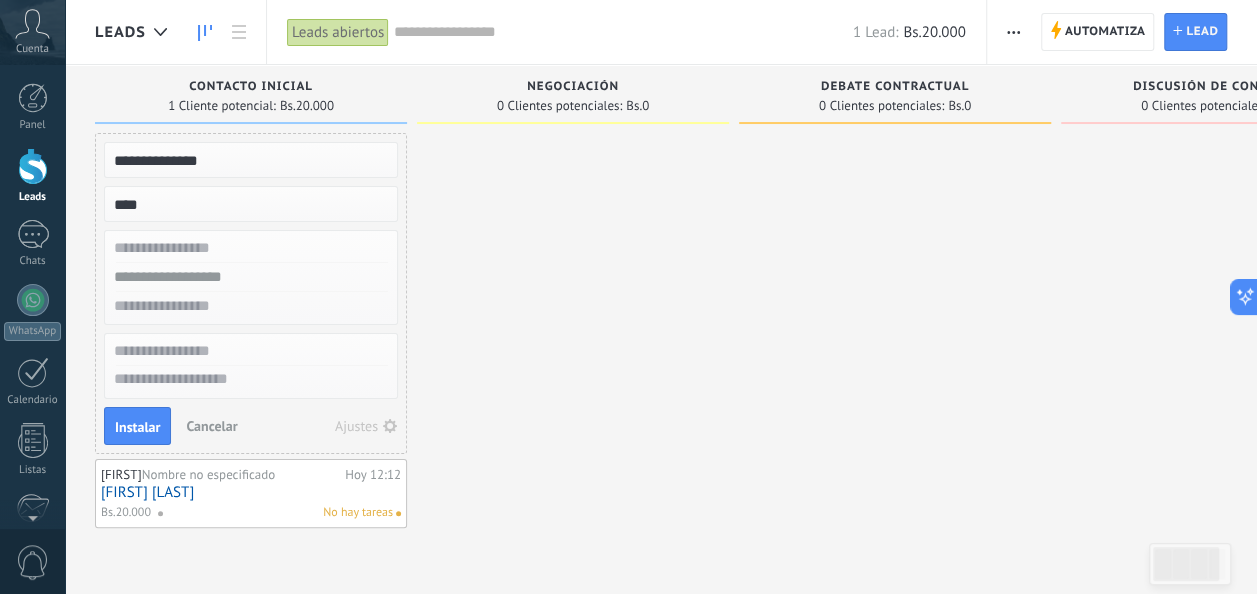 type on "****" 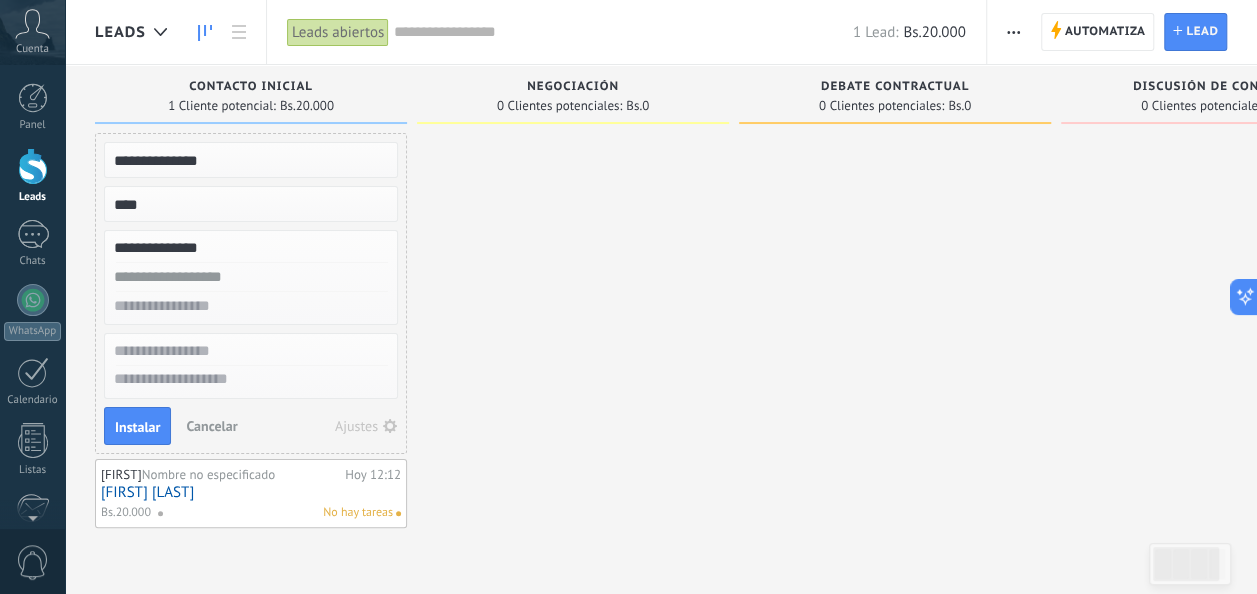 type on "**********" 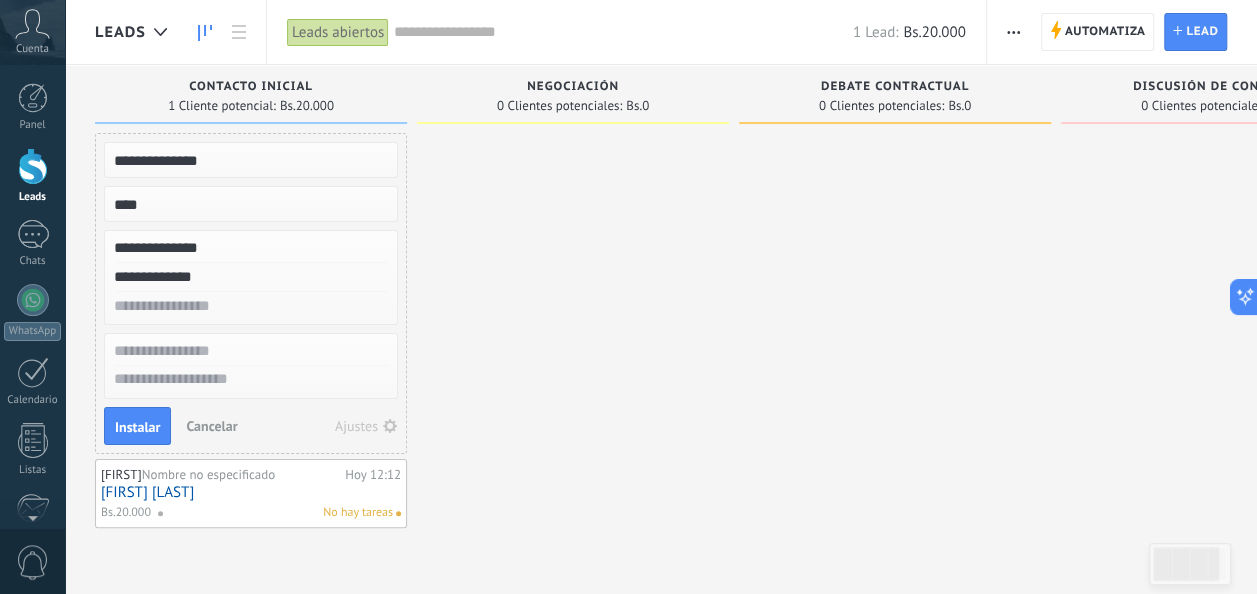 type on "**********" 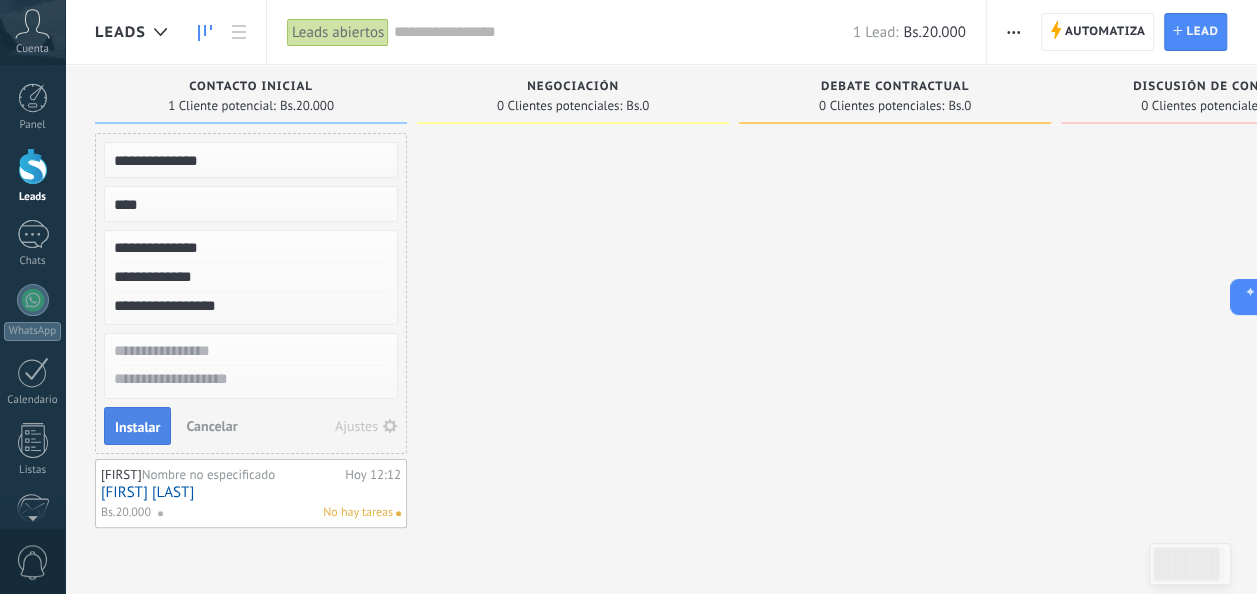 type on "**********" 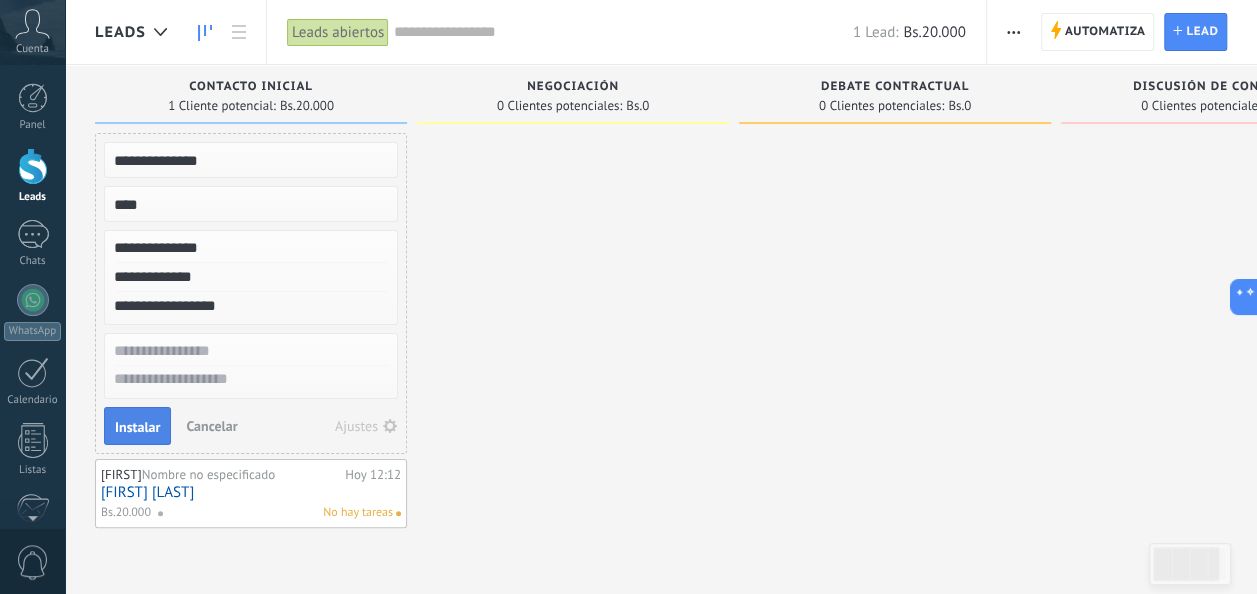 click on "Instalar" at bounding box center (137, 426) 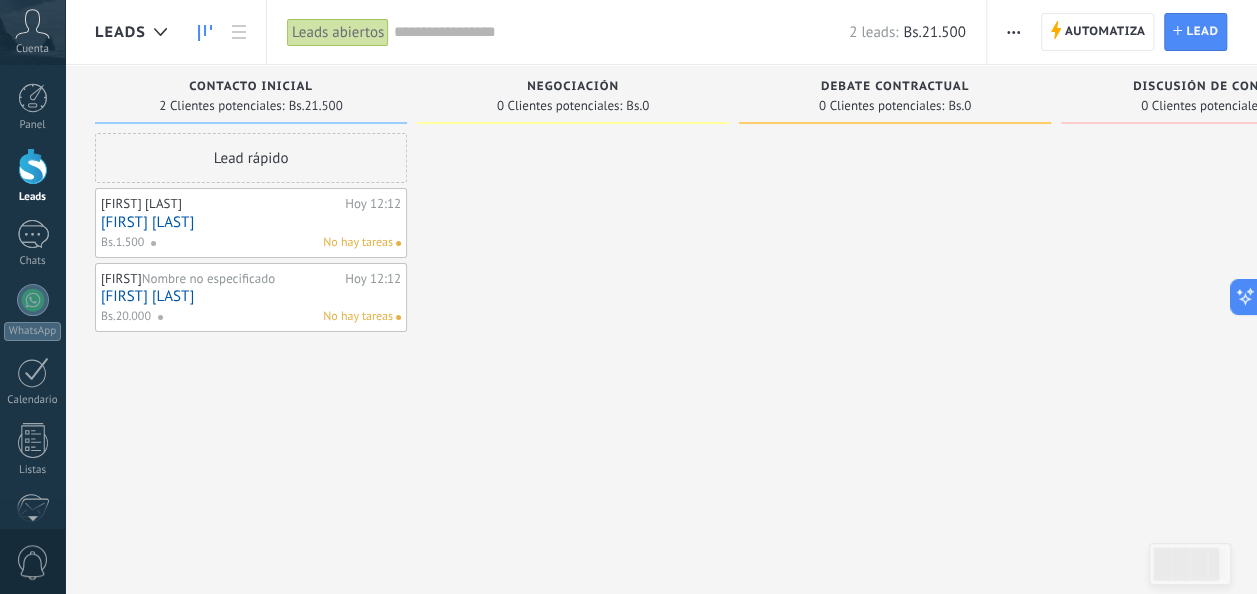 click on "Lead rápido" at bounding box center (251, 158) 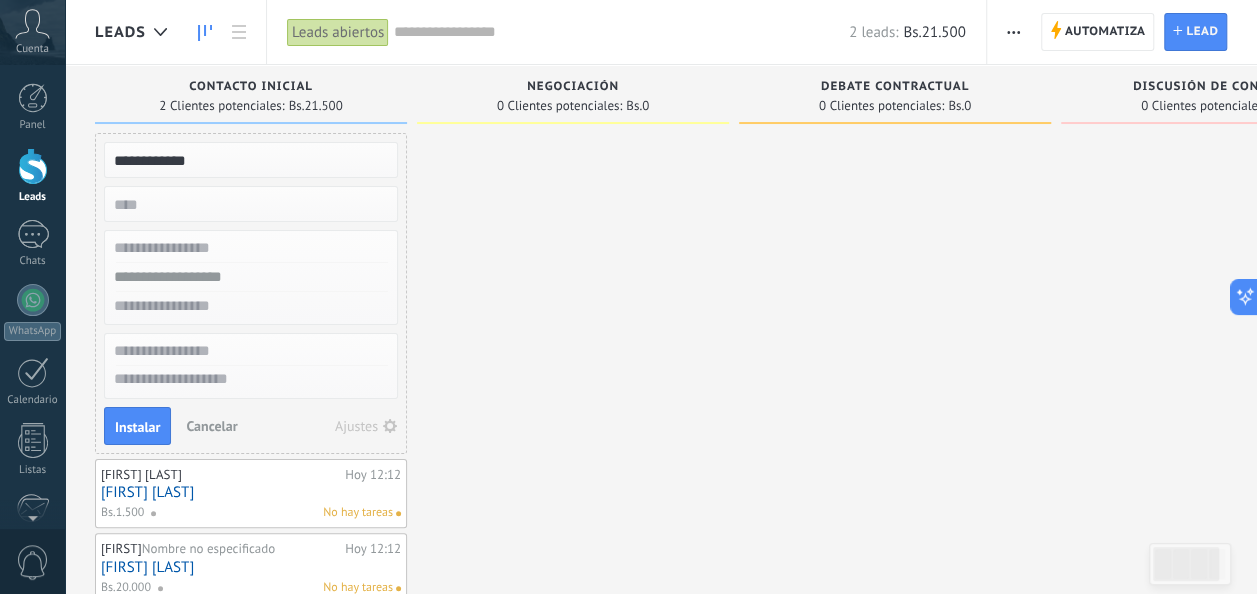 type on "**********" 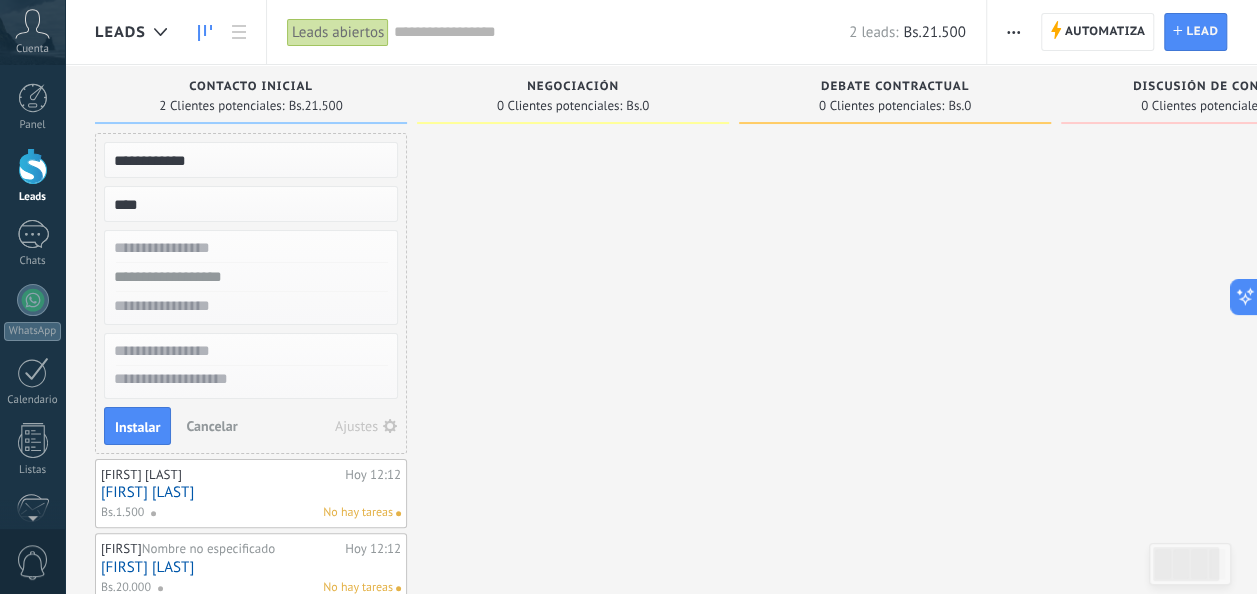 type on "****" 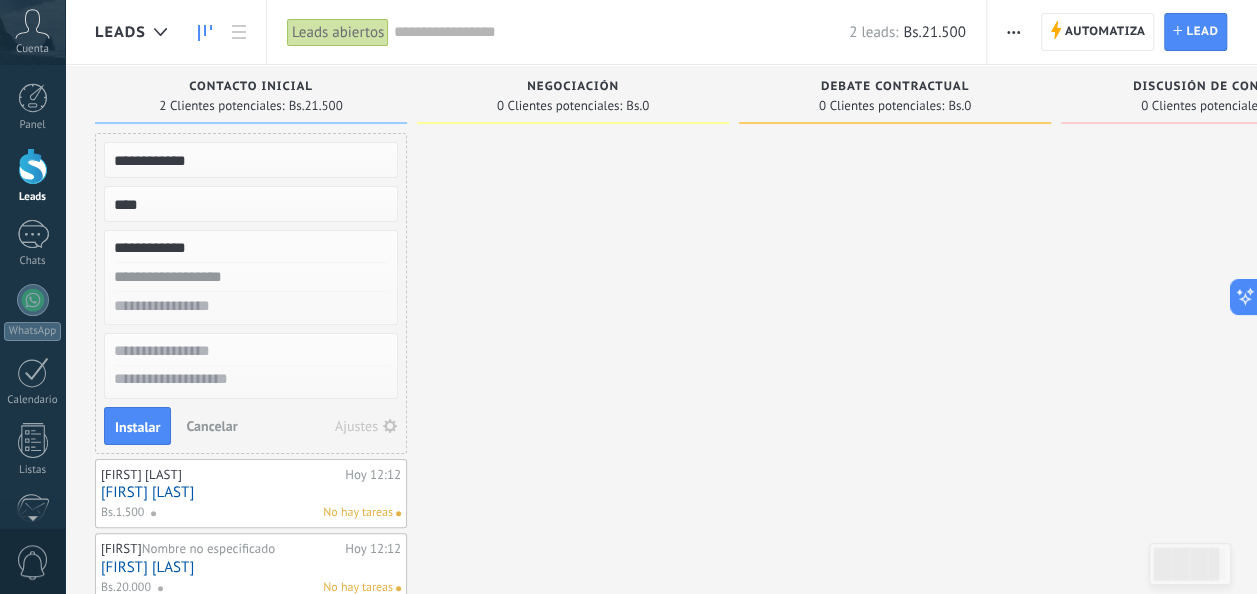 type on "**********" 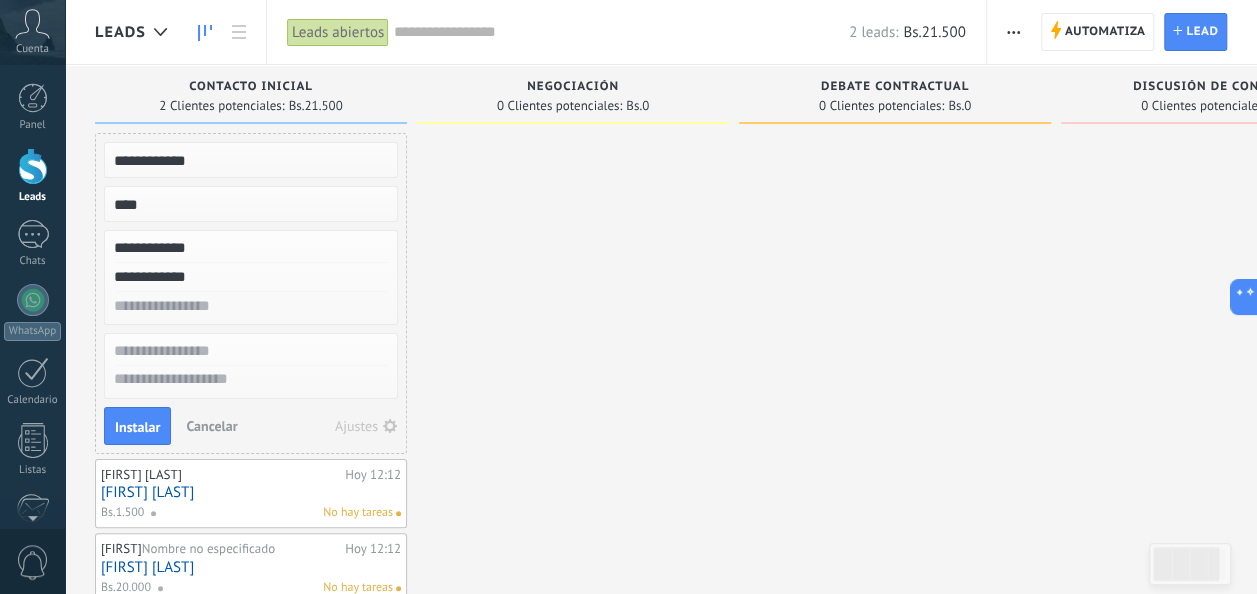 type on "**********" 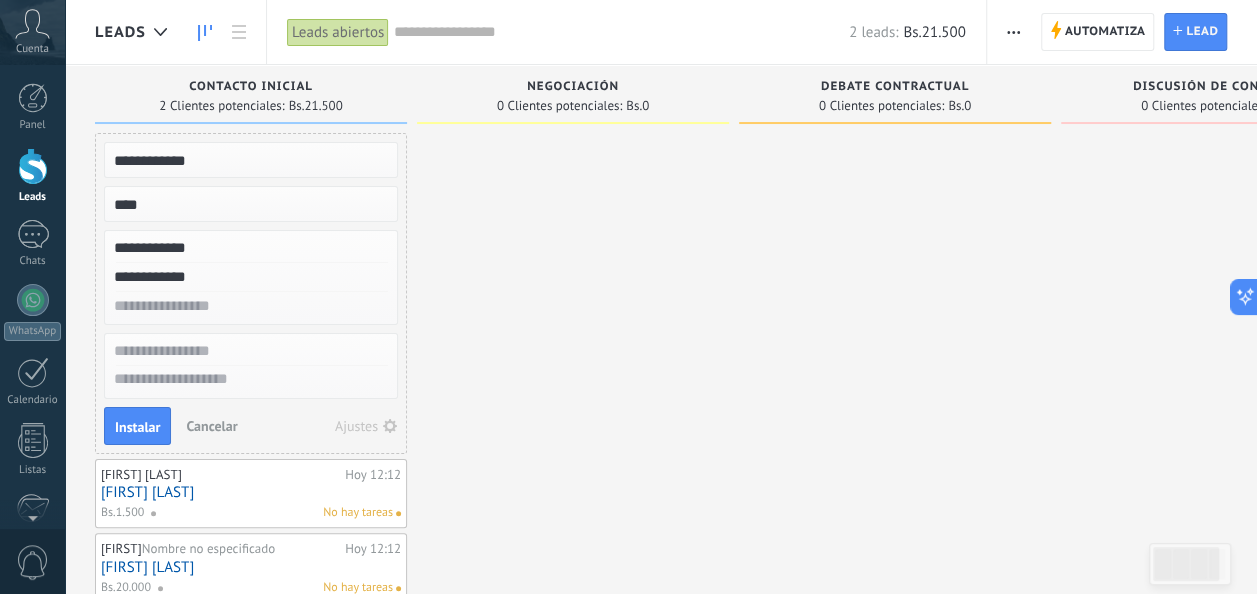 click at bounding box center (249, 306) 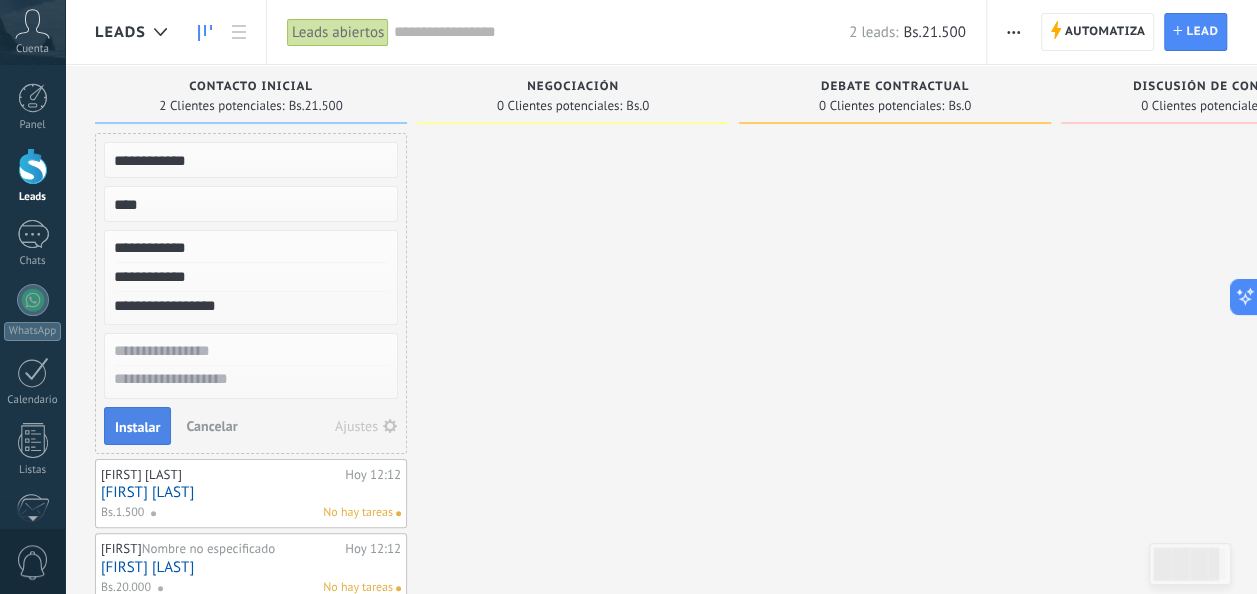 type on "**********" 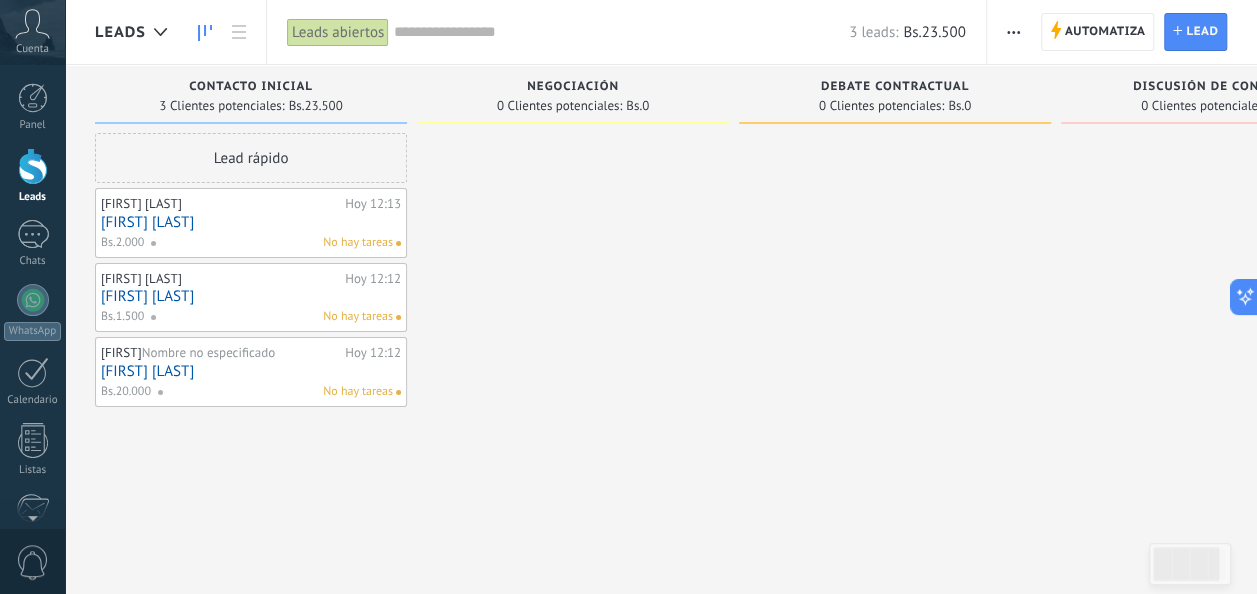 click on "[FIRST] [LAST]" at bounding box center [251, 222] 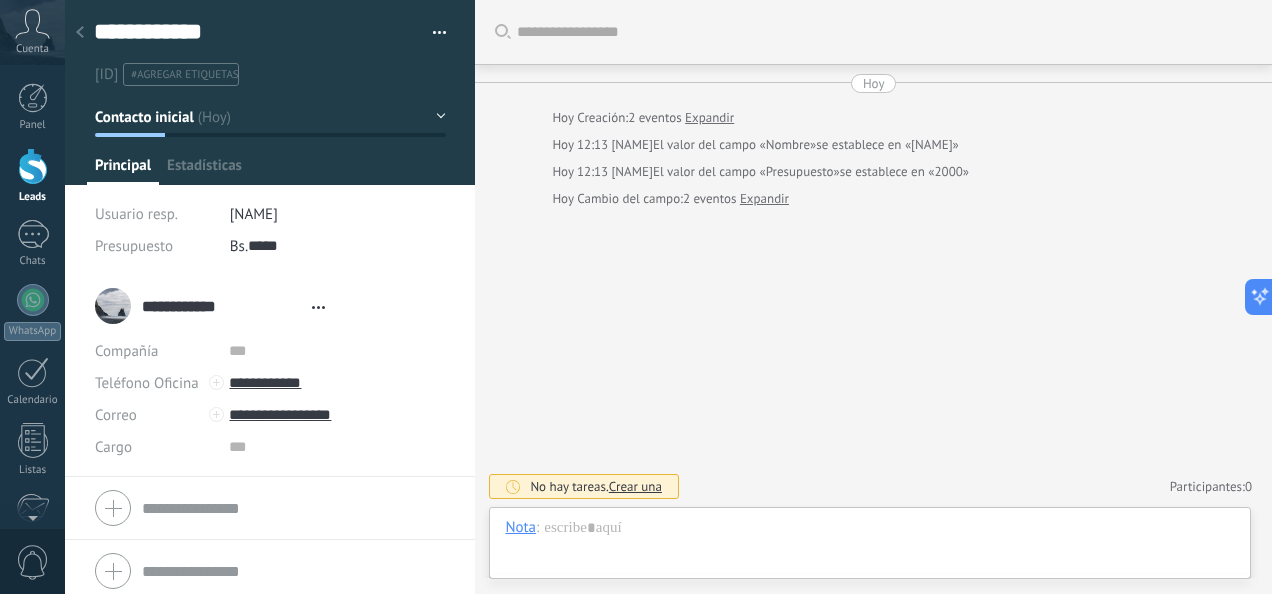 type on "**********" 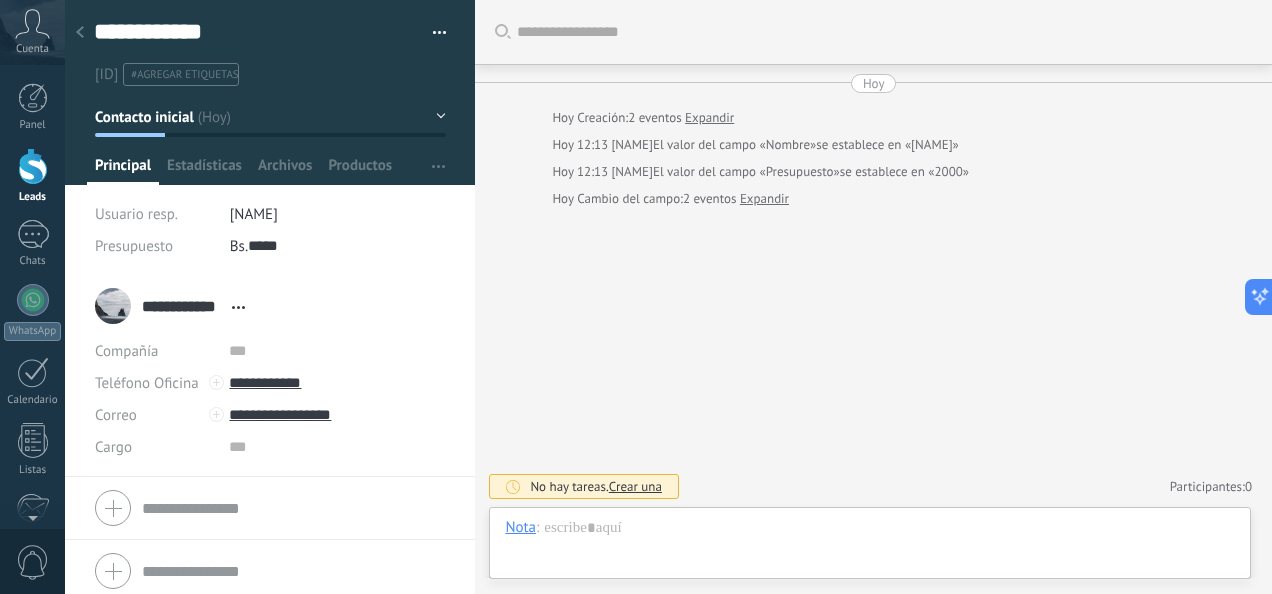 click on "#agregar etiquetas" at bounding box center [184, 75] 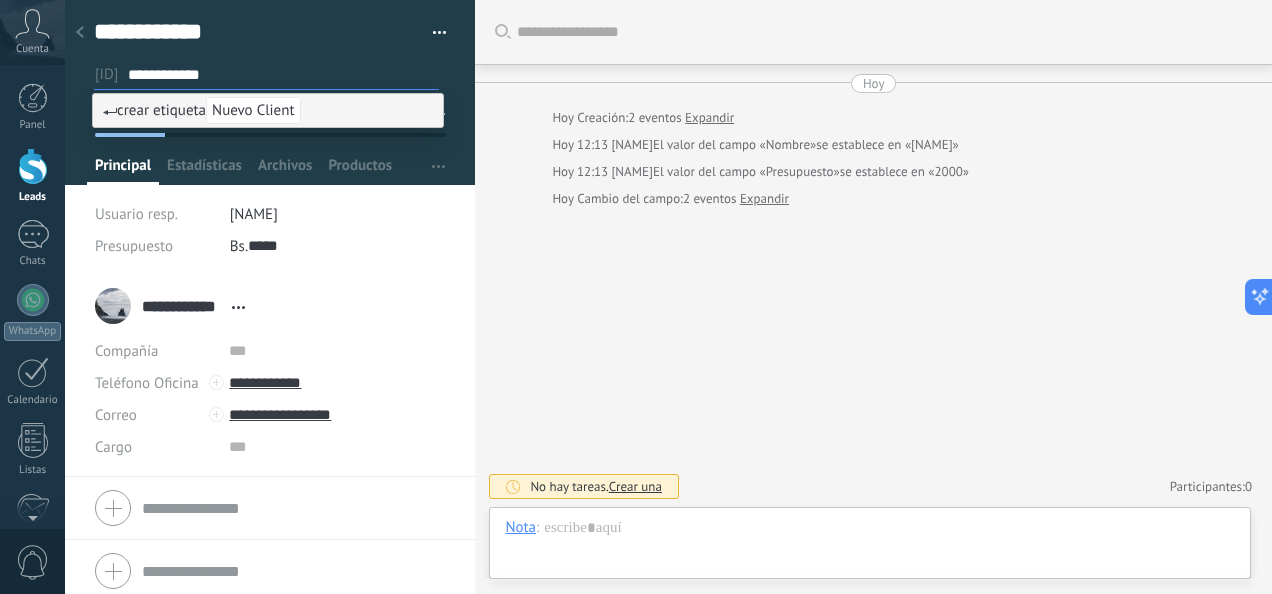 type on "**********" 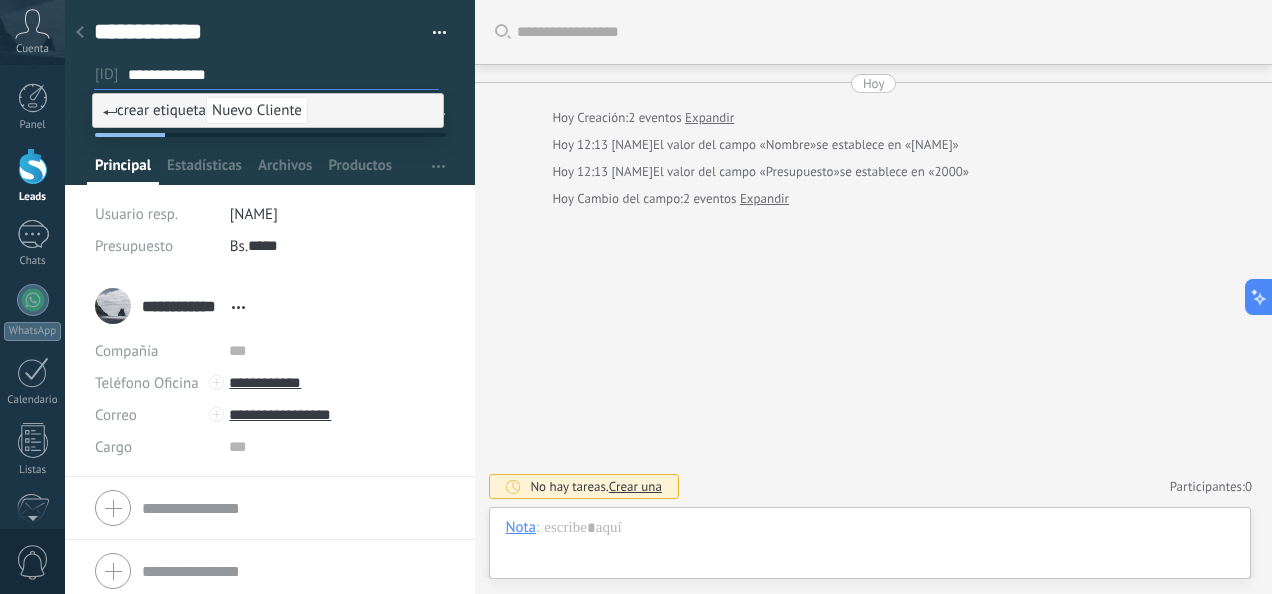 type 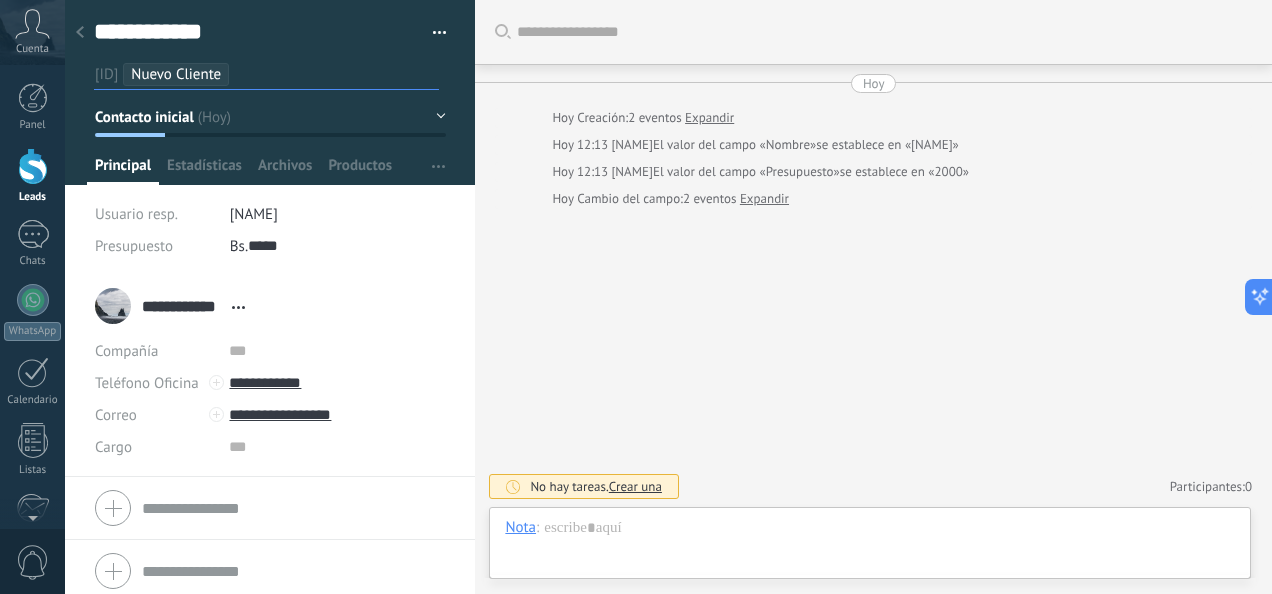click at bounding box center [440, 36] 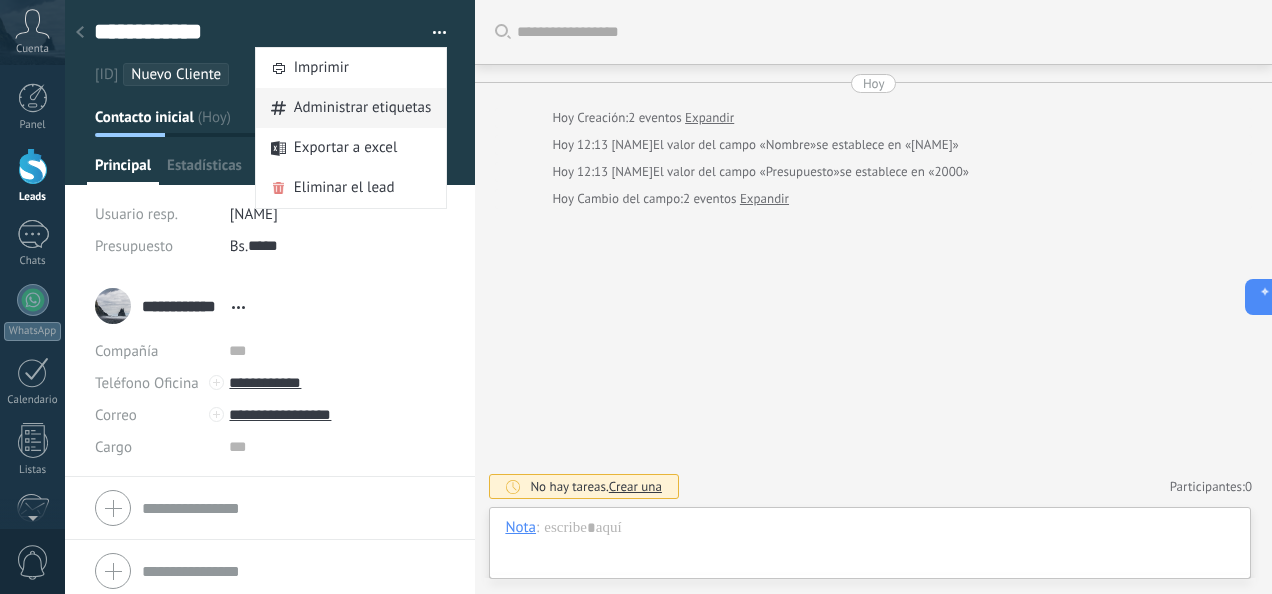 click on "Administrar etiquetas" at bounding box center [363, 108] 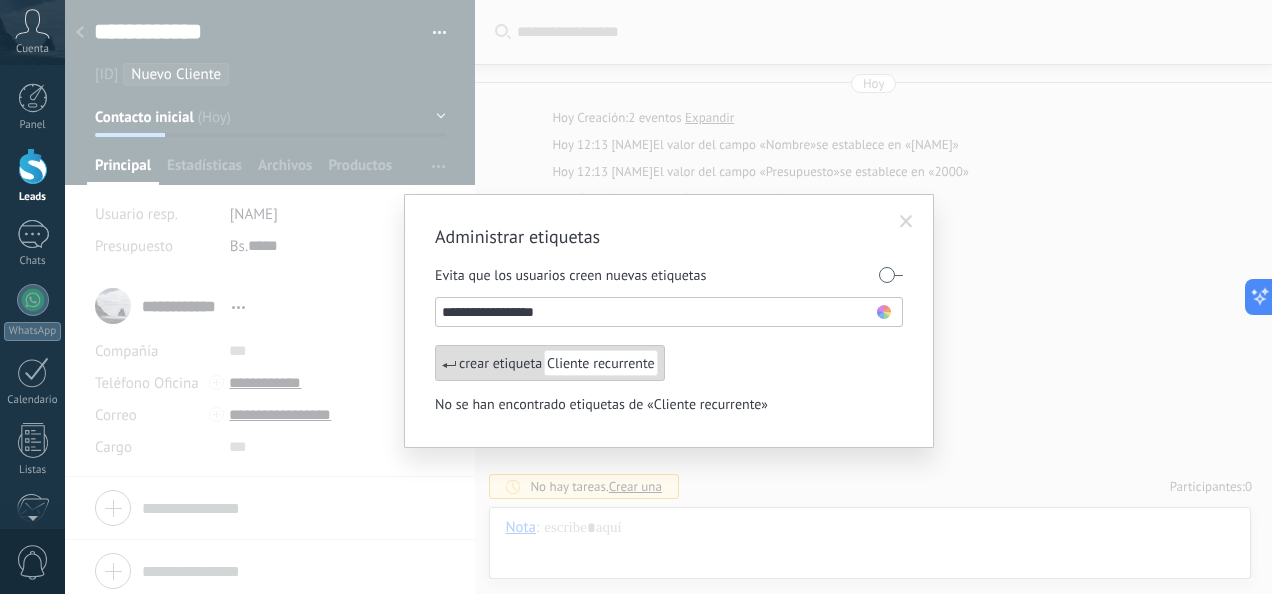 type on "**********" 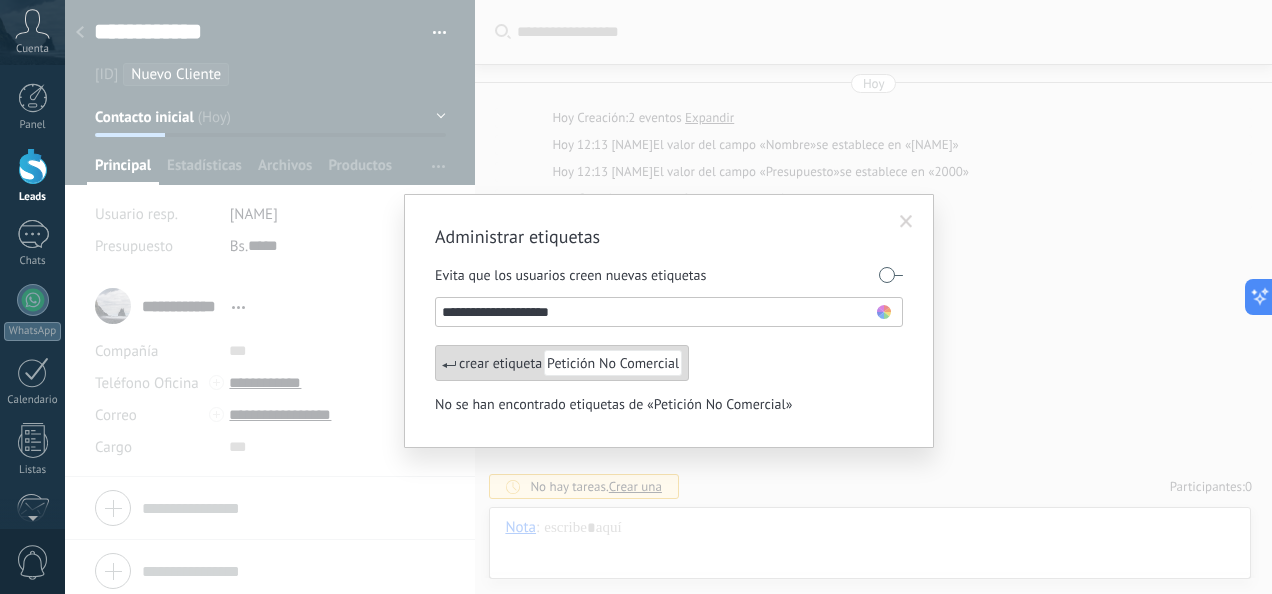 type on "**********" 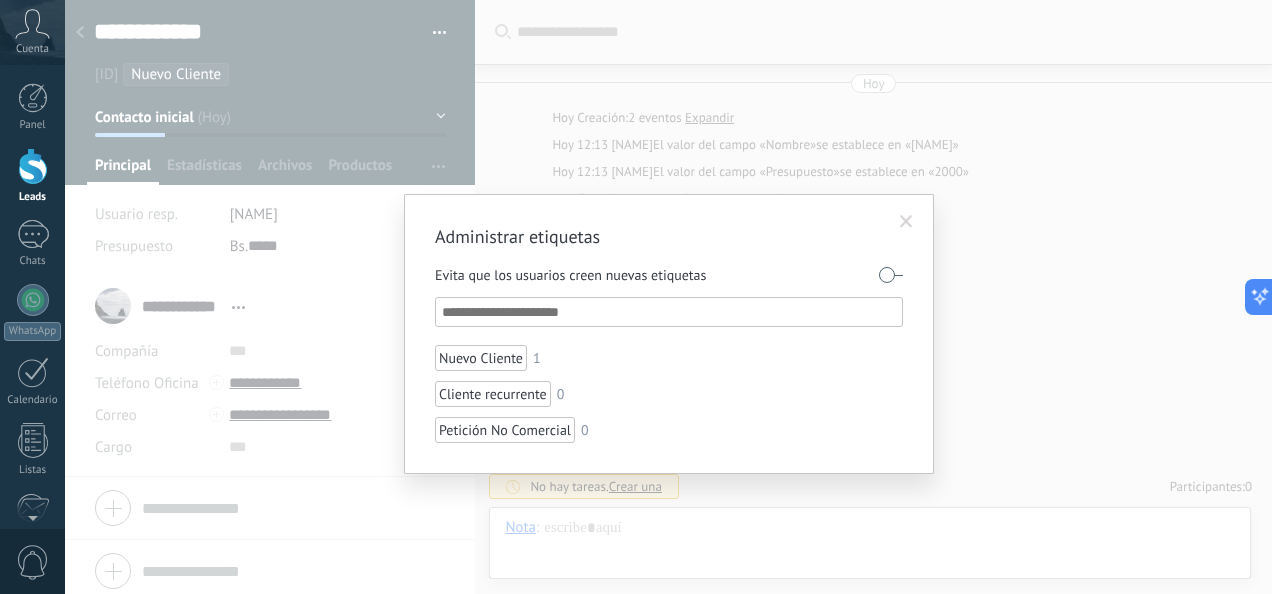 click at bounding box center (670, 312) 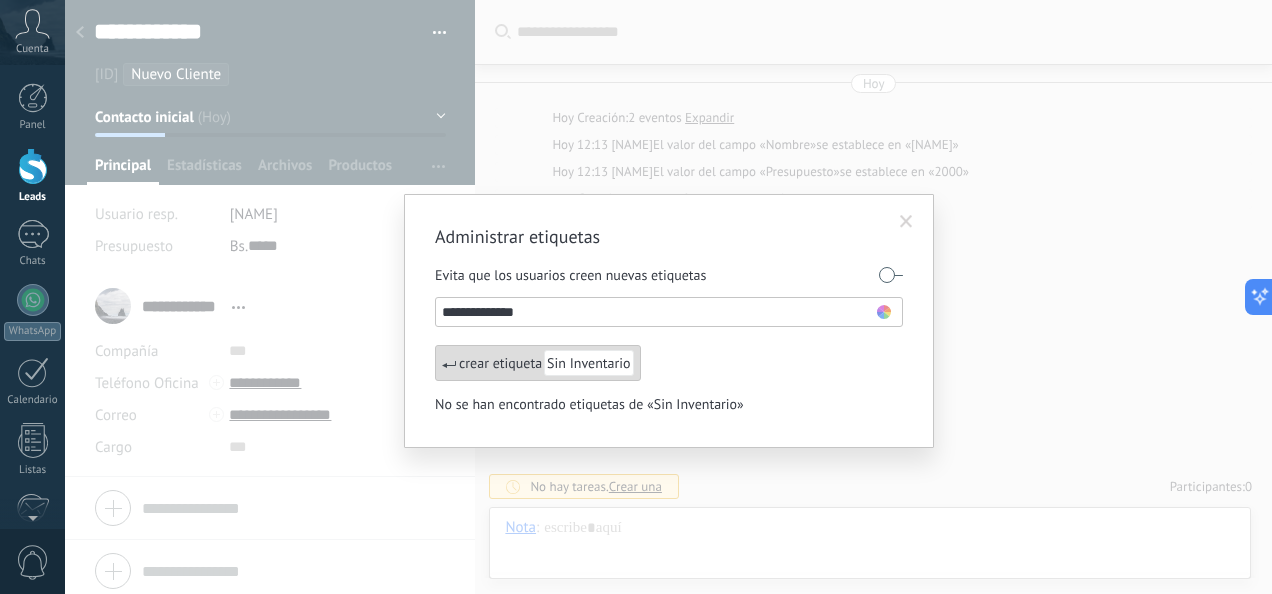 type on "**********" 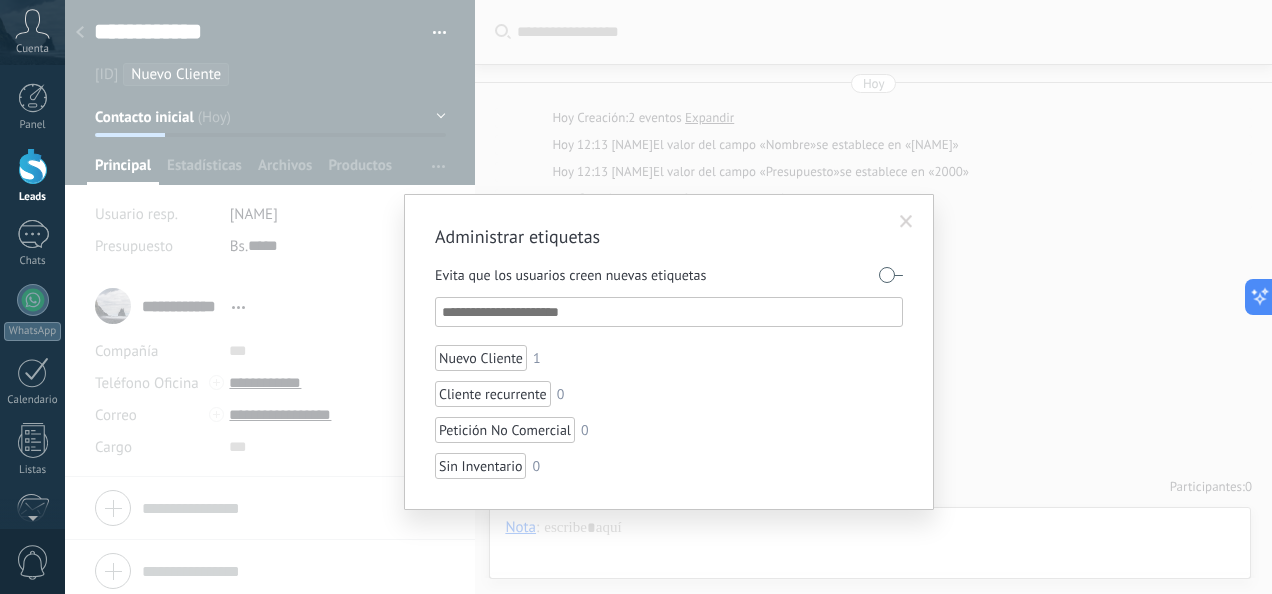 click at bounding box center [906, 222] 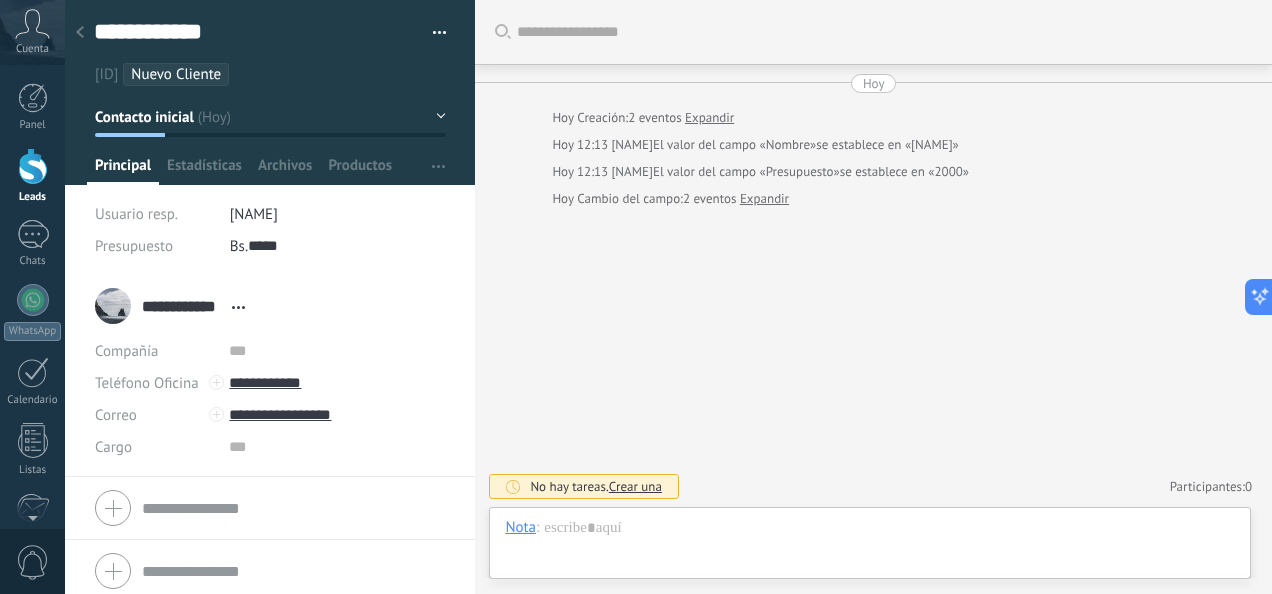 click 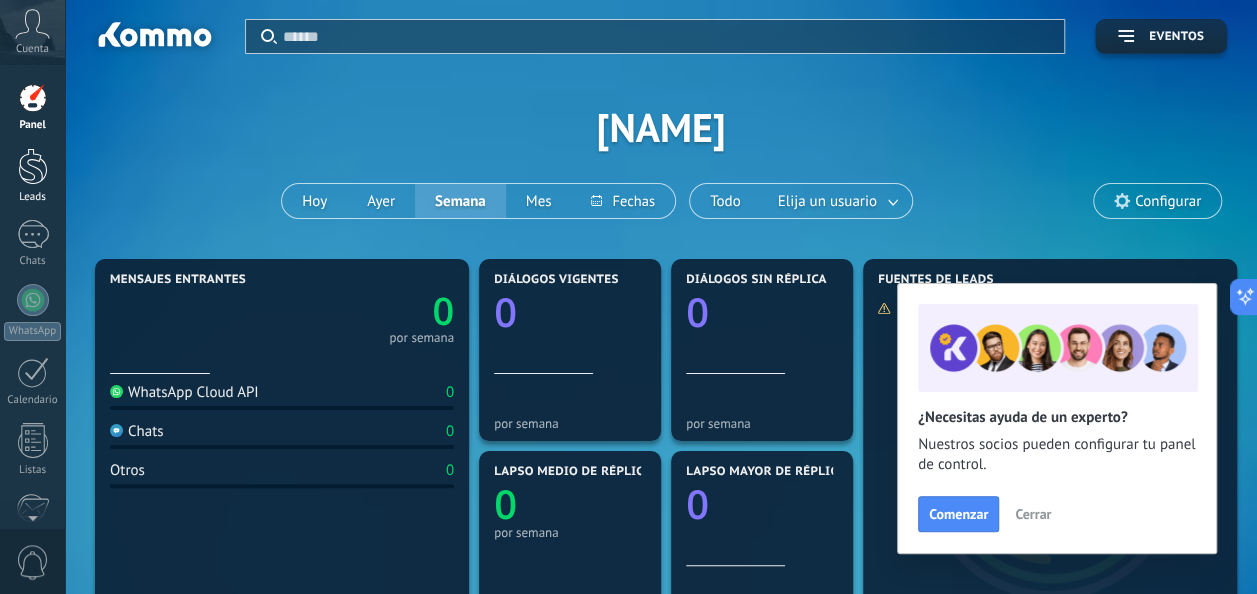 click at bounding box center [33, 166] 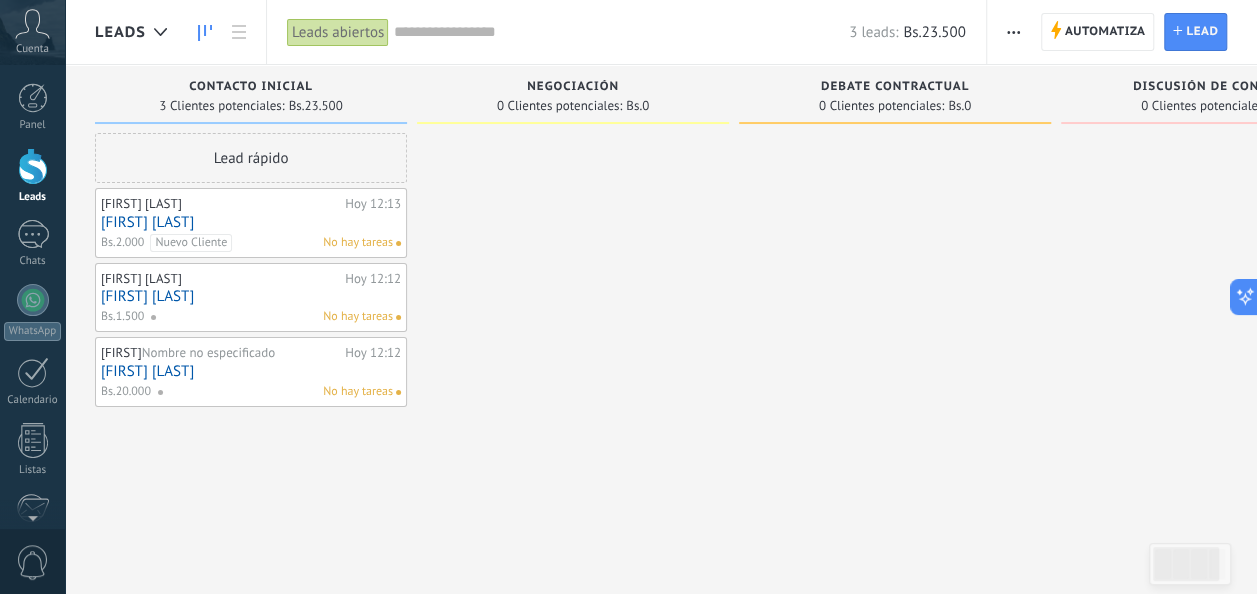click on "Jessica Varela Hoy 12:12 Jessica Varela Bs.1.500 No hay tareas" at bounding box center (251, 298) 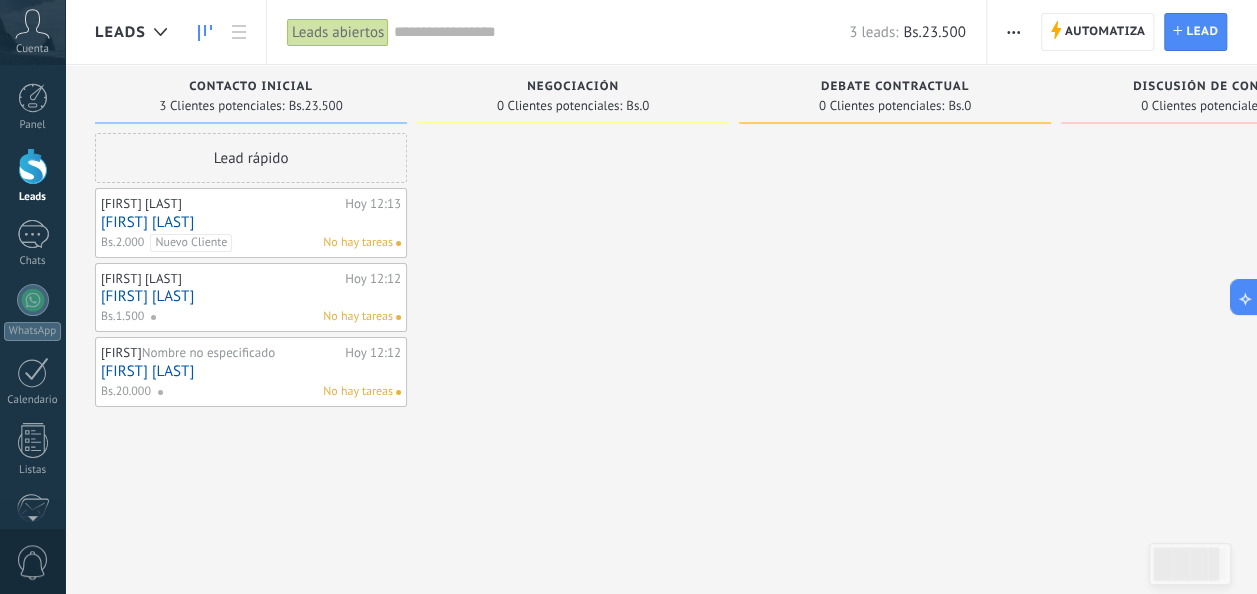 click on "[FIRST] [LAST]" at bounding box center (251, 296) 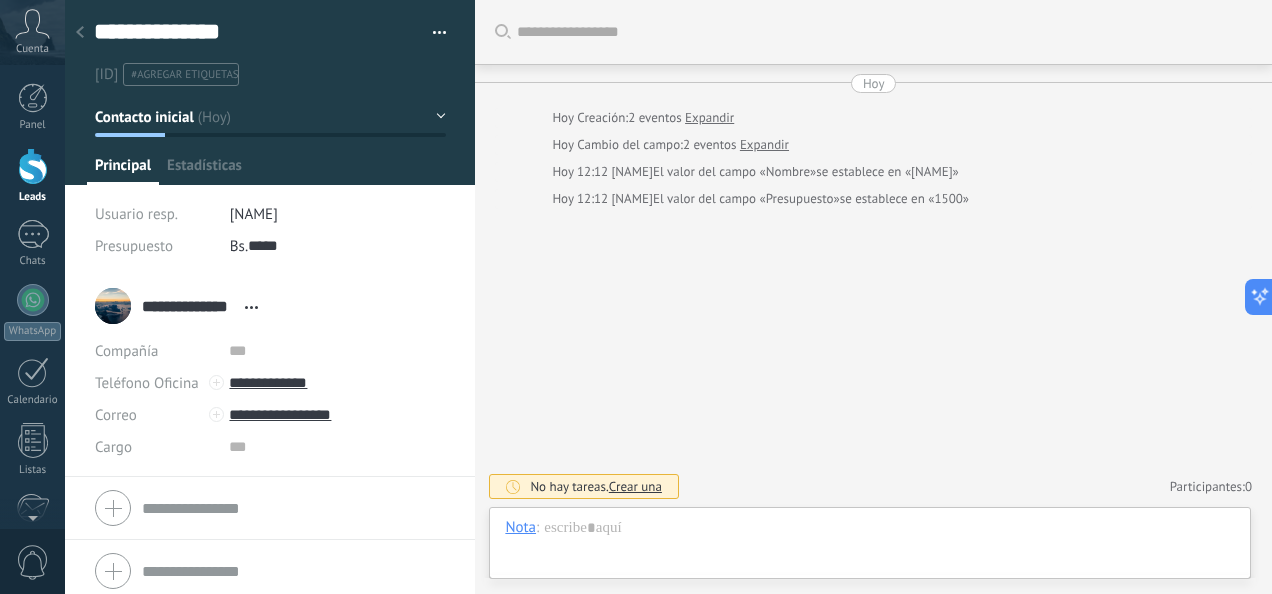 scroll, scrollTop: 30, scrollLeft: 0, axis: vertical 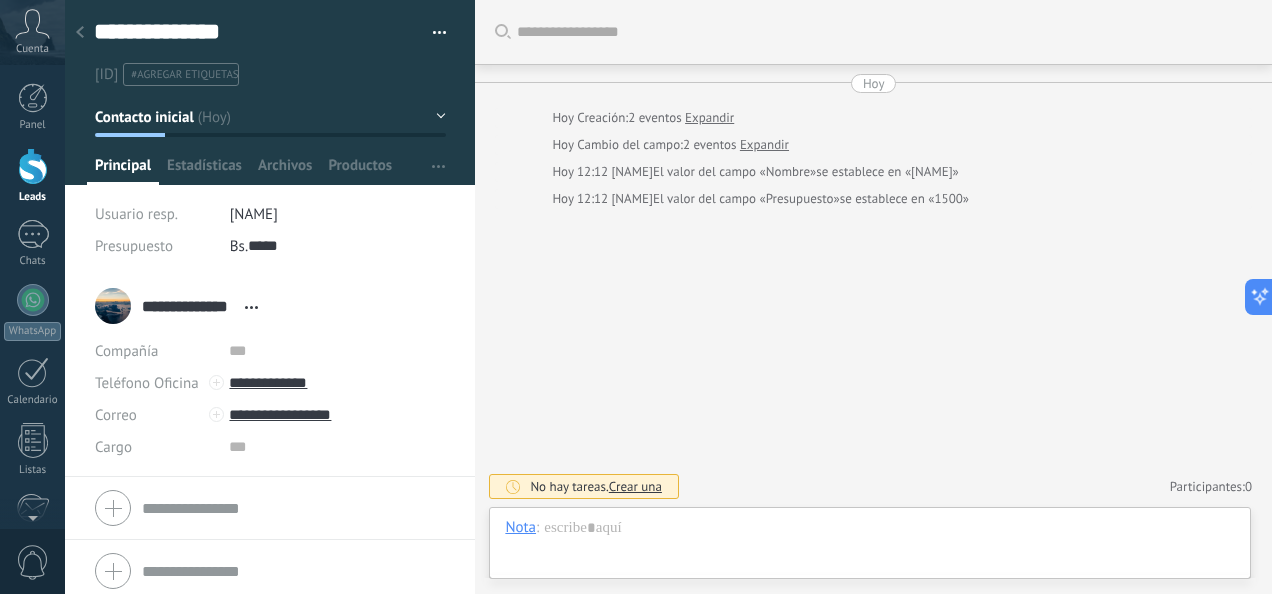 click on "#agregar etiquetas" at bounding box center [184, 75] 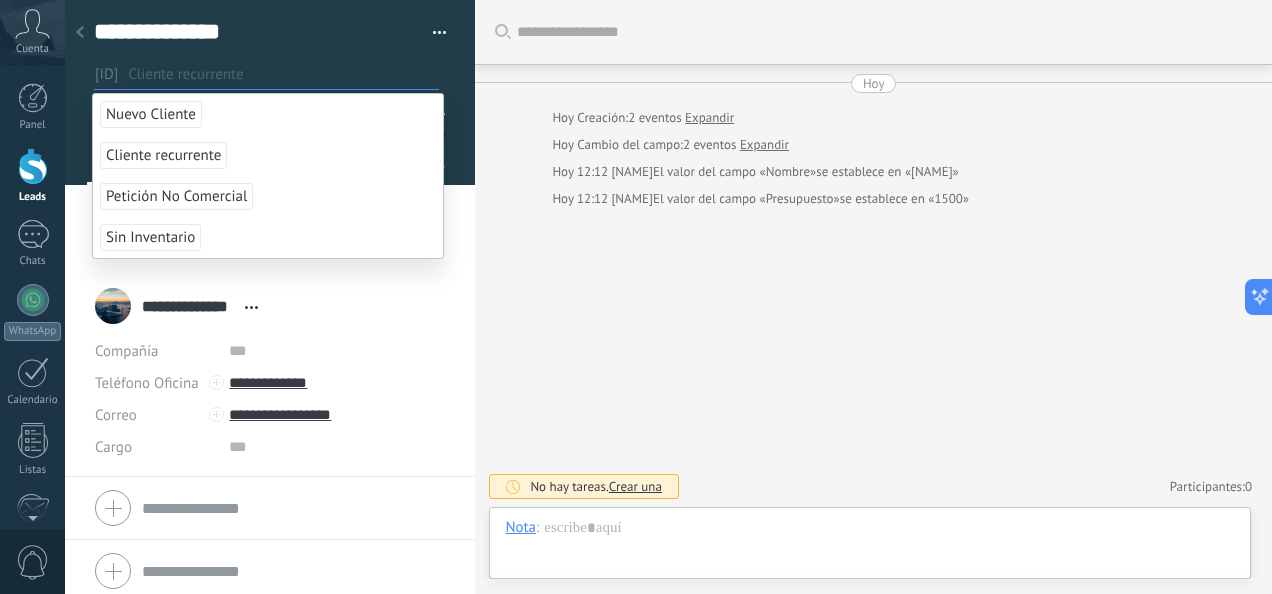 click on "Cliente recurrente" at bounding box center [163, 155] 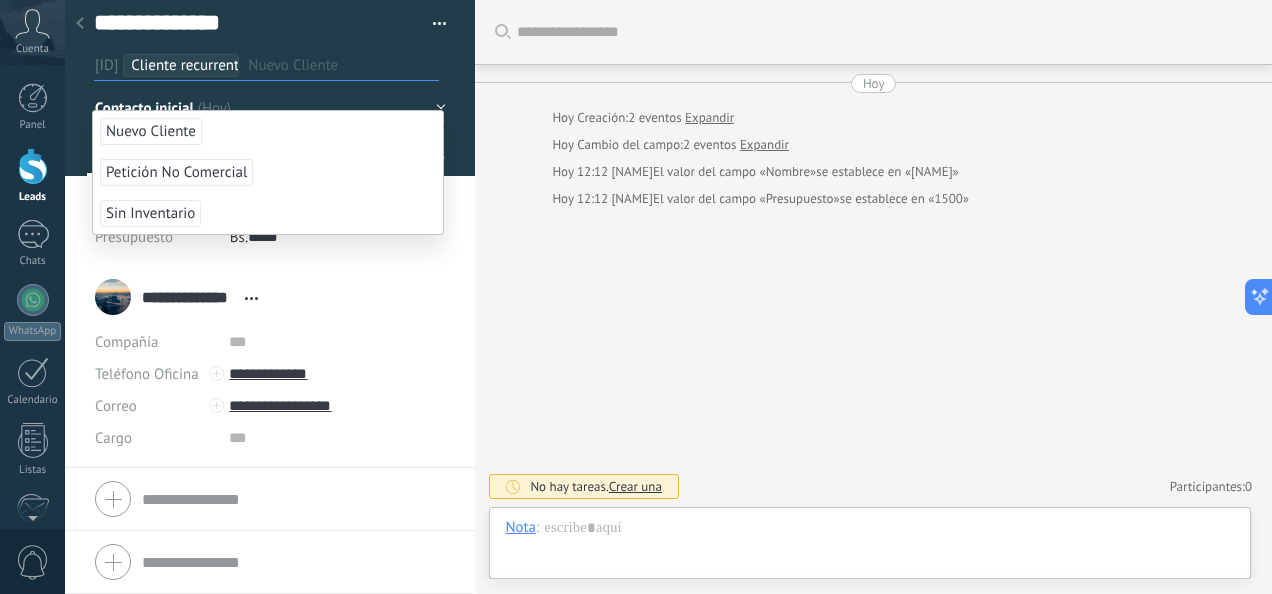 scroll, scrollTop: 34, scrollLeft: 0, axis: vertical 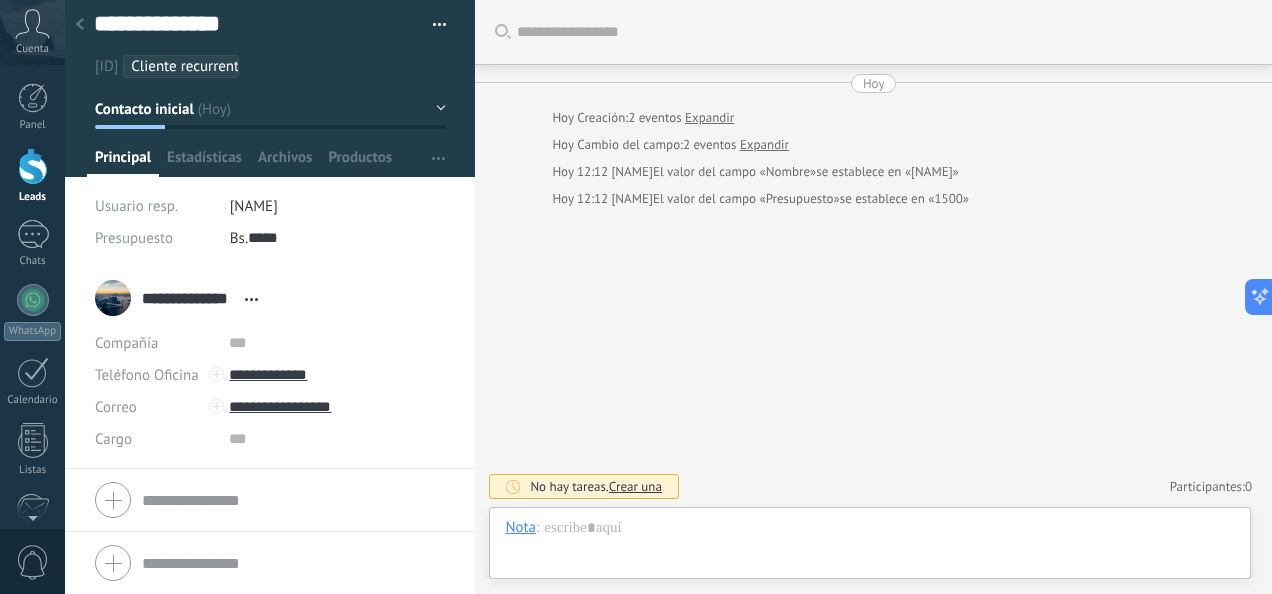 click at bounding box center (80, 25) 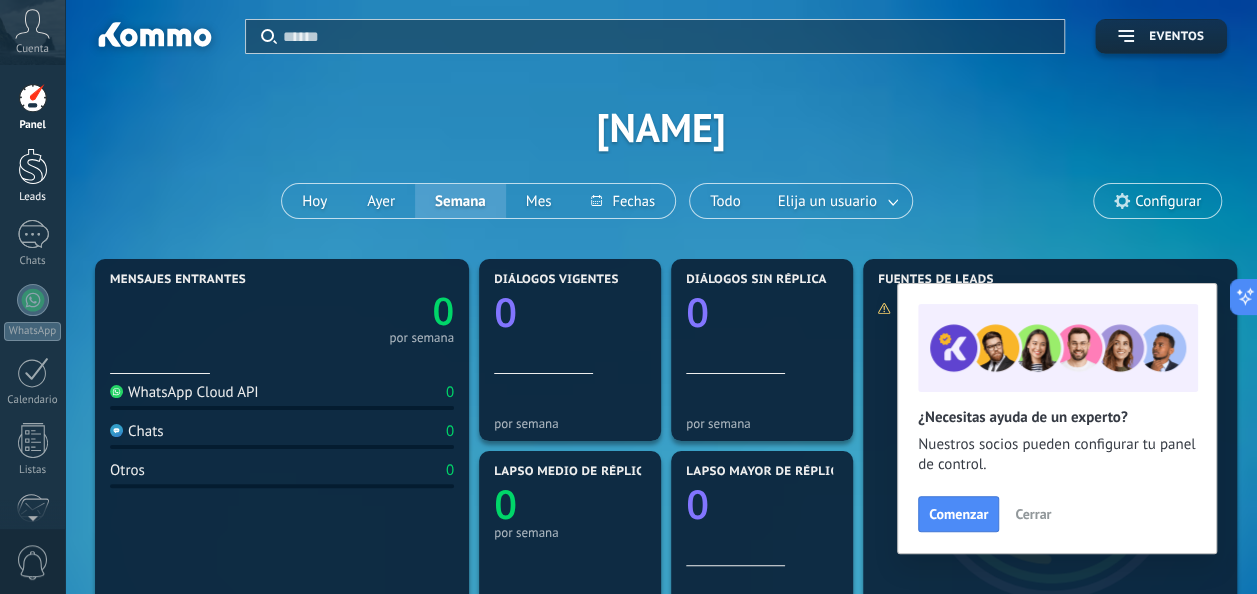 click at bounding box center (33, 166) 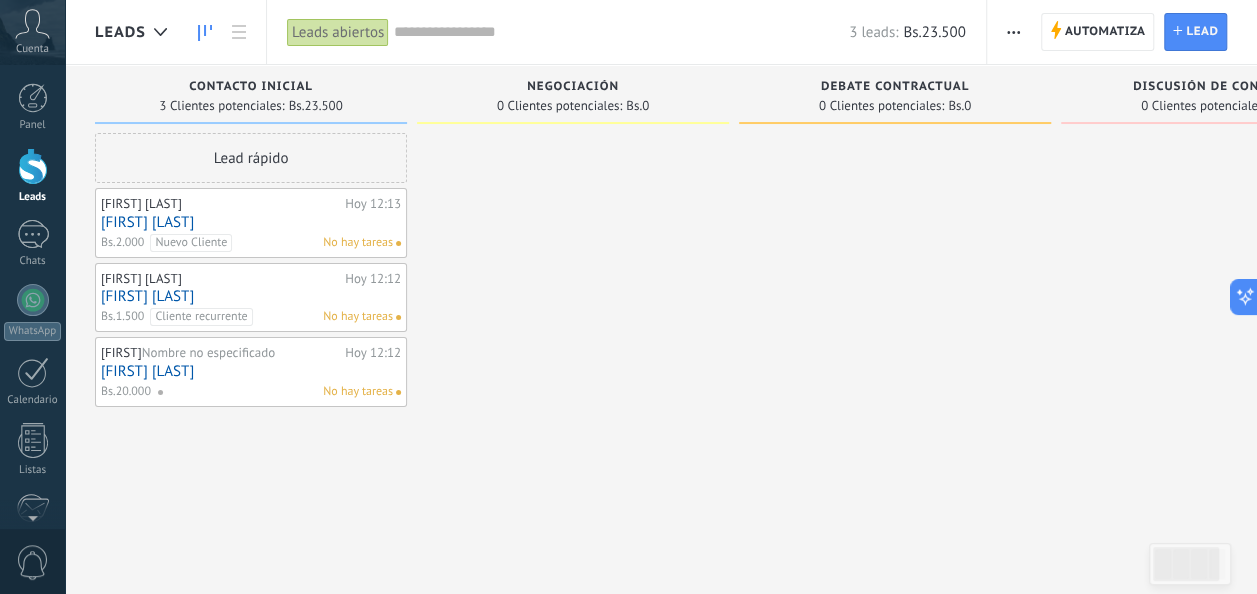 click on "No hay tareas" at bounding box center [275, 392] 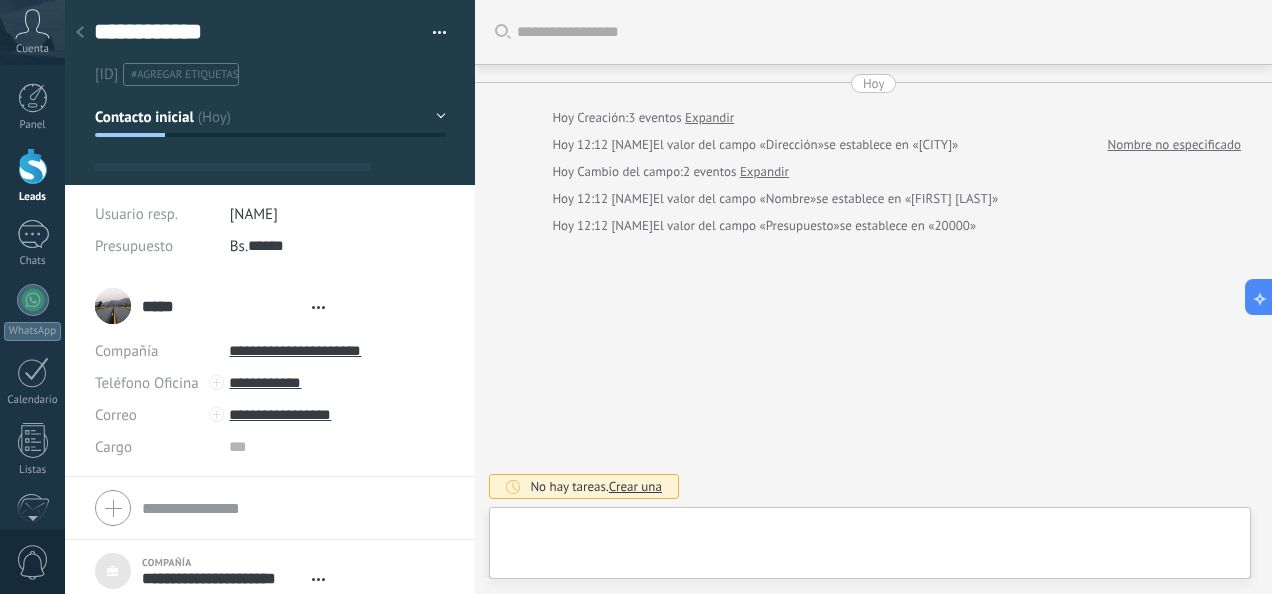 type on "*******" 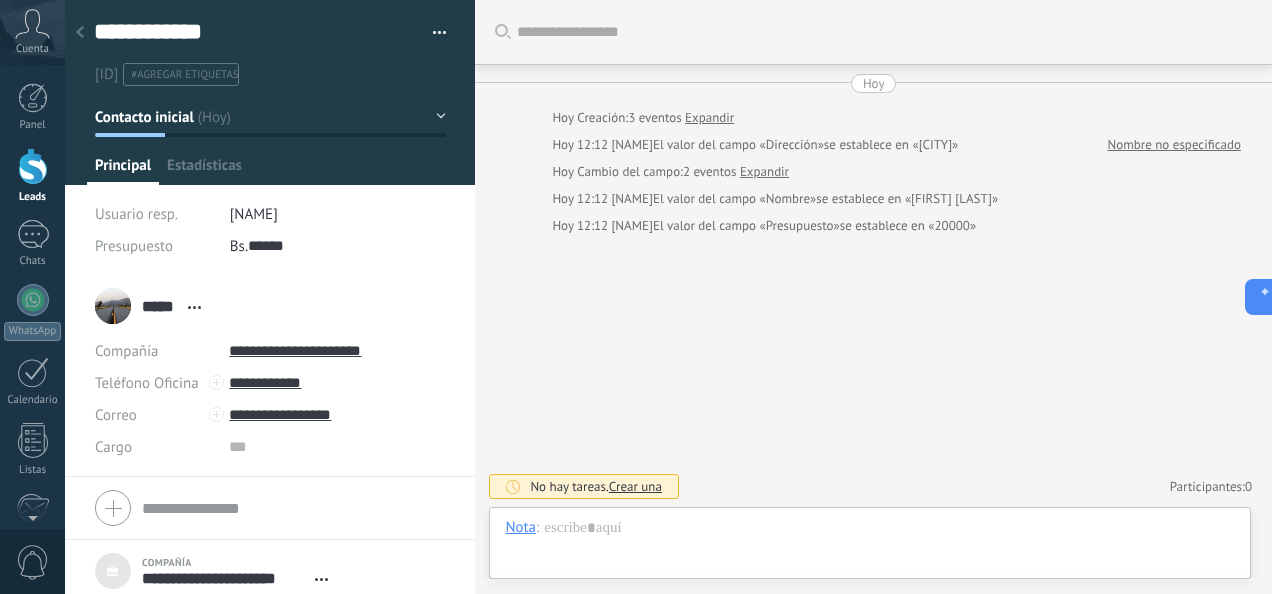 scroll, scrollTop: 20, scrollLeft: 0, axis: vertical 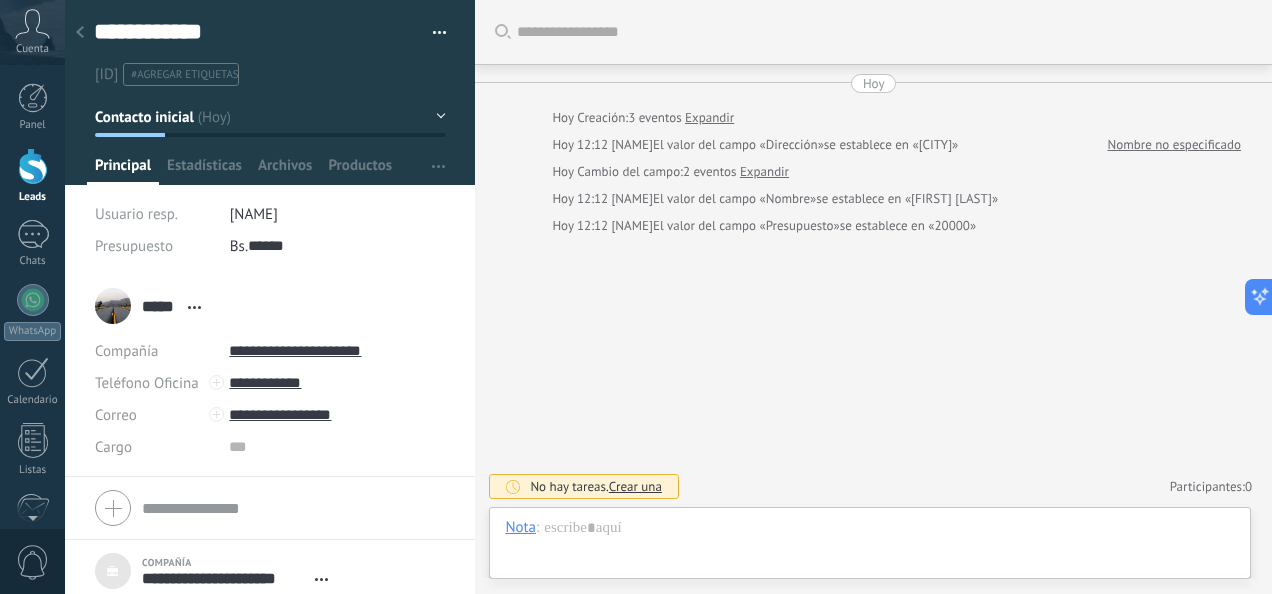click at bounding box center [440, 36] 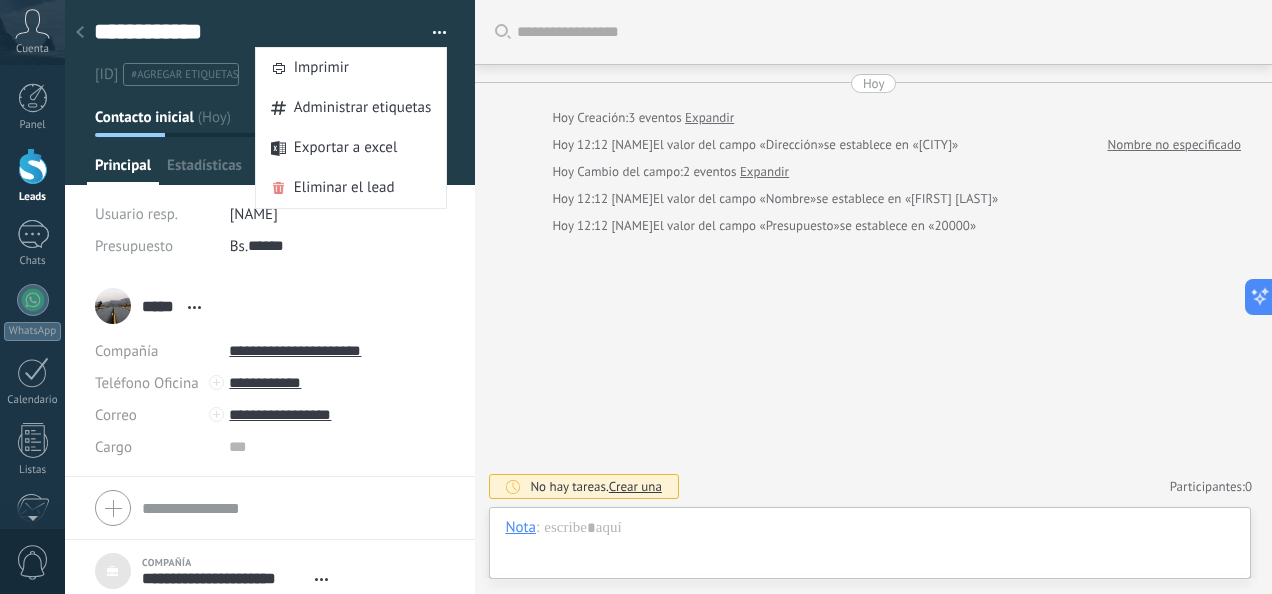 click on "#agregar etiquetas" at bounding box center [184, 75] 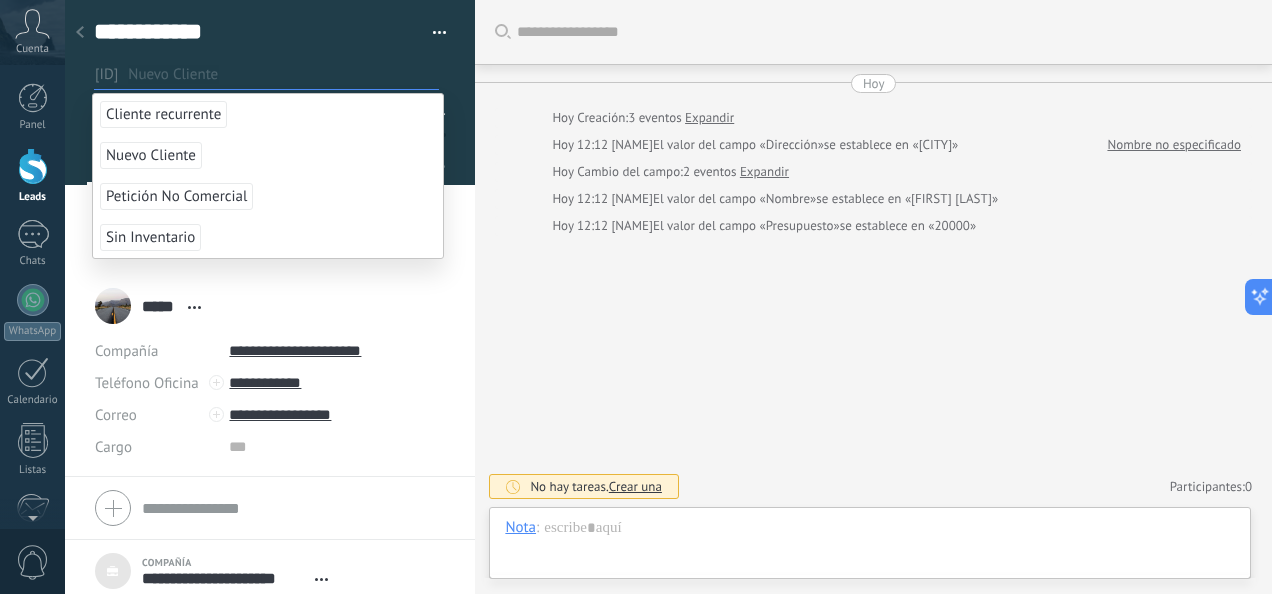 click on "Nuevo Cliente" at bounding box center [151, 155] 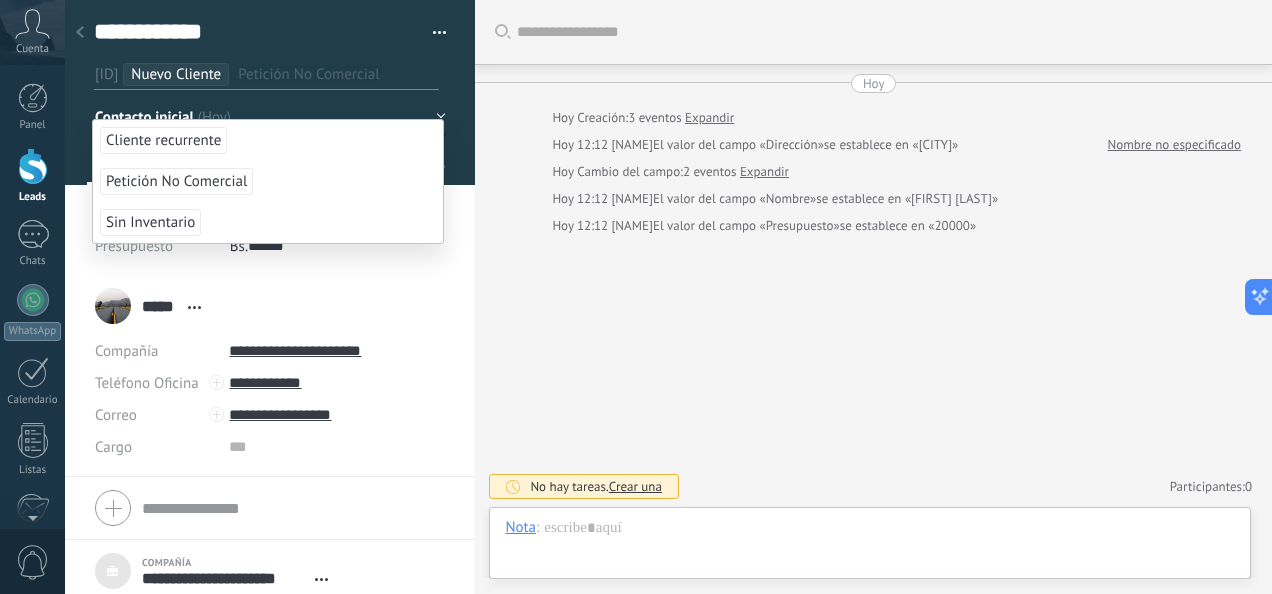 click on "Buscar Carga más Hoy Hoy Creación:  3  eventos   Expandir Hoy 12:12 JESUS GONZALEZ  El valor del campo «Dirección»  se establece en «Caracas» Nombre no especificado Hoy Cambio del campo:  2  eventos   Expandir Hoy 12:12 JESUS GONZALEZ  El valor del campo «Nombre»  se establece en «Jesus Molina» Hoy 12:12 JESUS GONZALEZ  El valor del campo «Presupuesto»  se establece en «20000» No hay tareas.  Crear una Participantes:  0 Agregar usuario Bots:  0" at bounding box center [873, 297] 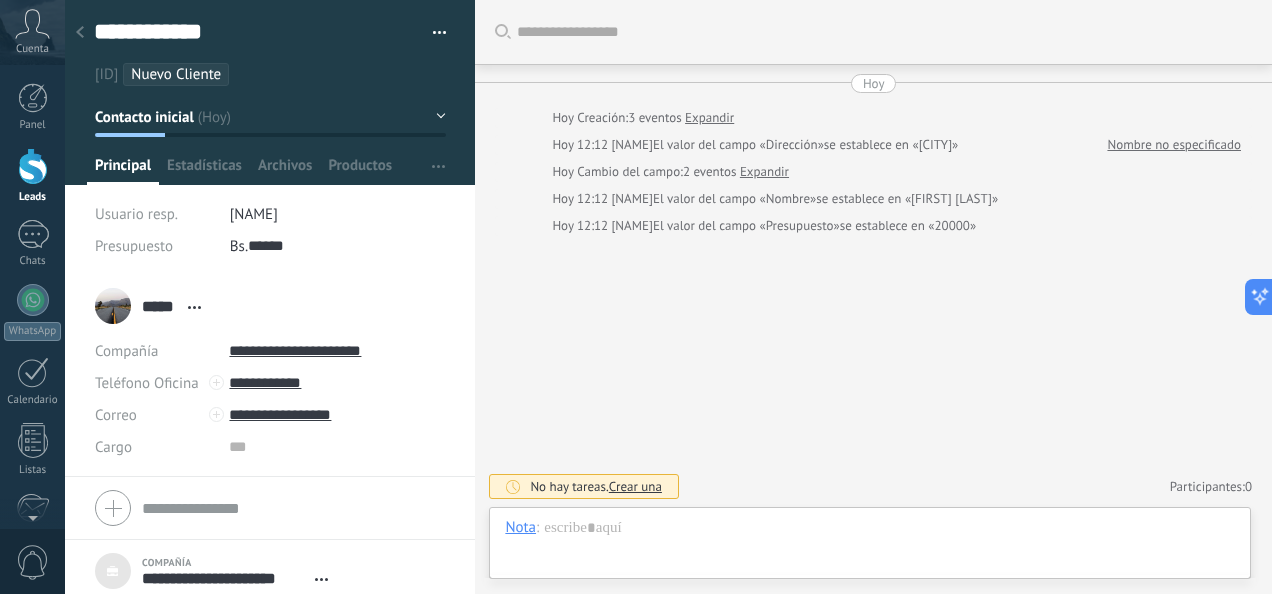click at bounding box center (33, 166) 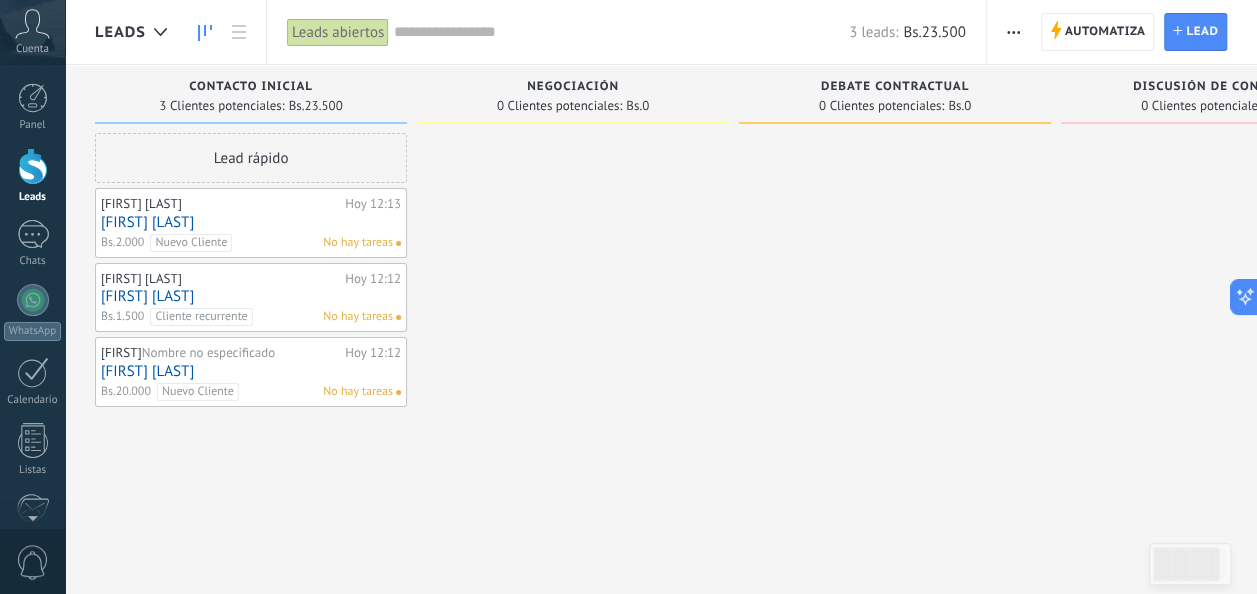 click at bounding box center (621, 32) 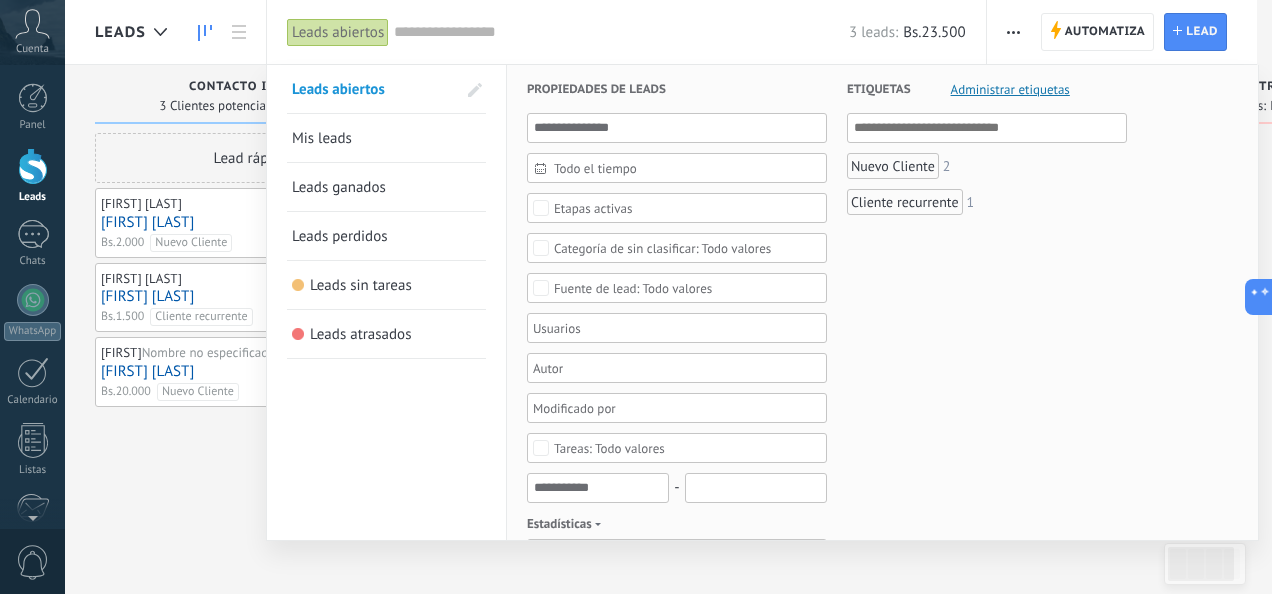 click on "Nuevo Cliente" at bounding box center (893, 166) 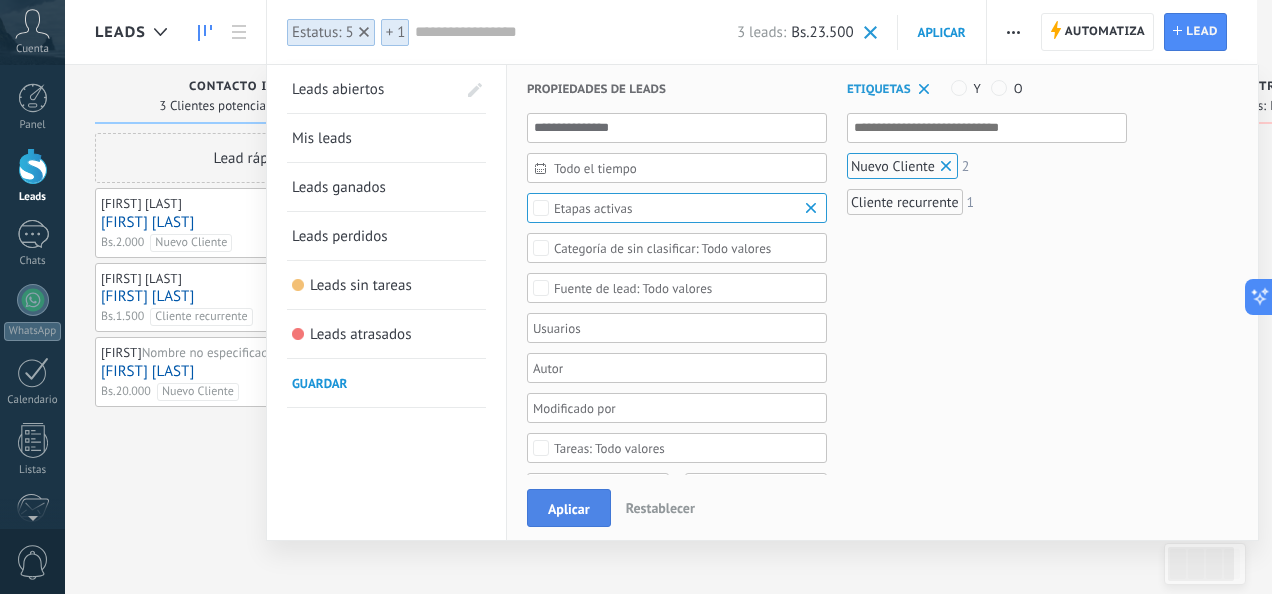 click on "Aplicar" at bounding box center [569, 509] 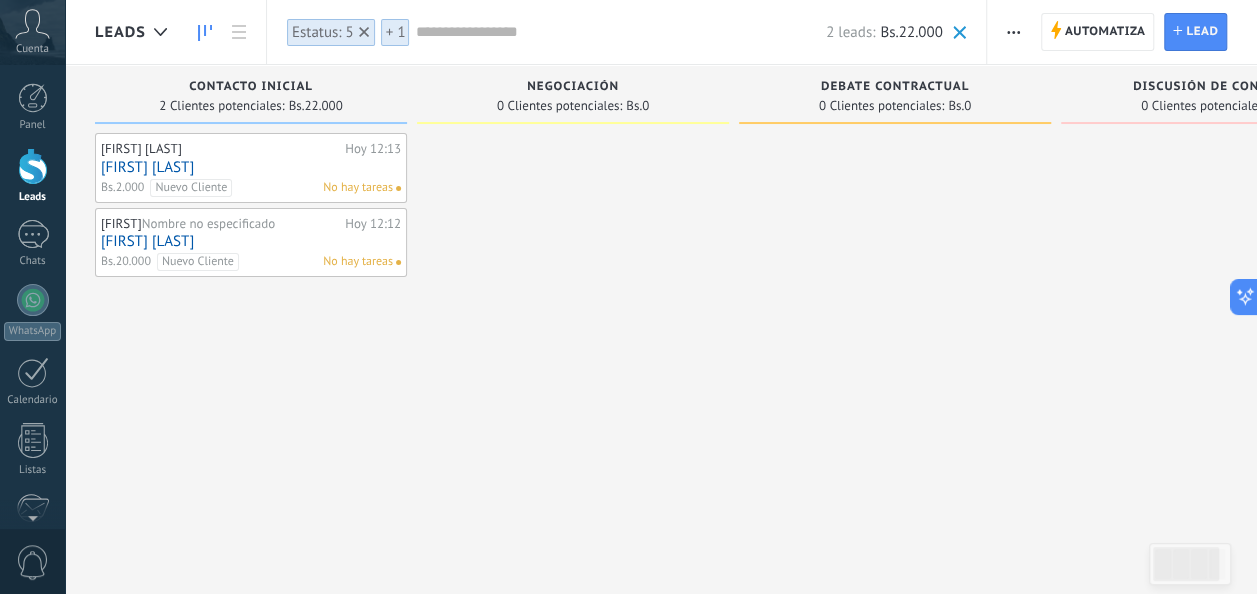 click at bounding box center (364, 32) 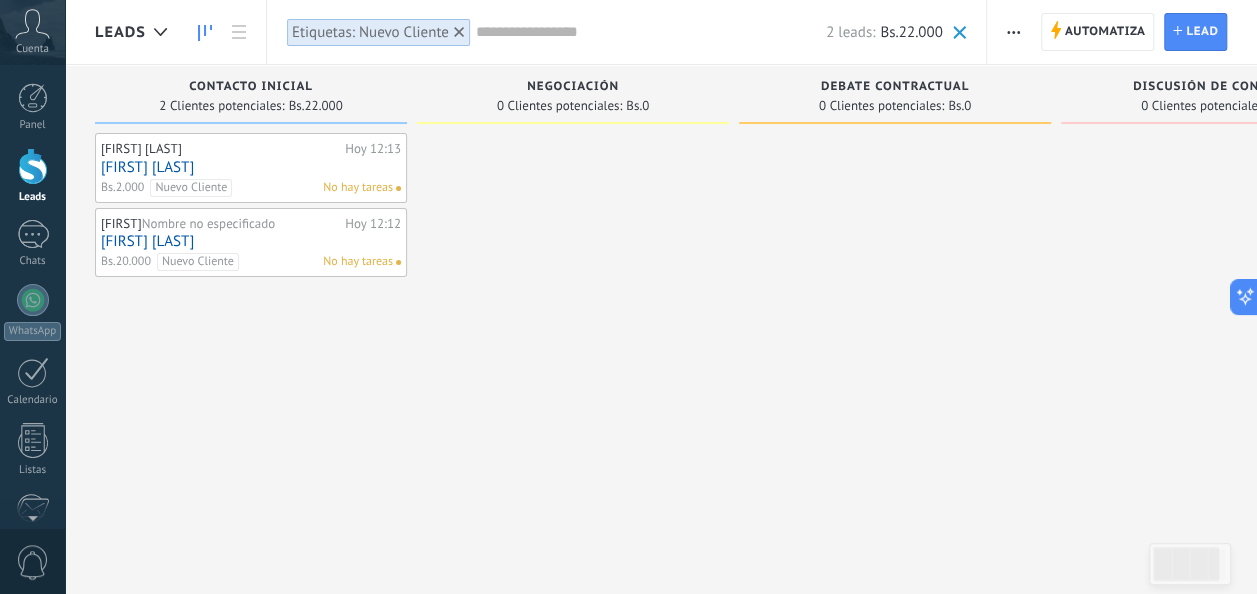 click 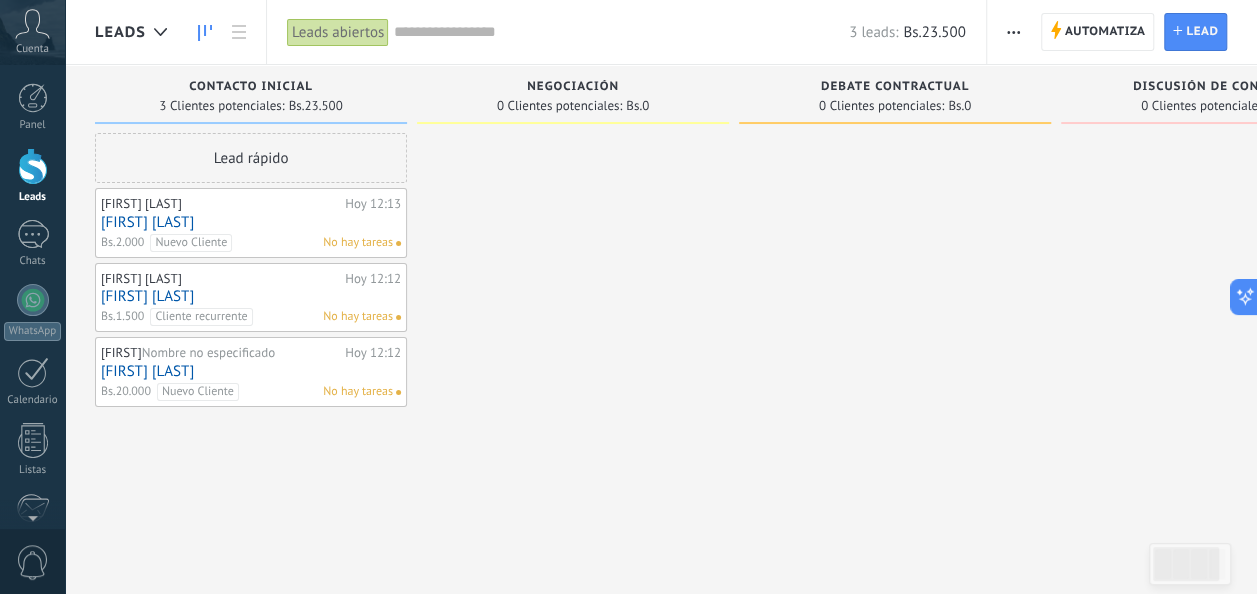 click at bounding box center (621, 32) 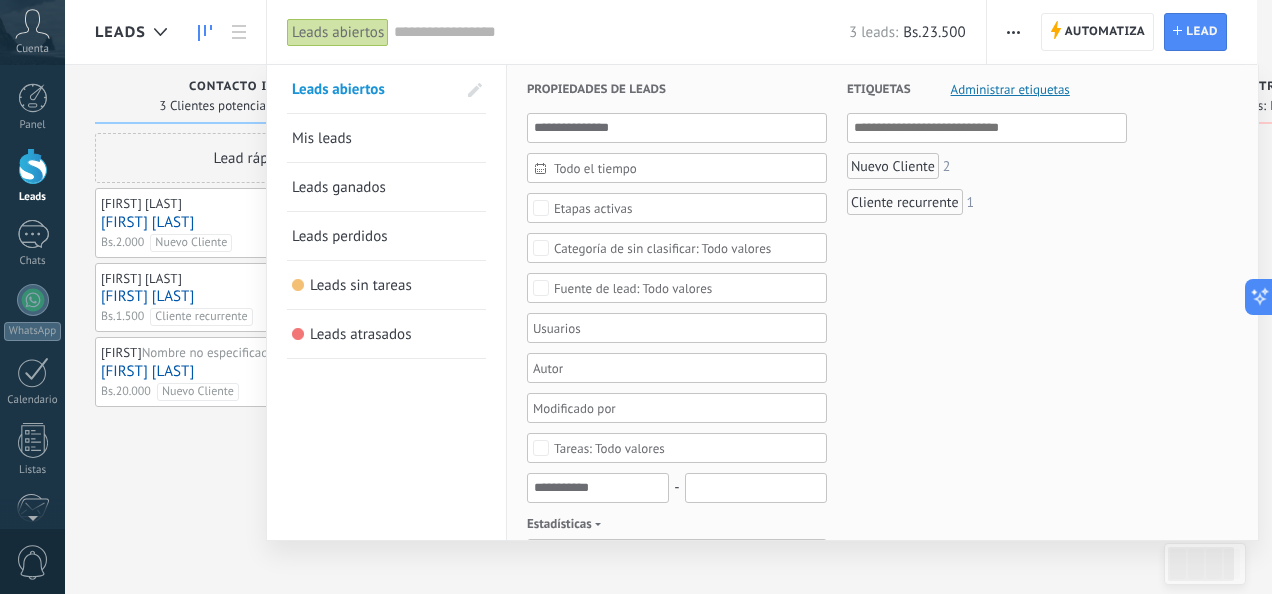 click at bounding box center [636, 297] 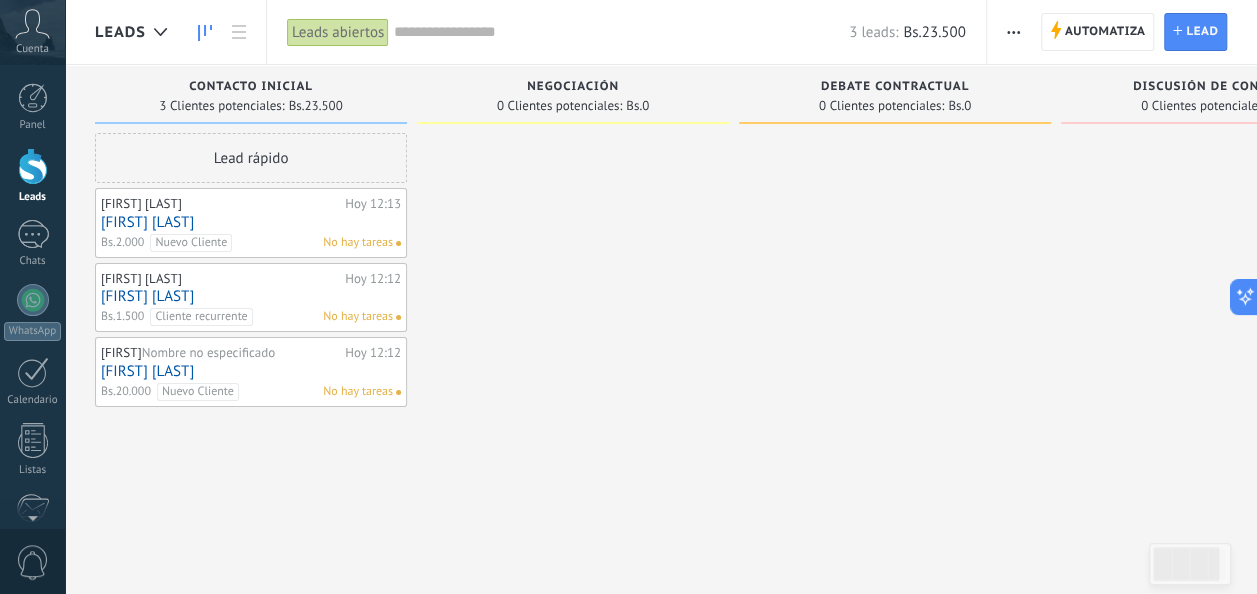 click at bounding box center [1013, 32] 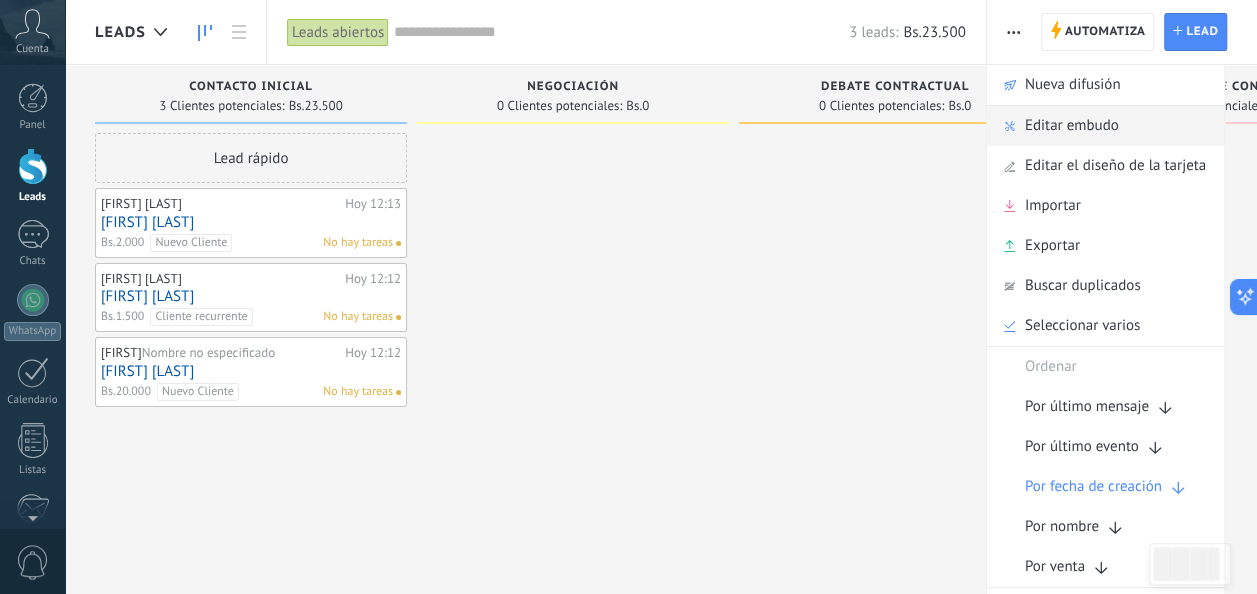 click on "Editar embudo" at bounding box center (1072, 126) 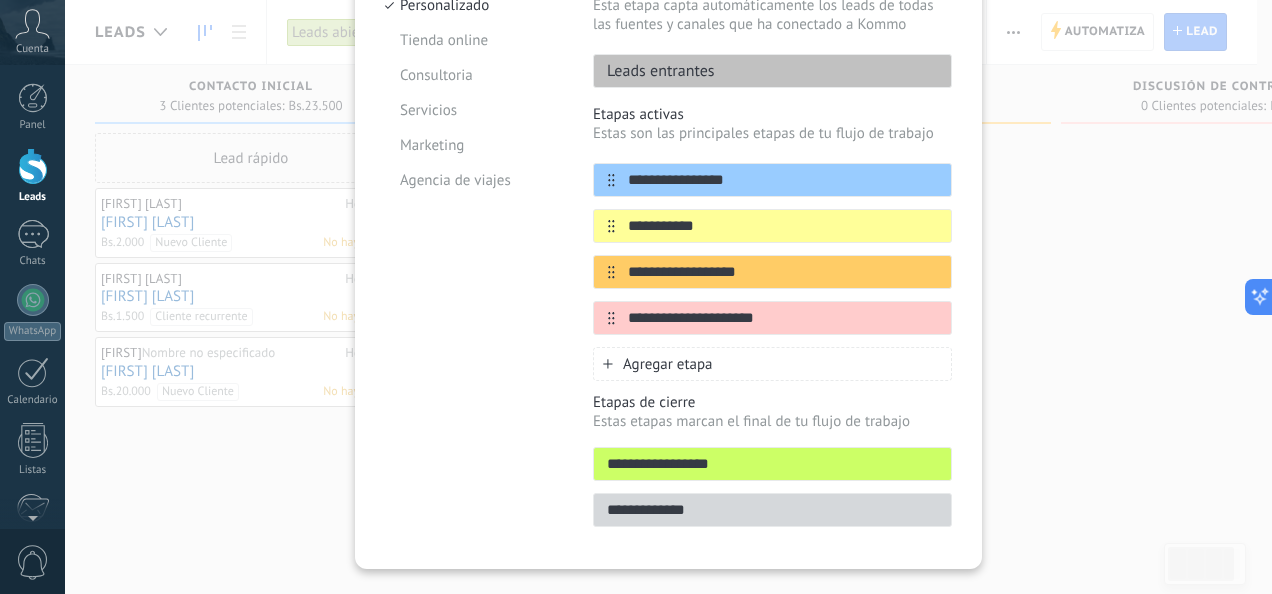scroll, scrollTop: 254, scrollLeft: 0, axis: vertical 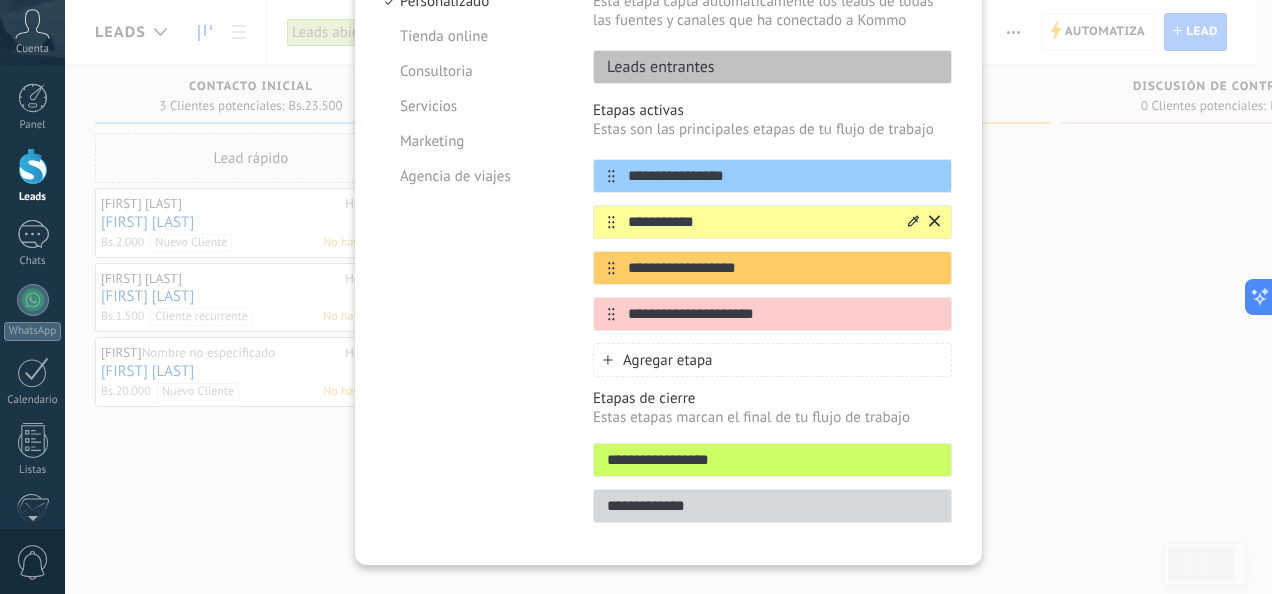 click on "**********" at bounding box center [760, 222] 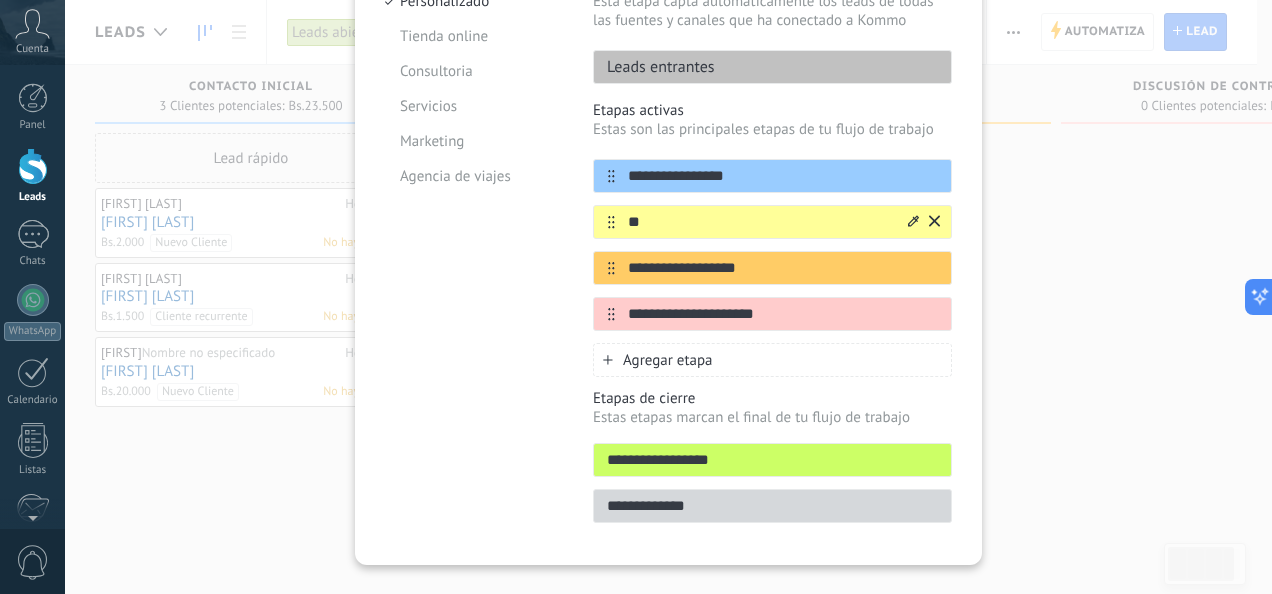 type on "*" 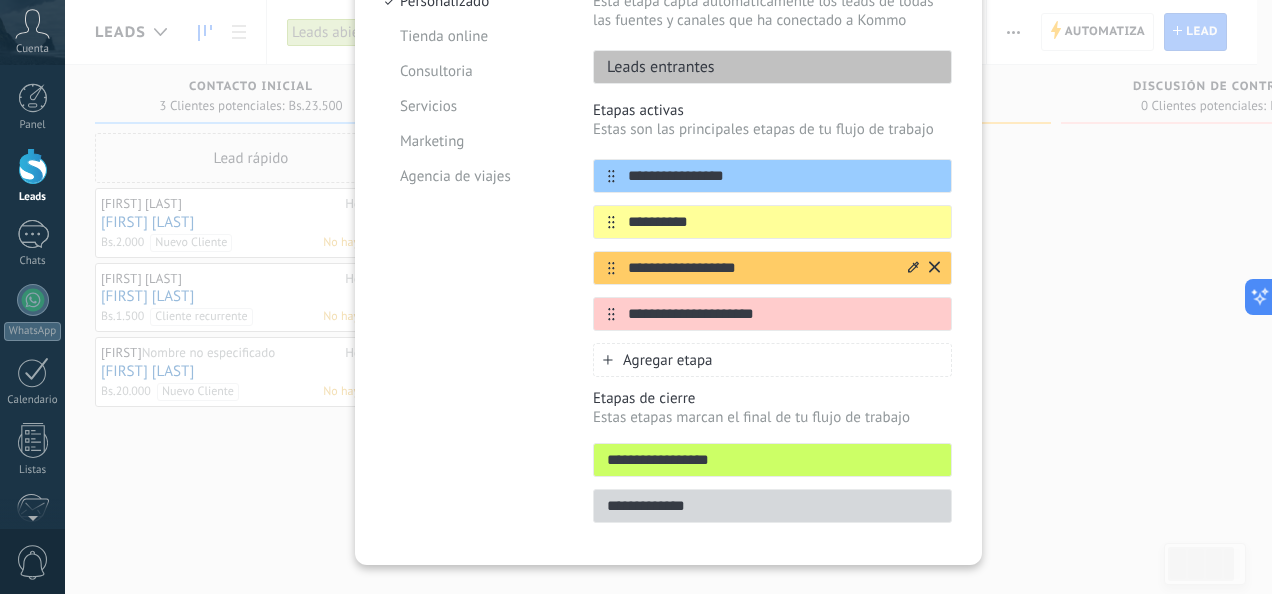 type on "**********" 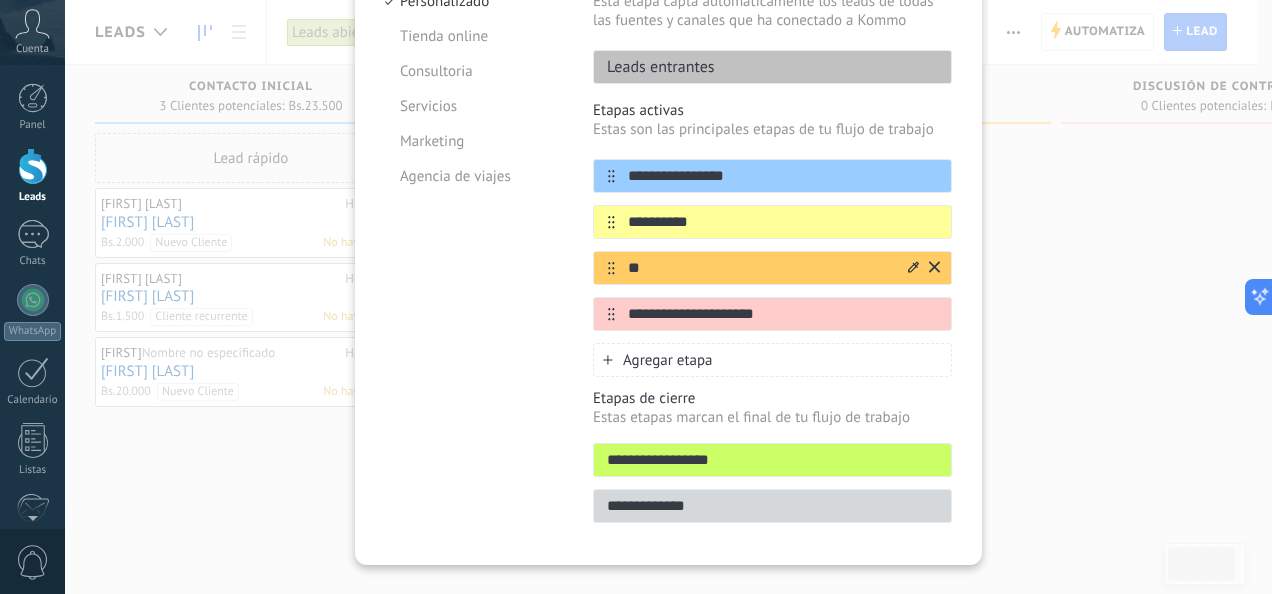 type on "*" 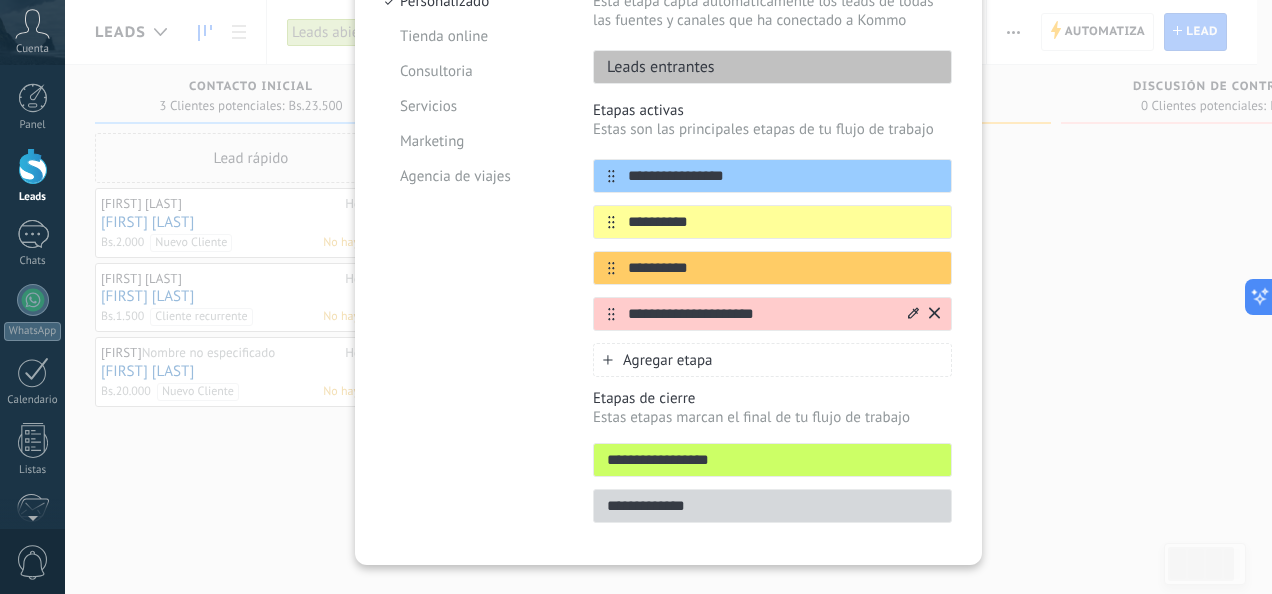 type on "**********" 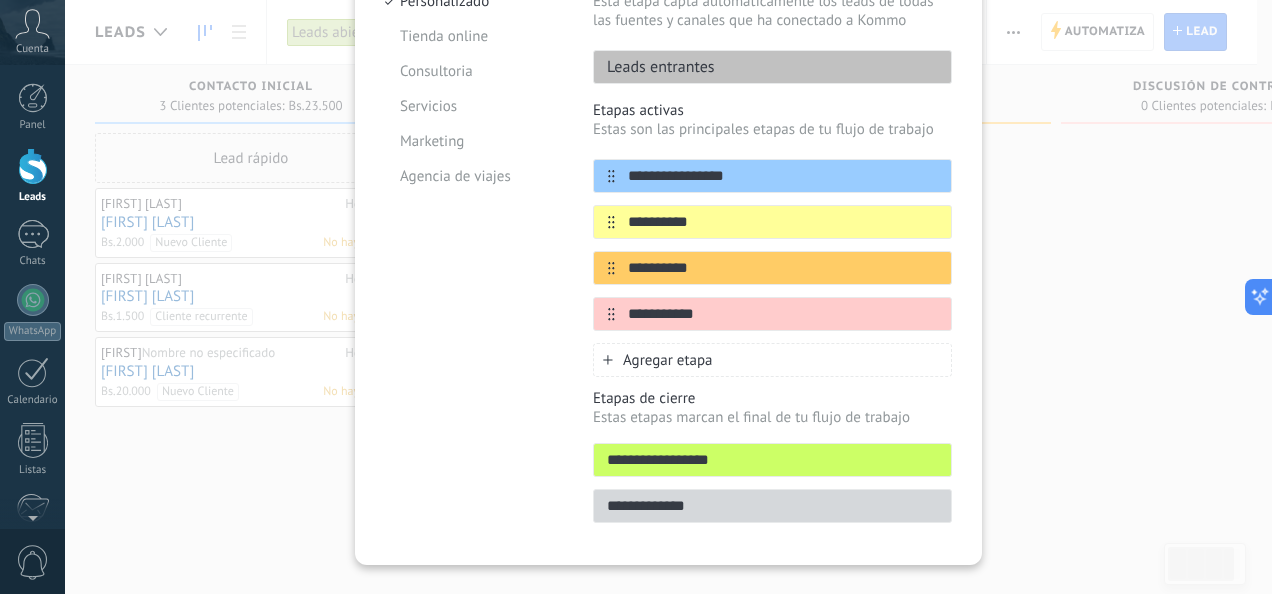 type on "**********" 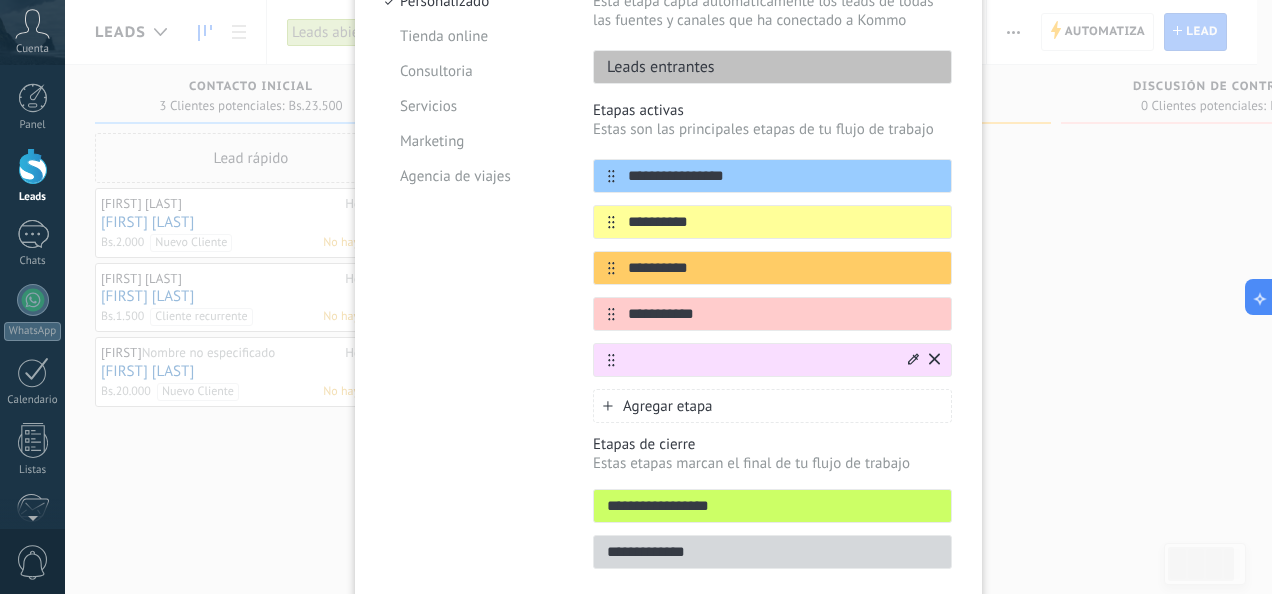 click at bounding box center (760, 360) 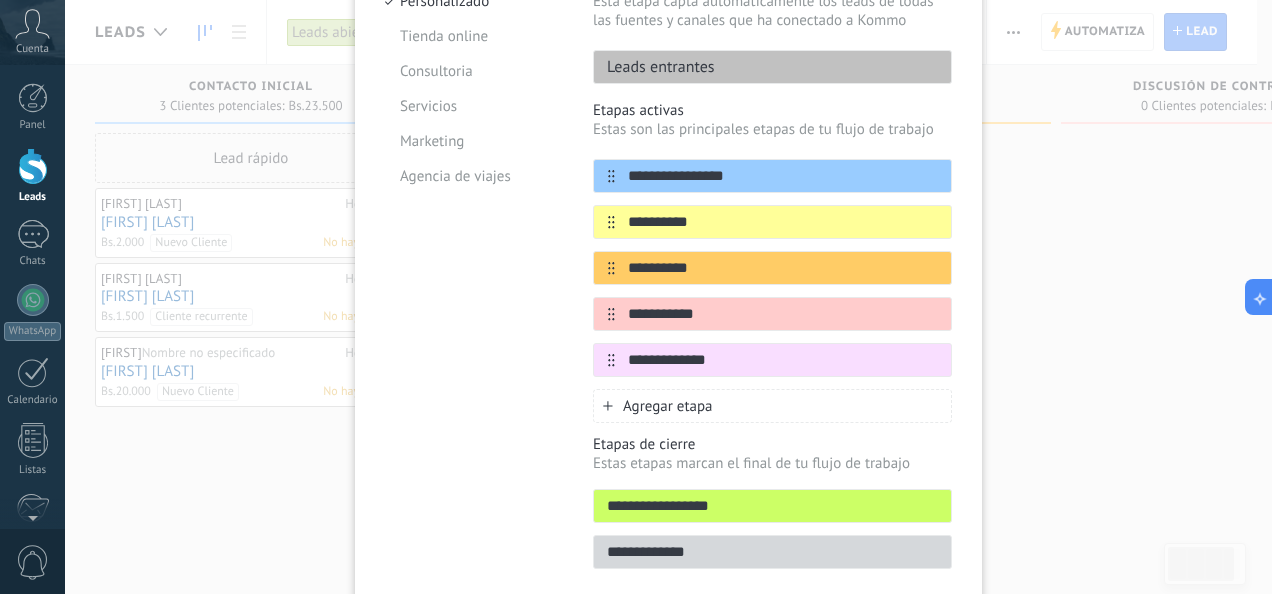 type on "**********" 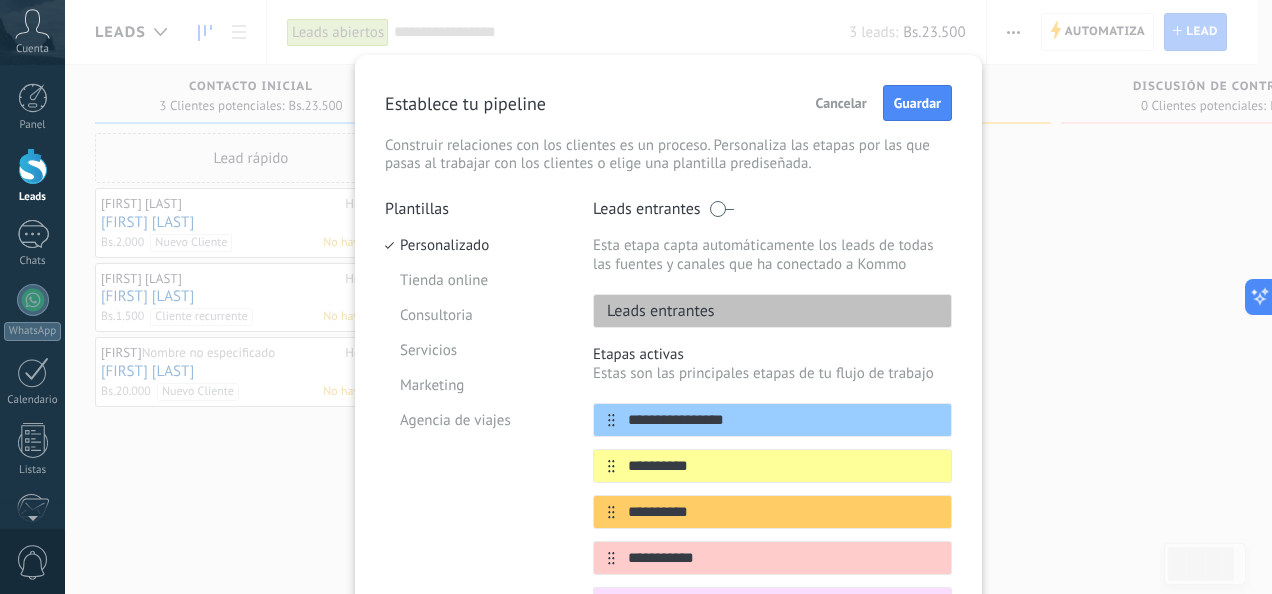 scroll, scrollTop: 9, scrollLeft: 0, axis: vertical 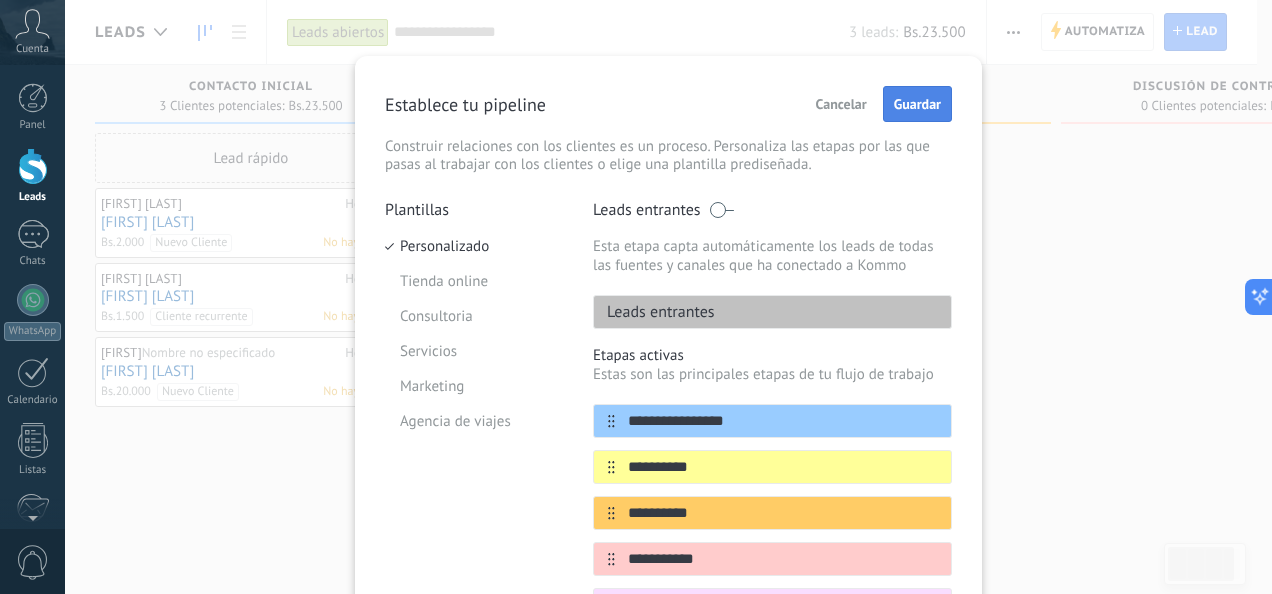 type on "**********" 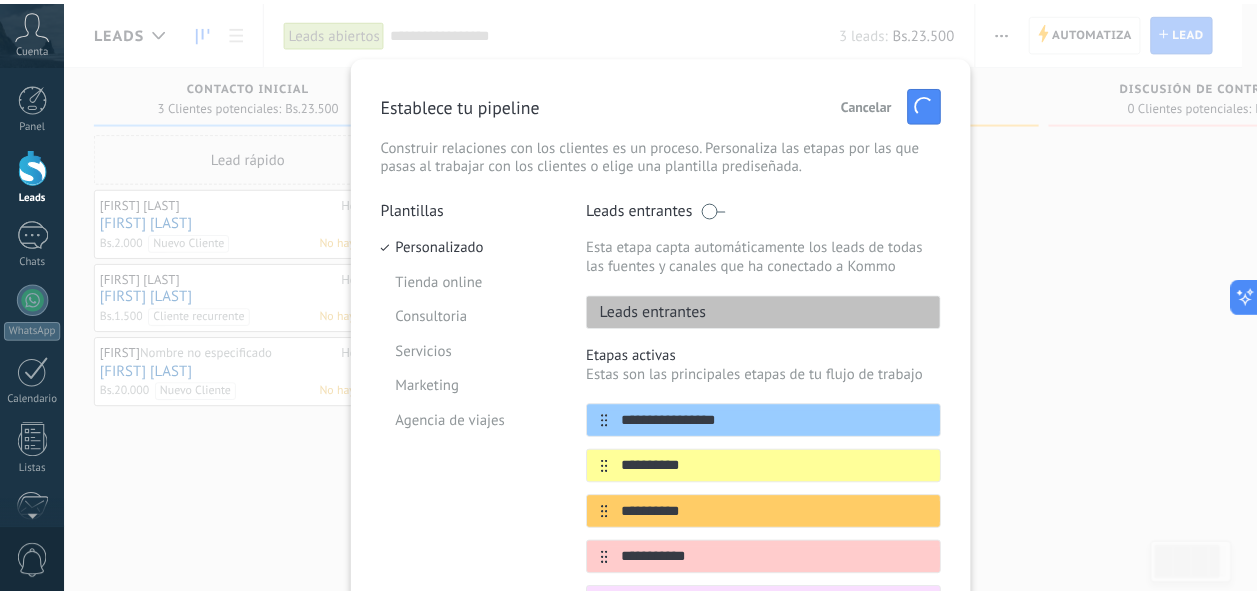 scroll, scrollTop: 0, scrollLeft: 0, axis: both 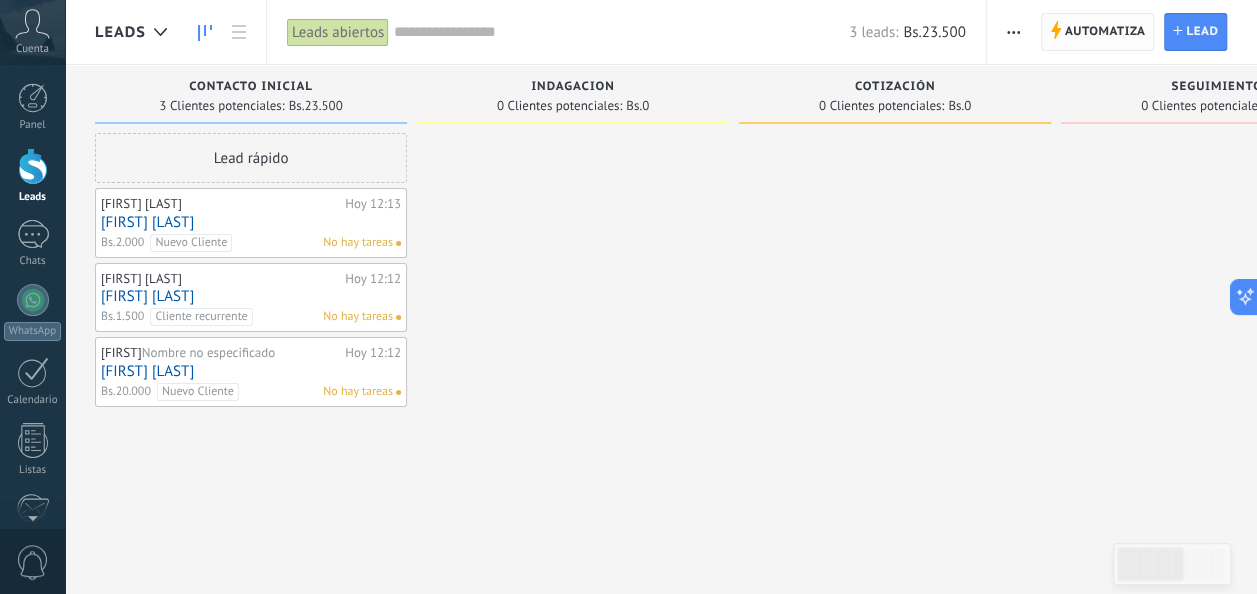 click on "Automatiza" at bounding box center [1105, 32] 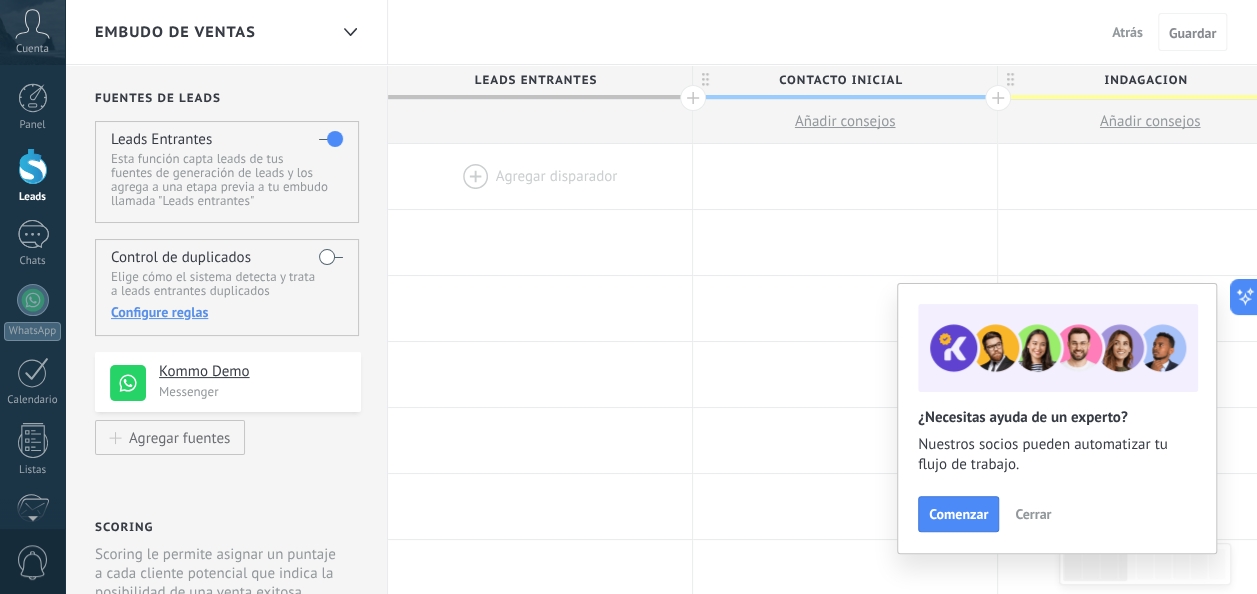 click on "Cerrar" at bounding box center [1033, 514] 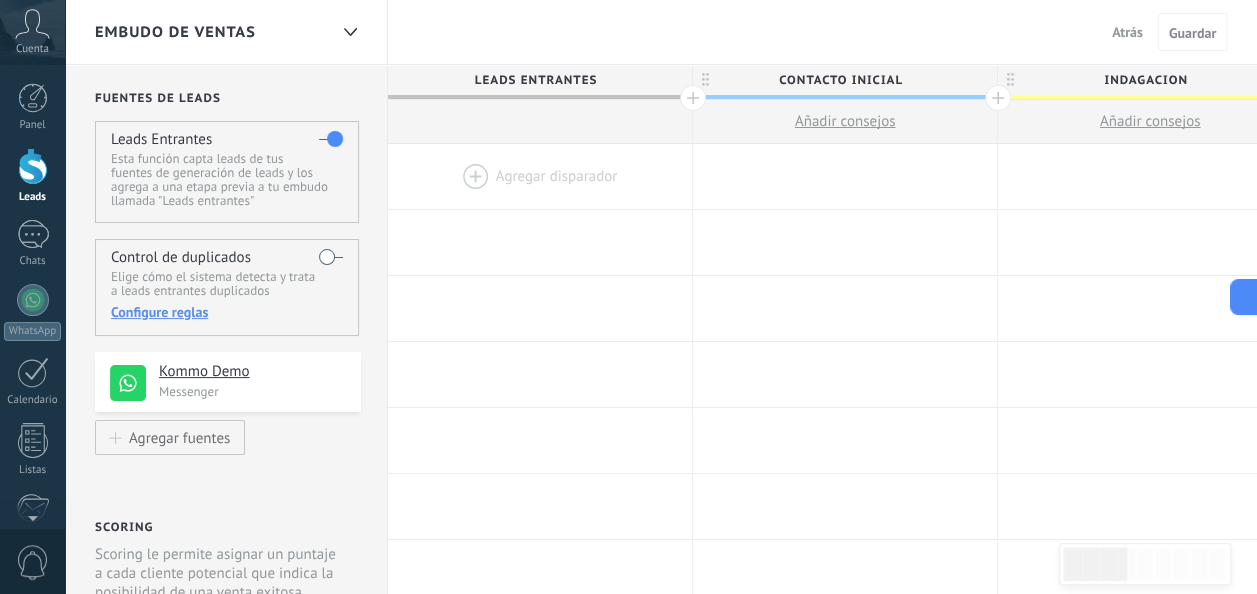 click at bounding box center (540, 176) 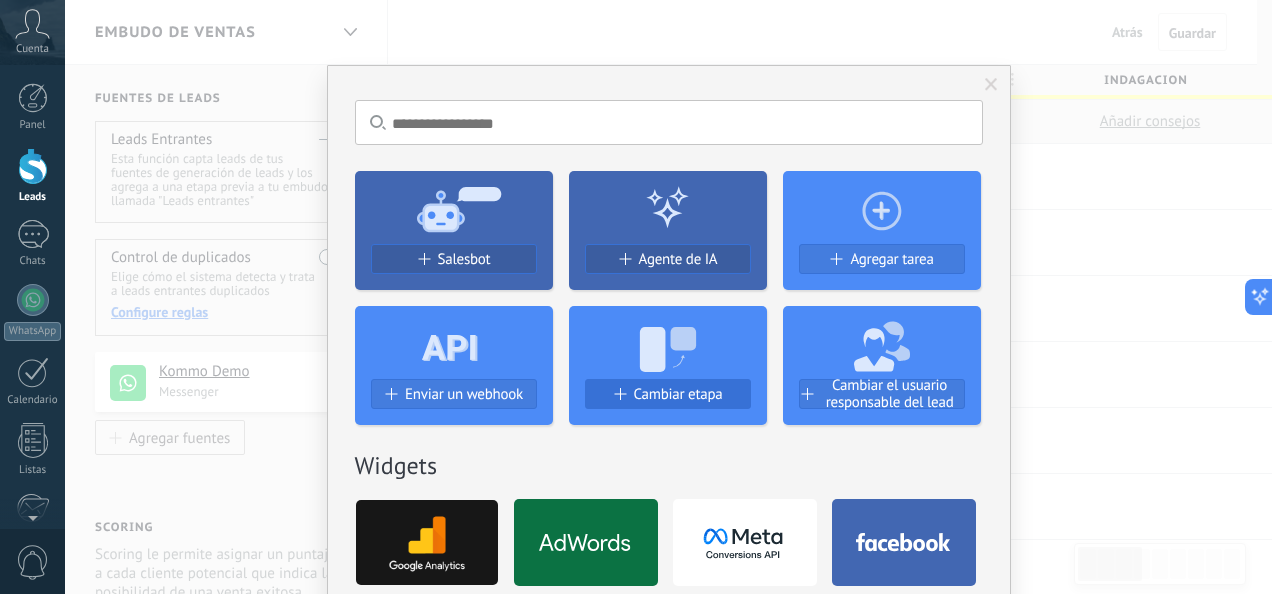 click on "Cambiar etapa" at bounding box center [678, 394] 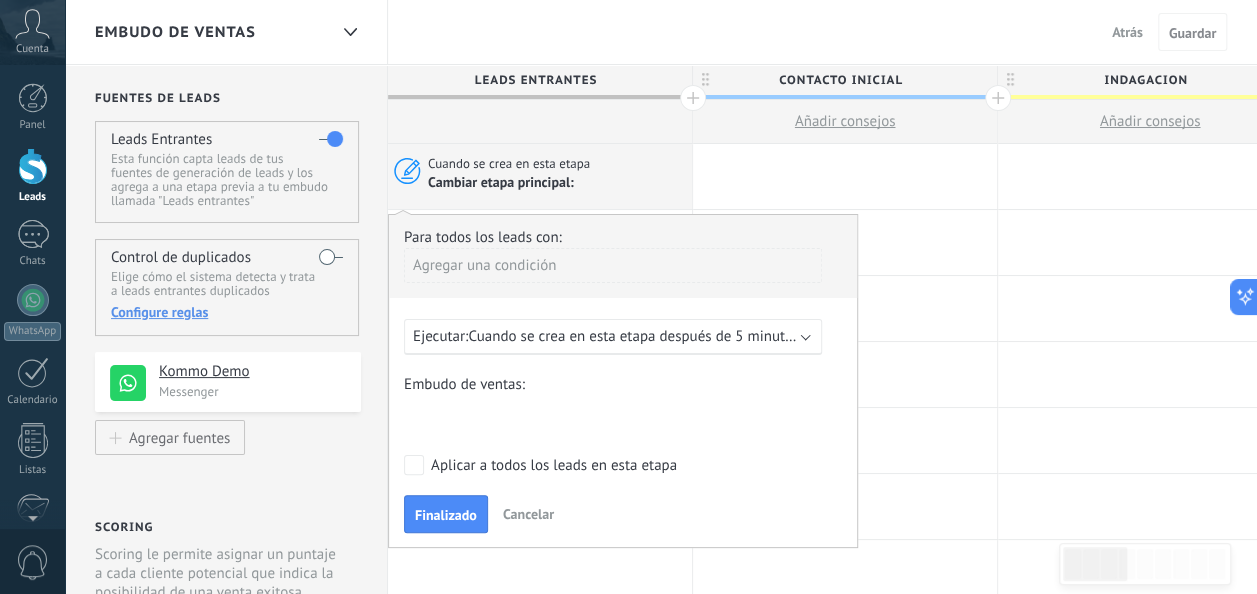 click on "Agregar una condición" at bounding box center [613, 265] 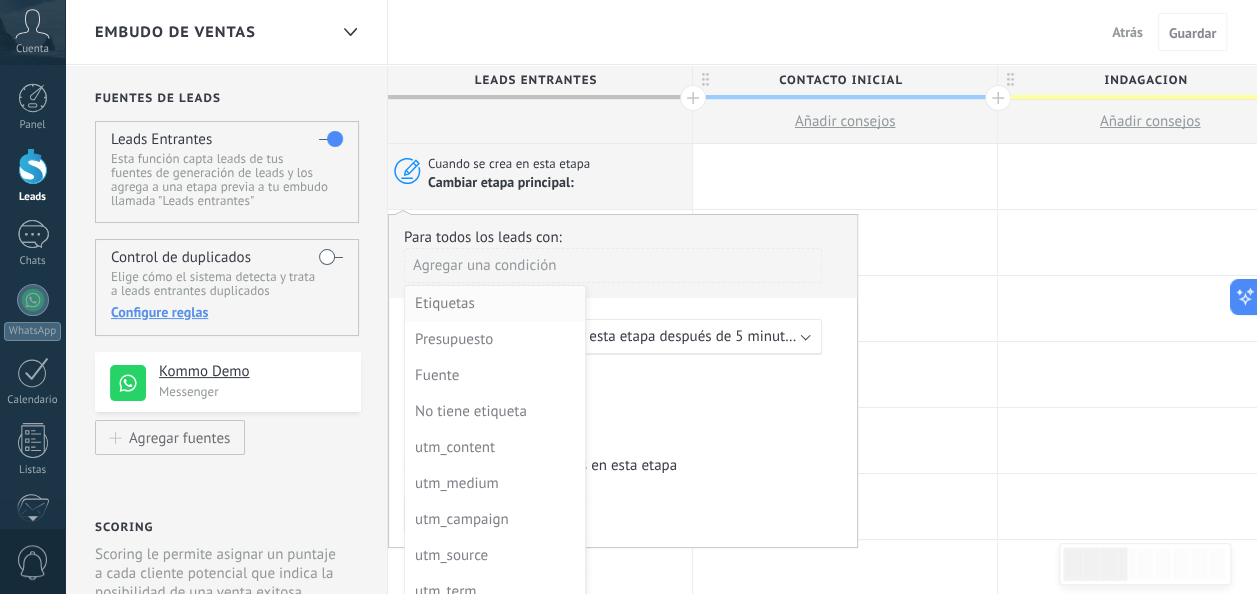 click on "Etiquetas" at bounding box center (493, 304) 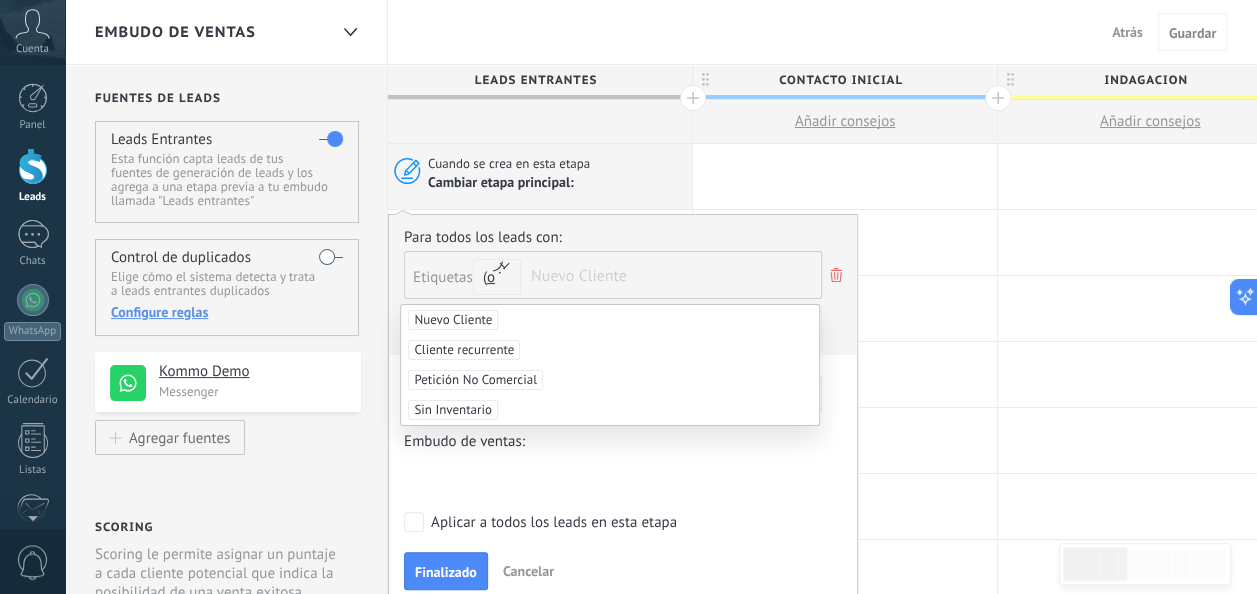 click on "Nuevo Cliente" at bounding box center [453, 320] 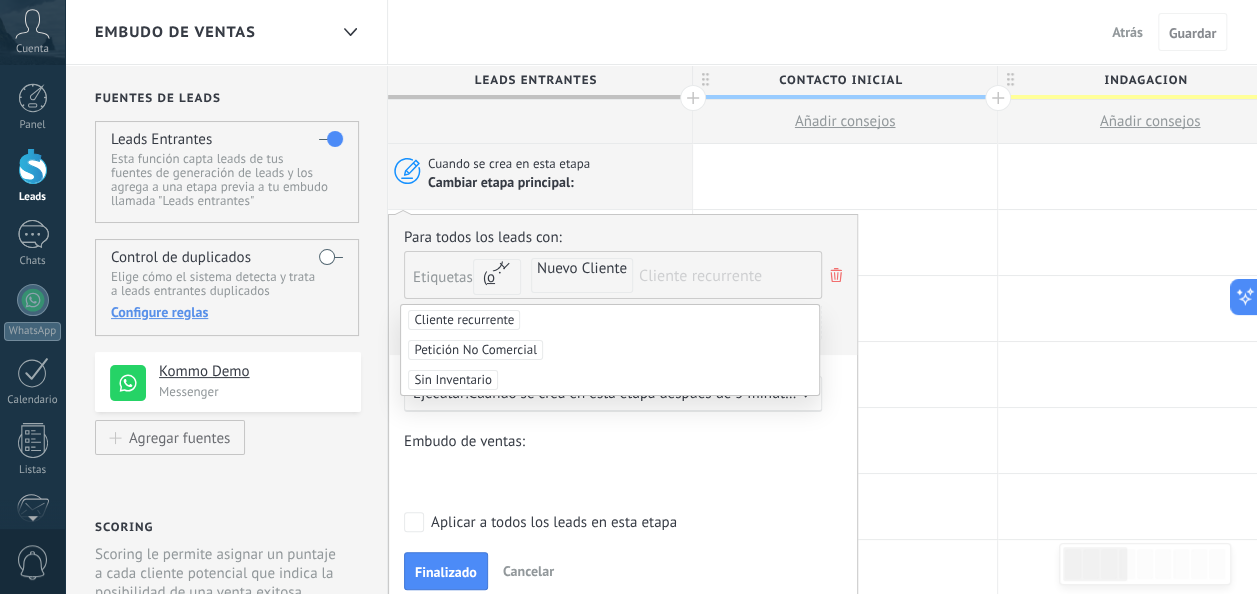 click on "Cliente recurrente" at bounding box center (464, 320) 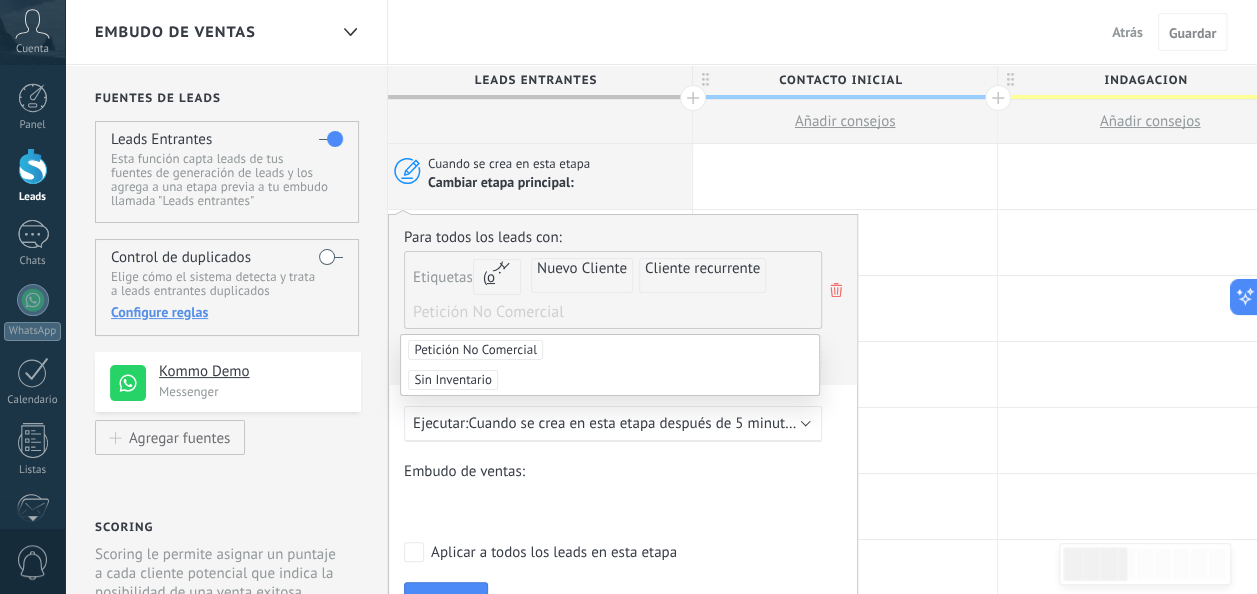 click at bounding box center [464, 311] 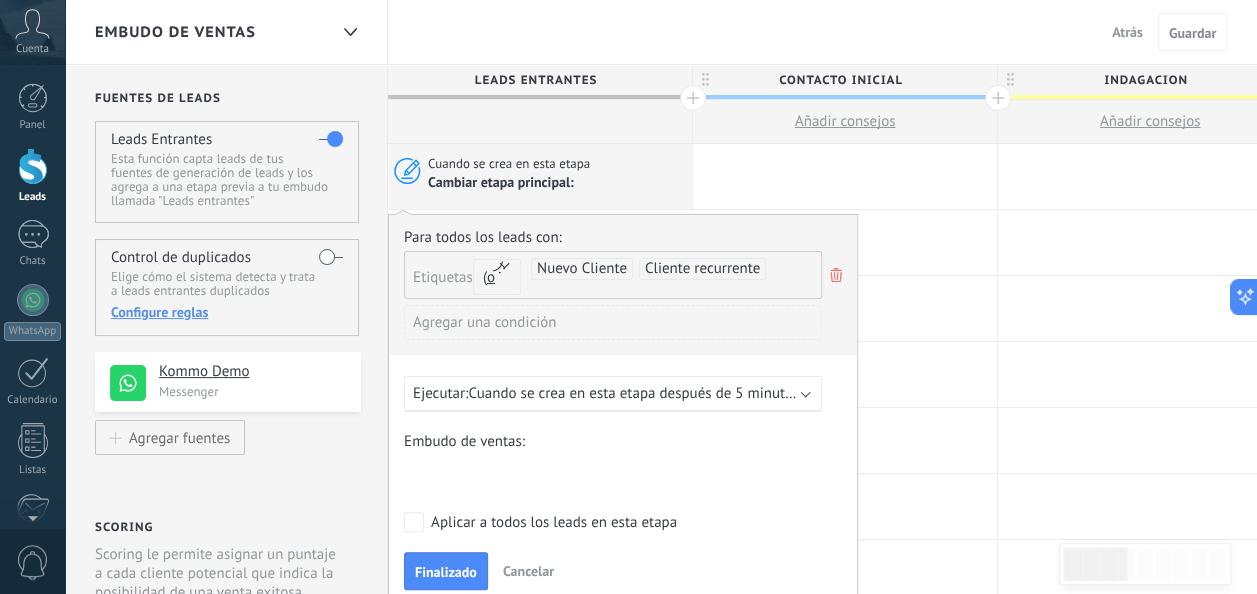 click on "Cuando se crea en esta etapa después de 5 minutos" at bounding box center (633, 393) 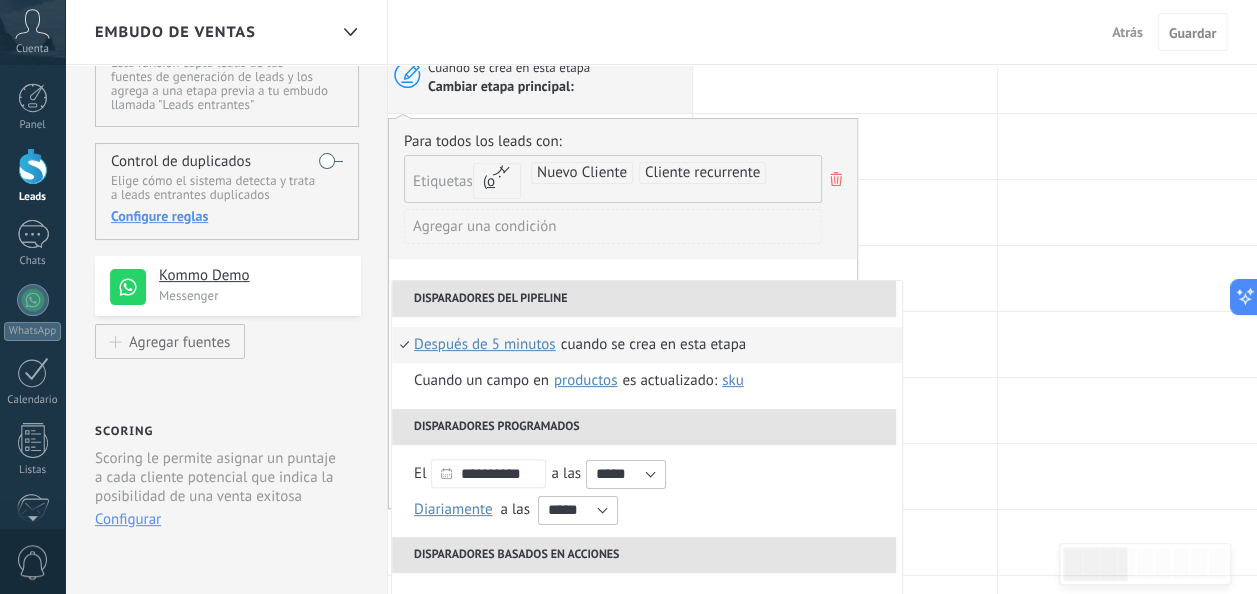 scroll, scrollTop: 118, scrollLeft: 0, axis: vertical 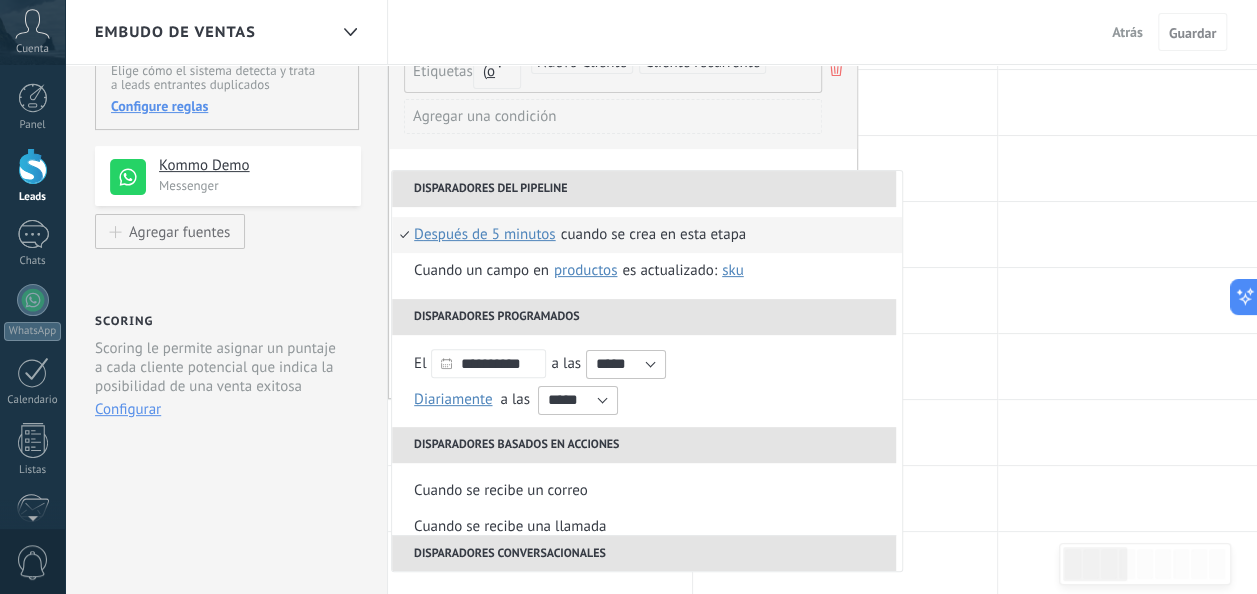 click on "después de 5 minutos" at bounding box center (485, 235) 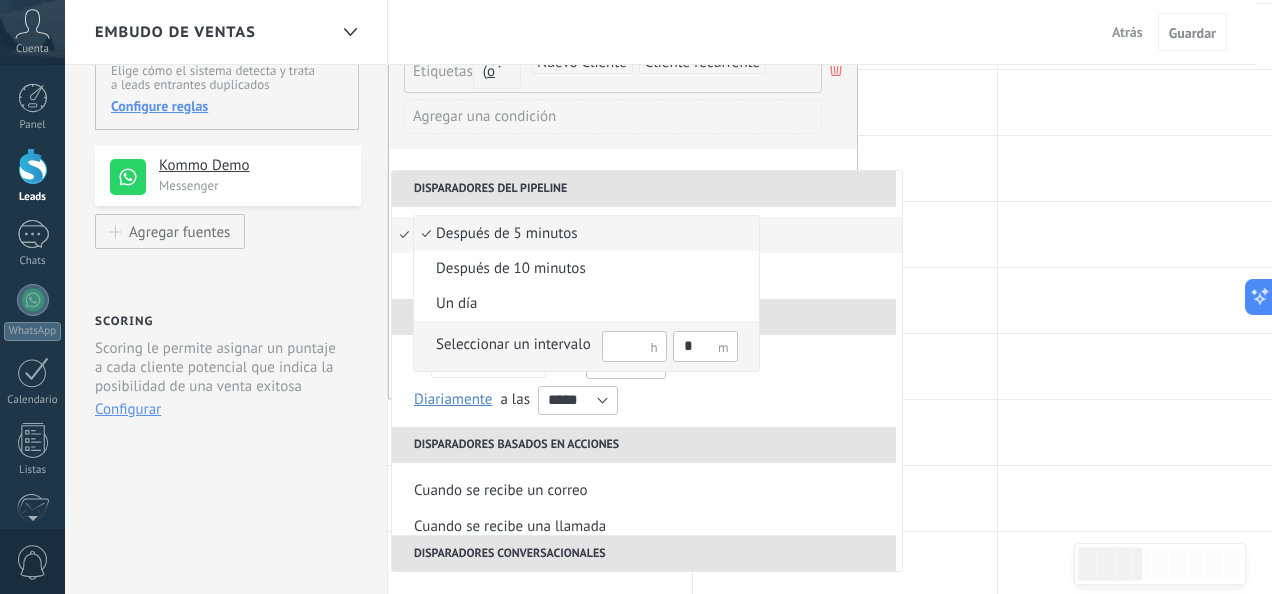 click on "*" at bounding box center (705, 346) 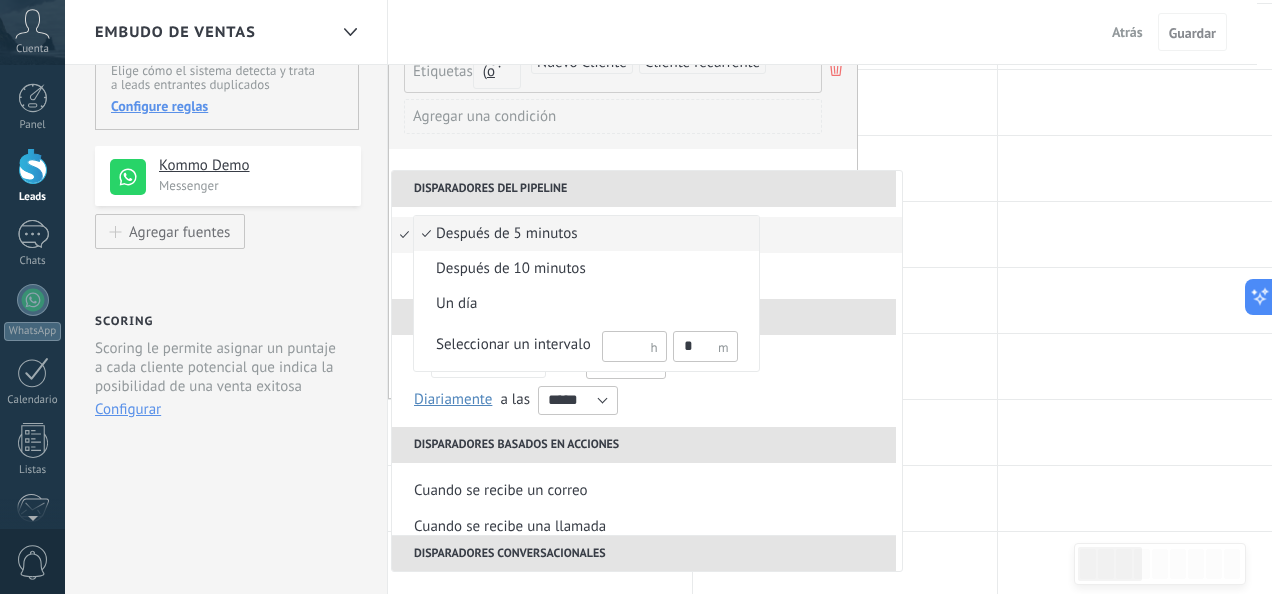 type on "*" 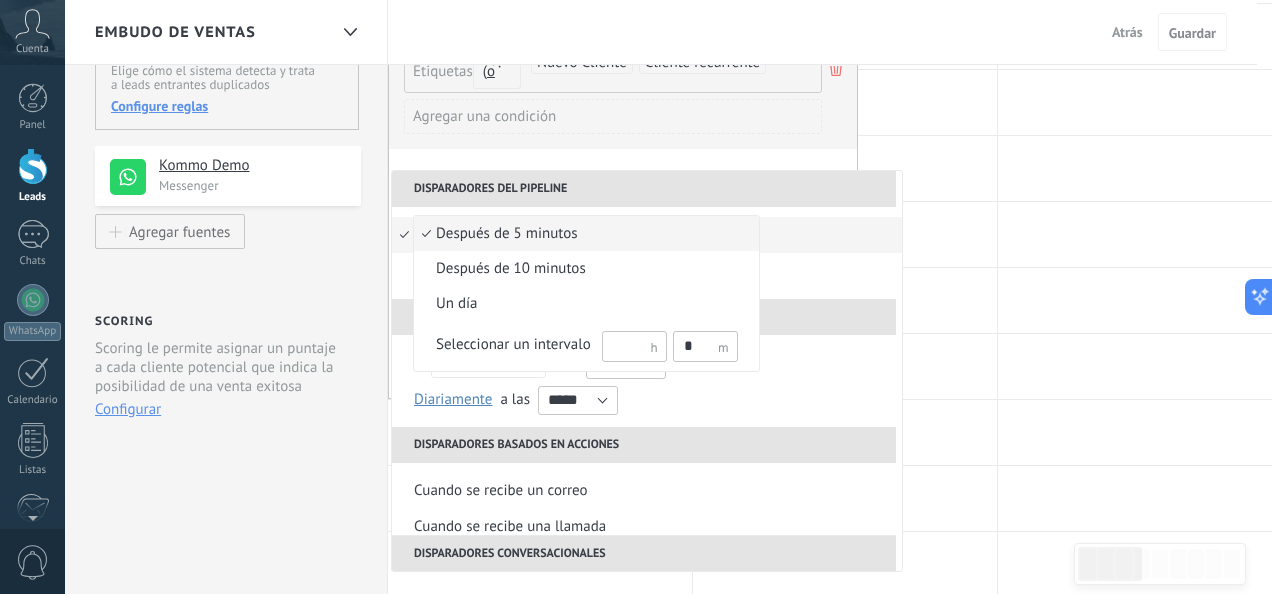 click at bounding box center [636, 297] 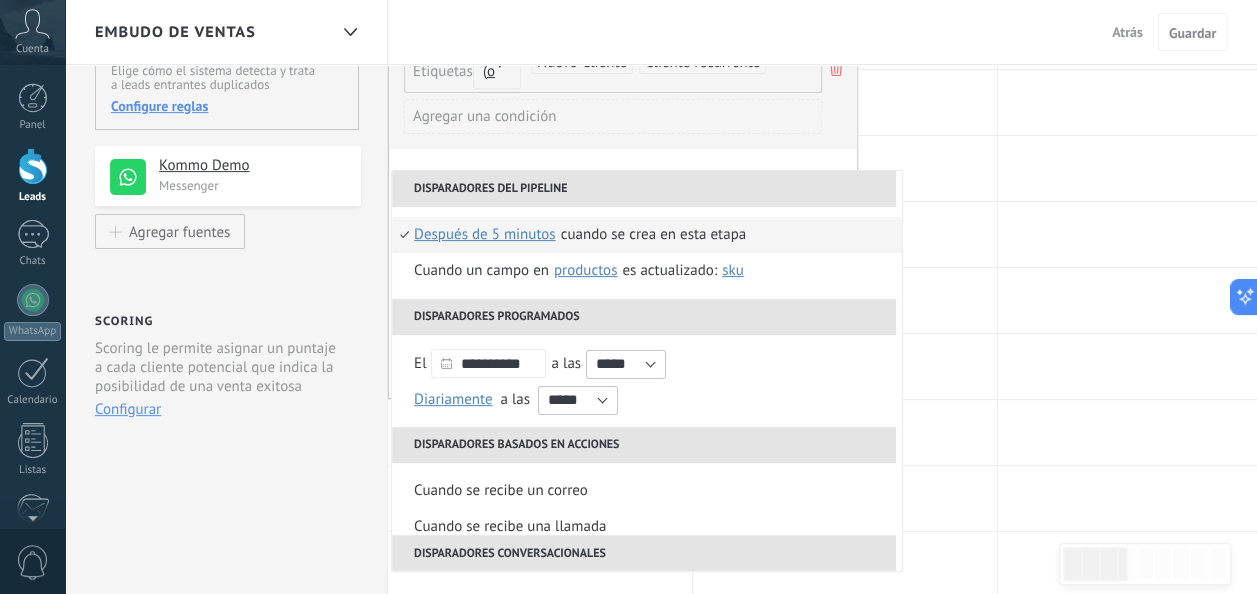 click on "después de 5 minutos" at bounding box center [485, 235] 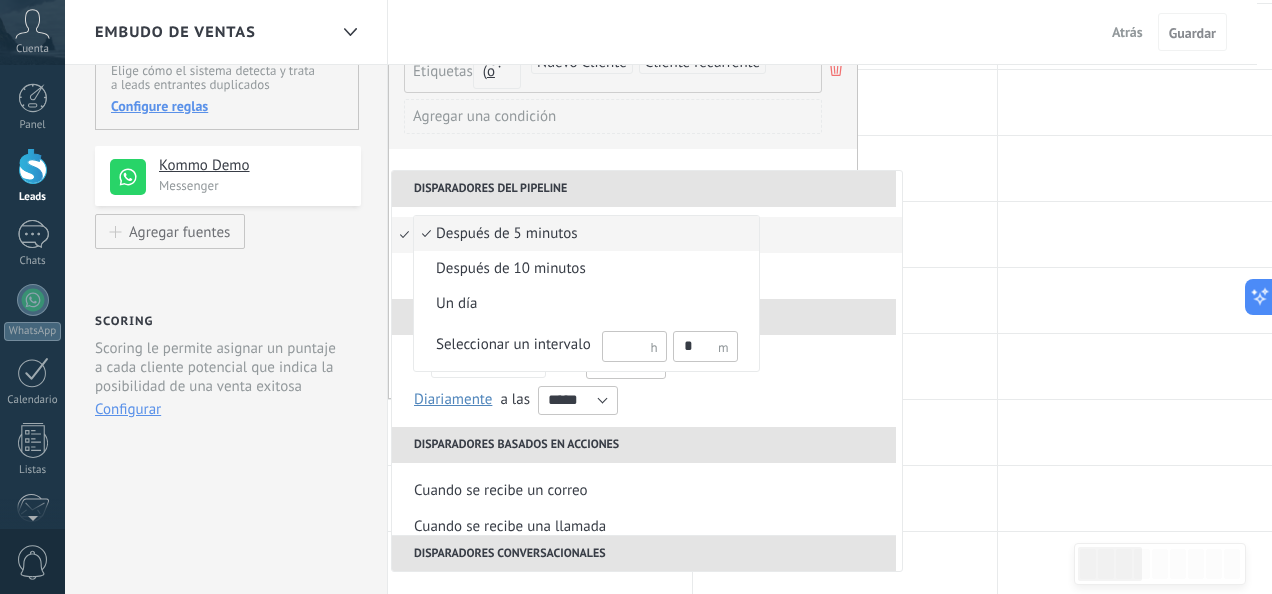click at bounding box center [636, 297] 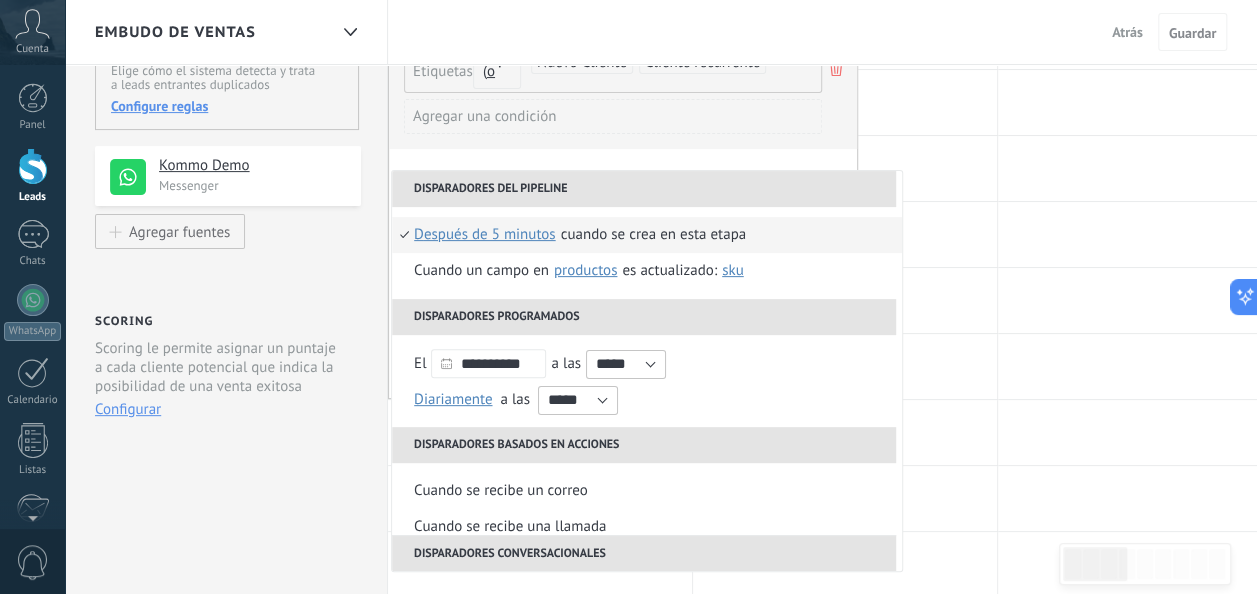 click on "después de 5 minutos" at bounding box center (485, 235) 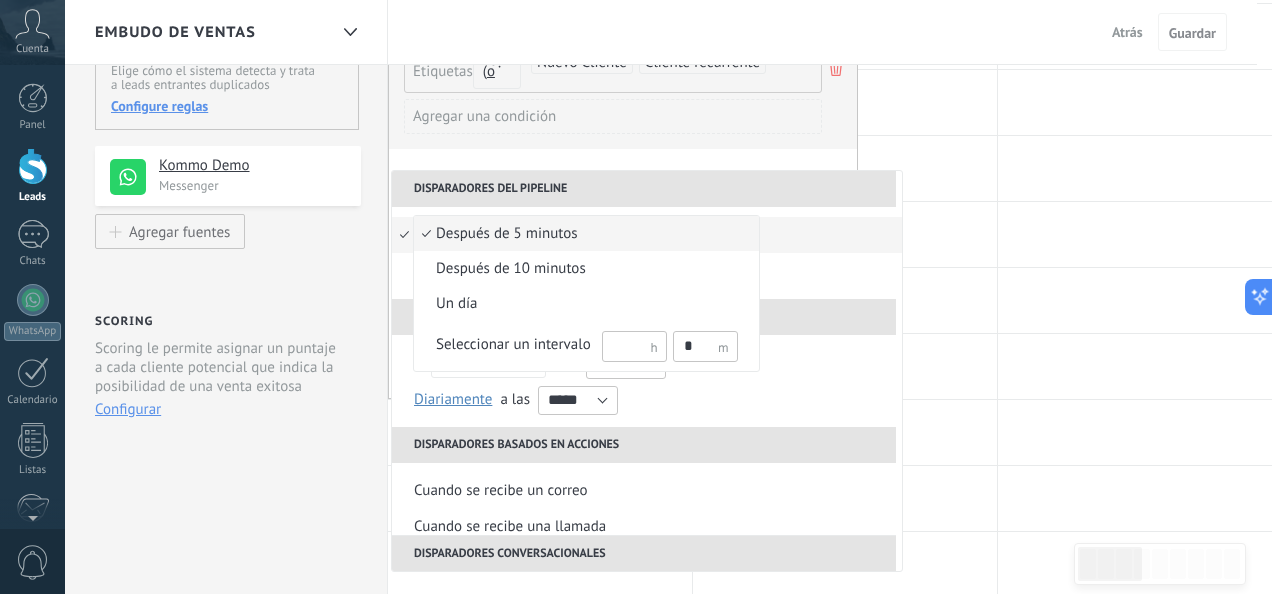 drag, startPoint x: 897, startPoint y: 291, endPoint x: 905, endPoint y: 352, distance: 61.522354 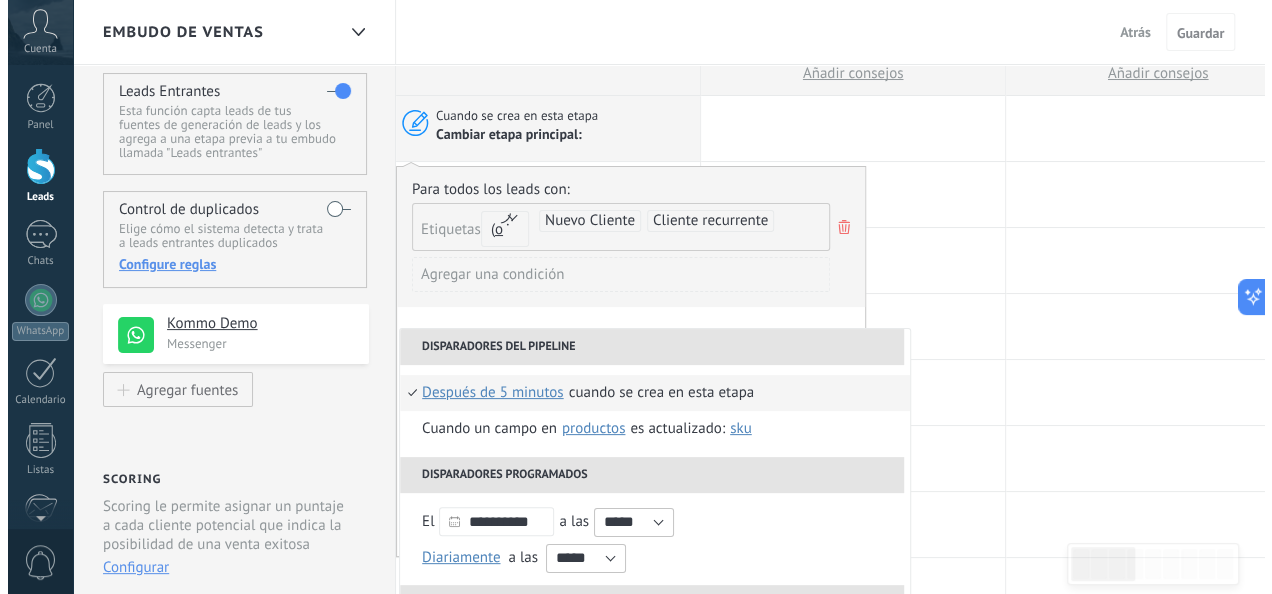 scroll, scrollTop: 0, scrollLeft: 0, axis: both 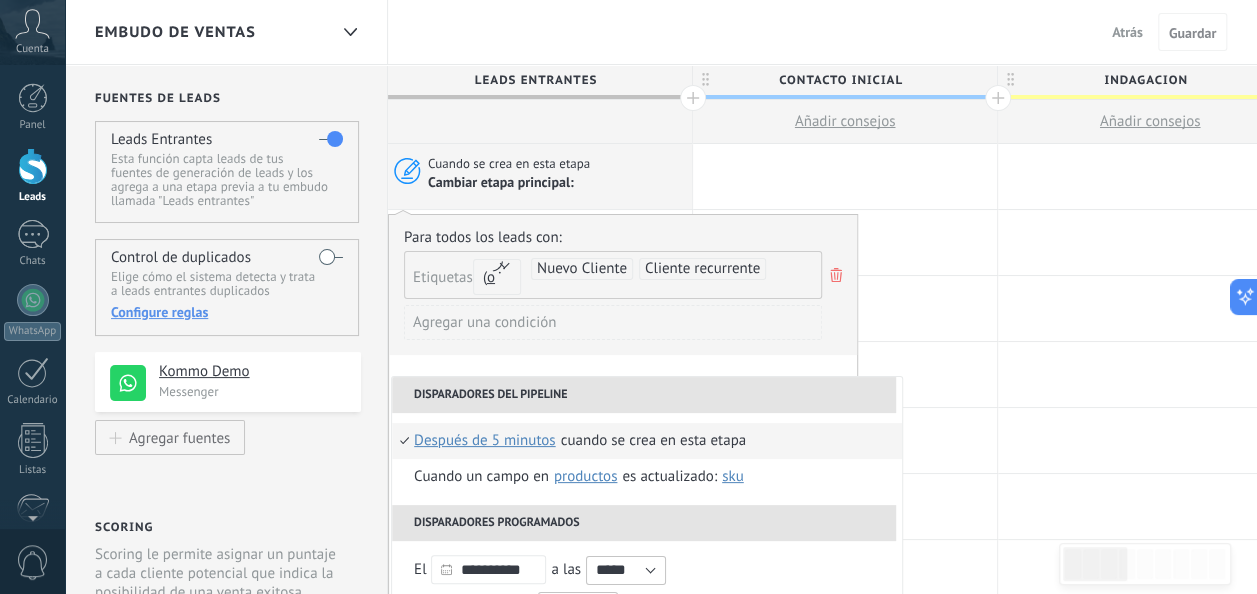 click on "Agregar una condición" at bounding box center [613, 322] 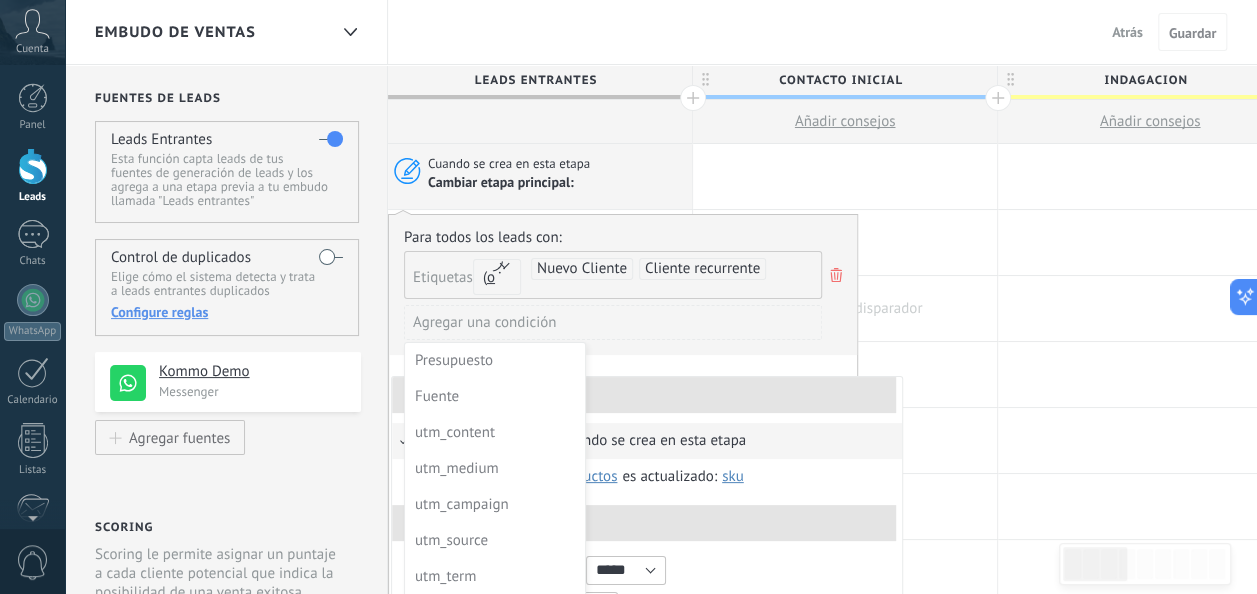 click at bounding box center (845, 308) 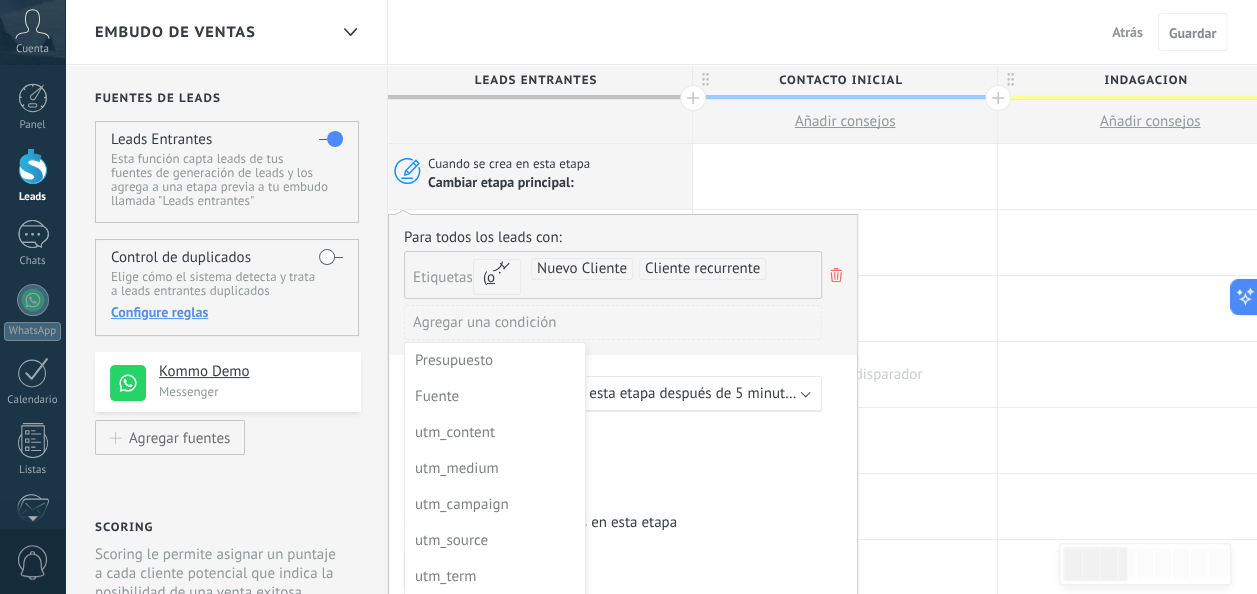 click at bounding box center (845, 374) 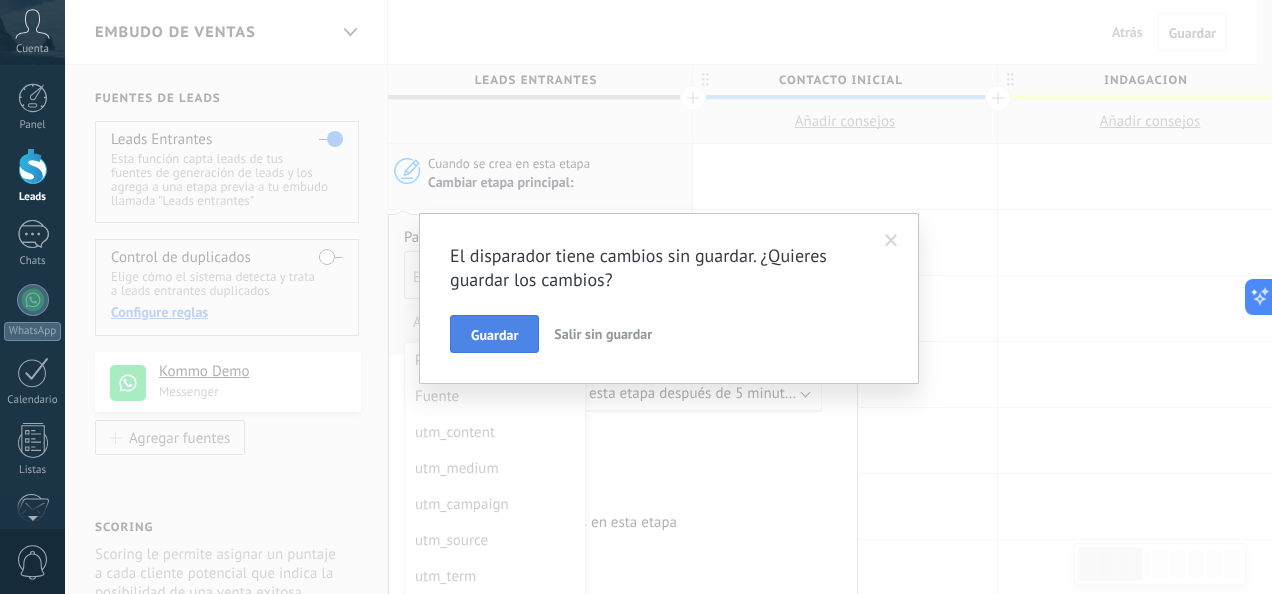 click on "Guardar" at bounding box center [494, 335] 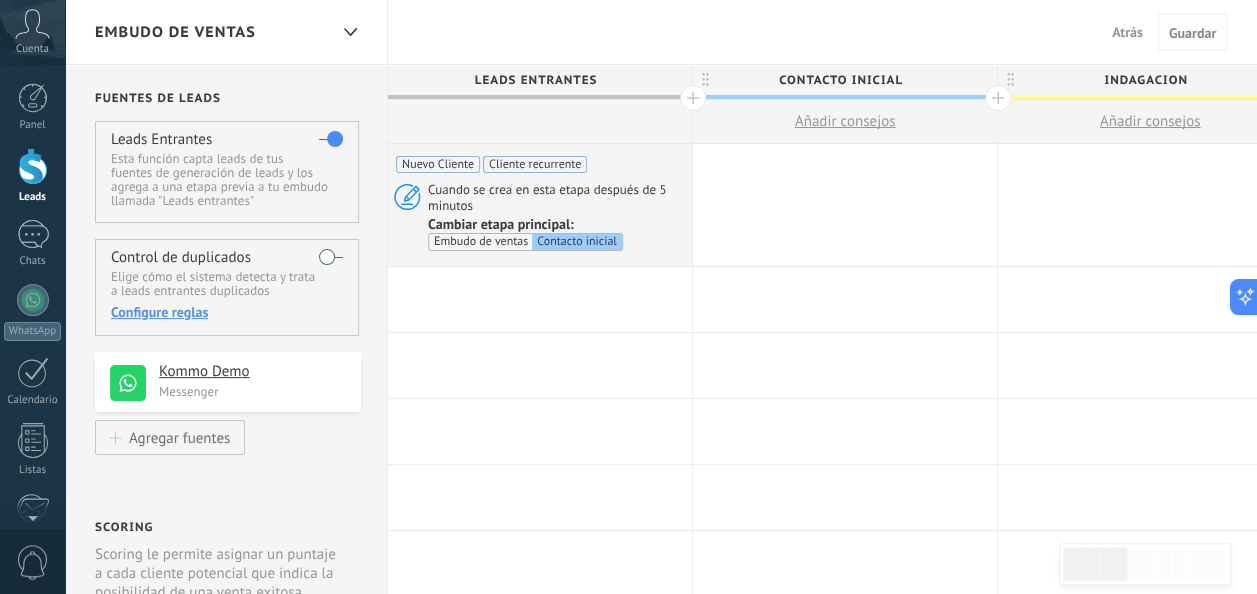 click on "Guardar" at bounding box center (1192, 33) 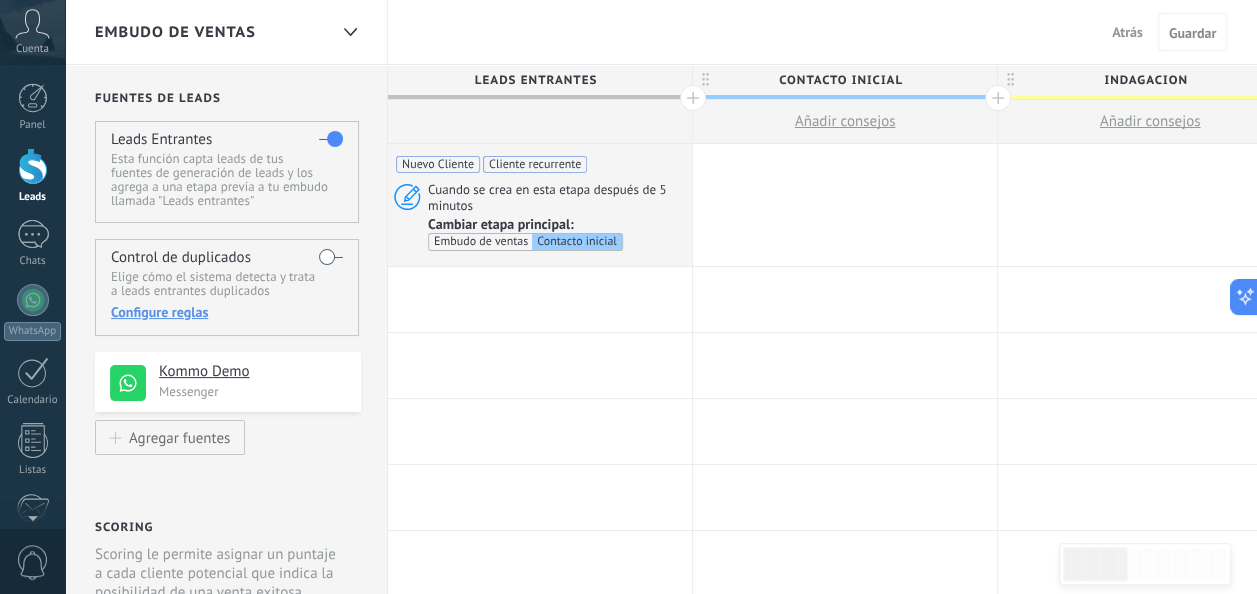 click at bounding box center (33, 166) 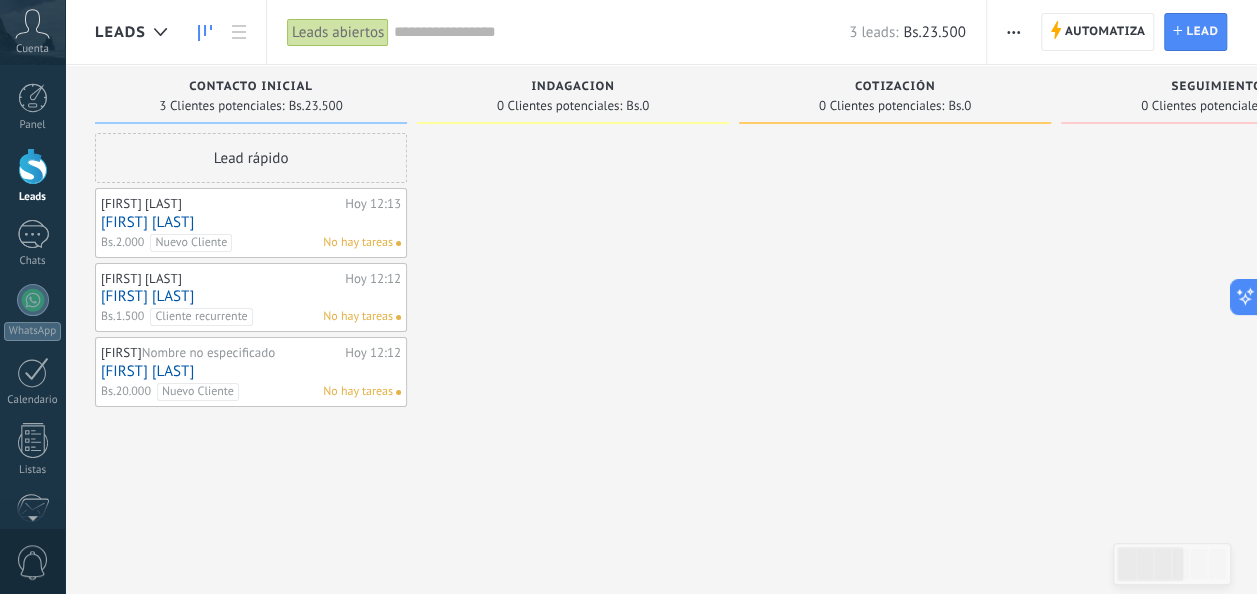 click on "[FIRST] [LAST]" at bounding box center [251, 222] 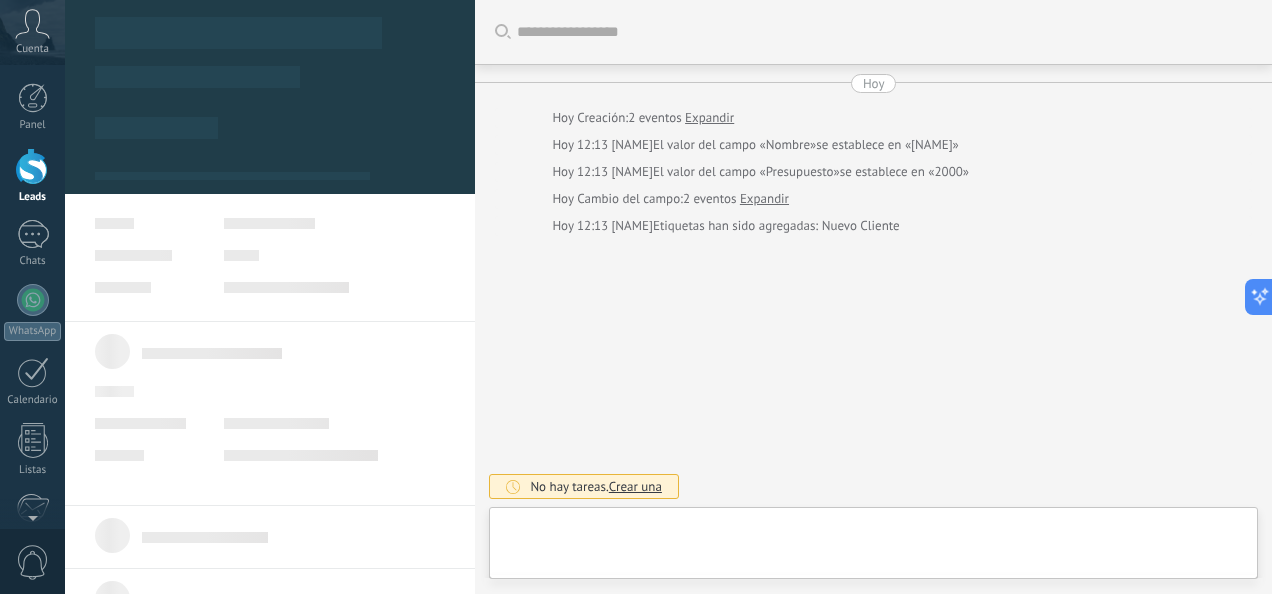 type on "**********" 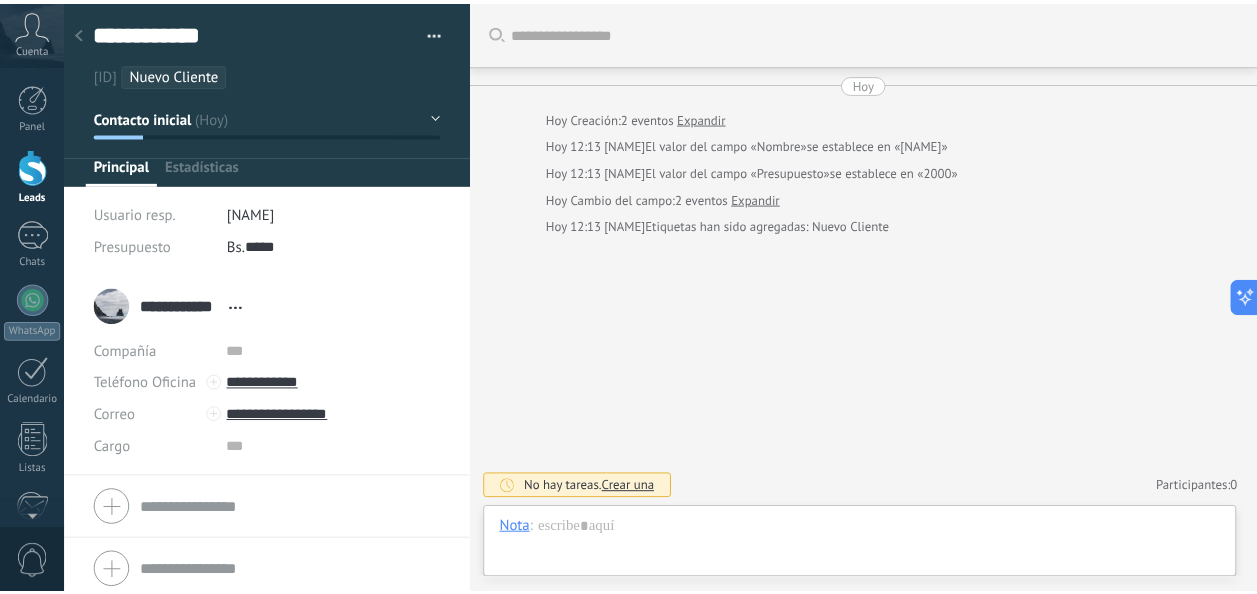 scroll, scrollTop: 30, scrollLeft: 0, axis: vertical 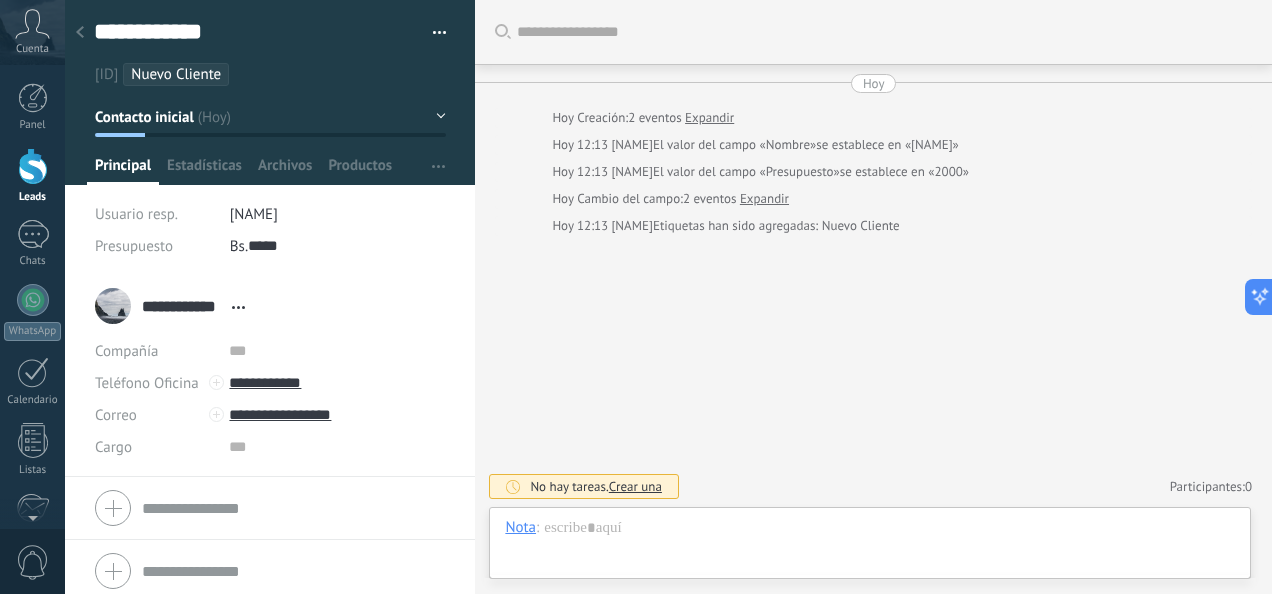 click on "Nuevo Cliente" at bounding box center [176, 74] 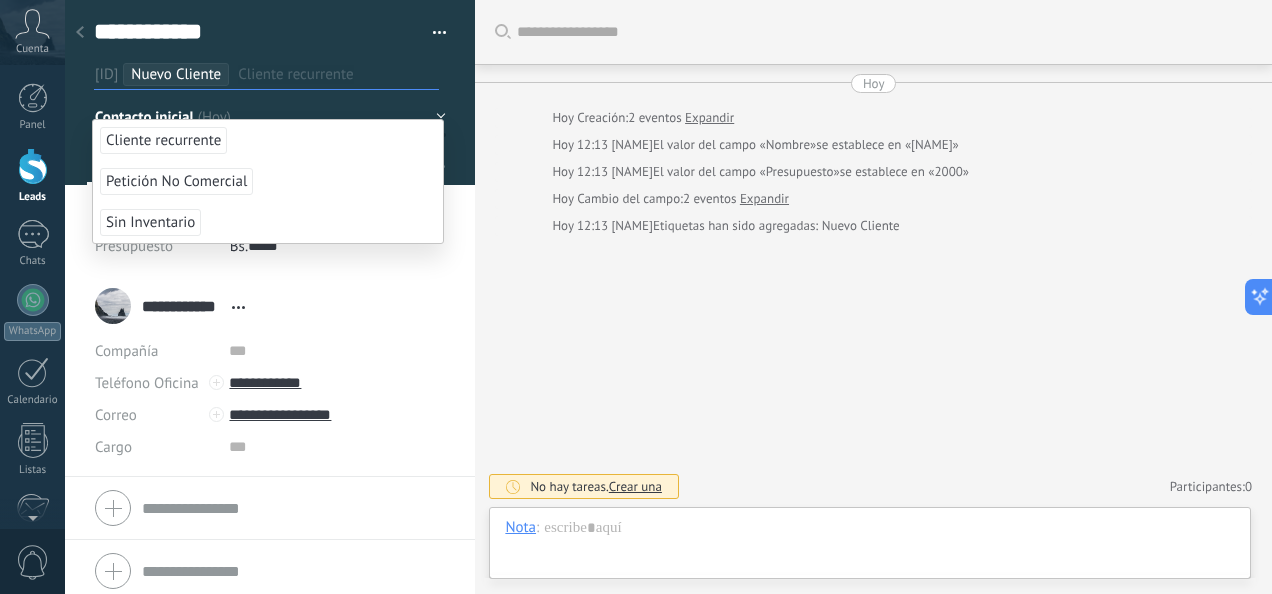click on "Nuevo Cliente" at bounding box center [176, 74] 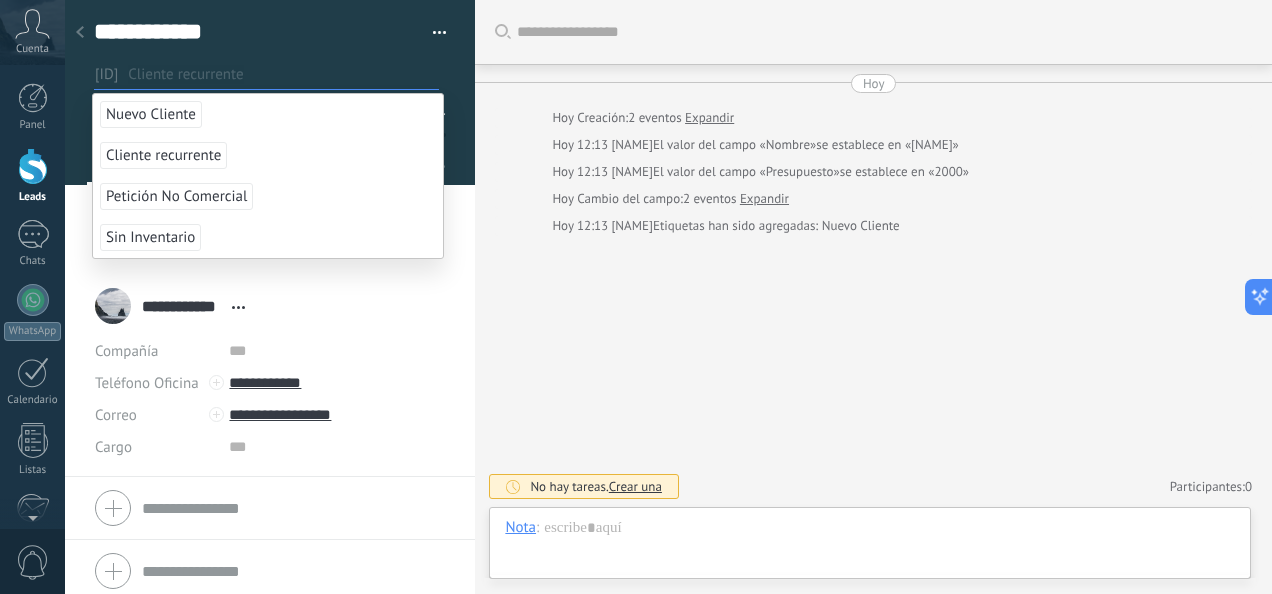 click on "Cliente recurrente" at bounding box center [163, 155] 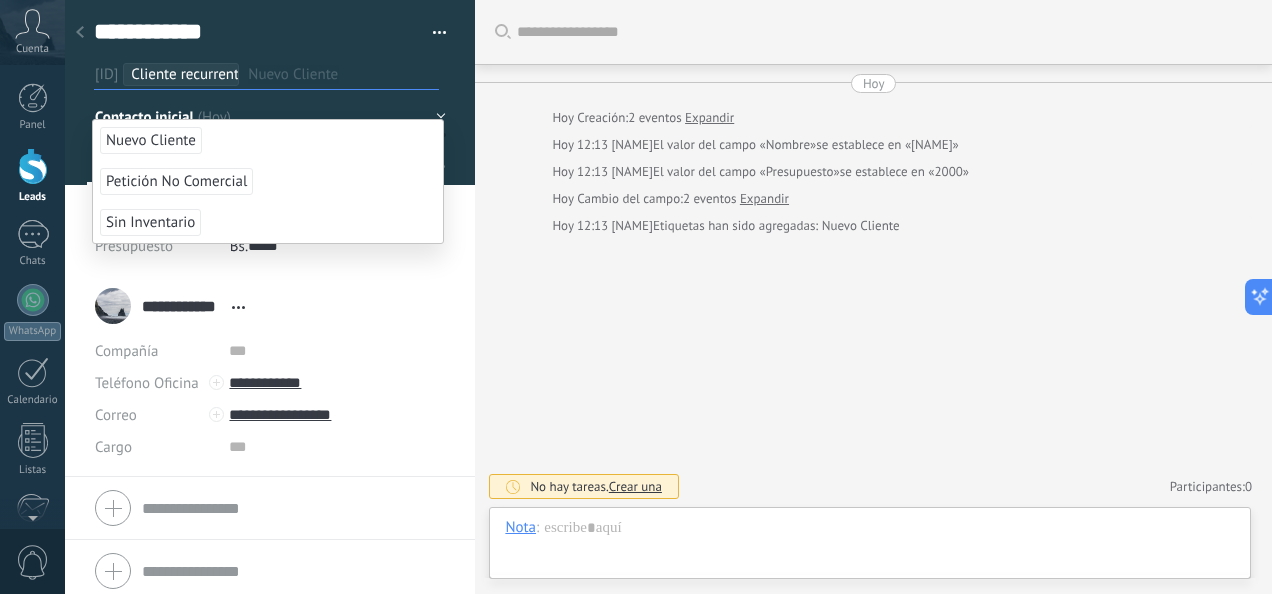 click on "Buscar Carga más Hoy Hoy Creación:  2  eventos   Expandir Hoy 12:13 JESUS GONZALEZ  El valor del campo «Nombre»  se establece en «Erick Guizar» Hoy 12:13 JESUS GONZALEZ  El valor del campo «Presupuesto»  se establece en «2000» Hoy Cambio del campo:  2  eventos   Expandir Hoy 12:13 JESUS GONZALEZ  Etiquetas han sido agregadas: Nuevo Cliente No hay tareas.  Crear una Participantes:  0 Agregar usuario Bots:  0" at bounding box center [873, 297] 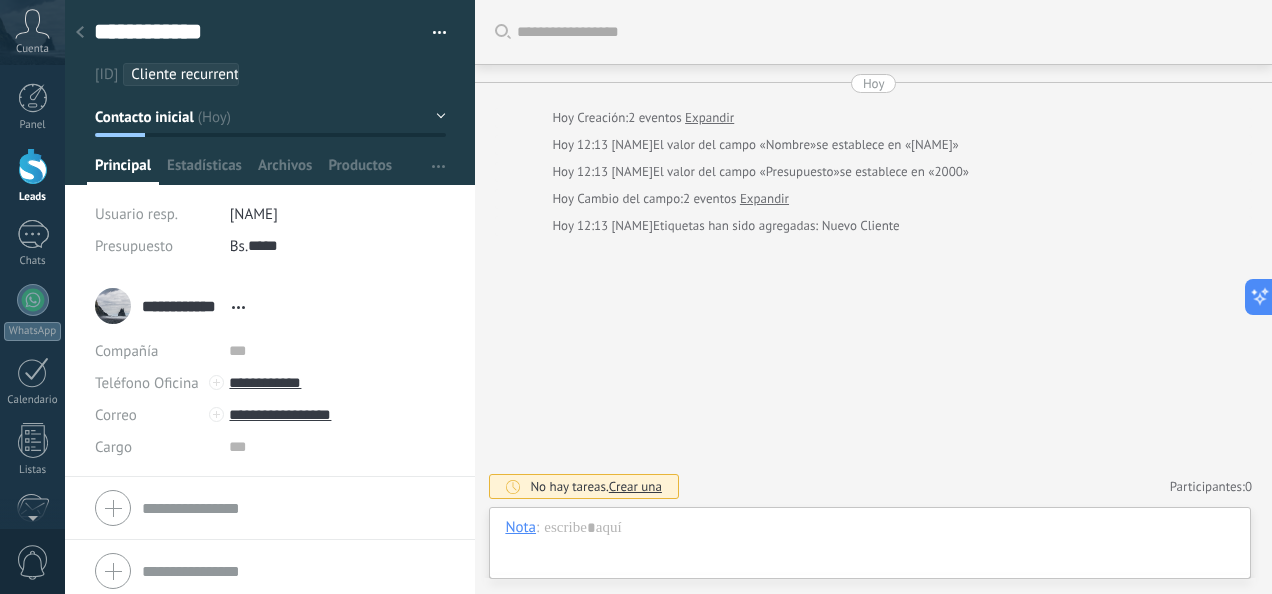 click on "Teléfono Oficina
Ofic. directo
Celular
Fax
Casa
Otro
Teléfono Oficina
Llamar
Copiar
Editar
Correo
E-mail priv.
Otro e-mail
Correo
Correo
Escribir de Kommo
Copiar
Página web" at bounding box center (270, 571) 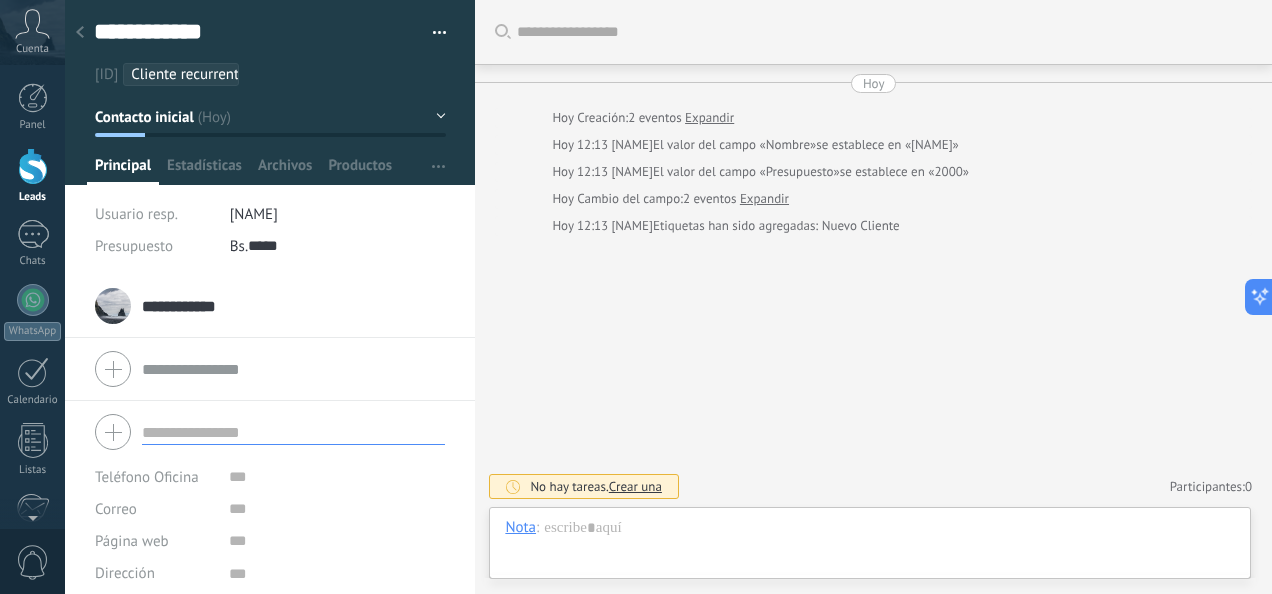 click at bounding box center [33, 166] 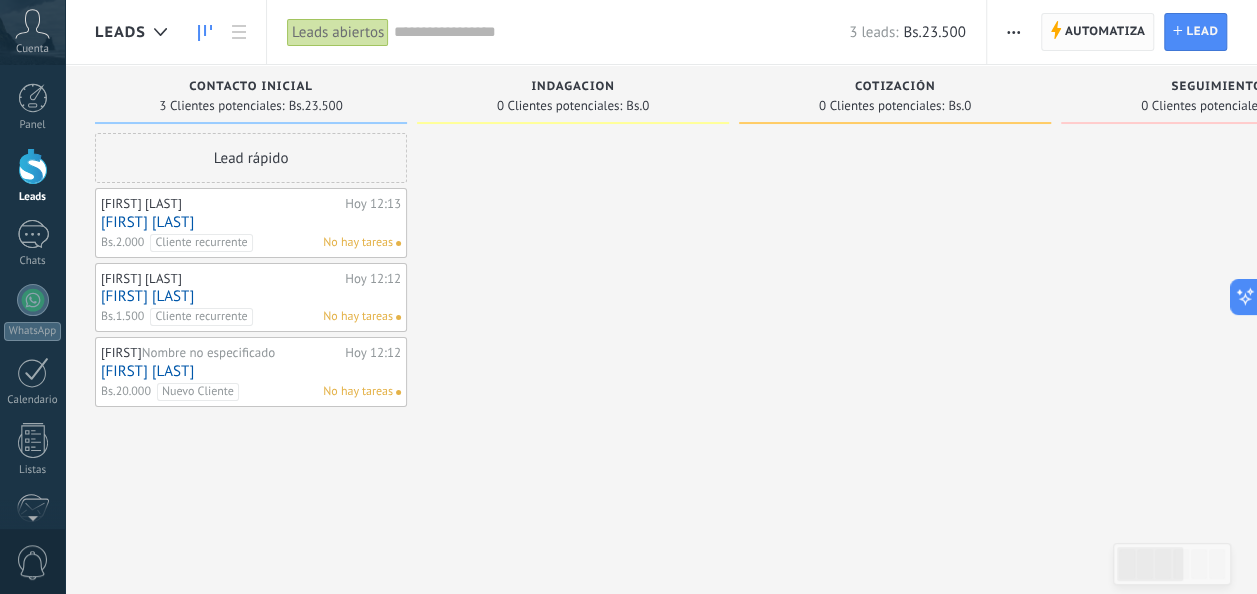 click on "Automatiza" at bounding box center [1105, 32] 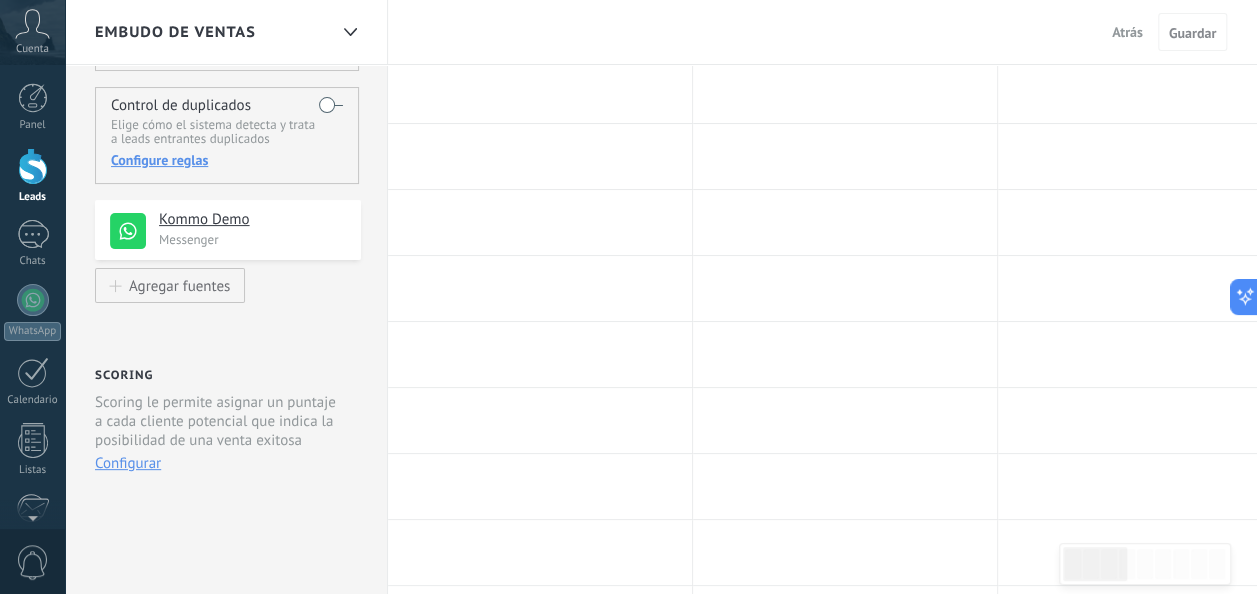 scroll, scrollTop: 0, scrollLeft: 0, axis: both 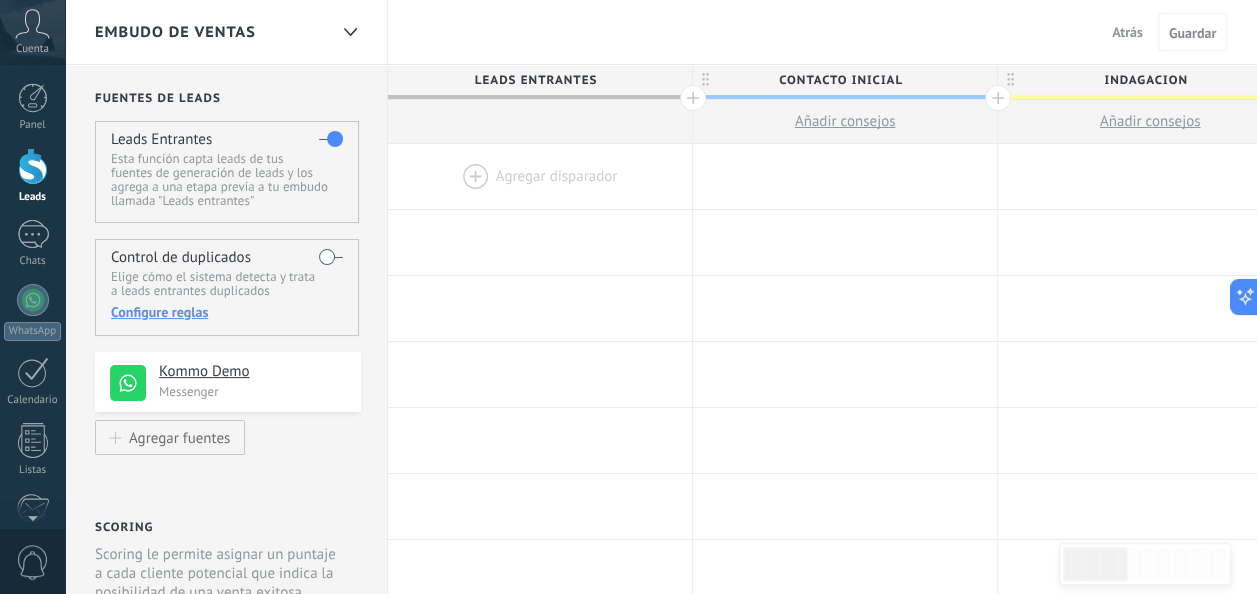 click at bounding box center (331, 257) 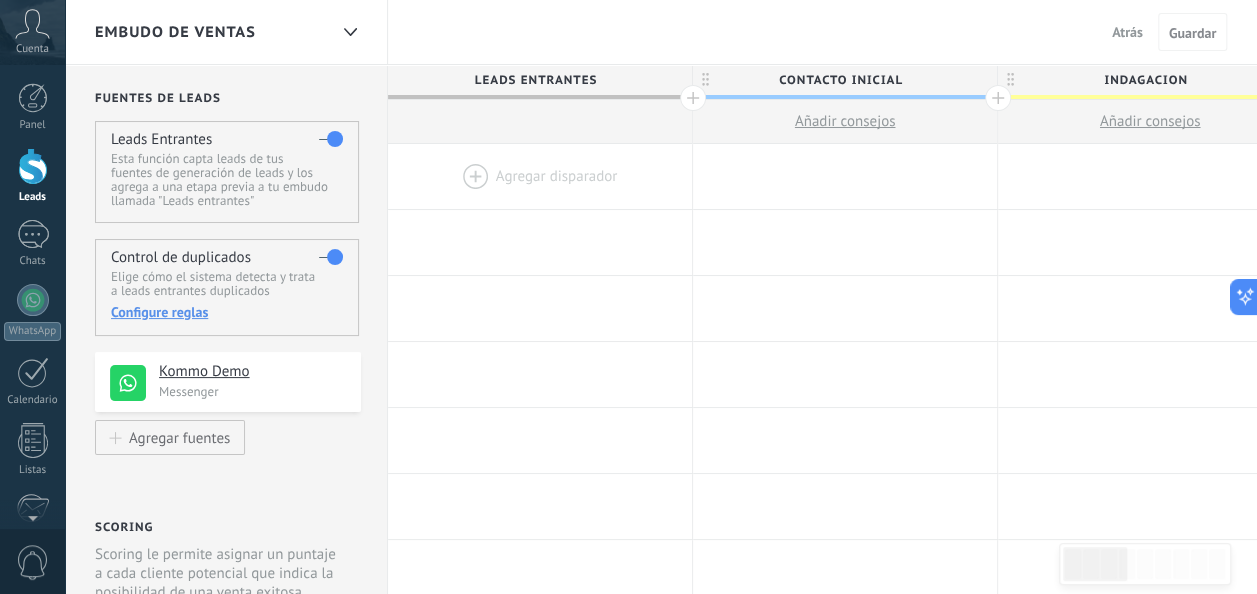 click on "Configure reglas" at bounding box center (226, 312) 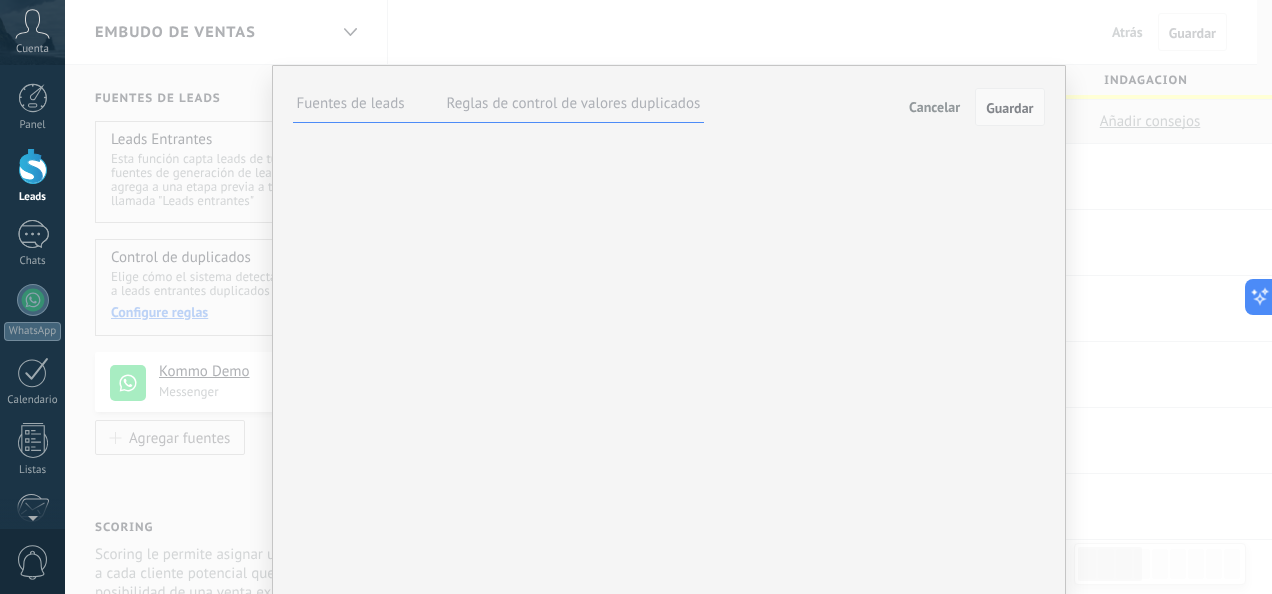 click on "Guardar" at bounding box center [1009, 108] 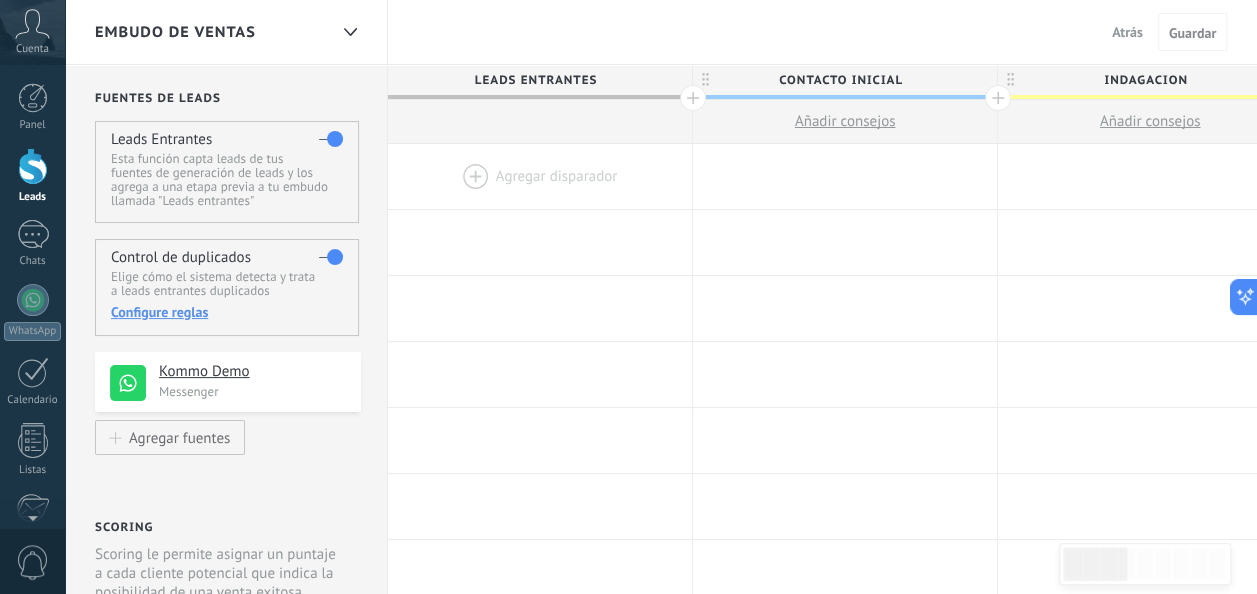 click on "Esta función capta leads de tus fuentes de generación de leads y los agrega a una etapa previa a tu embudo llamada "Leads entrantes"" at bounding box center (226, 180) 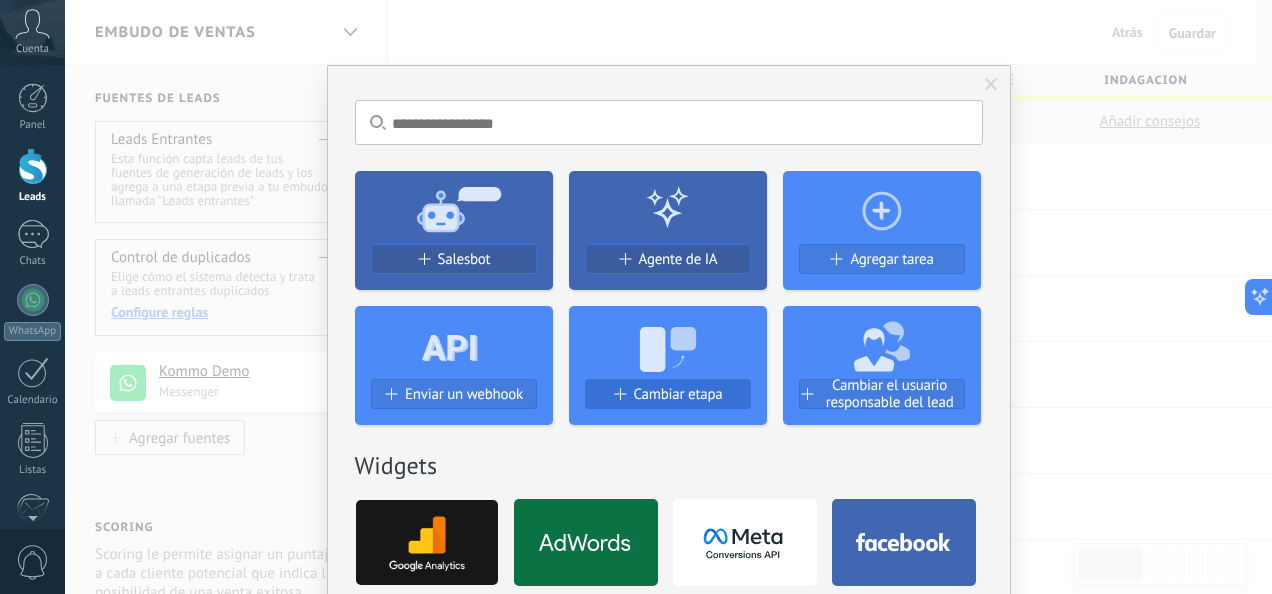 click on "Cambiar etapa" at bounding box center (678, 394) 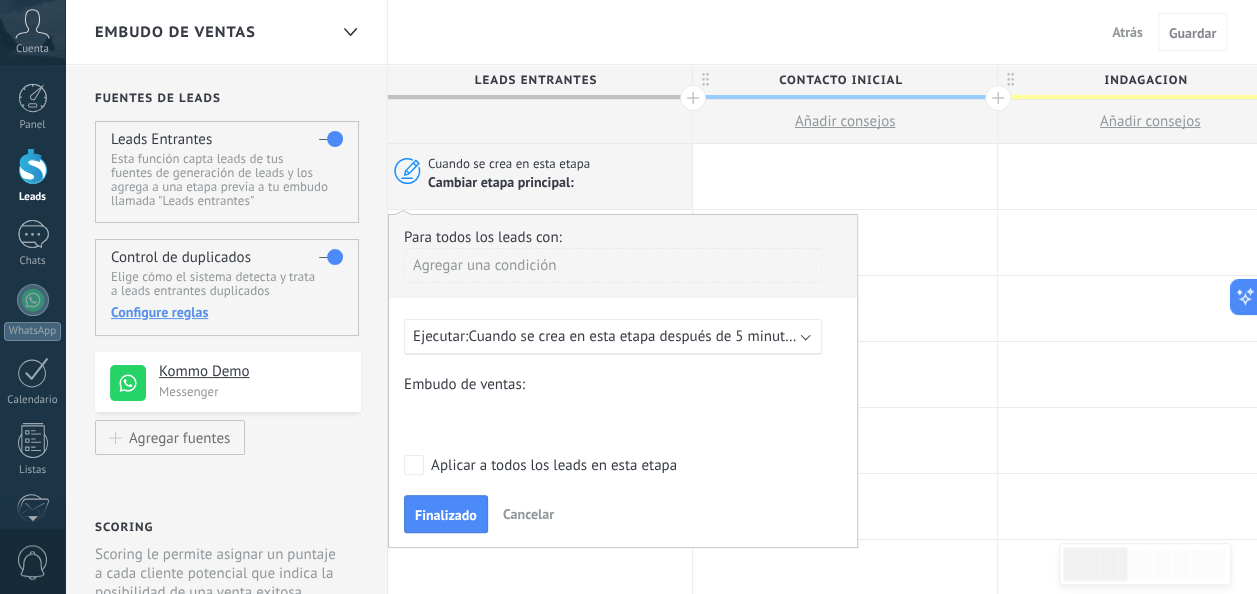 click on "Agregar una condición" at bounding box center (613, 265) 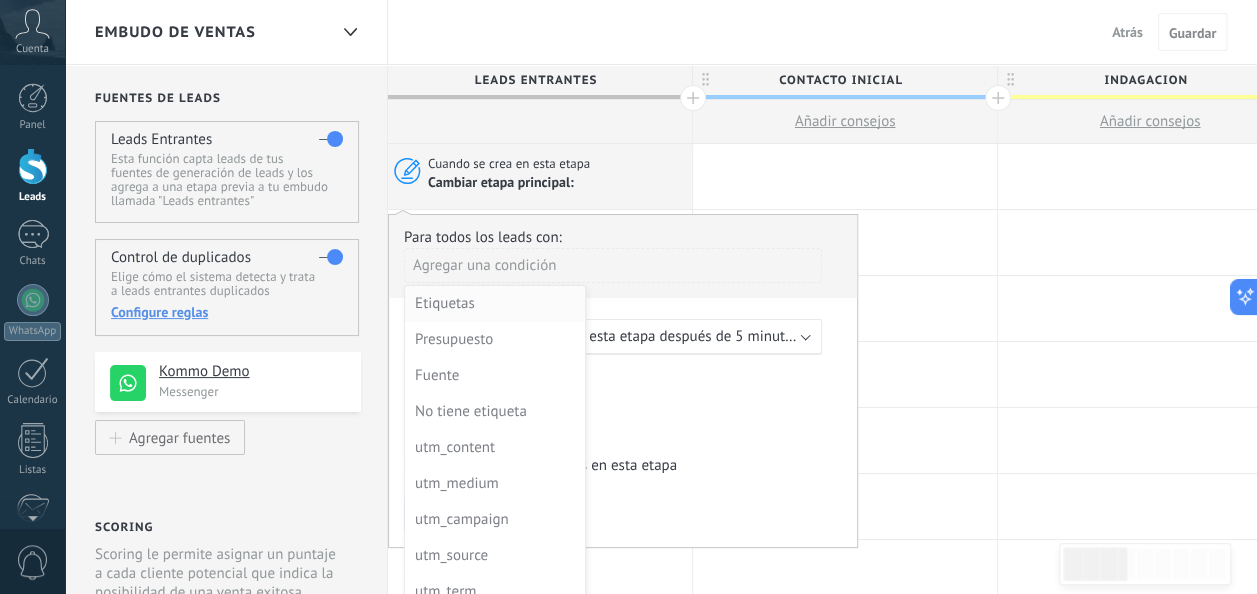 click on "Etiquetas" at bounding box center (493, 304) 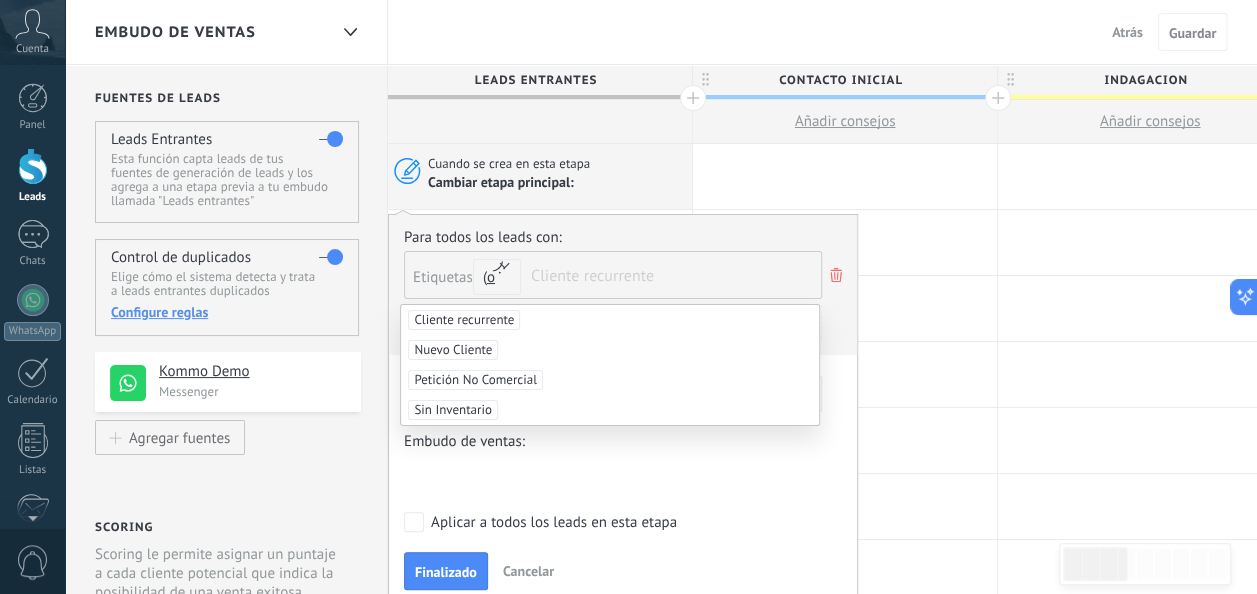 click on "Cliente recurrente" at bounding box center [464, 320] 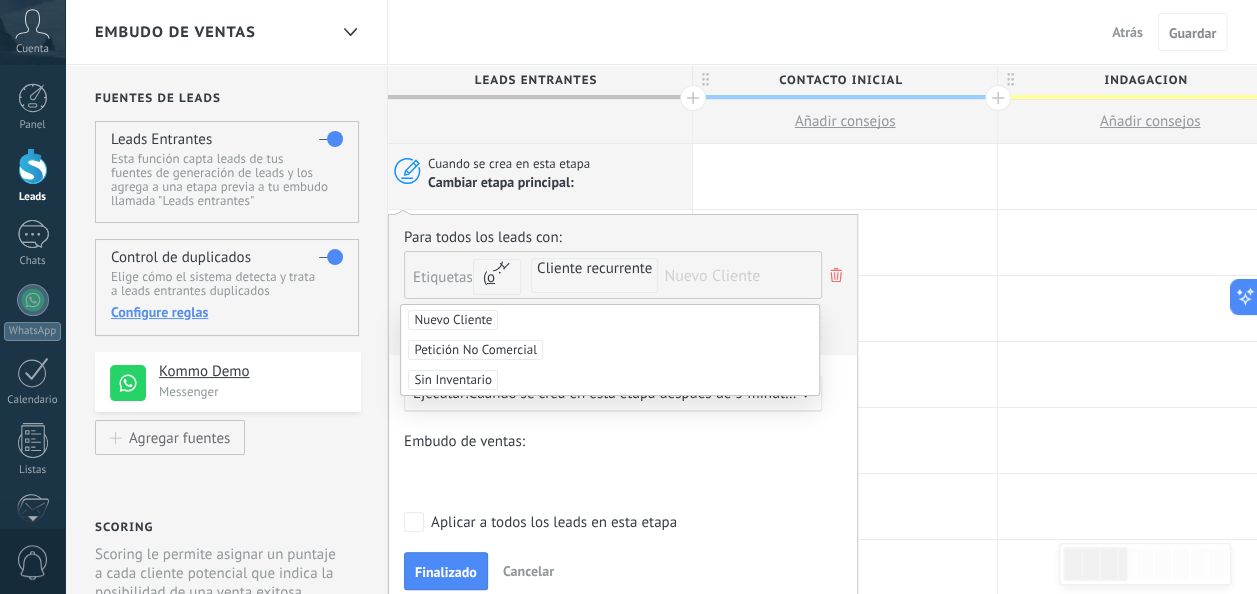 click on "Nuevo Cliente" at bounding box center (453, 320) 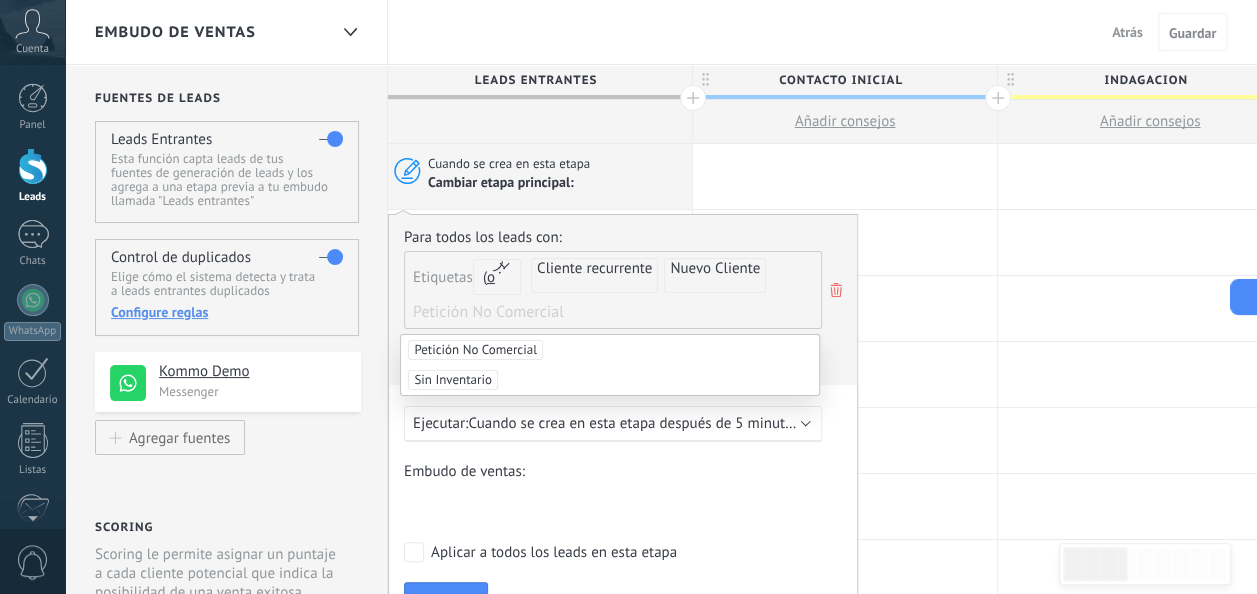 click on "Para todos los leads con: Etiquetas  y o o Cliente recurrente Nuevo Cliente Petición No Comercial Agregar una condición" at bounding box center [623, 306] 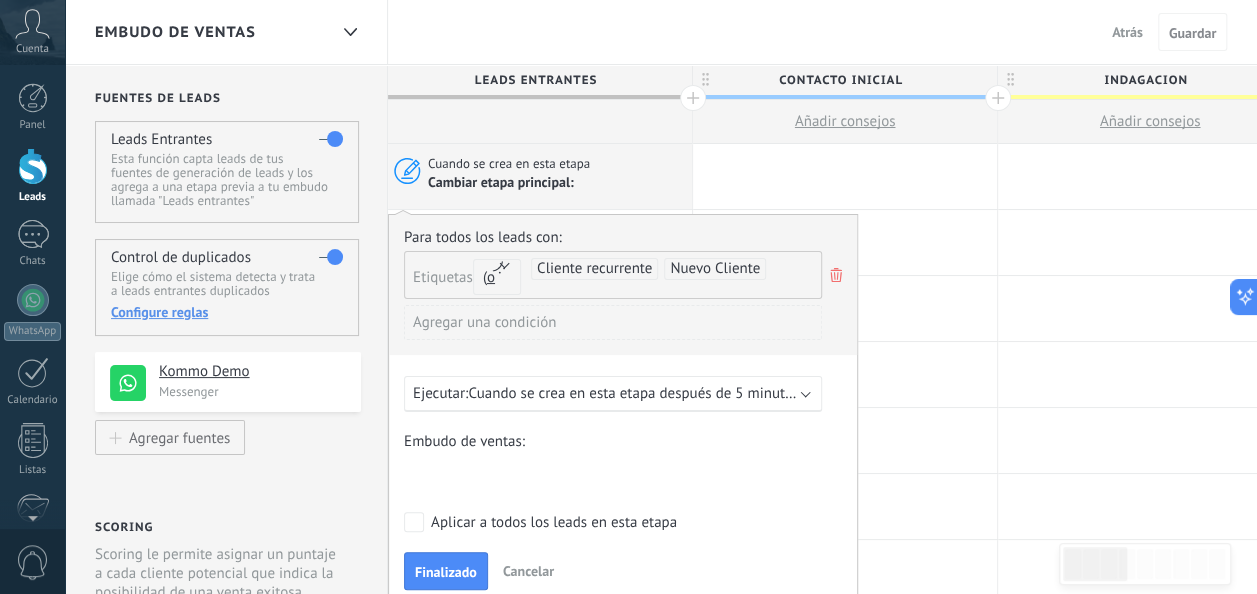 click on "Cuando se crea en esta etapa después de 5 minutos" at bounding box center (633, 393) 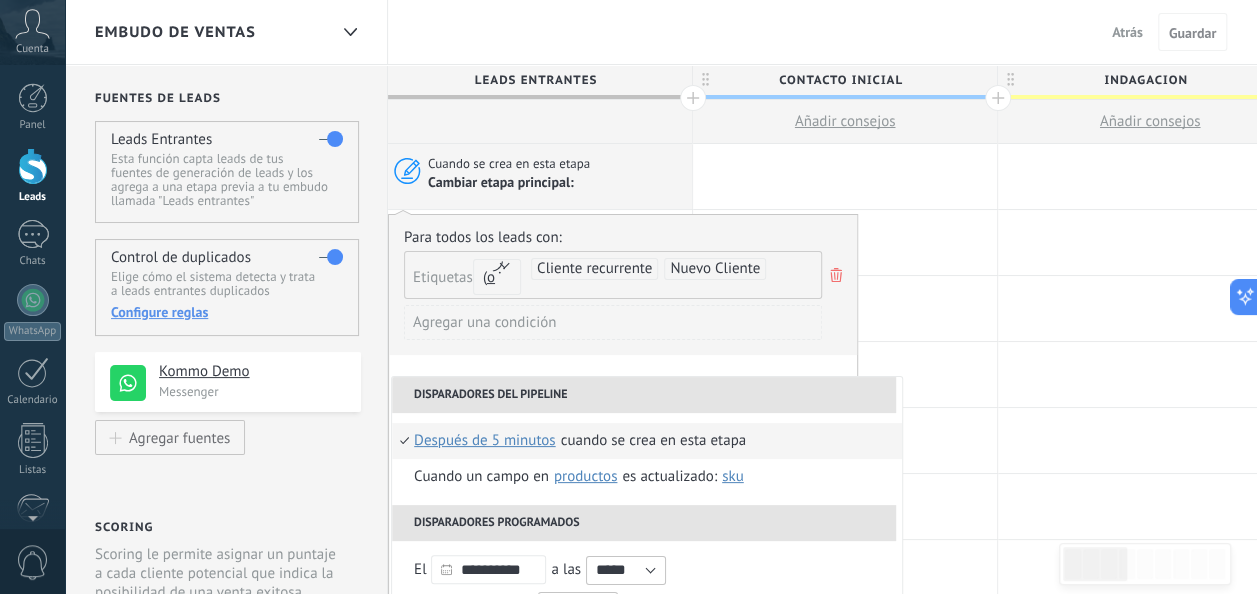 click on "después de 5 minutos" at bounding box center (485, 441) 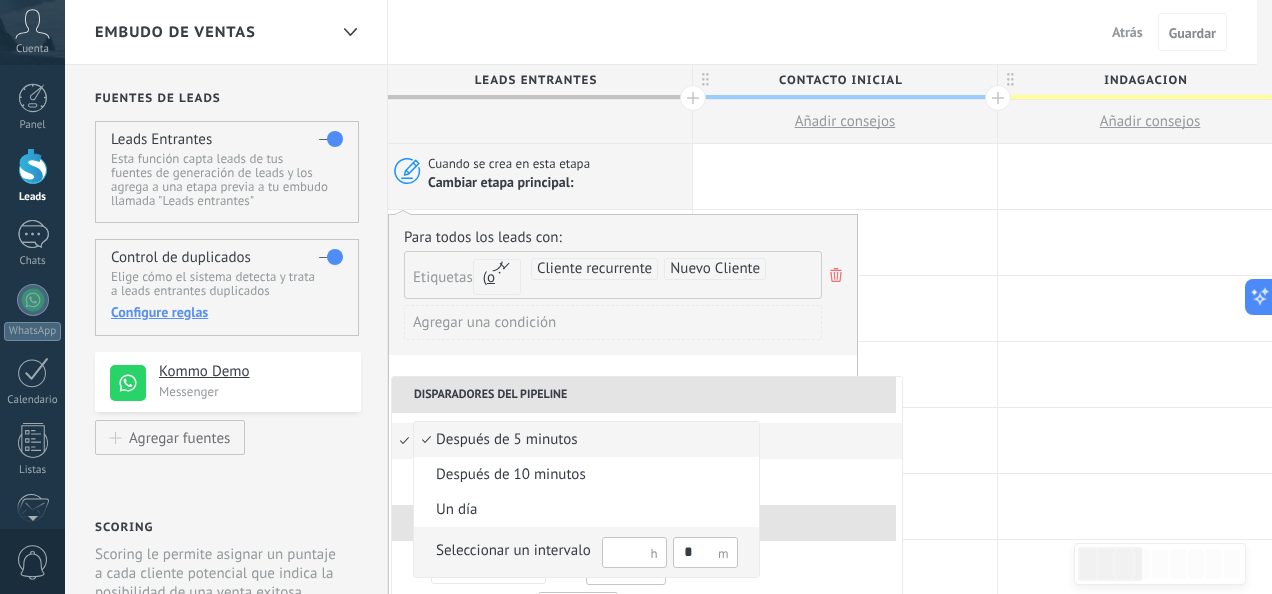 click on "*" at bounding box center [705, 552] 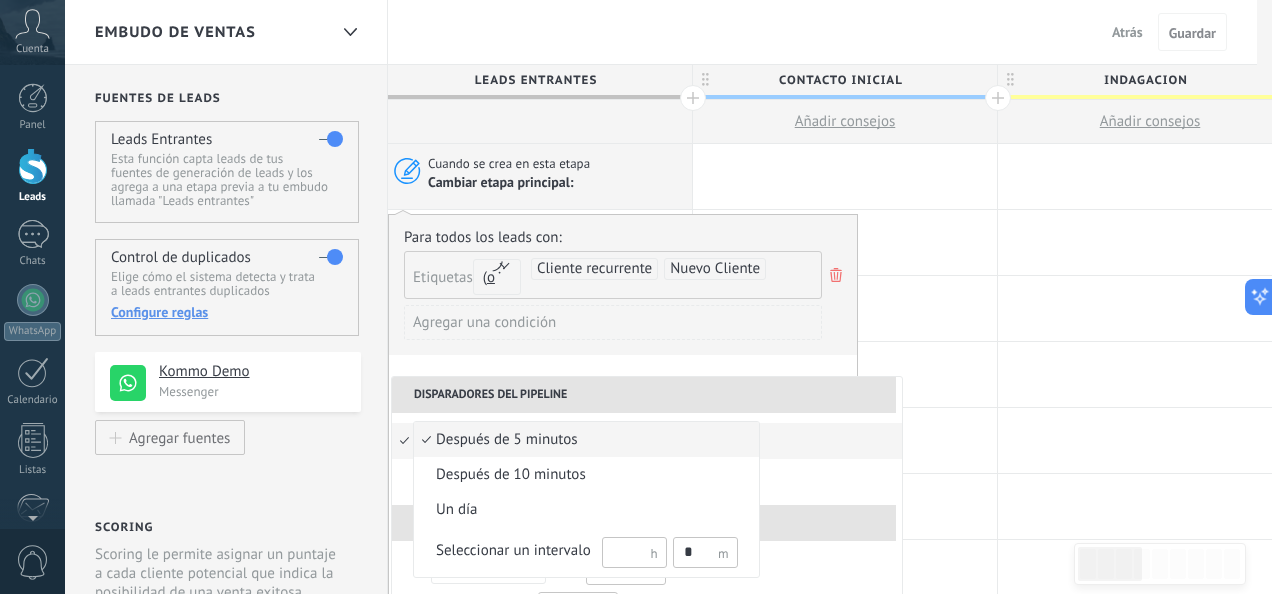 type on "*" 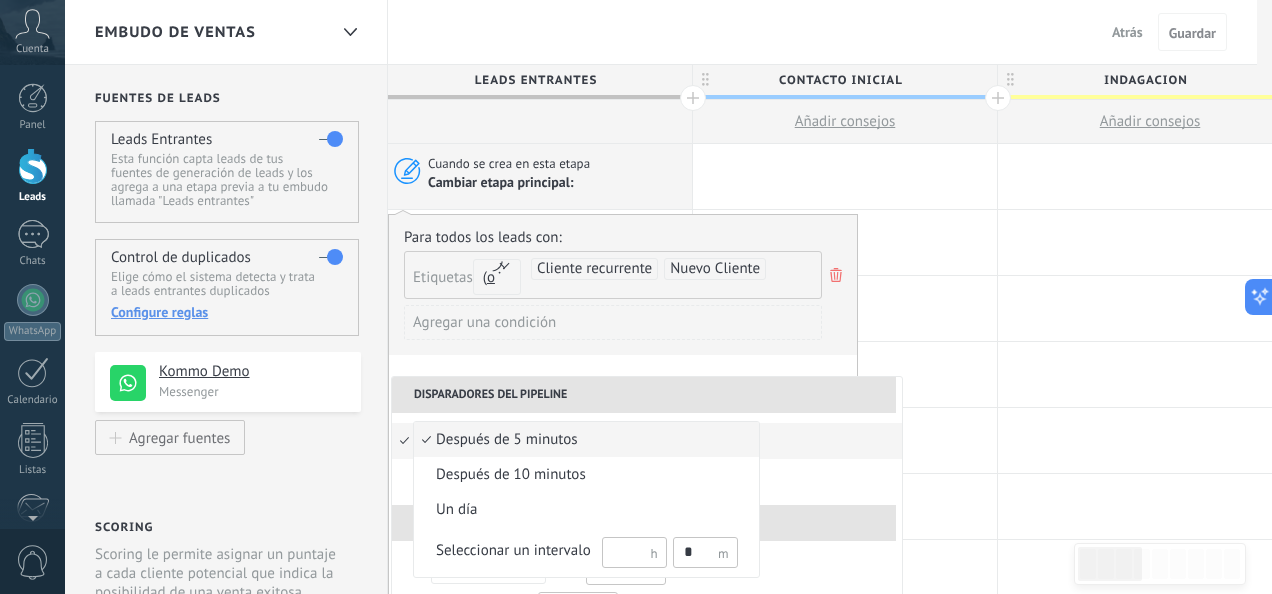 click at bounding box center (636, 297) 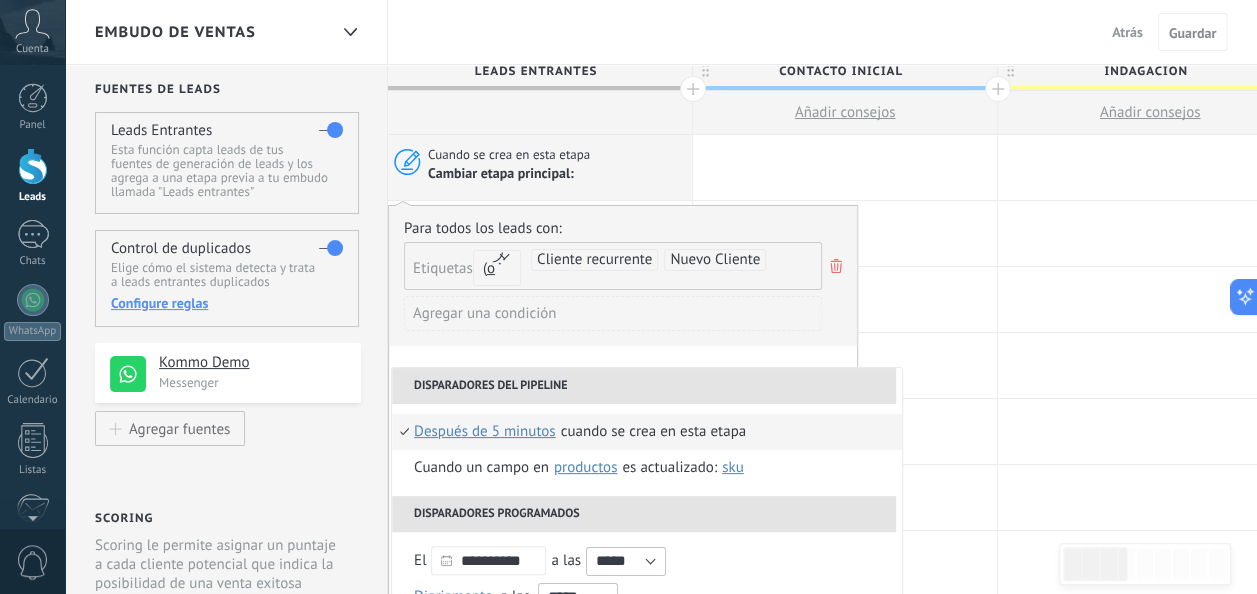 scroll, scrollTop: 0, scrollLeft: 0, axis: both 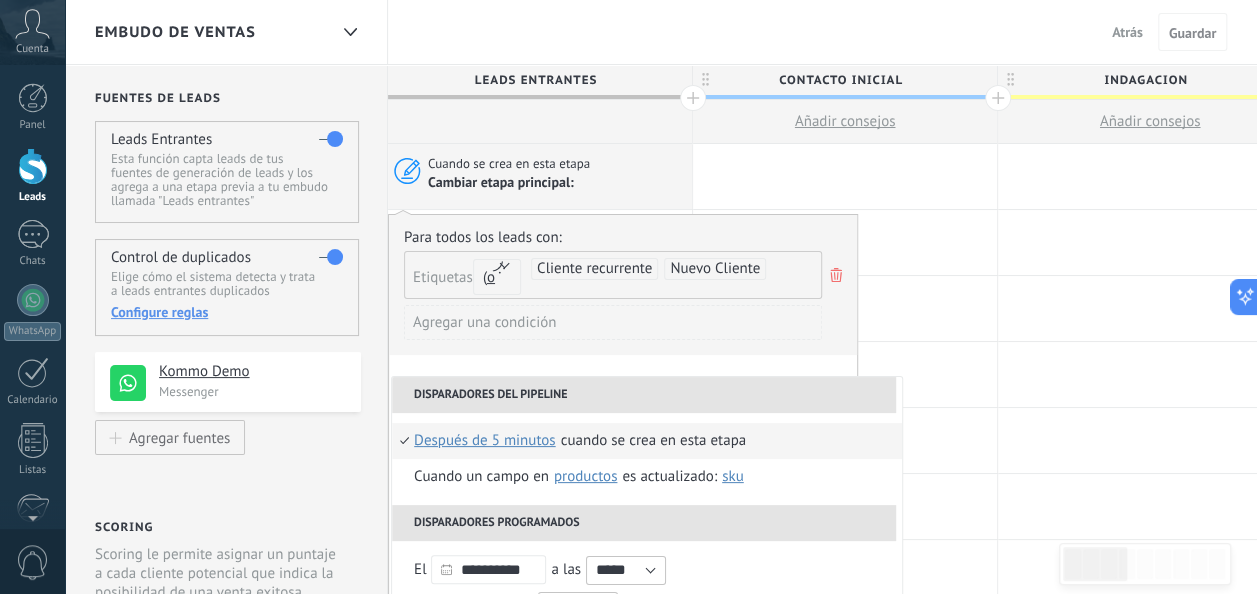 click on "Agregar una condición" at bounding box center [613, 322] 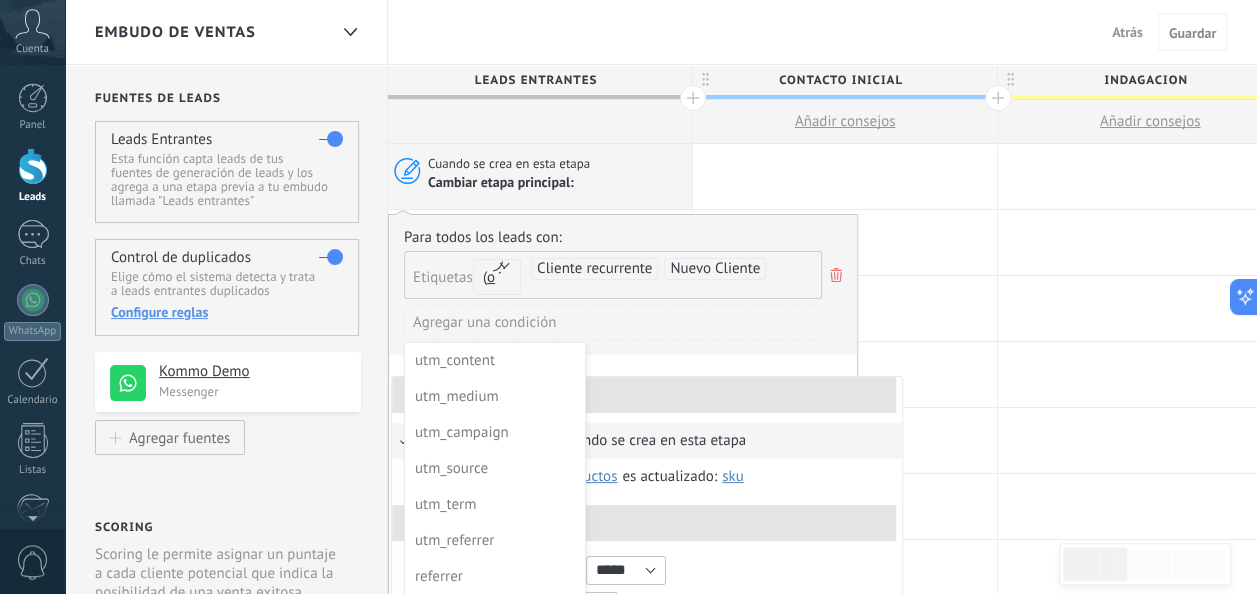 scroll, scrollTop: 0, scrollLeft: 0, axis: both 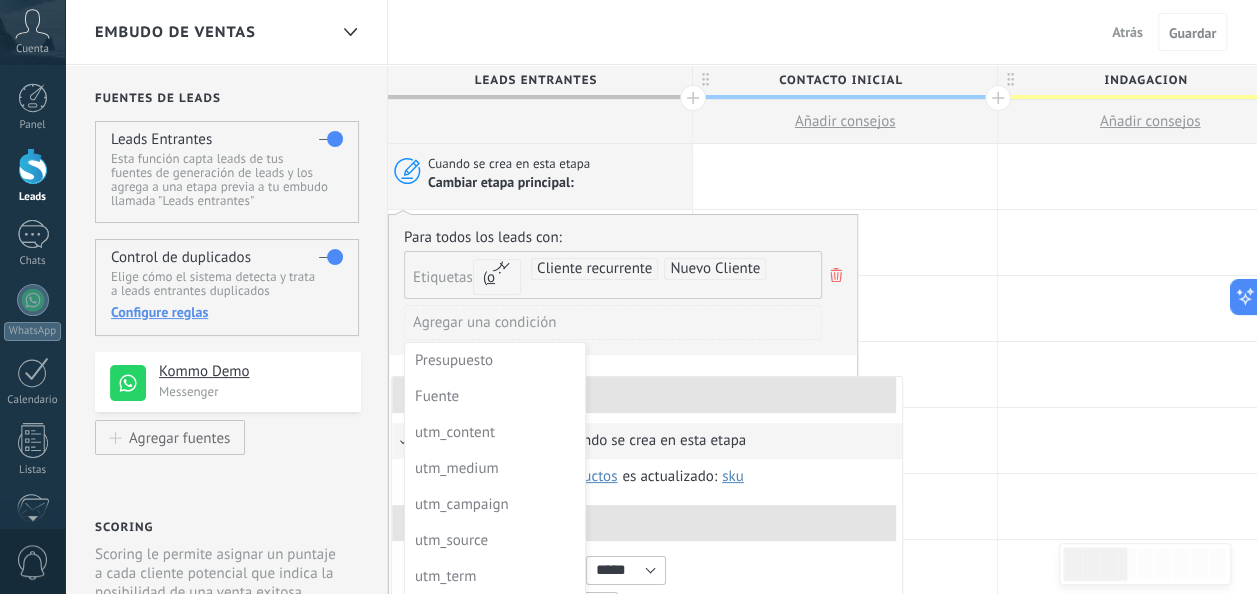 click at bounding box center (623, 409) 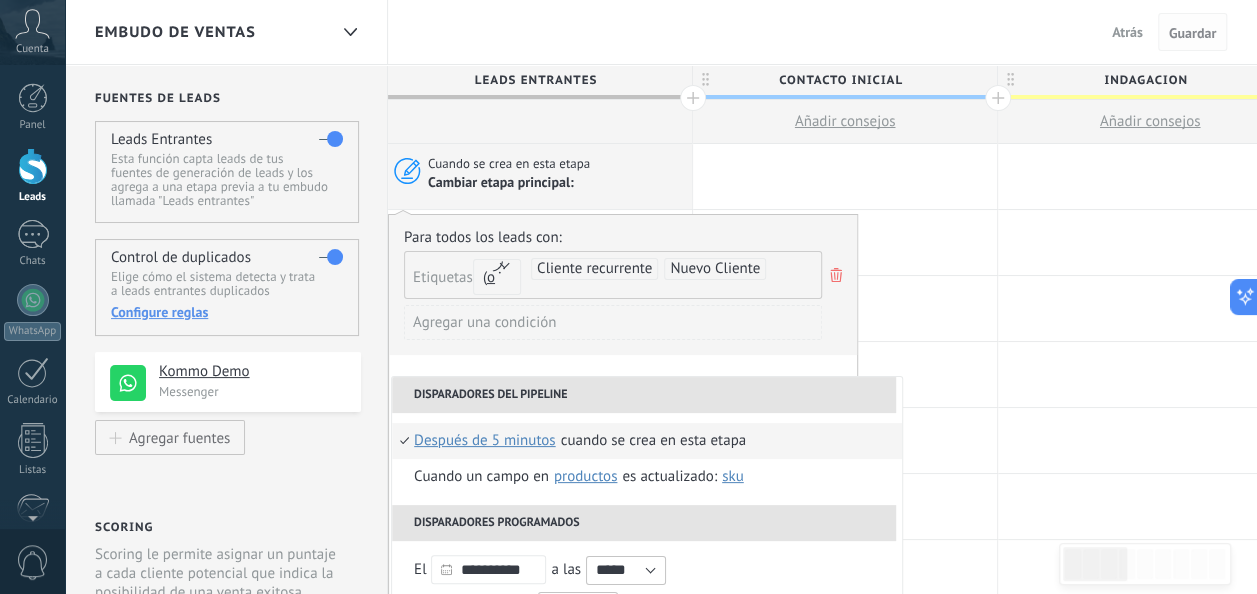 click on "Guardar" at bounding box center [1192, 33] 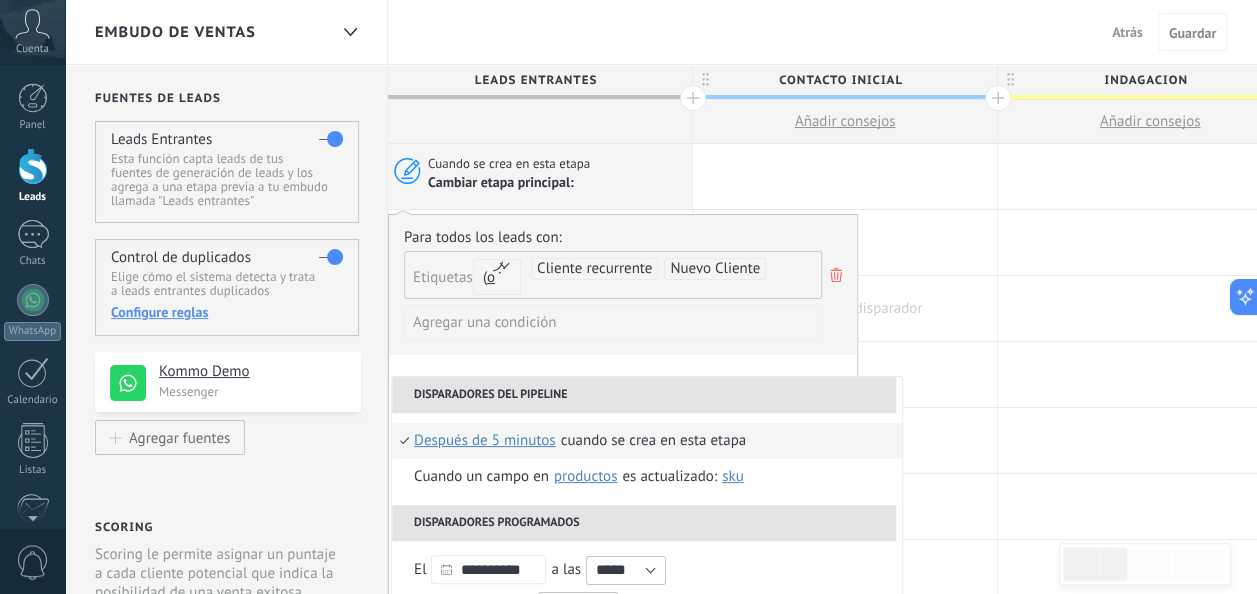 click at bounding box center (845, 308) 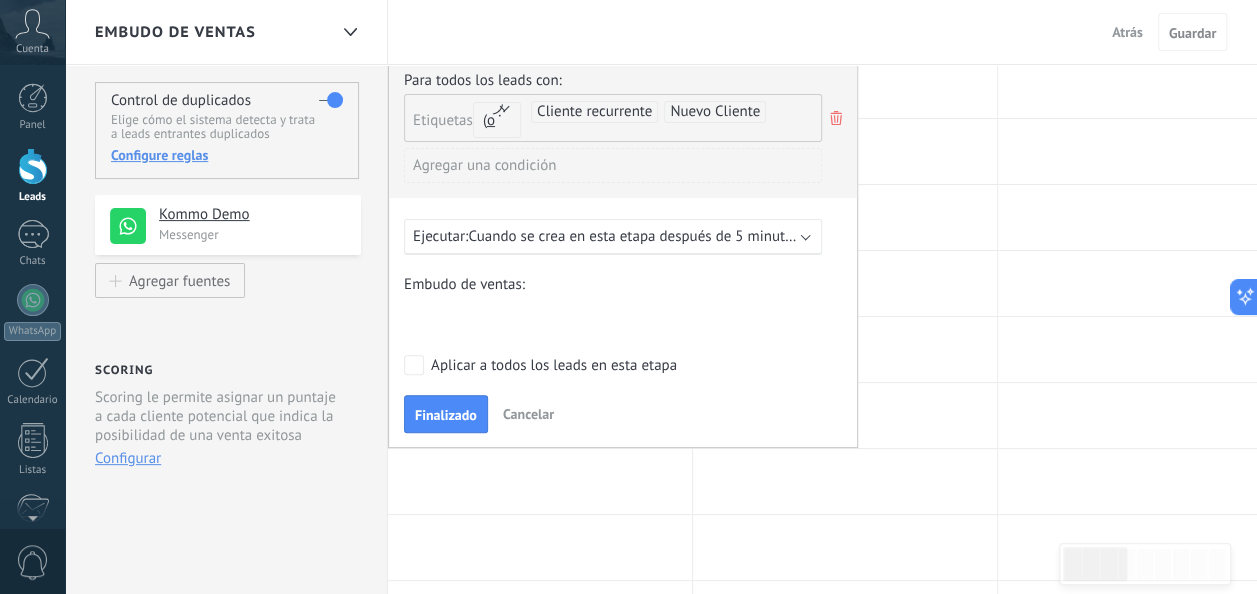 scroll, scrollTop: 164, scrollLeft: 0, axis: vertical 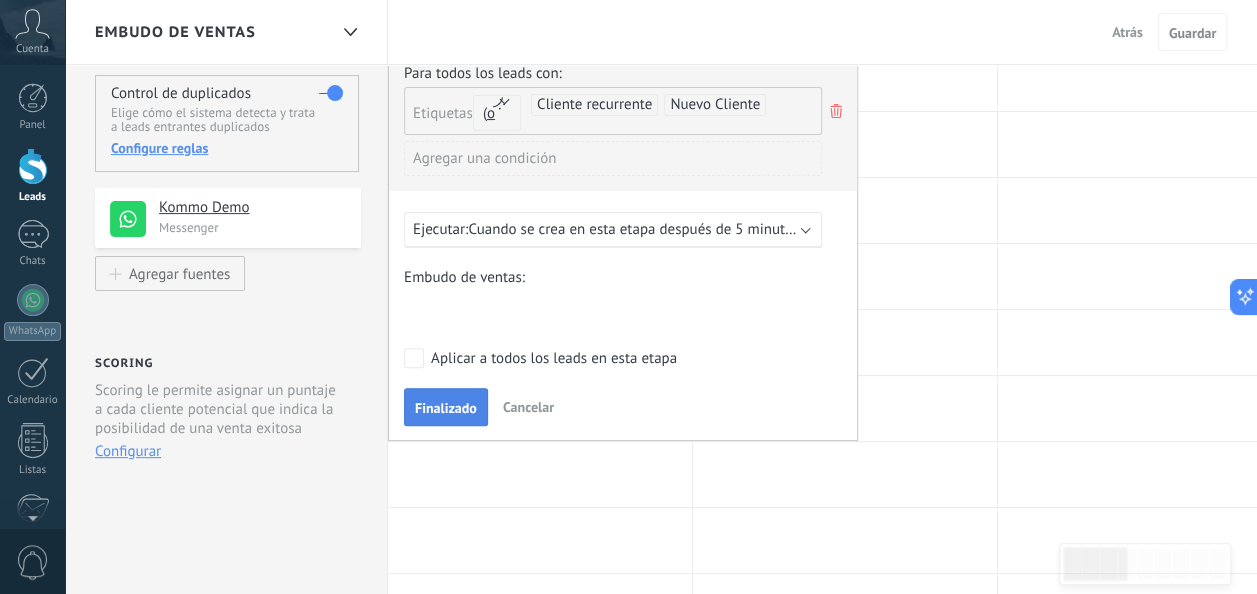click on "Finalizado" at bounding box center (446, 408) 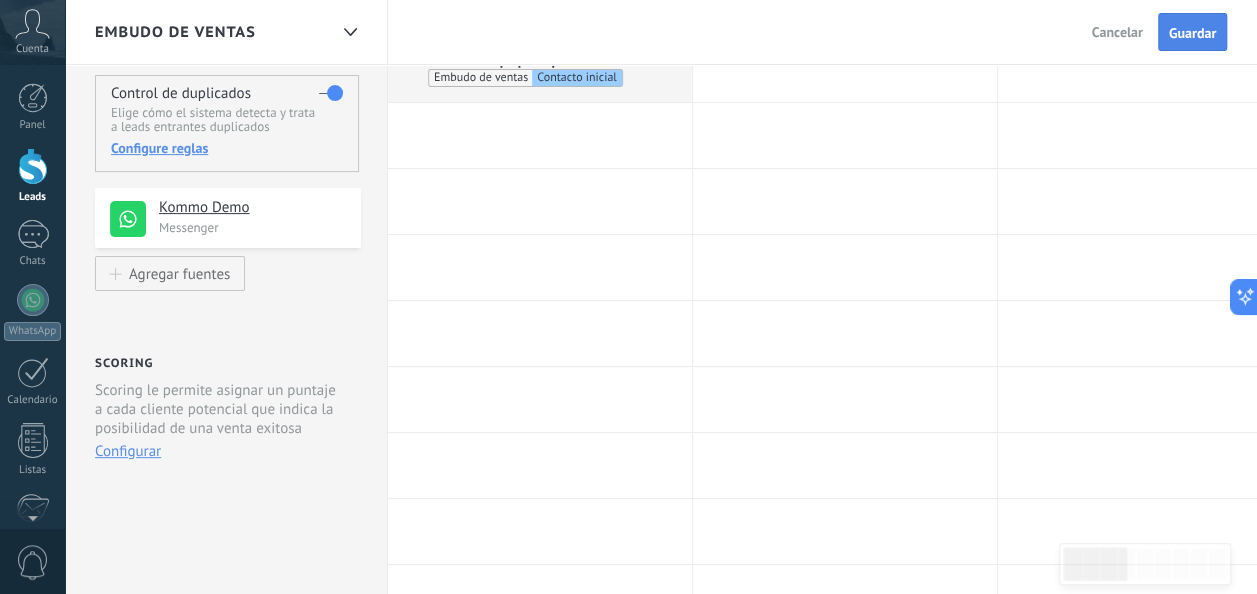 click on "Guardar" at bounding box center [1192, 33] 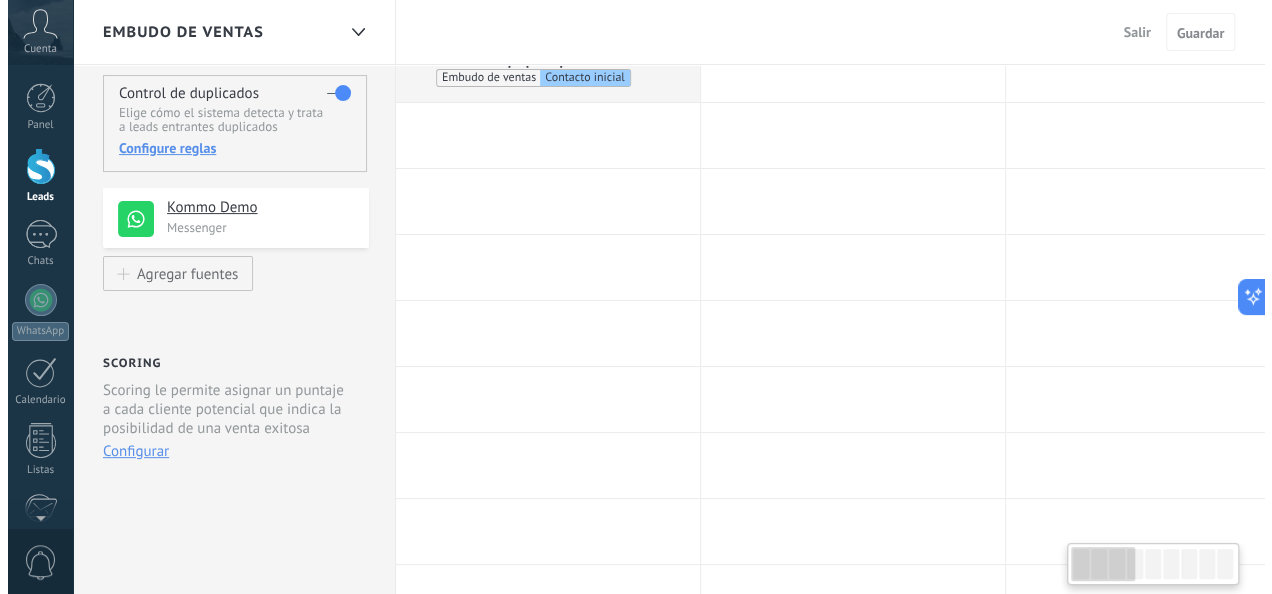 scroll, scrollTop: 0, scrollLeft: 0, axis: both 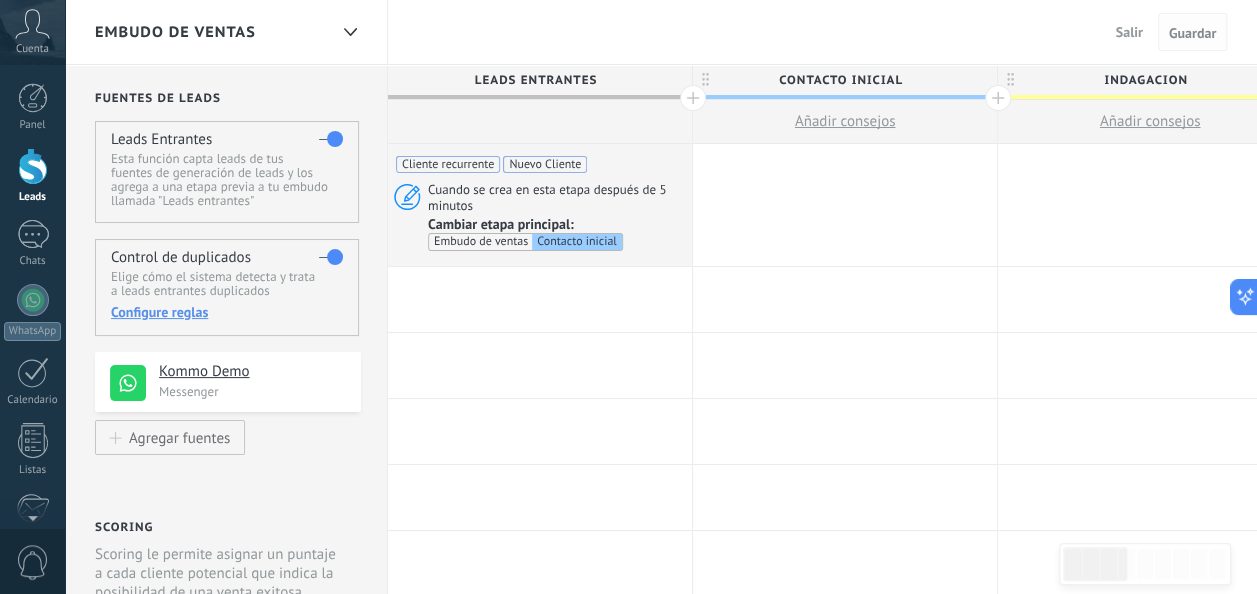 click on "Guardar" at bounding box center (1192, 33) 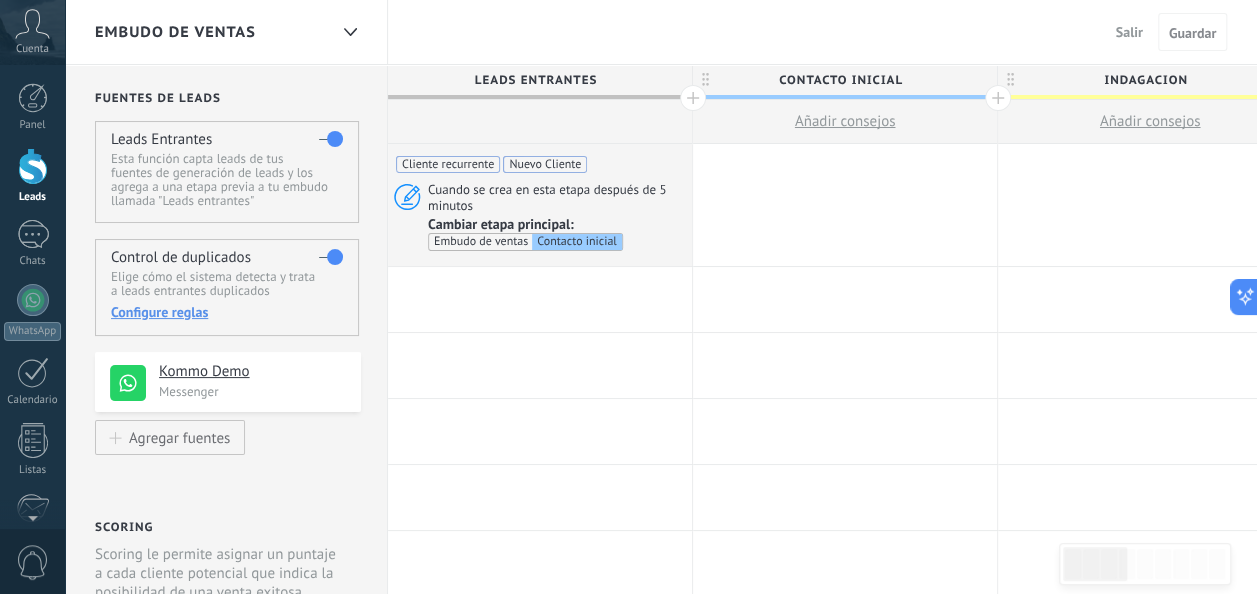 click on "Salir" at bounding box center (1129, 32) 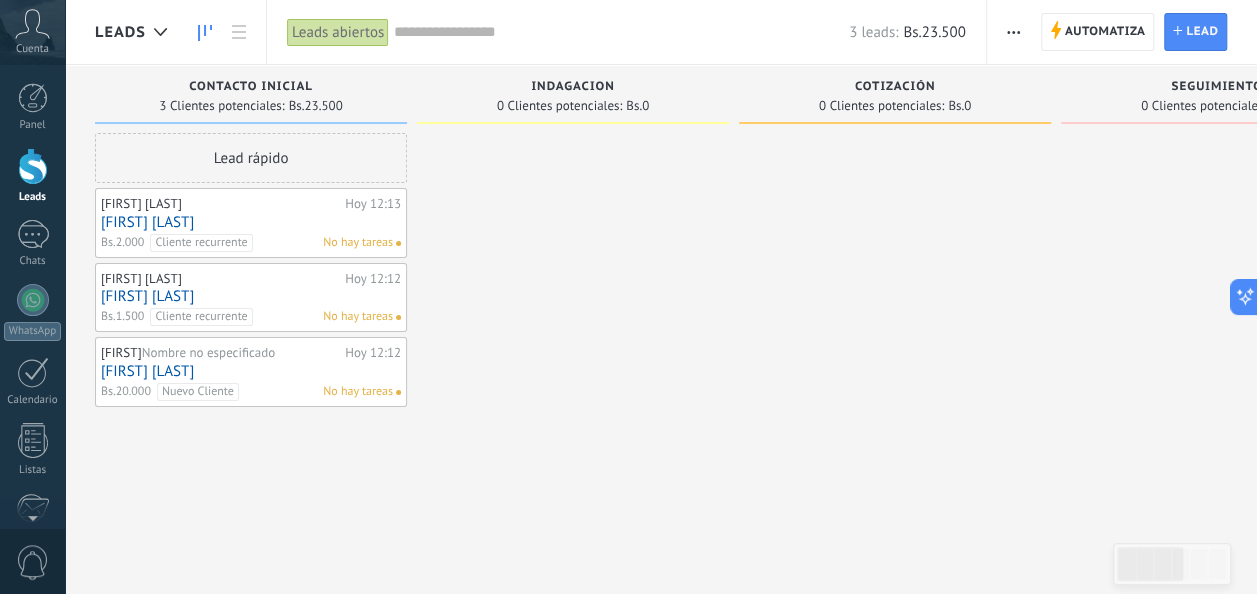 click on "Lead rápido" at bounding box center [251, 158] 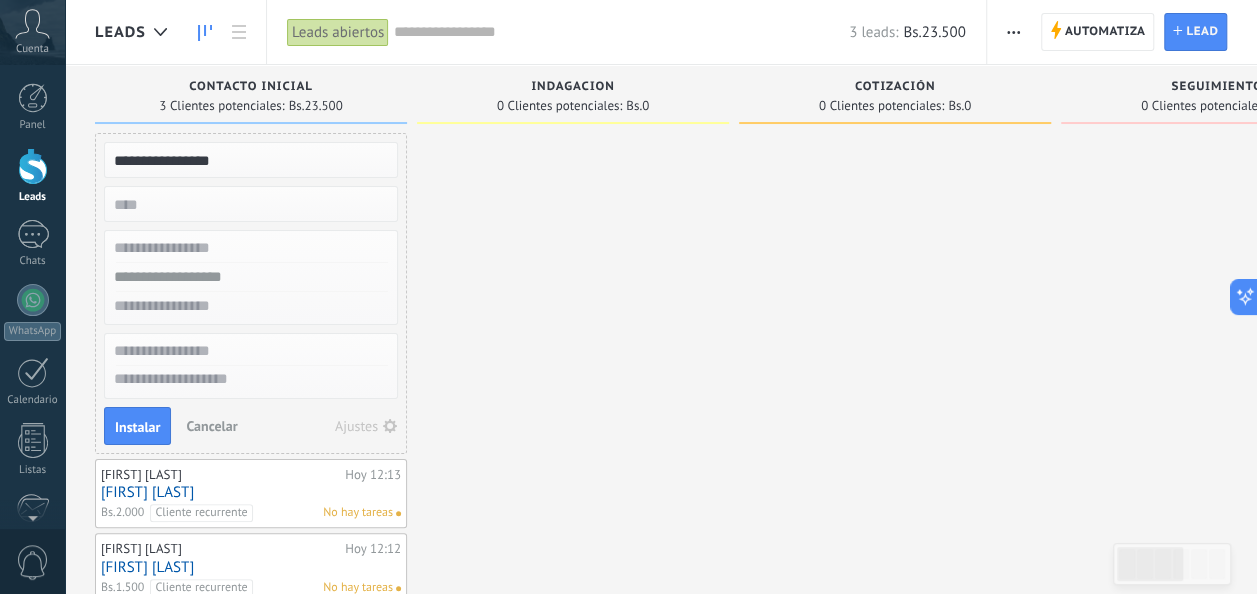 type on "**********" 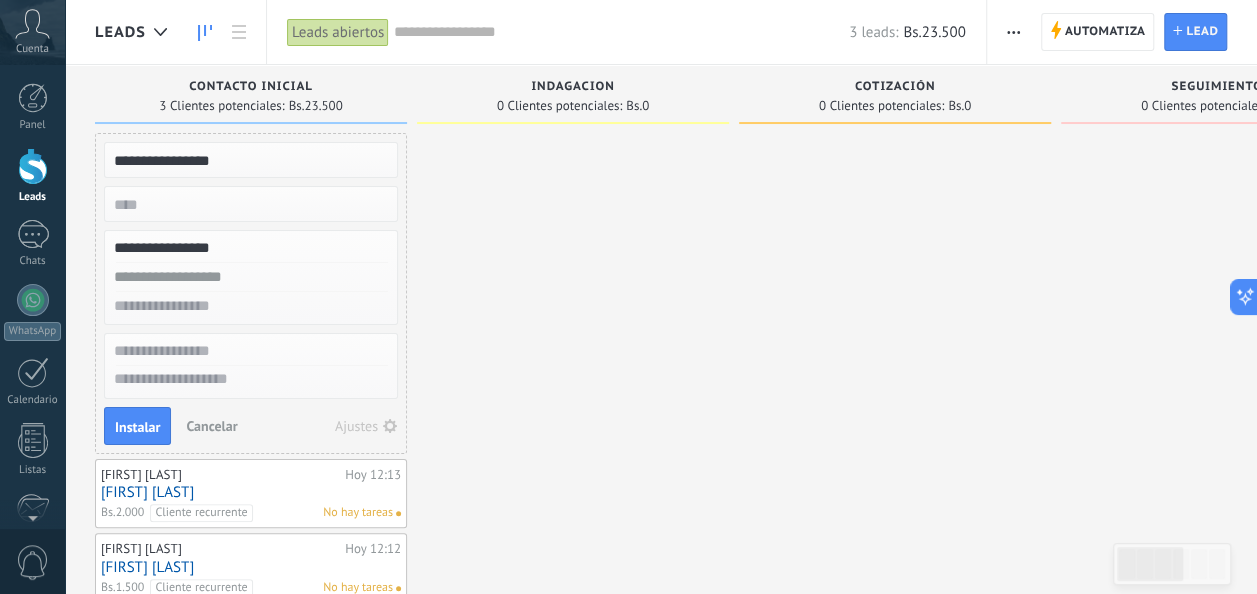 type on "**********" 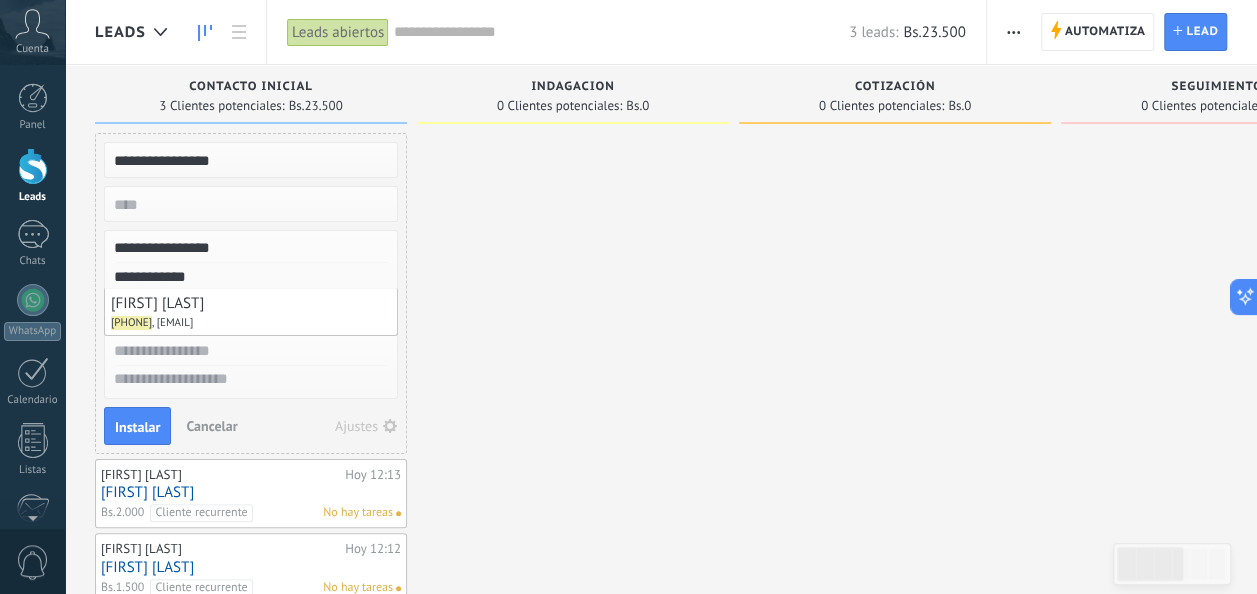 type on "**********" 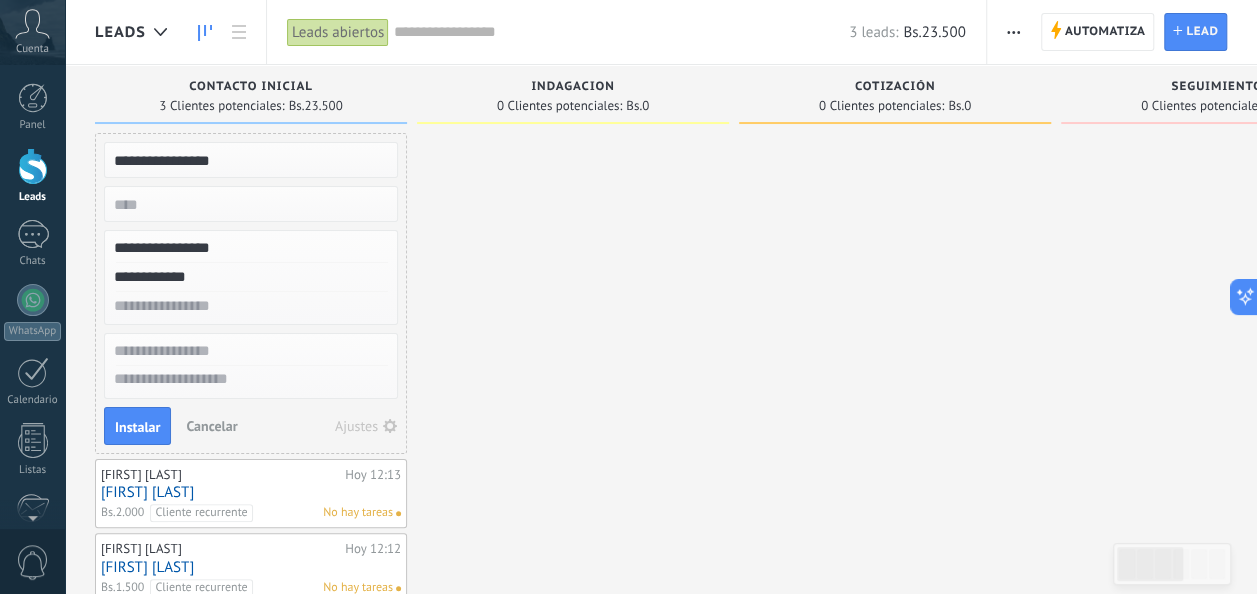 click at bounding box center [249, 306] 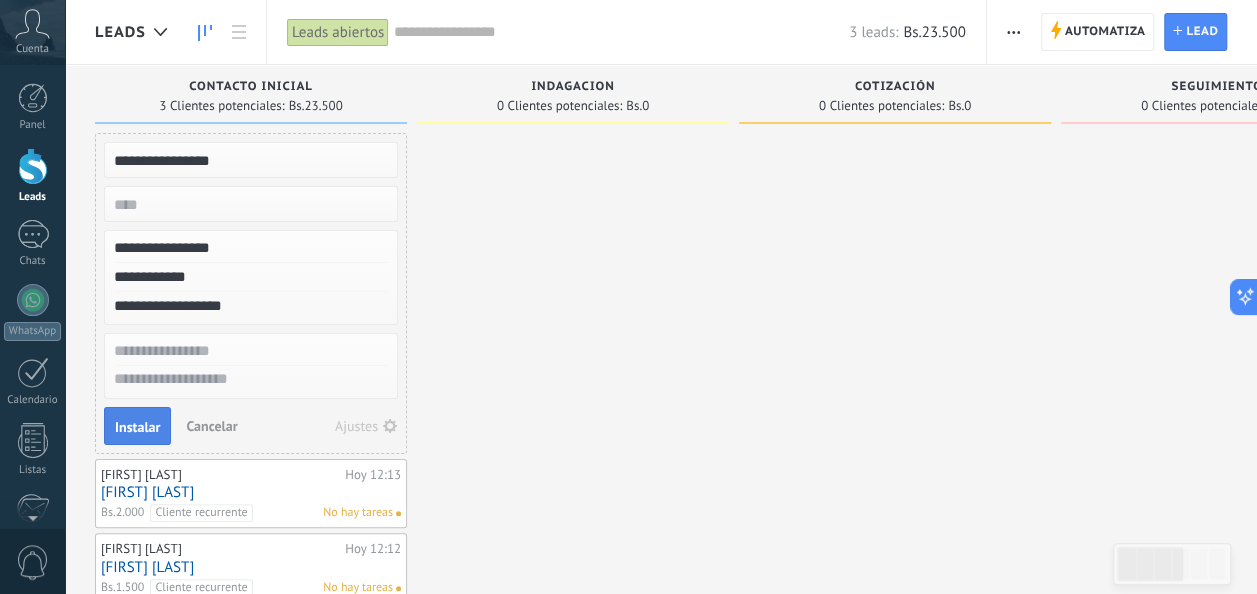 type on "**********" 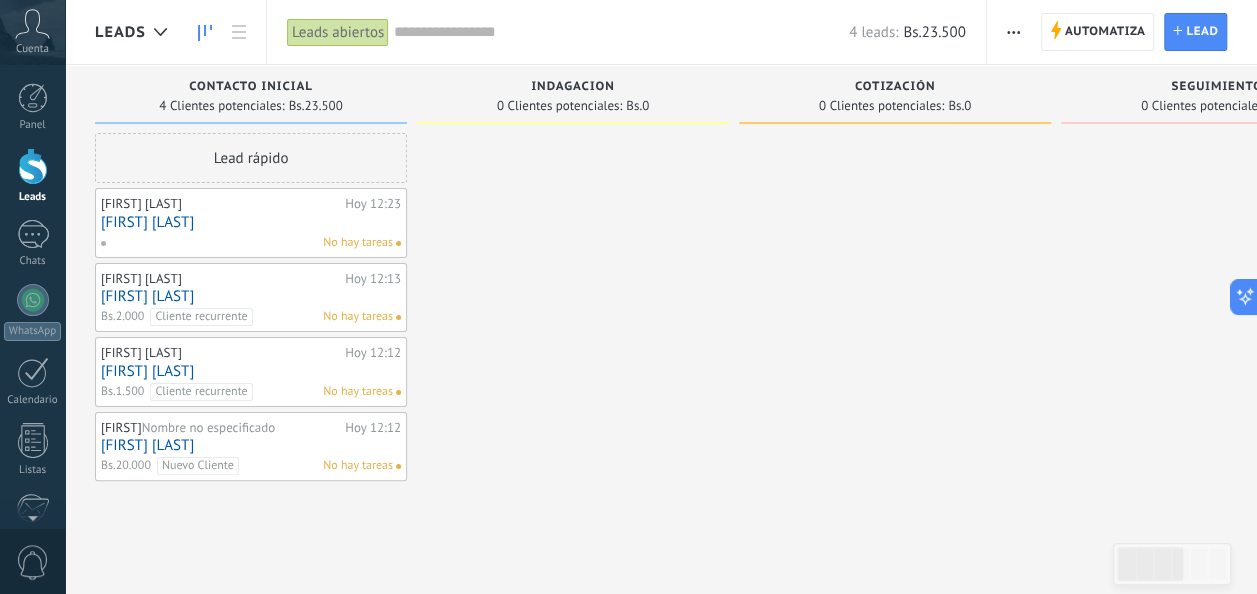click on "[FIRST] [LAST]" at bounding box center (251, 222) 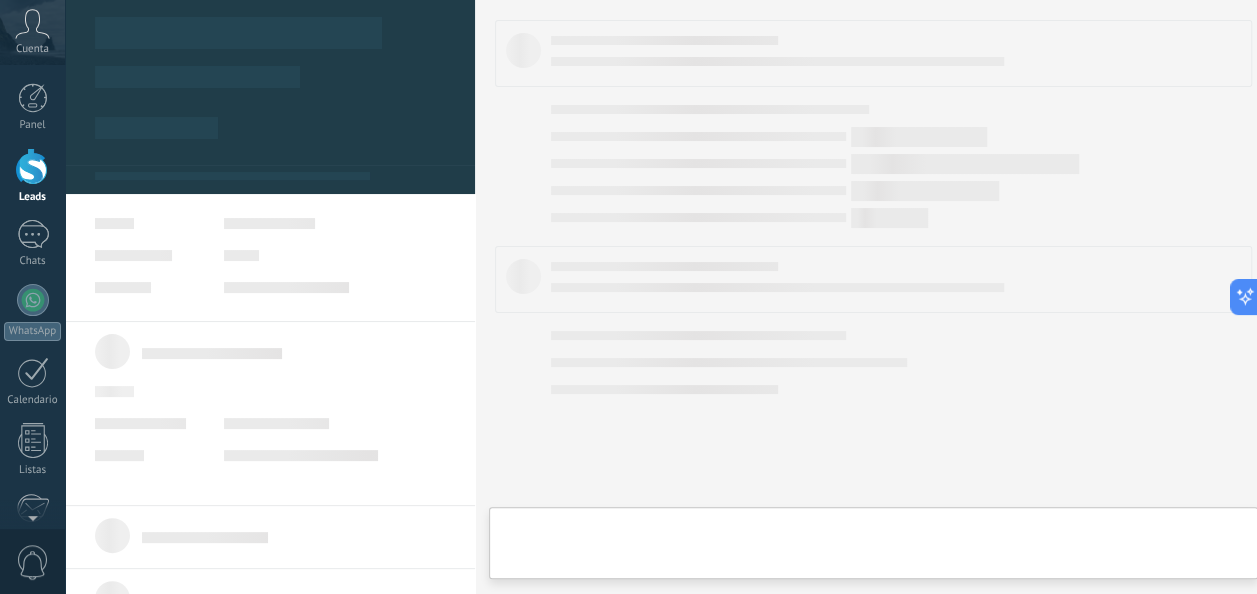 click on ".abccls-1,.abccls-2{fill-rule:evenodd}.abccls-2{fill:#fff} .abfcls-1{fill:none}.abfcls-2{fill:#fff} .abncls-1{isolation:isolate}.abncls-2{opacity:.06}.abncls-2,.abncls-3,.abncls-6{mix-blend-mode:multiply}.abncls-3{opacity:.15}.abncls-4,.abncls-8{fill:#fff}.abncls-5{fill:url(#abnlinear-gradient)}.abncls-6{opacity:.04}.abncls-7{fill:url(#abnlinear-gradient-2)}.abncls-8{fill-rule:evenodd} .abqst0{fill:#ffa200} .abwcls-1{fill:#252525} .cls-1{isolation:isolate} .acicls-1{fill:none} .aclcls-1{fill:#232323} .acnst0{display:none} .addcls-1,.addcls-2{fill:none;stroke-miterlimit:10}.addcls-1{stroke:#dfe0e5}.addcls-2{stroke:#a1a7ab} .adecls-1,.adecls-2{fill:none;stroke-miterlimit:10}.adecls-1{stroke:#dfe0e5}.adecls-2{stroke:#a1a7ab} .adqcls-1{fill:#8591a5;fill-rule:evenodd} .aeccls-1{fill:#5c9f37} .aeecls-1{fill:#f86161} .aejcls-1{fill:#8591a5;fill-rule:evenodd} .aekcls-1{fill-rule:evenodd} .aelcls-1{fill-rule:evenodd;fill:currentColor} .aemcls-1{fill-rule:evenodd;fill:currentColor} .aencls-2{fill:#f86161;opacity:.3}" at bounding box center (628, 297) 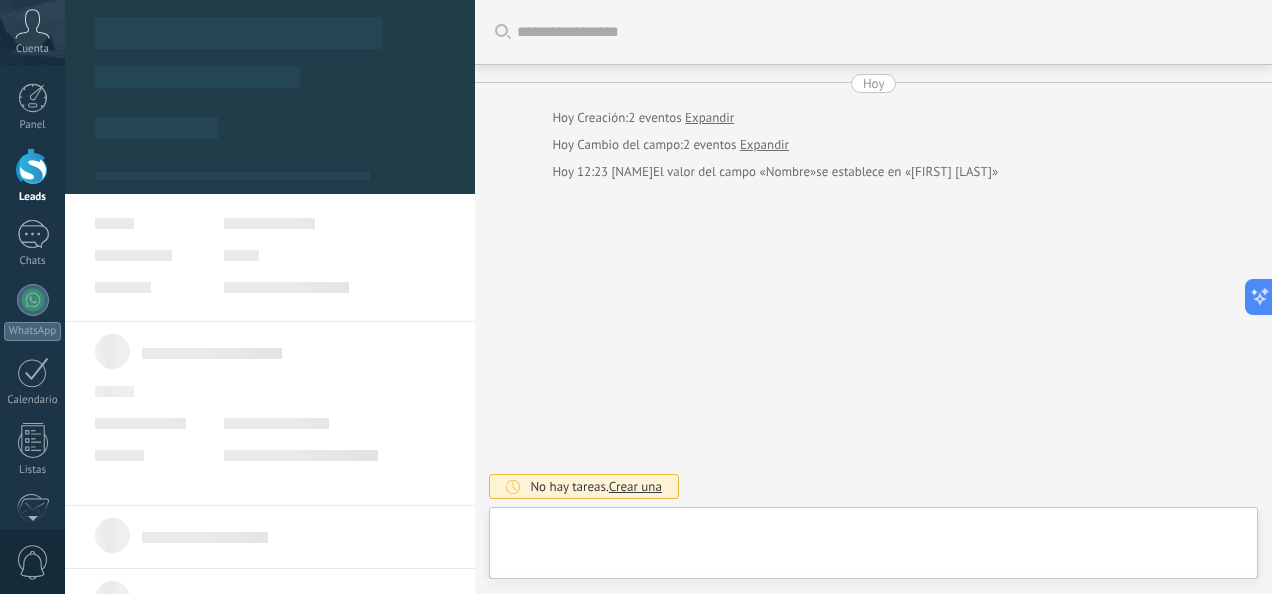 scroll, scrollTop: 30, scrollLeft: 0, axis: vertical 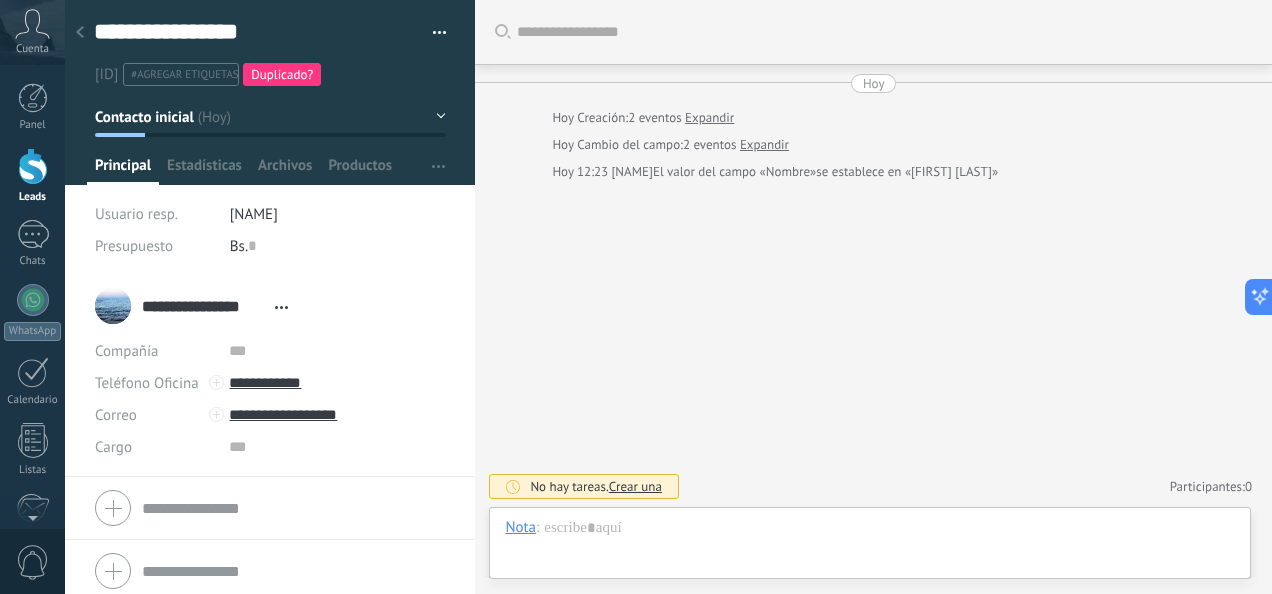 click on "#agregar etiquetas" at bounding box center (184, 75) 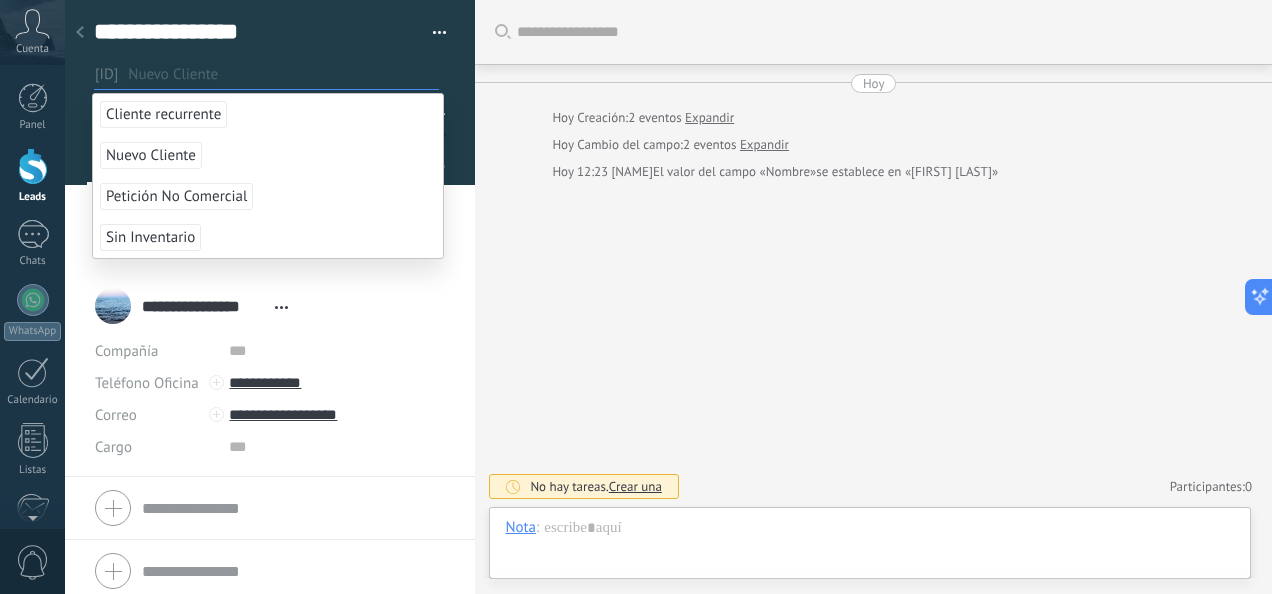 click on "Nuevo Cliente" at bounding box center (151, 155) 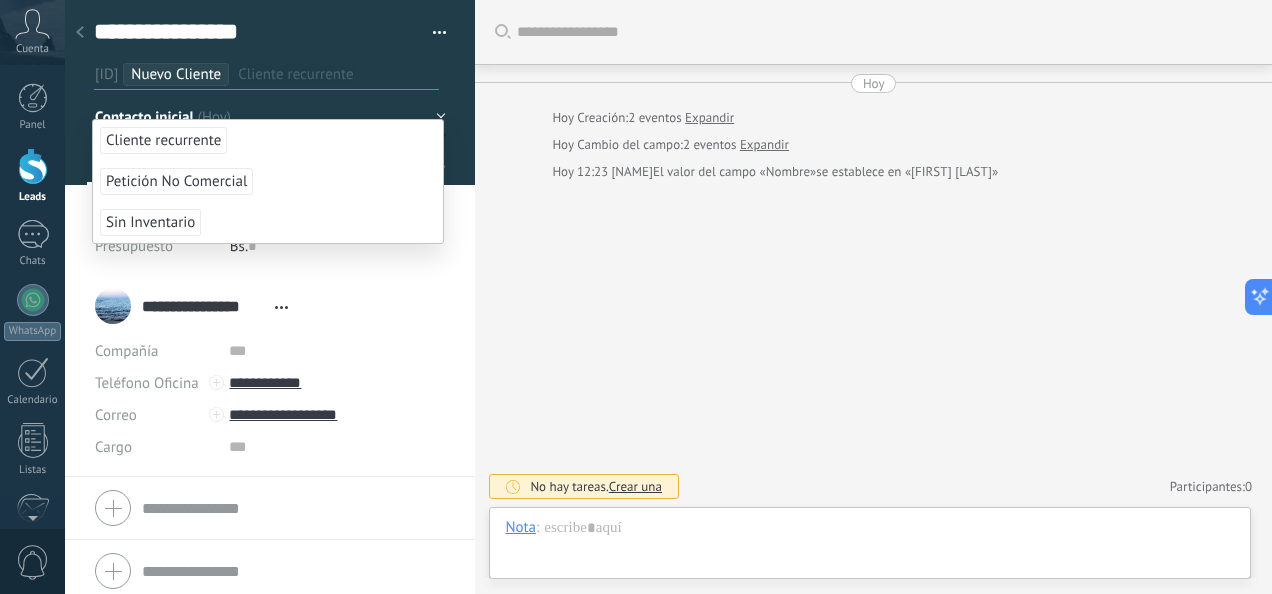 click on "Buscar Carga más Hoy Hoy Creación:  2  eventos   Expandir Hoy Cambio del campo:  2  eventos   Expandir Hoy 12:23 JESUS GONZALEZ  El valor del campo «Nombre»  se establece en «Fernando Morales» No hay tareas.  Crear una Participantes:  0 Agregar usuario Bots:  0" at bounding box center [873, 297] 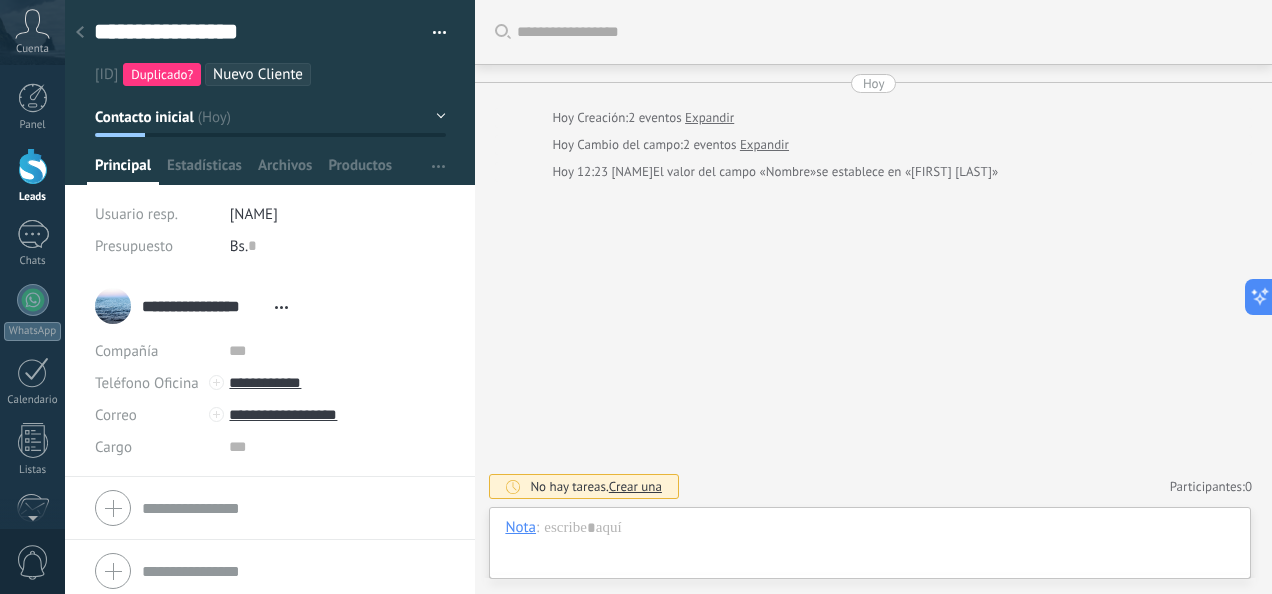 click at bounding box center (270, 571) 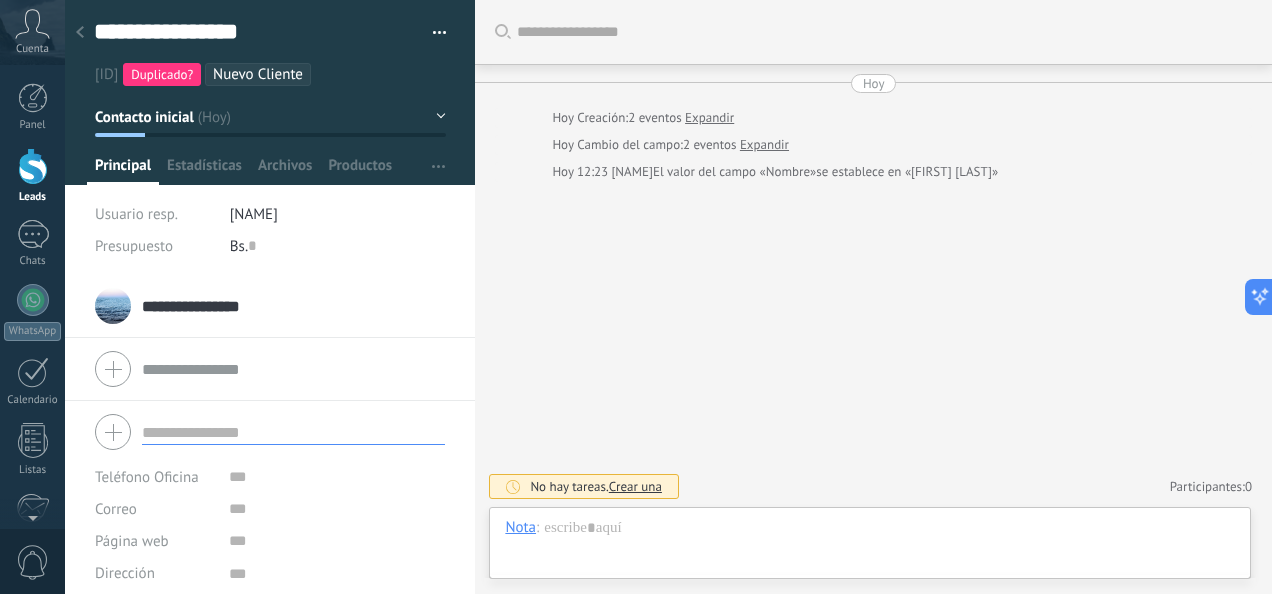 click at bounding box center [33, 166] 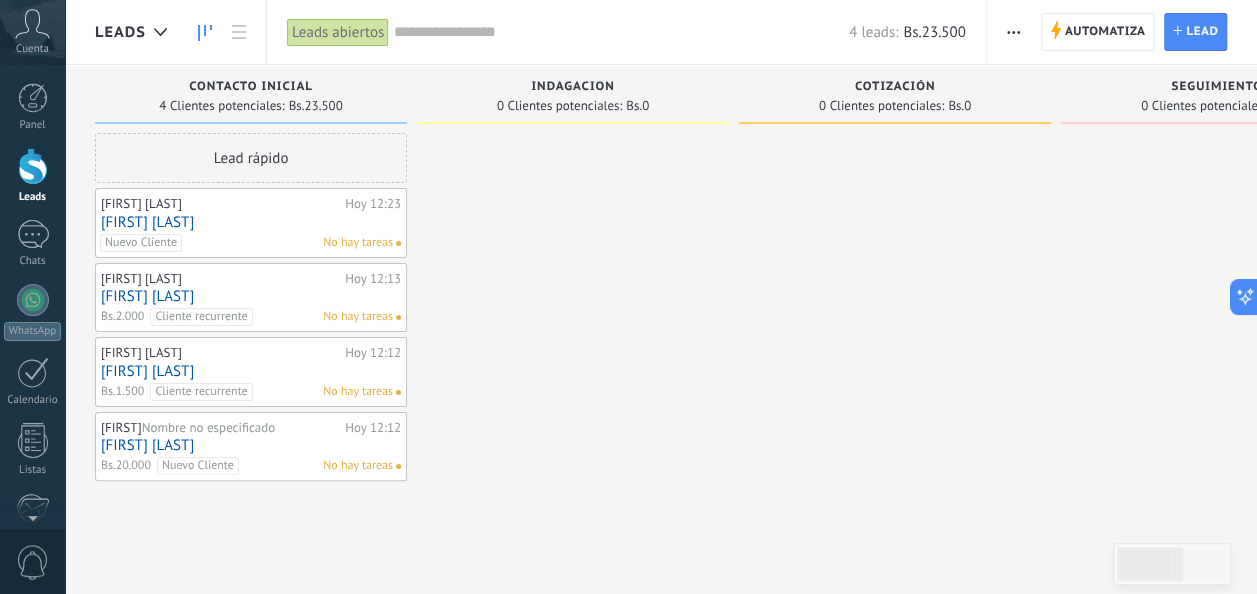click on "[FIRST] [LAST]" at bounding box center (251, 296) 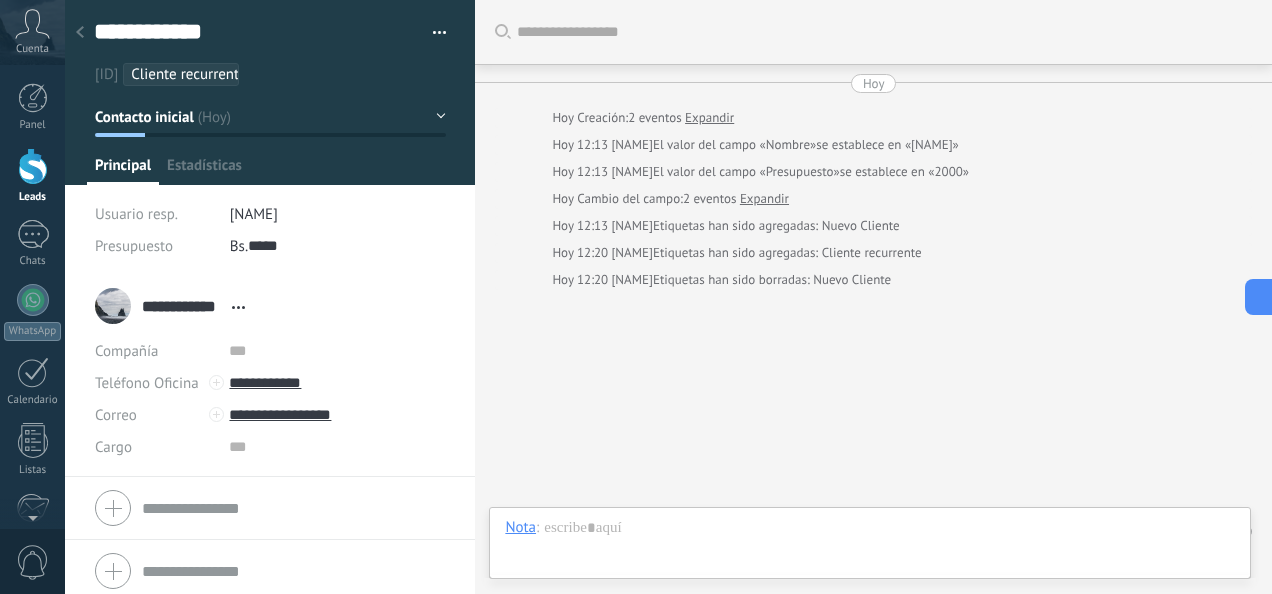 scroll, scrollTop: 44, scrollLeft: 0, axis: vertical 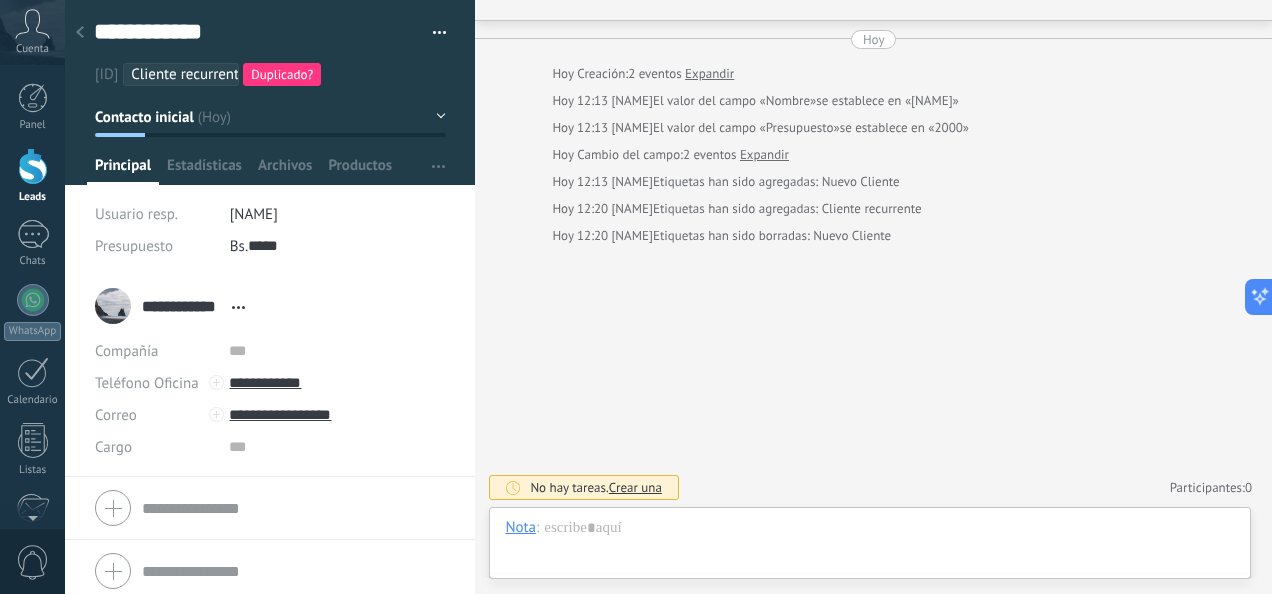 click on "Duplicado?" at bounding box center [282, 74] 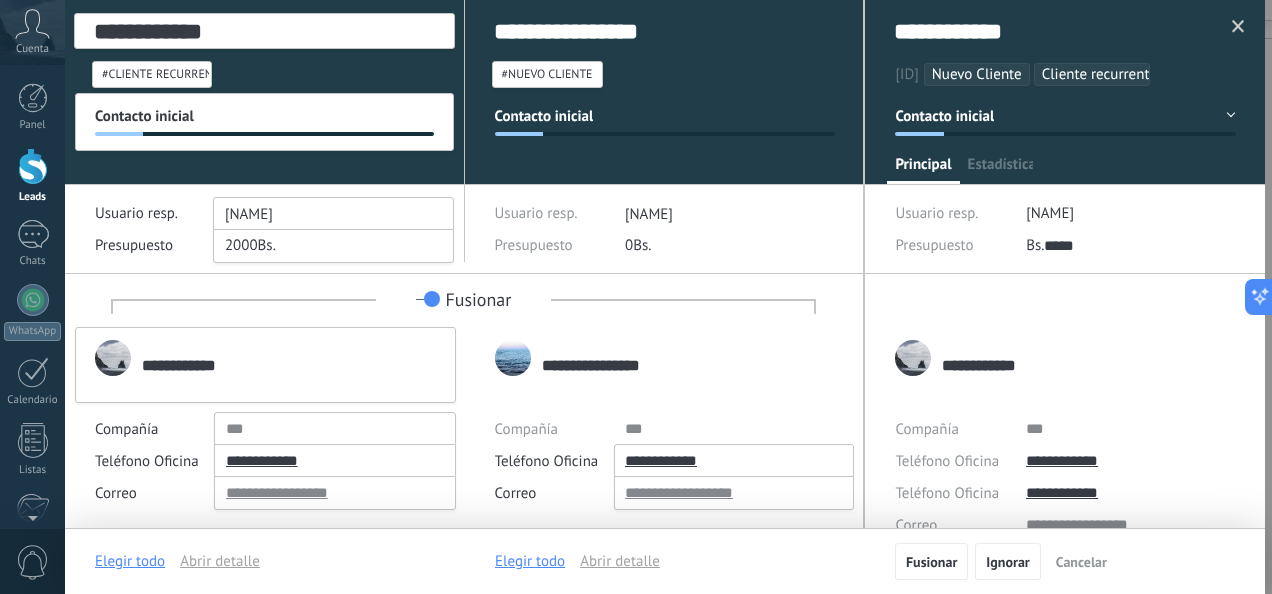 scroll, scrollTop: 30, scrollLeft: 0, axis: vertical 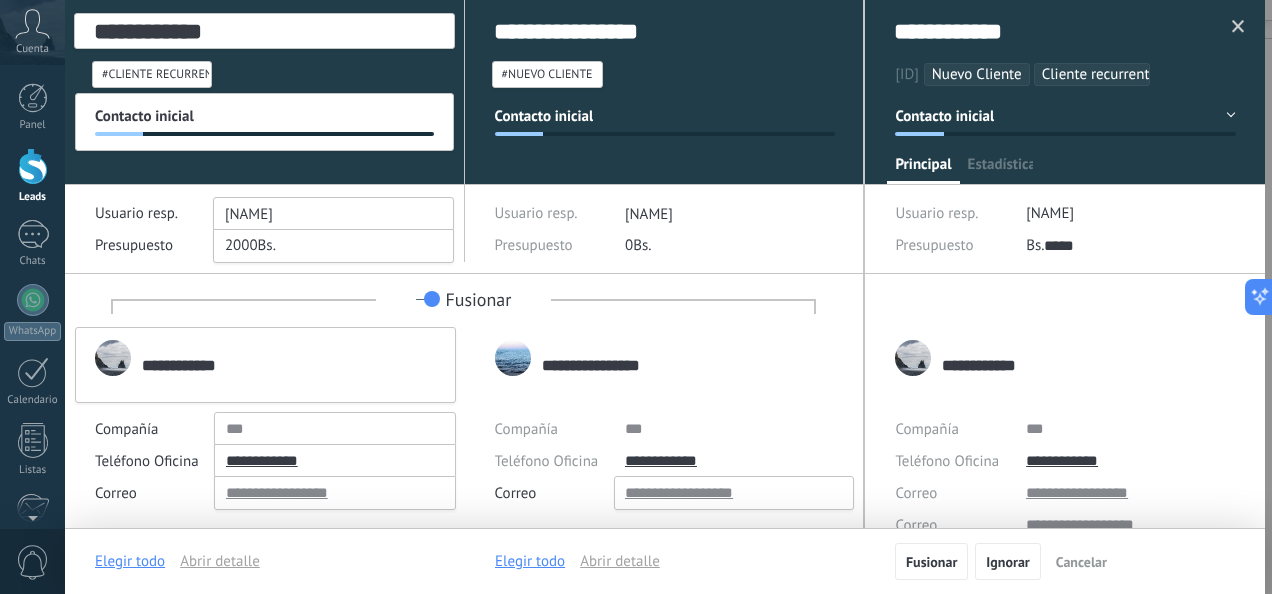 click on "**********" at bounding box center [665, 461] 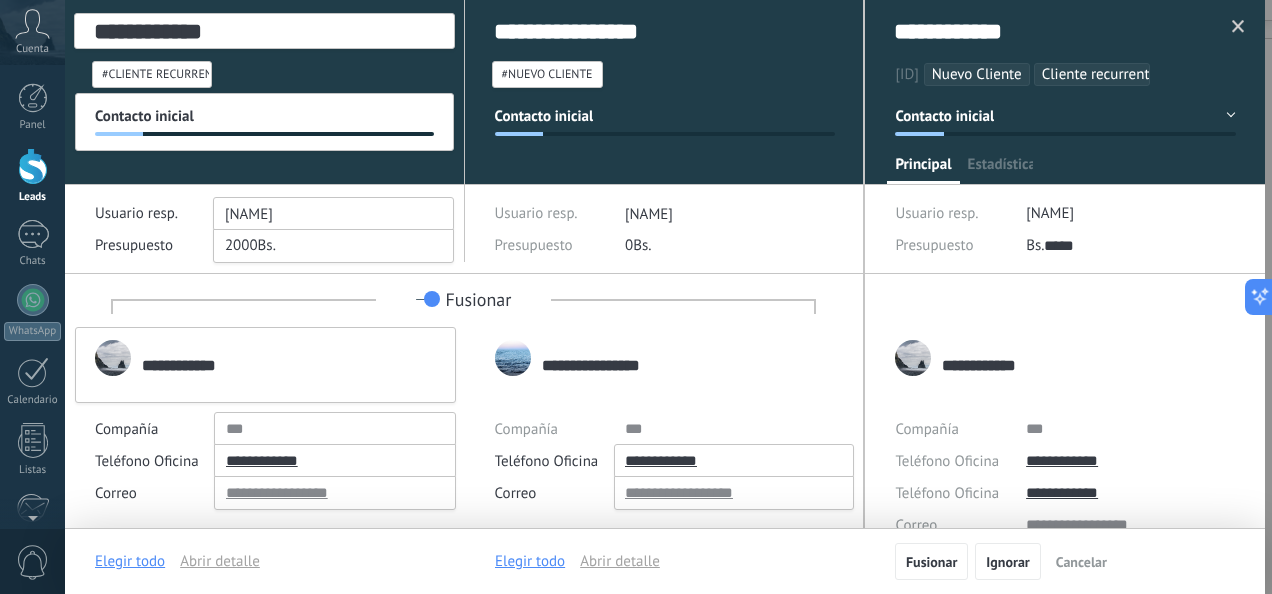 click on "**********" at bounding box center (665, 461) 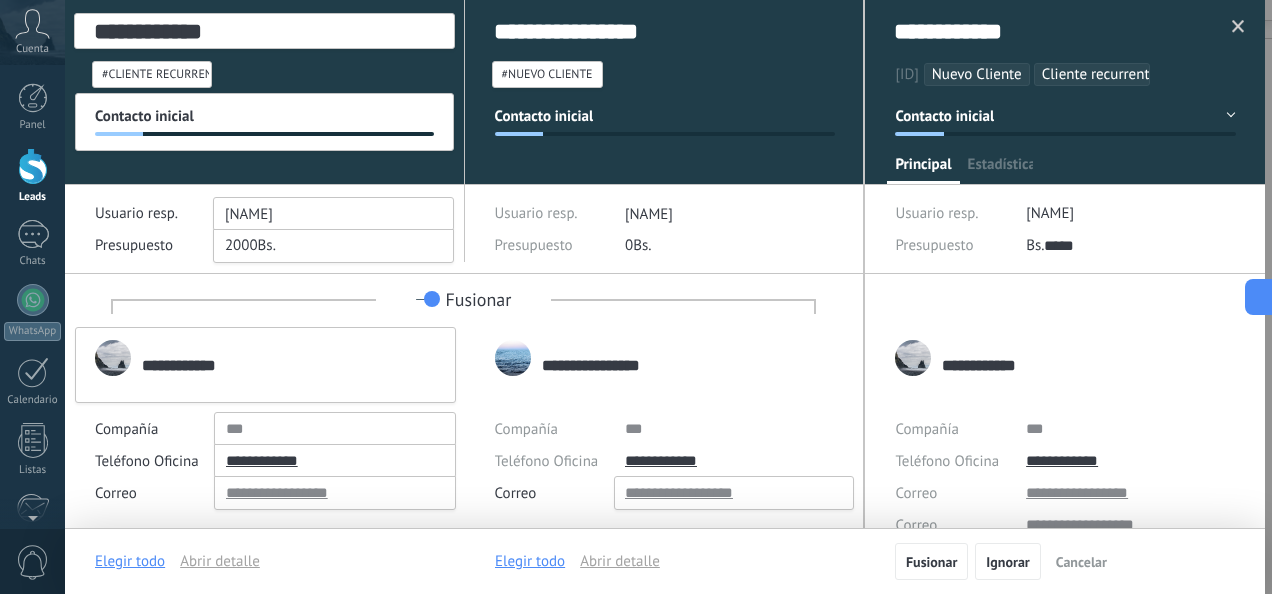 click on "**********" at bounding box center (665, 461) 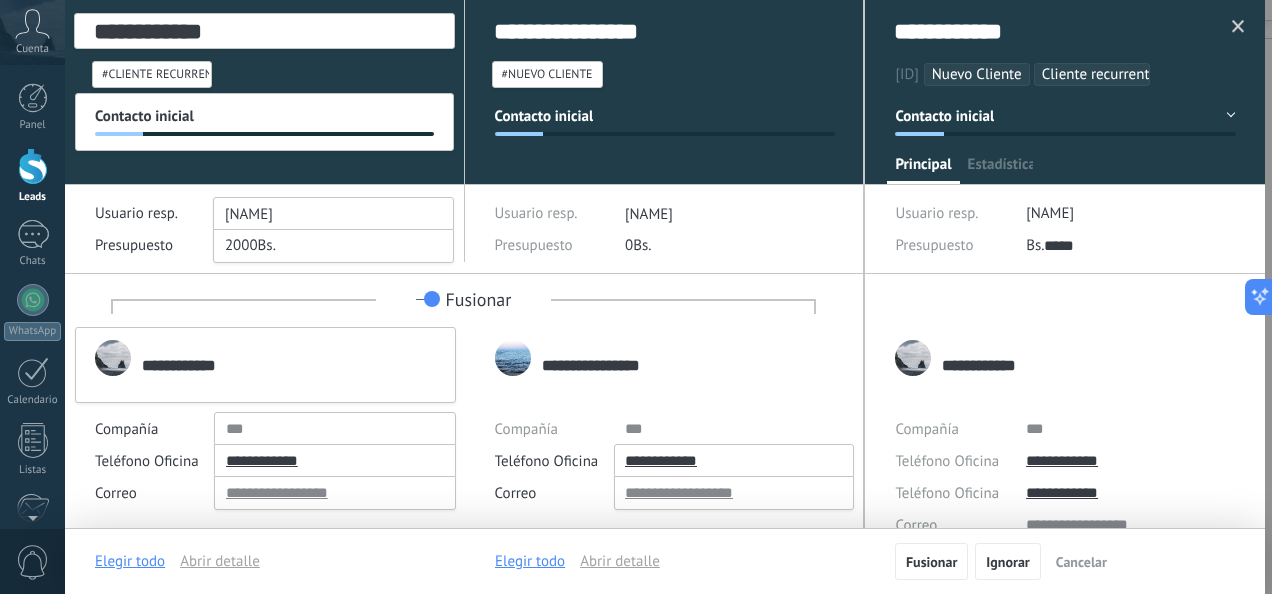 click on "**********" at bounding box center [665, 461] 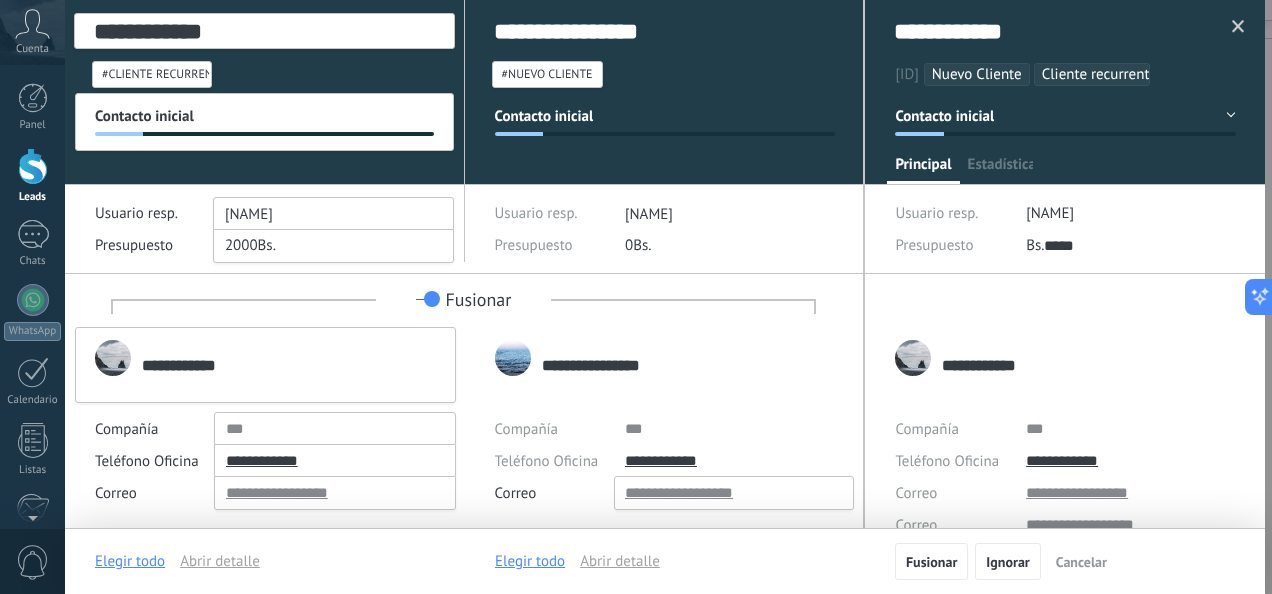 click at bounding box center (1238, 27) 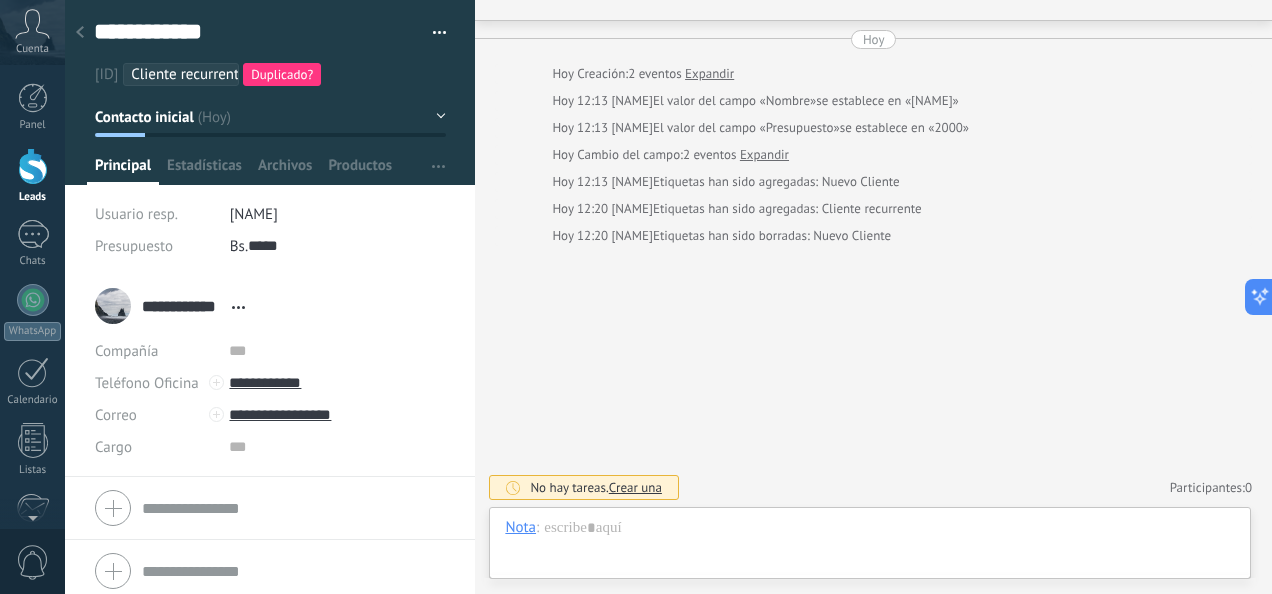 click at bounding box center [80, 33] 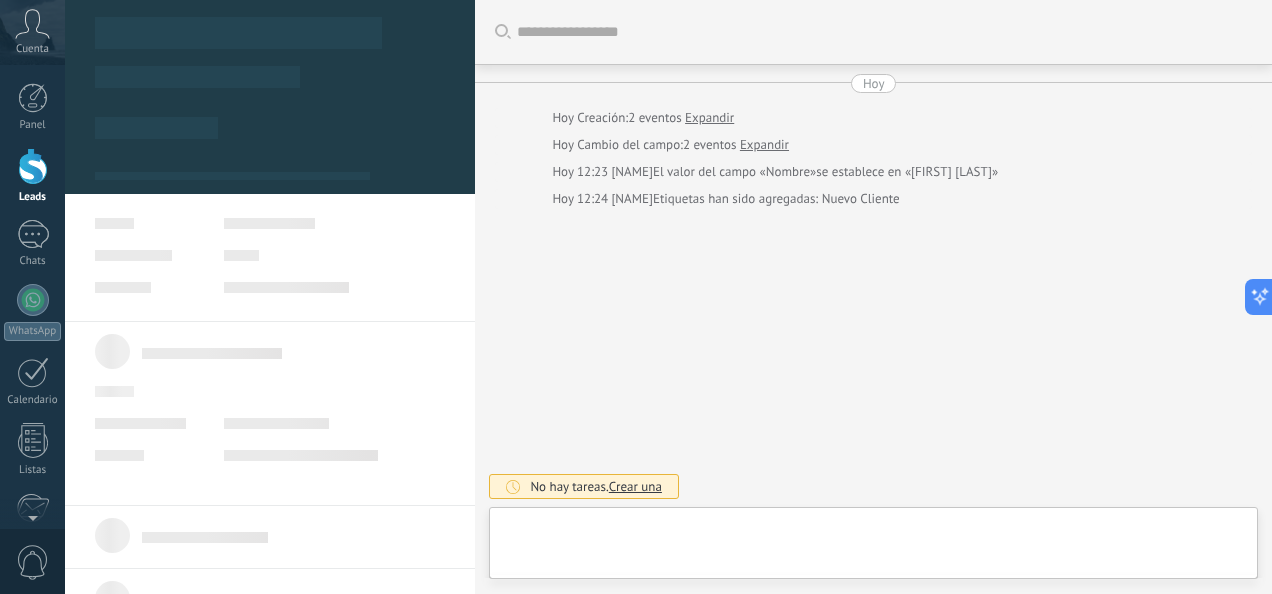 click at bounding box center [33, 166] 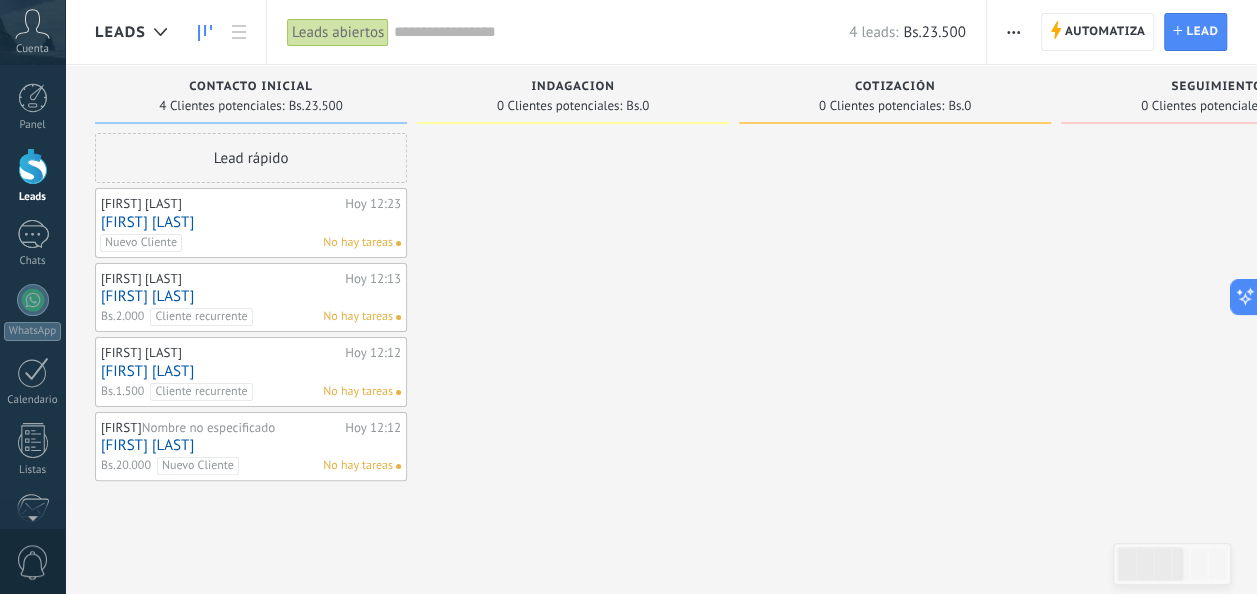 click on "[FIRST] [LAST]" at bounding box center [251, 222] 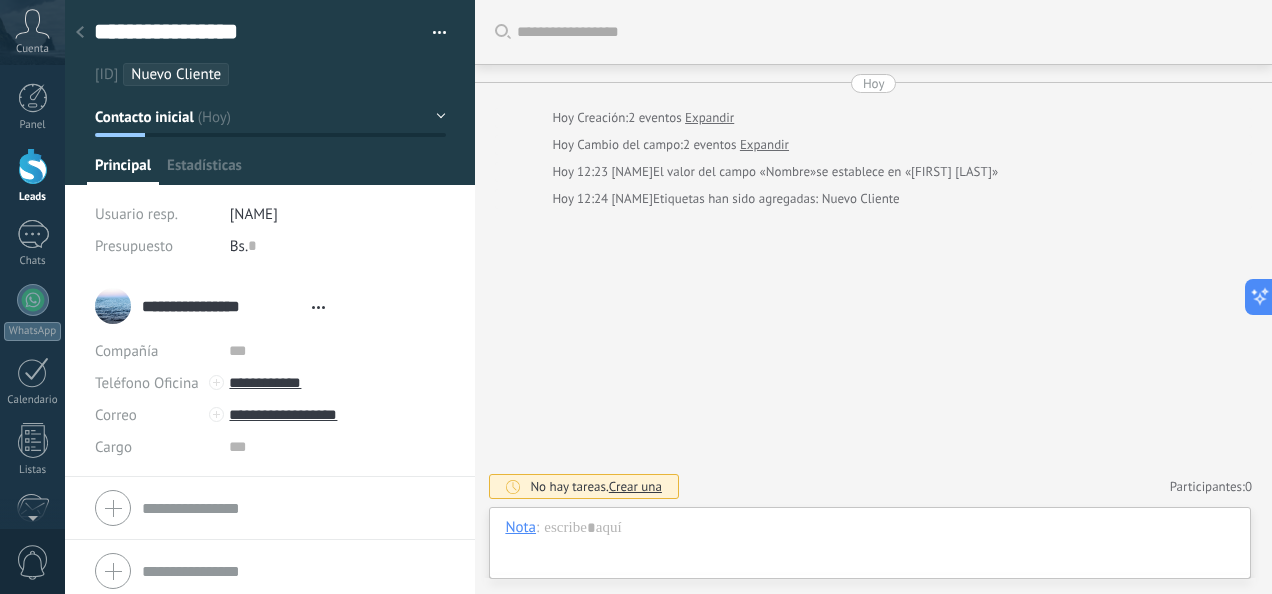 type on "**********" 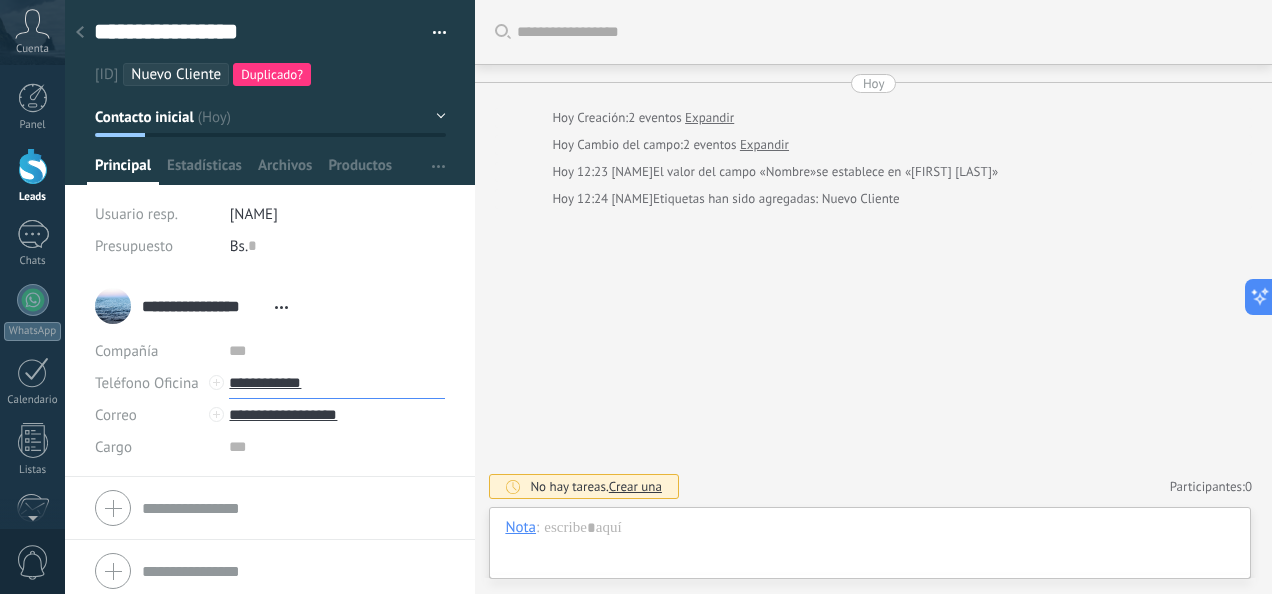 click on "**********" at bounding box center [337, 383] 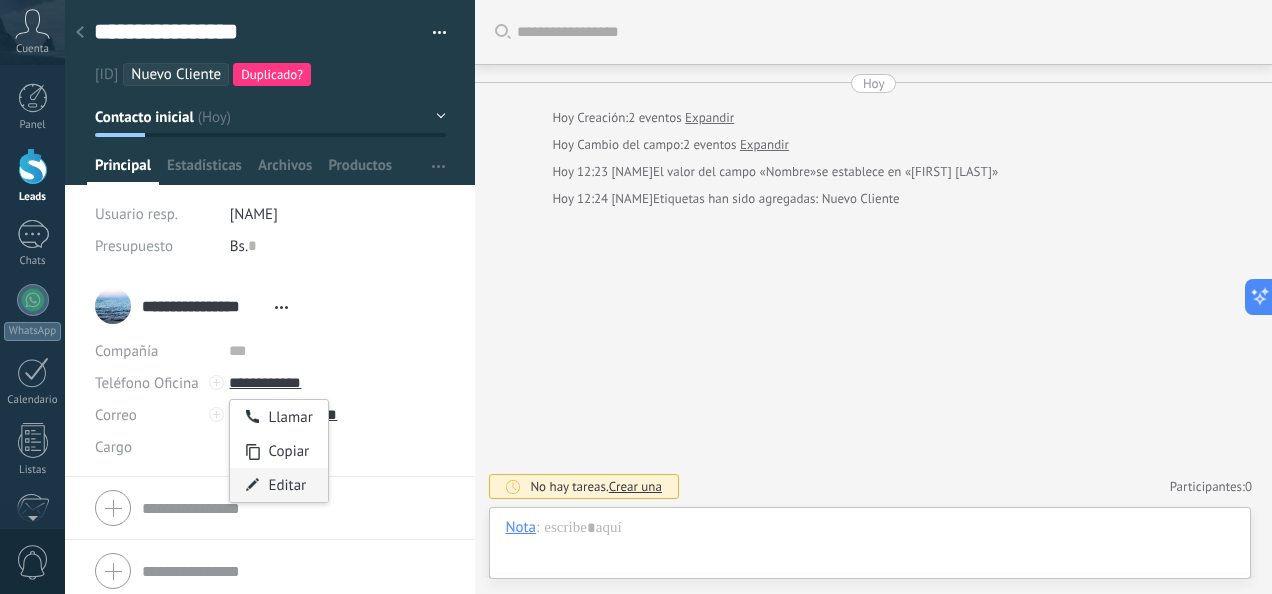 click on "Editar" at bounding box center (278, 485) 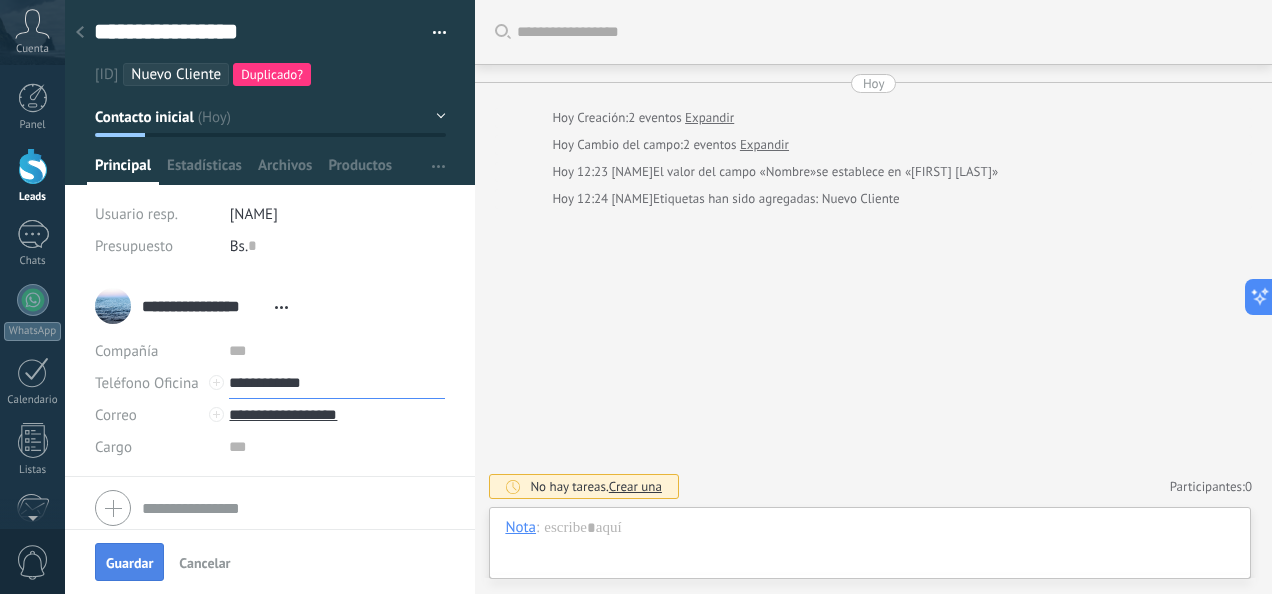 type on "**********" 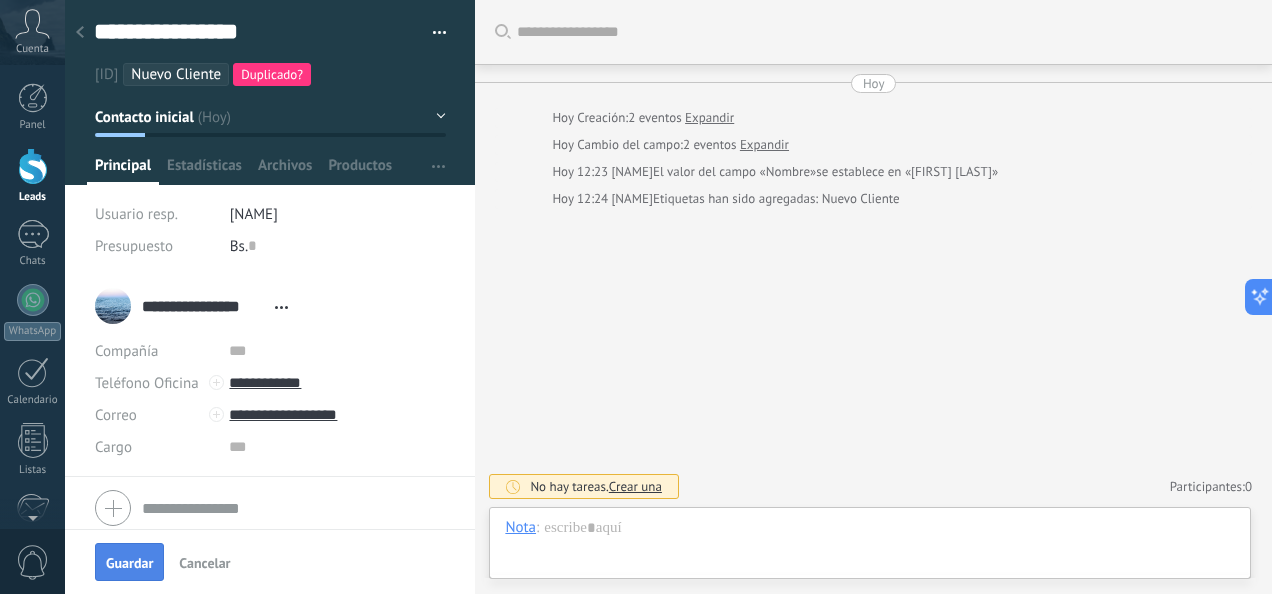 click on "Guardar" at bounding box center [129, 563] 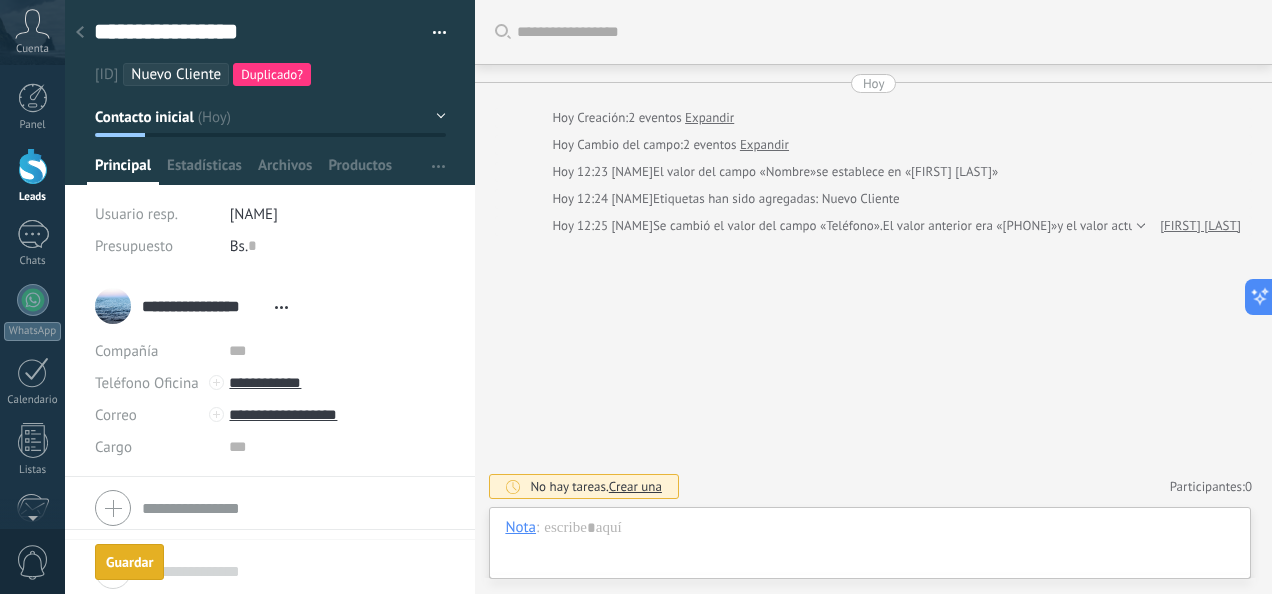 click on "Guardar" at bounding box center [129, 562] 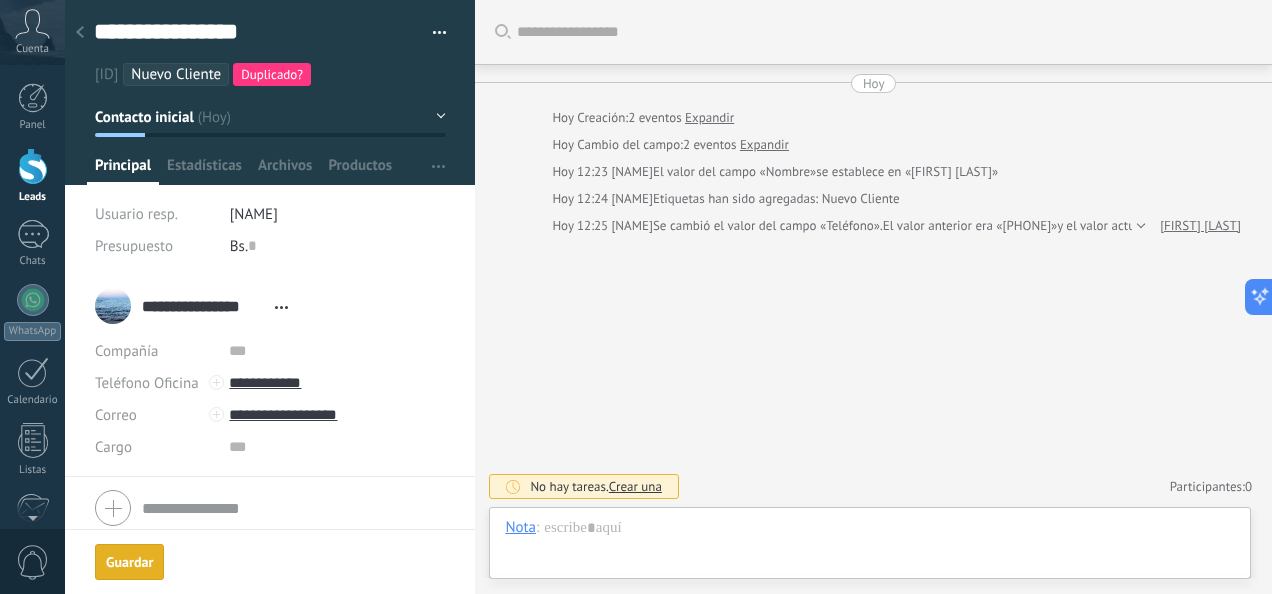 click on "Guardar" at bounding box center (129, 562) 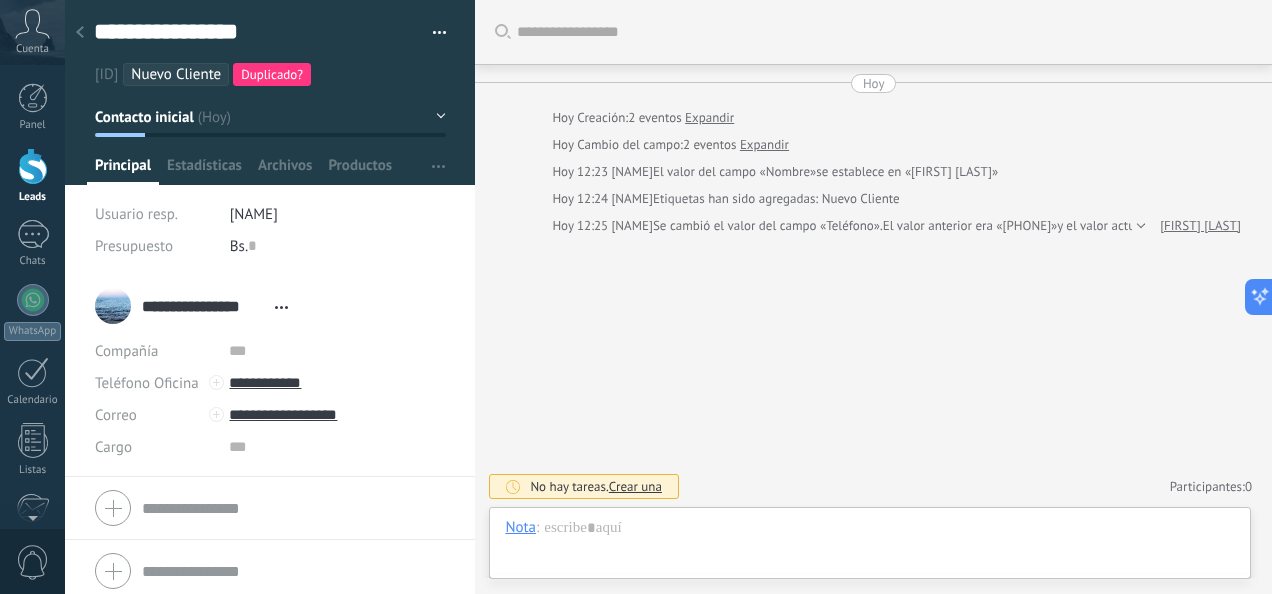 click at bounding box center [33, 166] 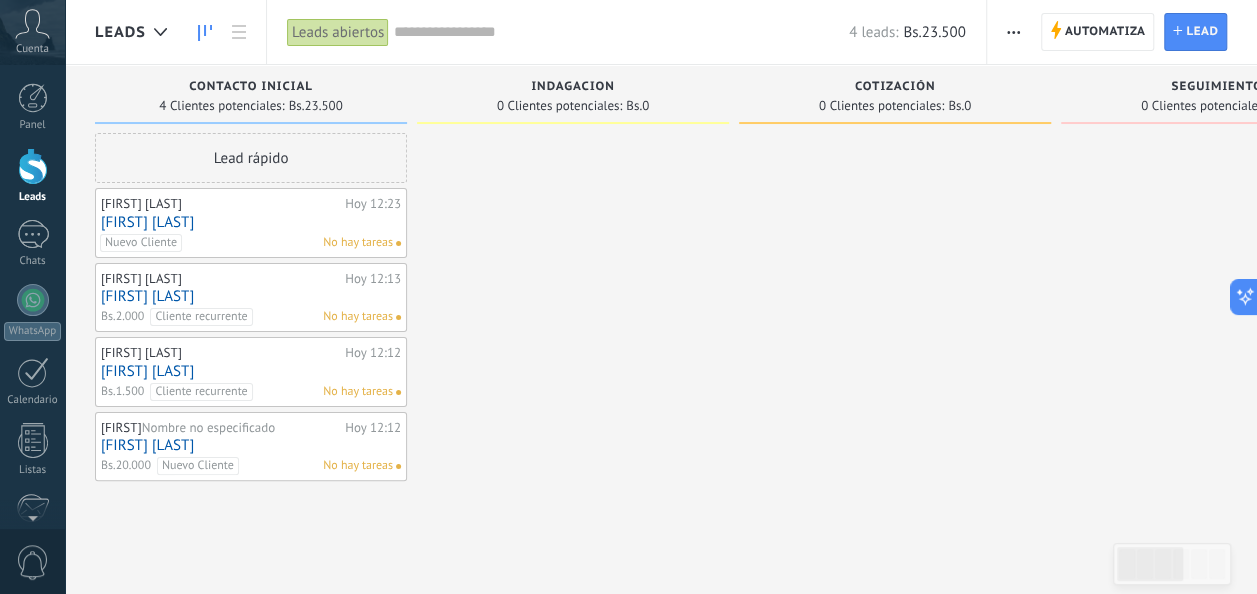 click on "Nuevo Cliente No hay tareas" at bounding box center (246, 243) 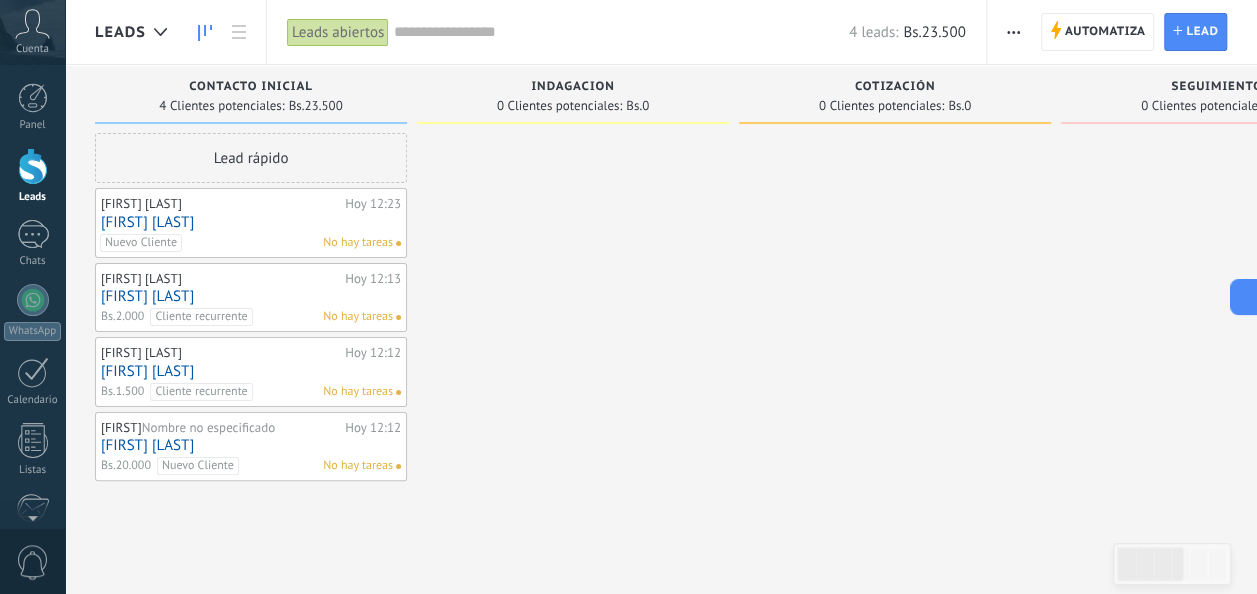 click on "Nuevo Cliente No hay tareas" at bounding box center [246, 243] 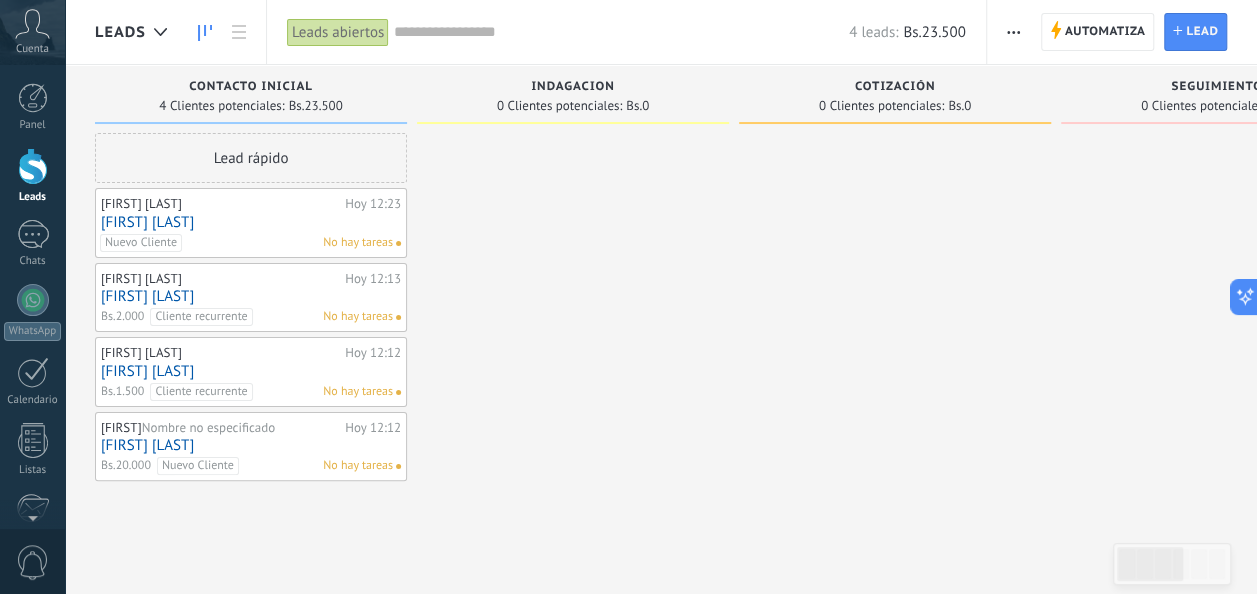 click on "Nuevo Cliente No hay tareas" at bounding box center [246, 243] 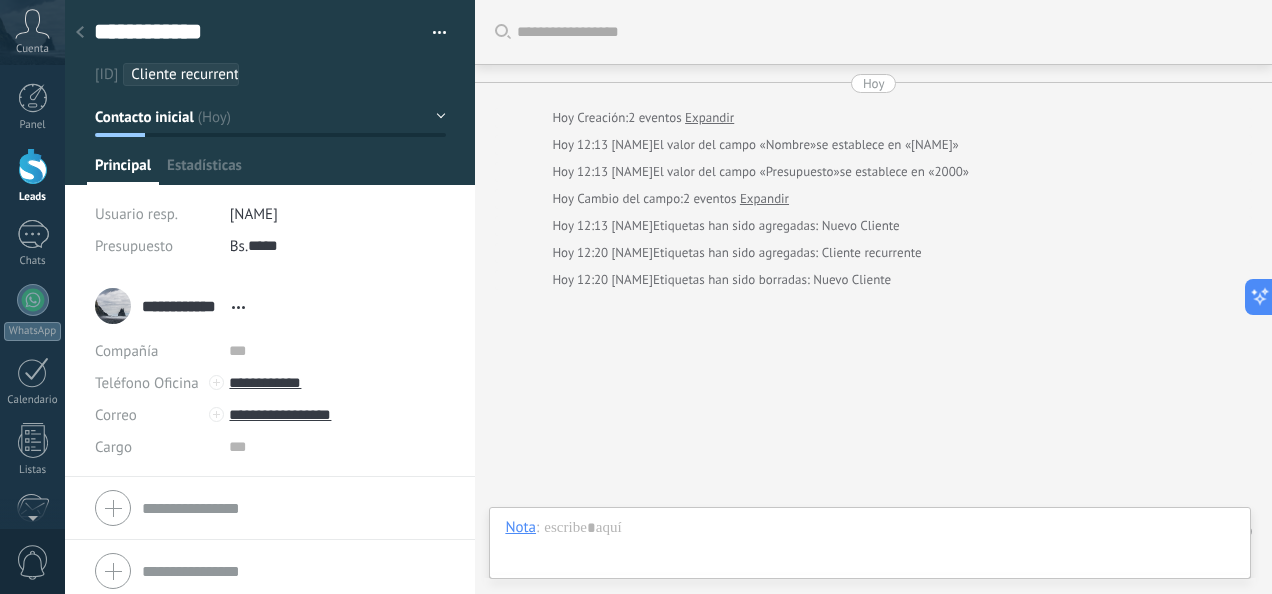 scroll, scrollTop: 30, scrollLeft: 0, axis: vertical 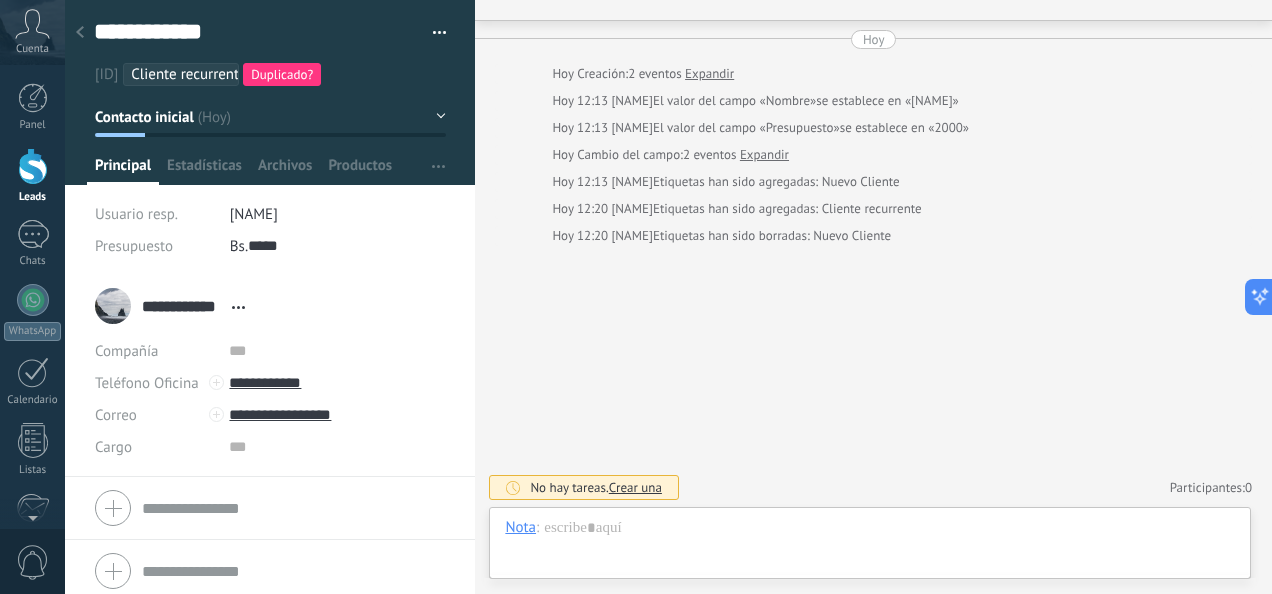click on "Duplicado?" at bounding box center [282, 74] 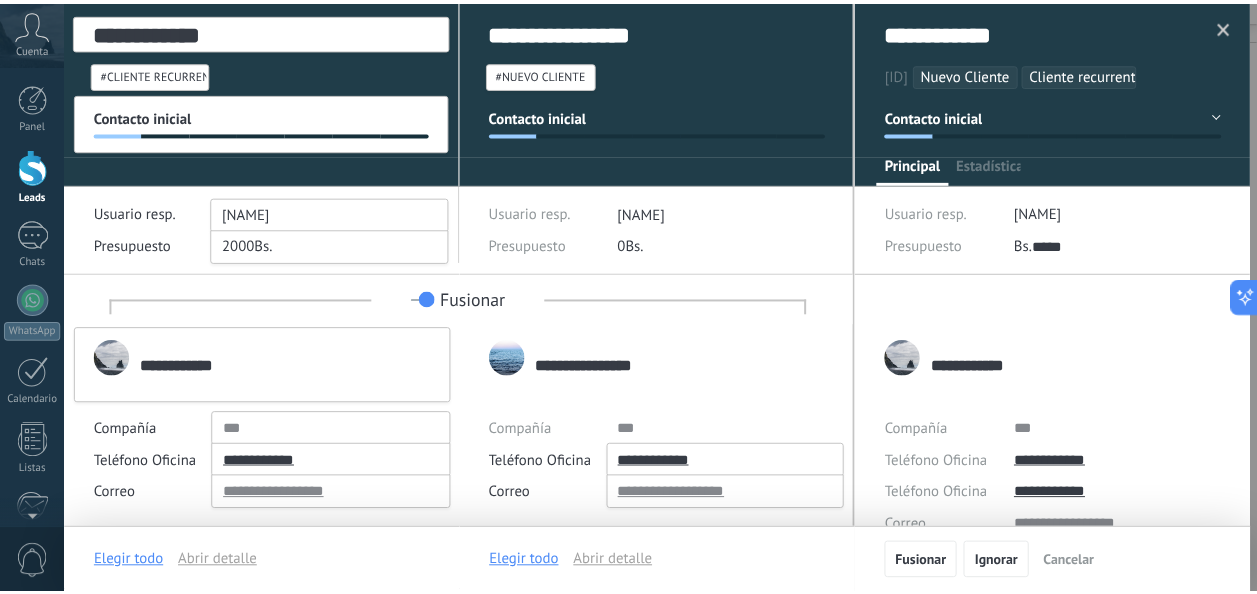 scroll, scrollTop: 30, scrollLeft: 0, axis: vertical 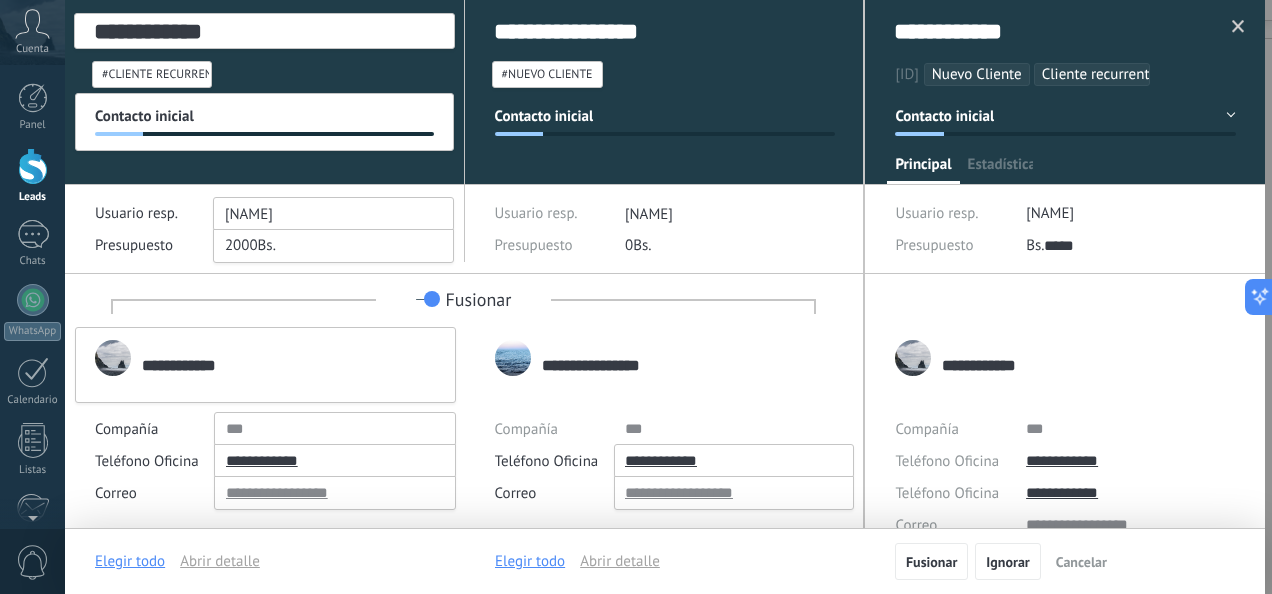 click on "**********" at bounding box center [1065, 77] 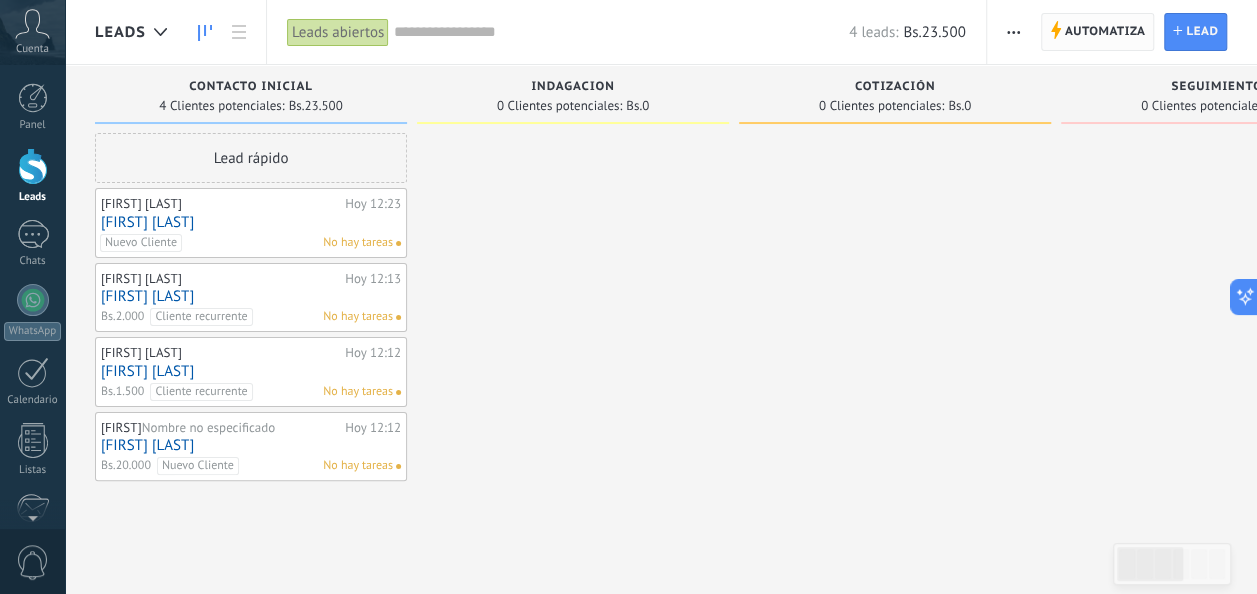 click on "Automatiza" at bounding box center [1105, 32] 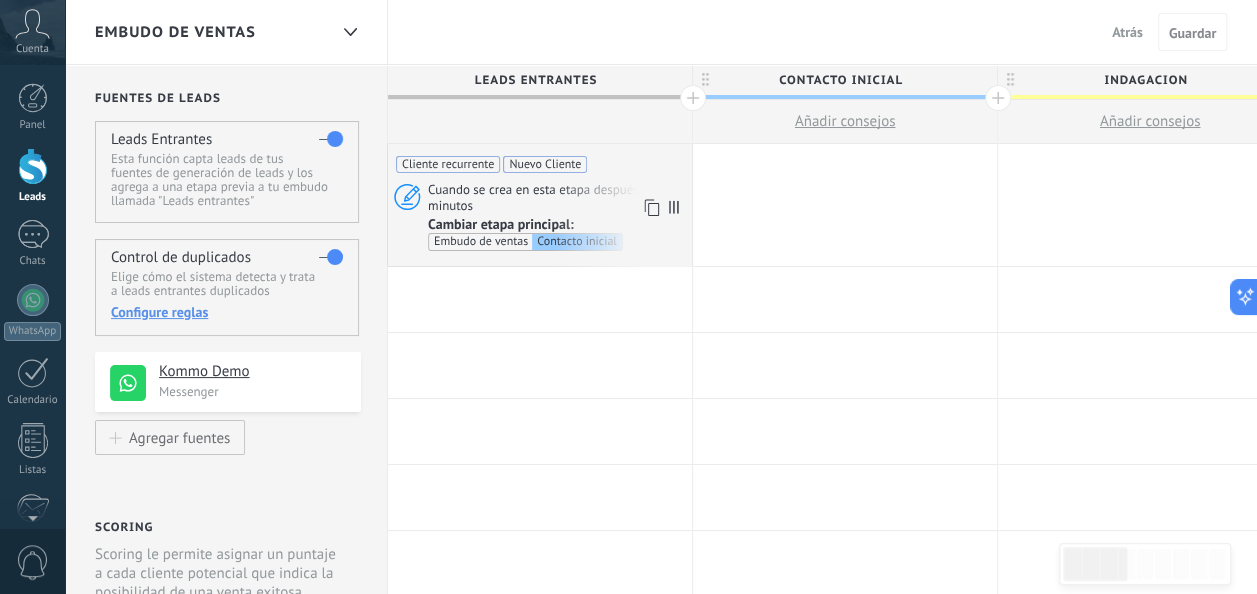 click 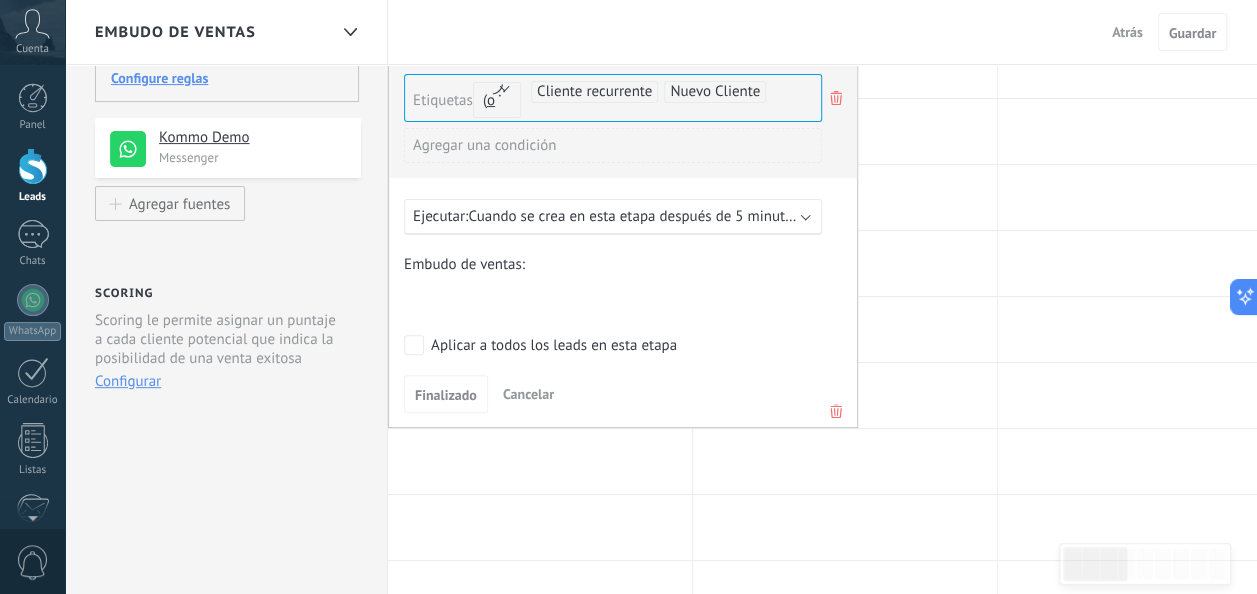scroll, scrollTop: 232, scrollLeft: 0, axis: vertical 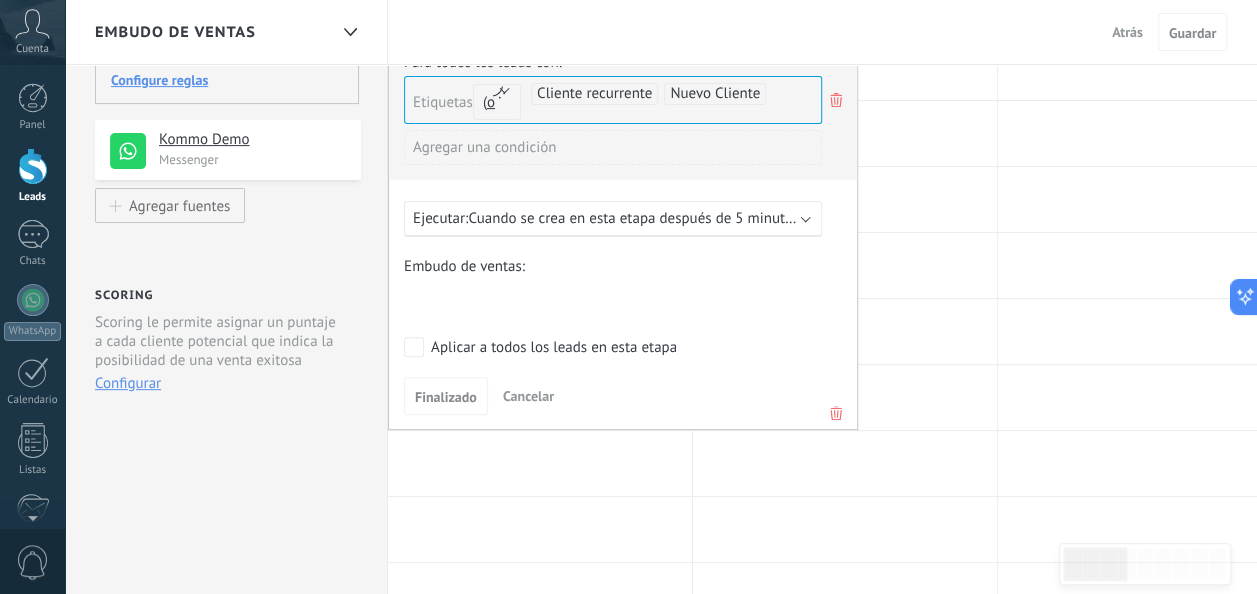 click on "Cuando se crea en esta etapa después de 5 minutos" at bounding box center (633, 218) 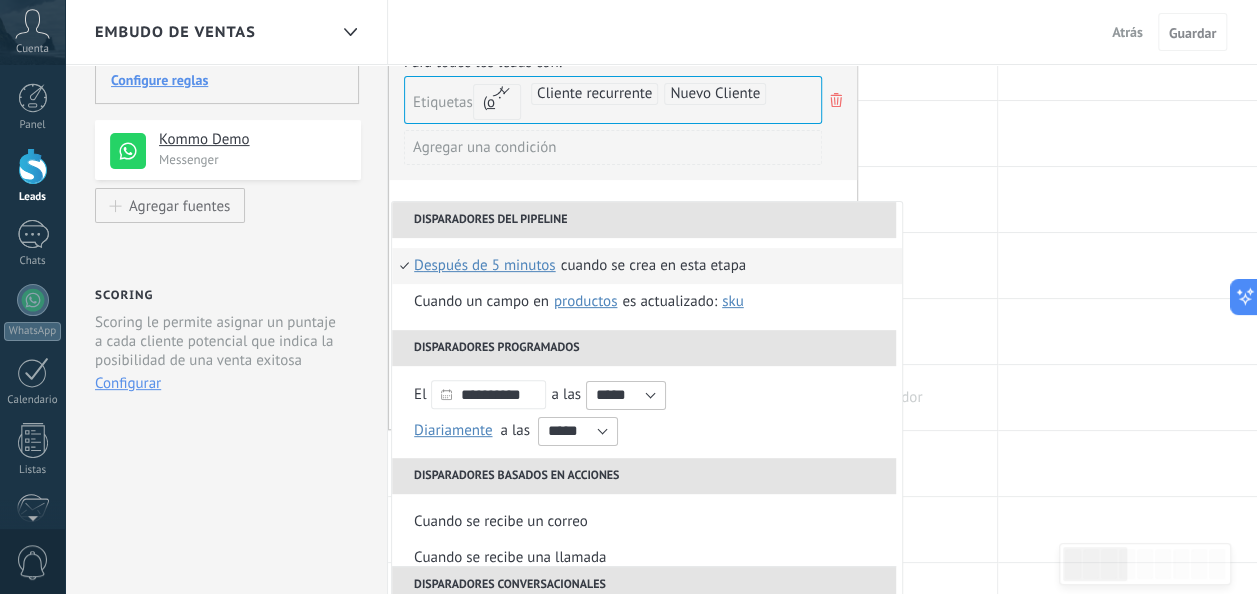 drag, startPoint x: 890, startPoint y: 318, endPoint x: 889, endPoint y: 369, distance: 51.009804 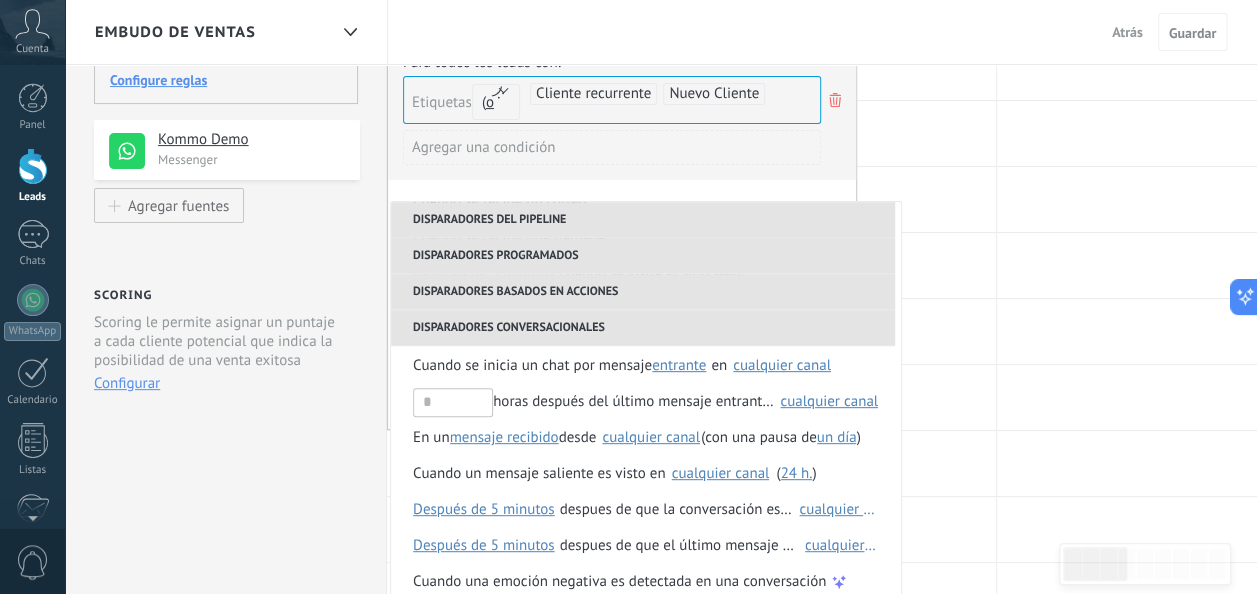 scroll, scrollTop: 322, scrollLeft: 0, axis: vertical 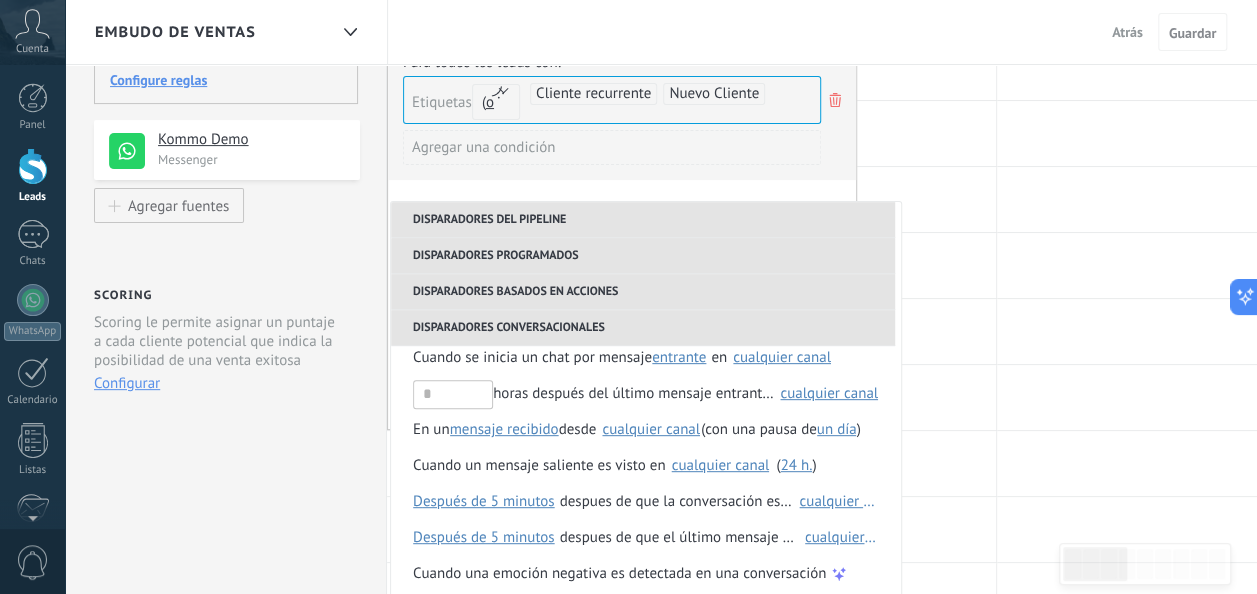 click on "Disparadores programados" at bounding box center [643, 256] 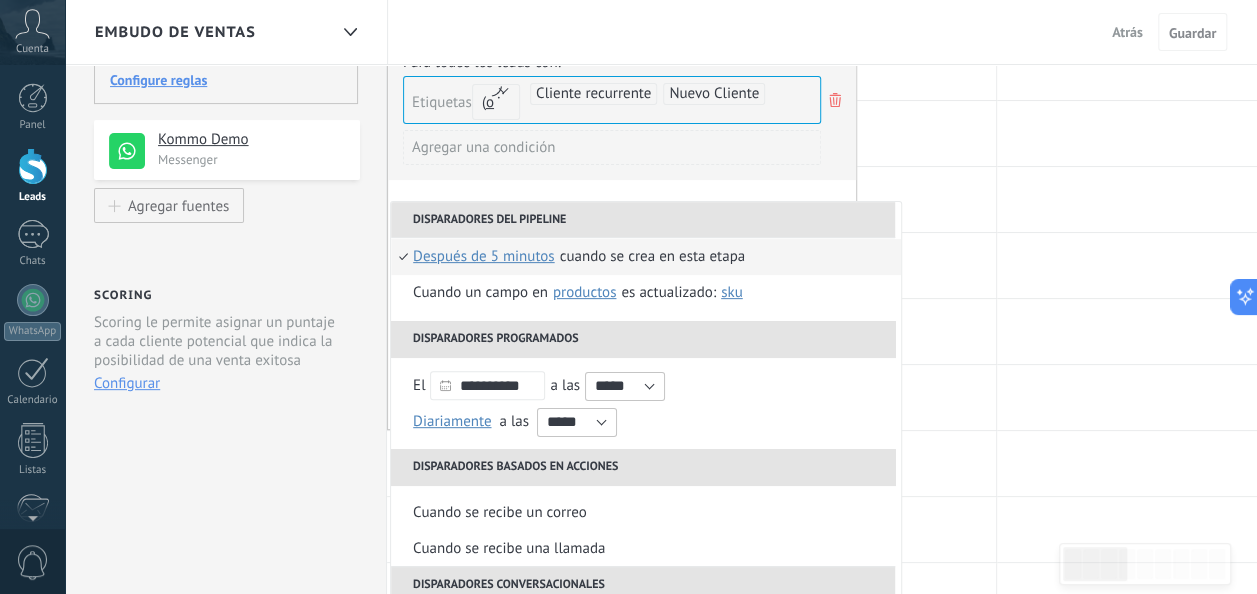 scroll, scrollTop: 0, scrollLeft: 0, axis: both 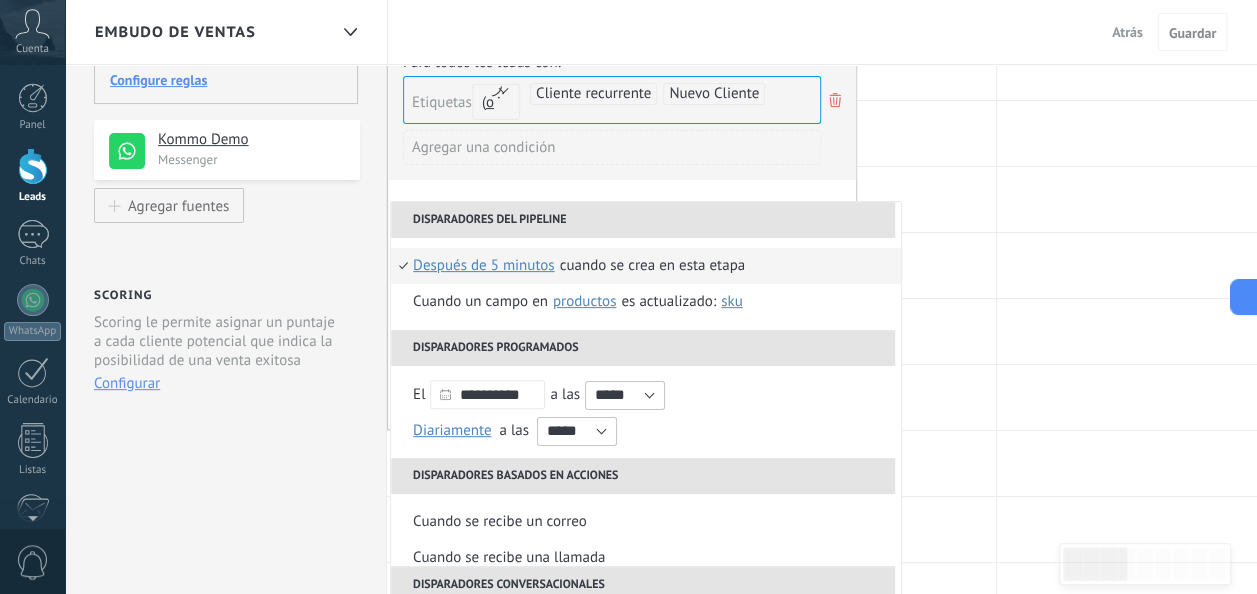 click on "Disparadores del pipeline" at bounding box center [643, 220] 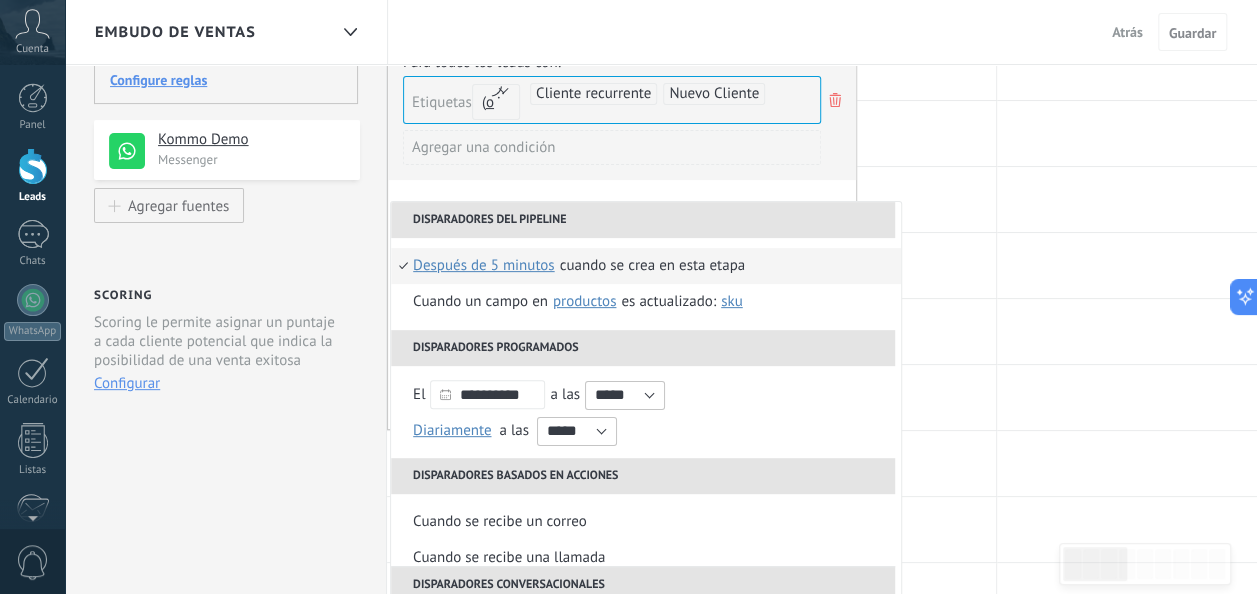 click on "Disparadores programados" at bounding box center (643, 348) 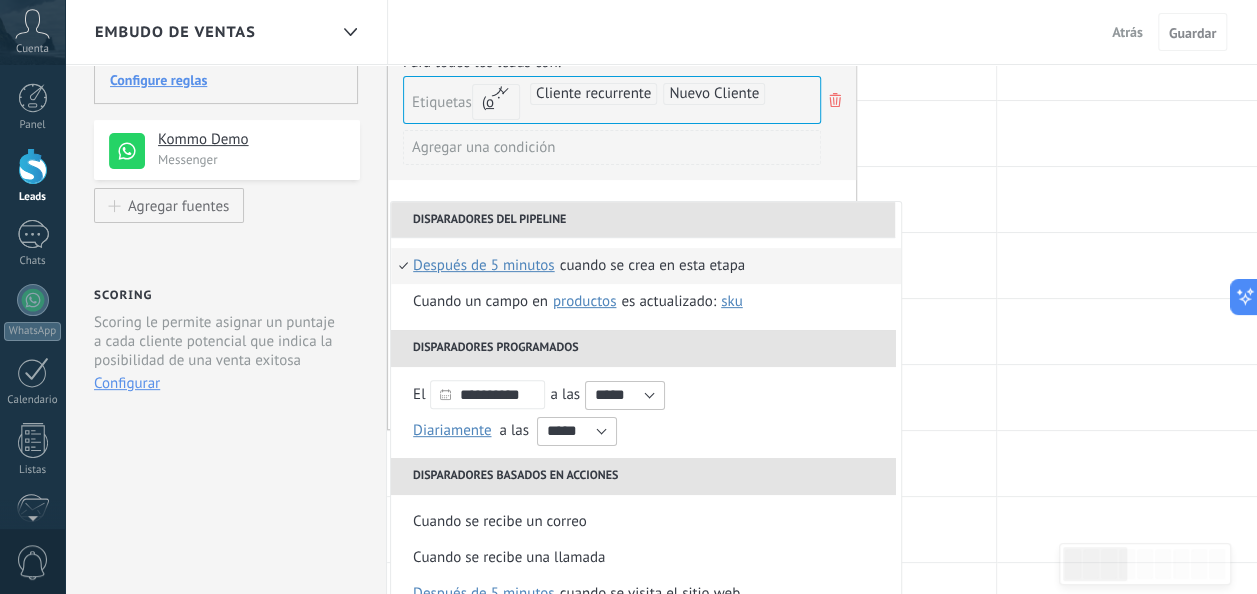 scroll, scrollTop: 92, scrollLeft: 0, axis: vertical 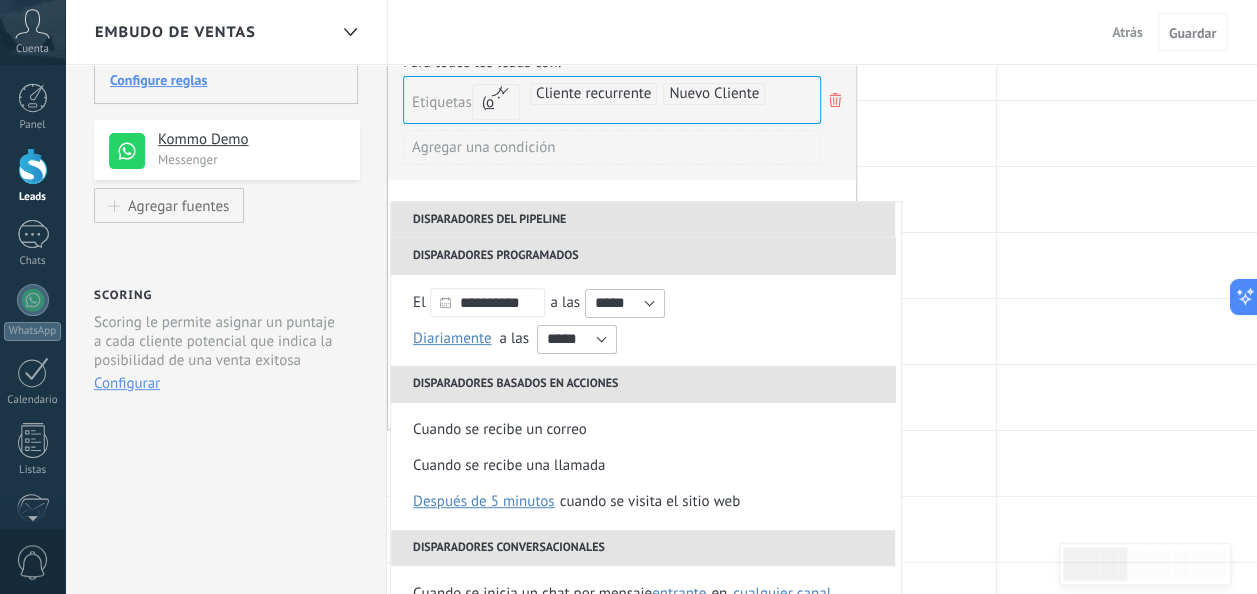 click on "Disparadores basados en acciones" at bounding box center (643, 384) 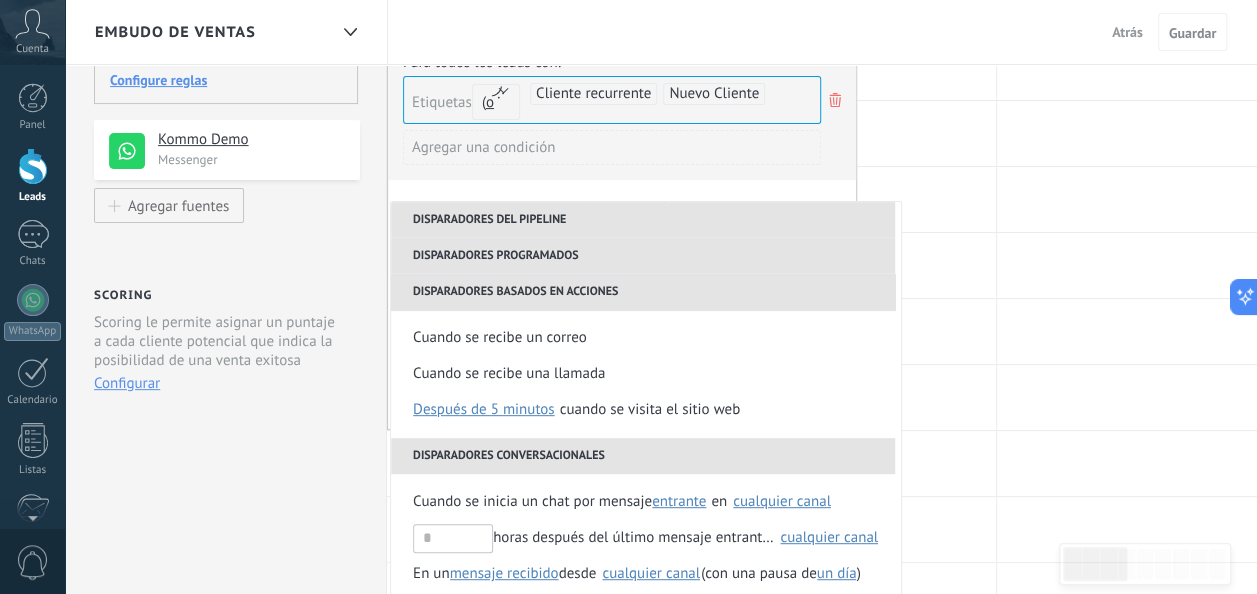 click on "Disparadores conversacionales" at bounding box center (643, 456) 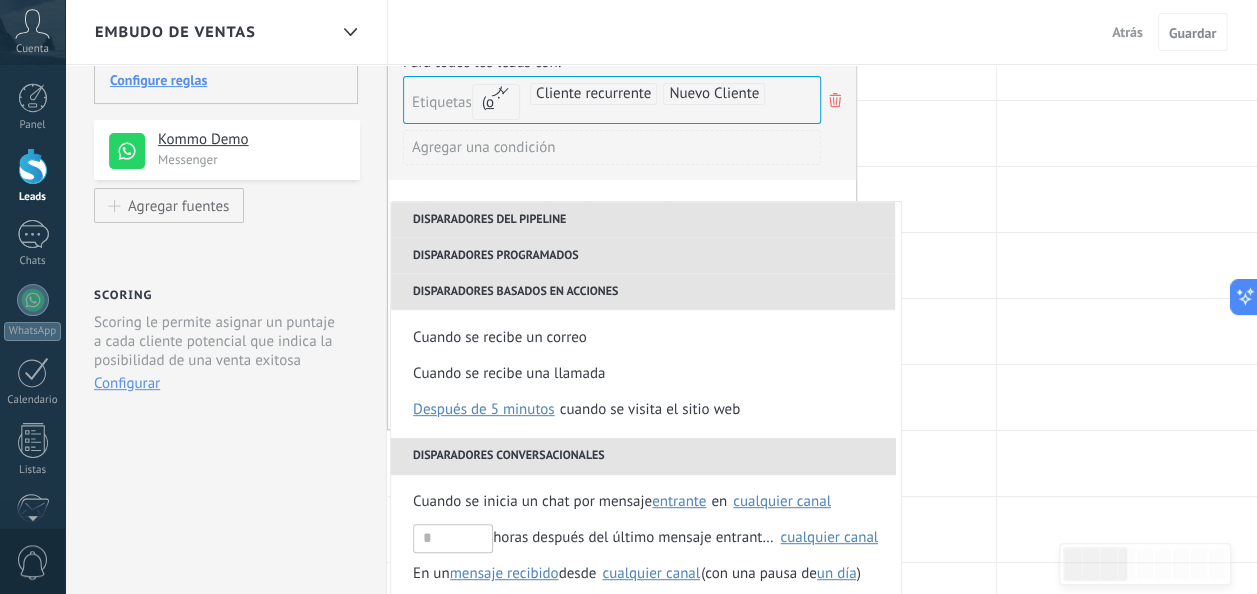 scroll, scrollTop: 312, scrollLeft: 0, axis: vertical 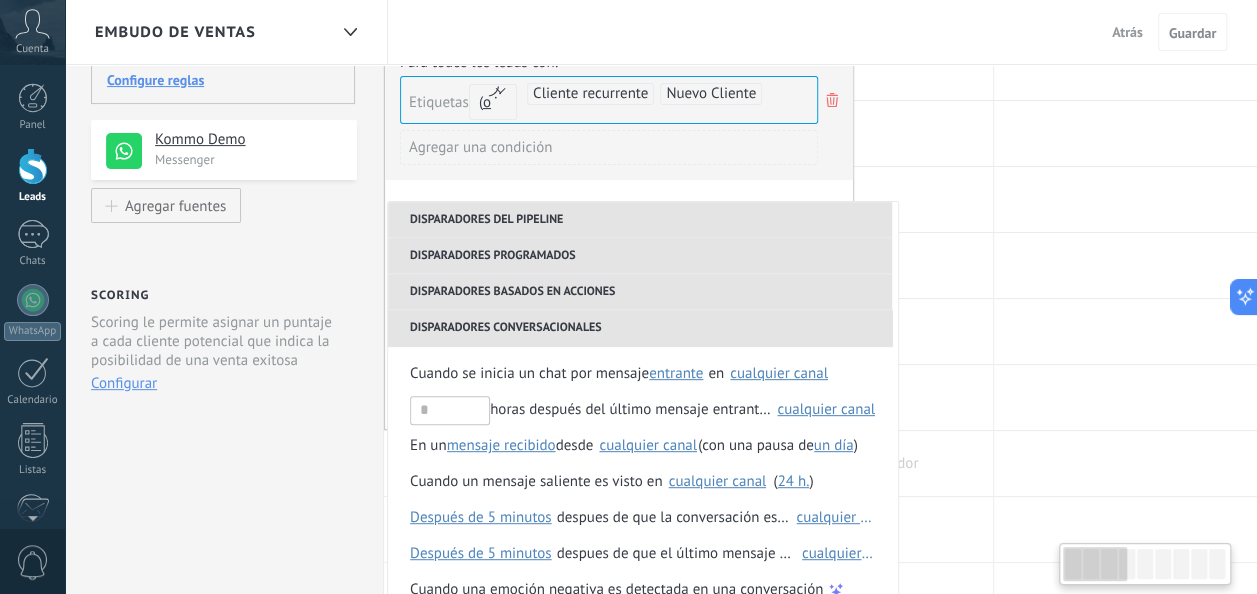 drag, startPoint x: 900, startPoint y: 413, endPoint x: 894, endPoint y: 454, distance: 41.4367 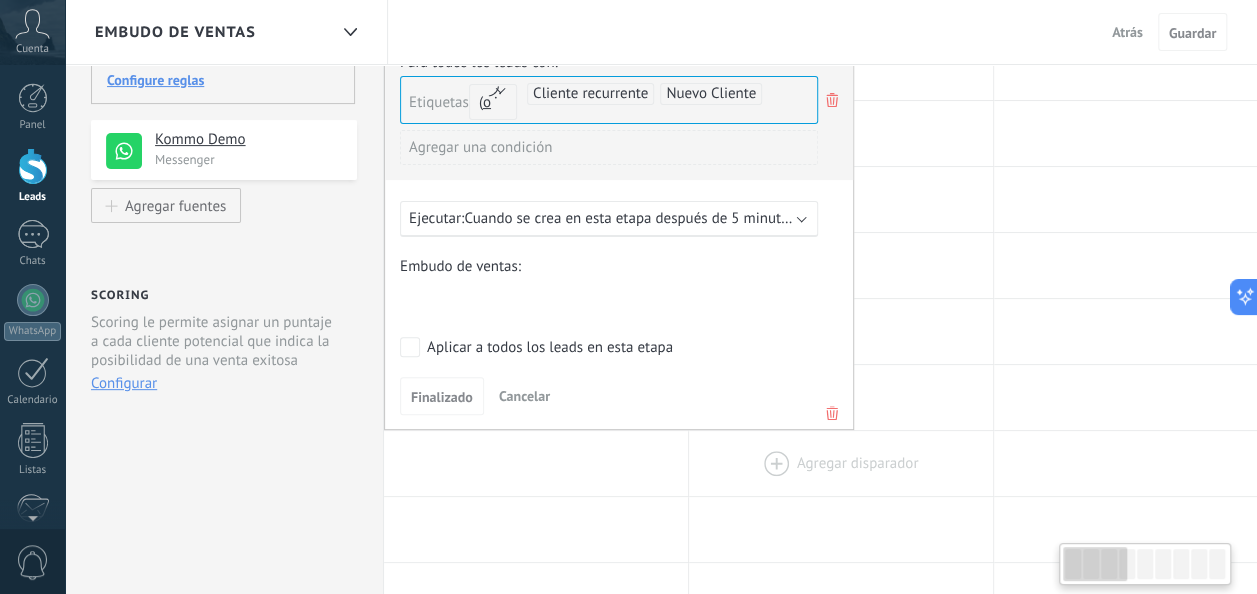 scroll, scrollTop: 0, scrollLeft: 9, axis: horizontal 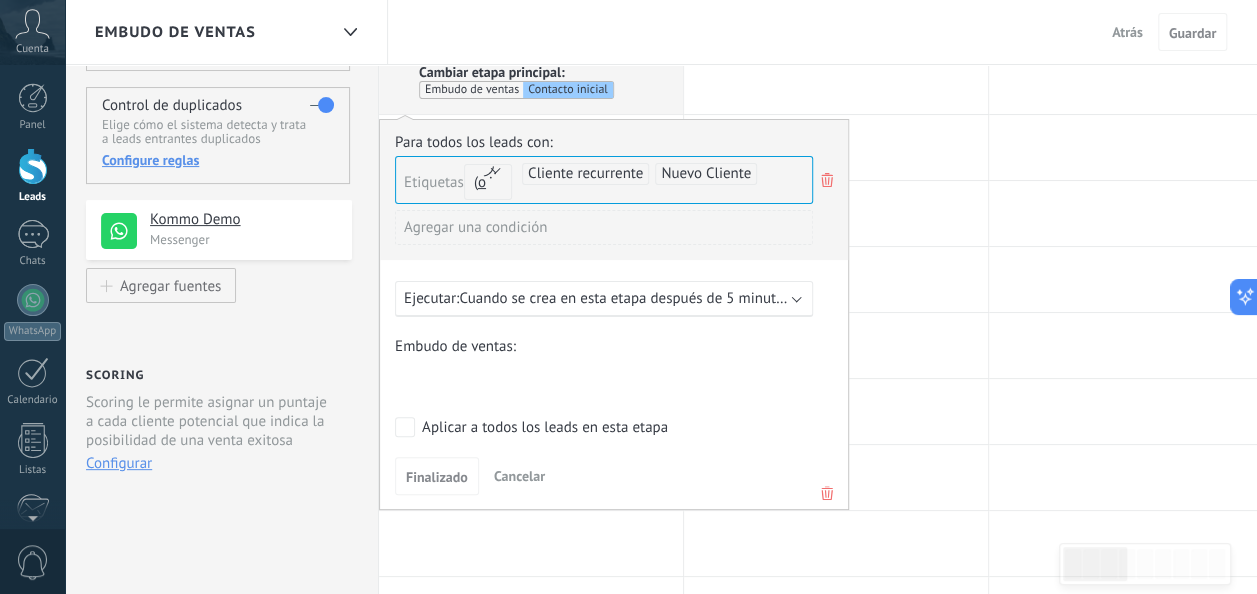 click on "Contacto inicial Indagacion Cotización Seguimiento Venta Cerrada Post-Venta + Reactivación  Logrado con éxito Venta Perdido" at bounding box center [0, 0] 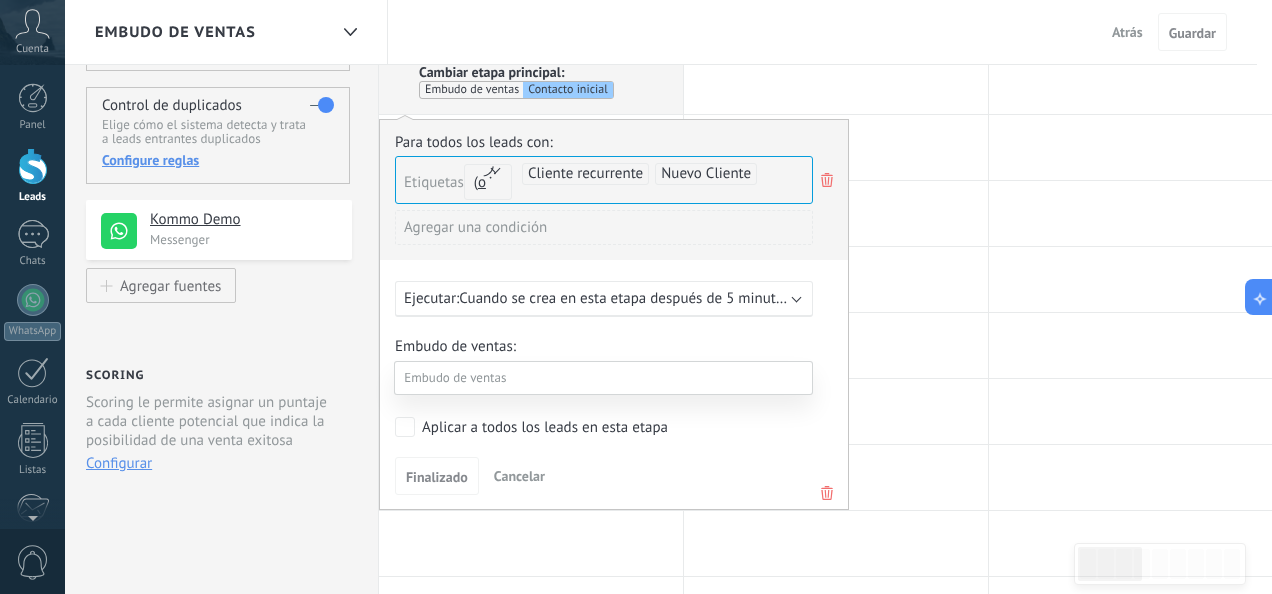 click on "Indagacion" at bounding box center [0, 0] 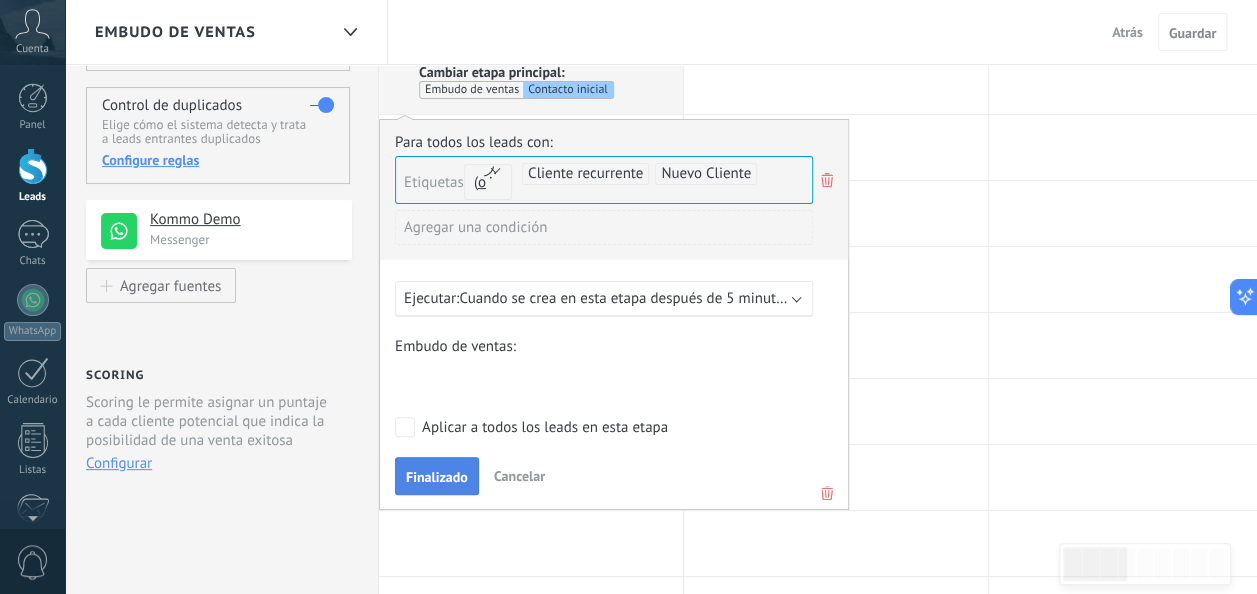 click on "Finalizado" at bounding box center (437, 477) 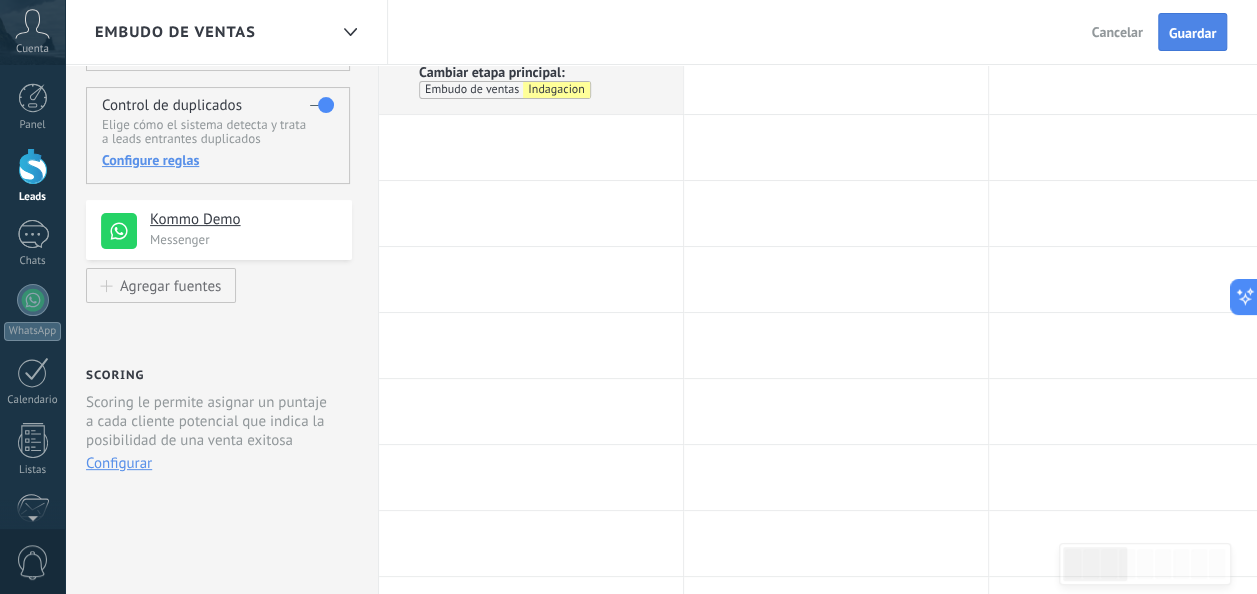 click on "Guardar" at bounding box center [1192, 33] 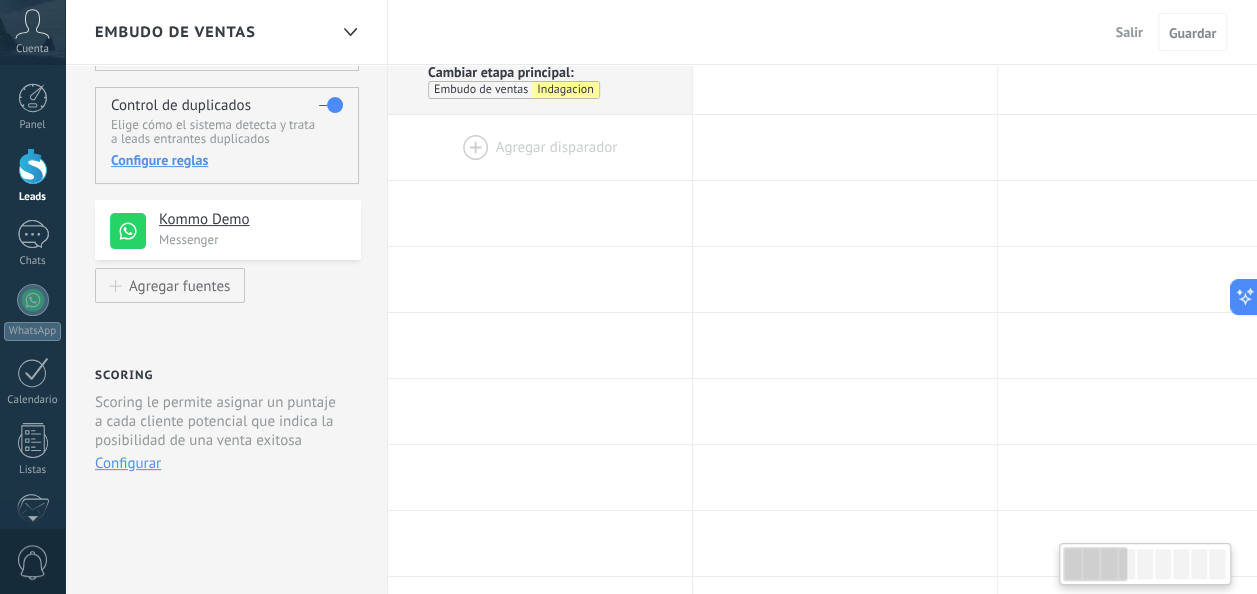 scroll, scrollTop: 0, scrollLeft: 0, axis: both 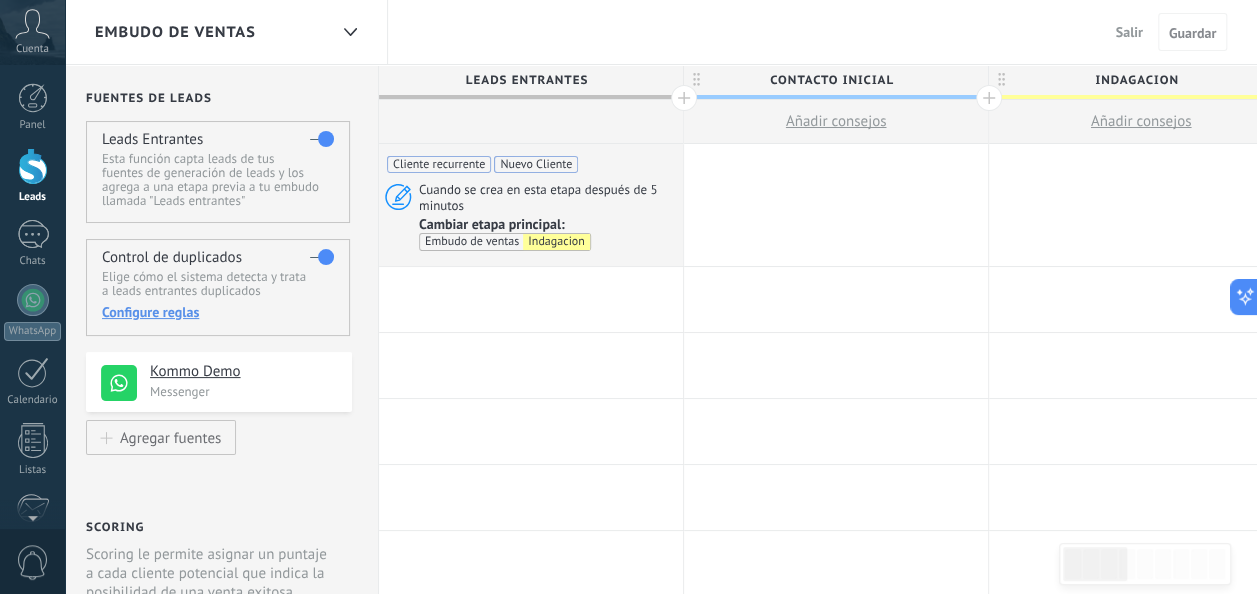 click on "Salir" at bounding box center [1129, 32] 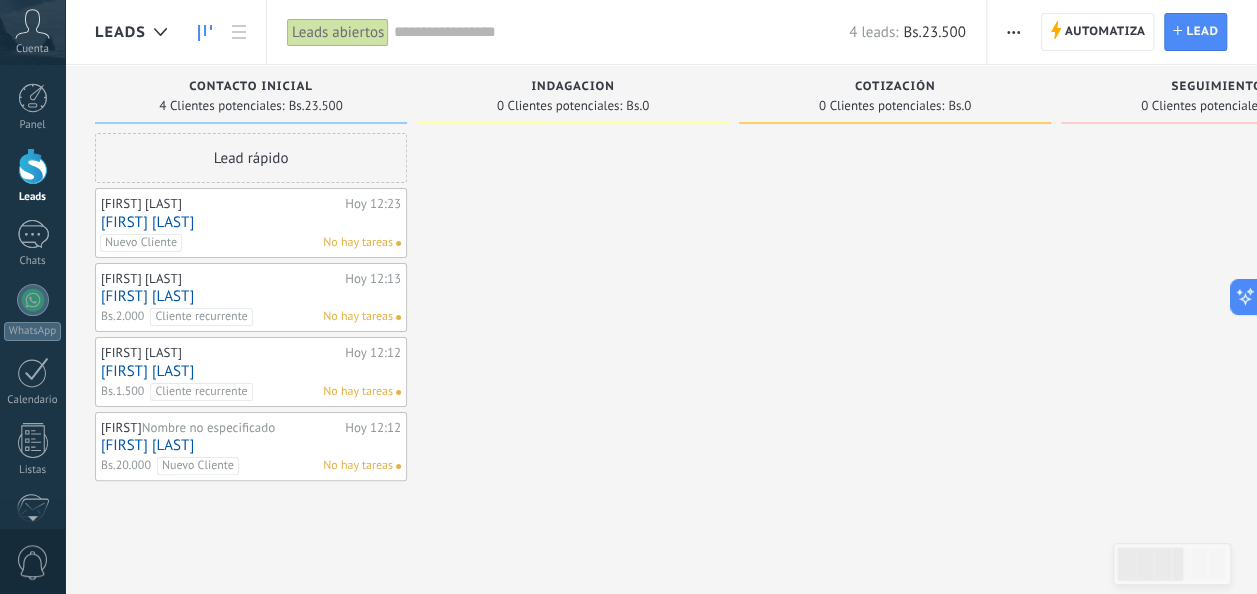 click on "[FIRST] [LAST]" at bounding box center (251, 222) 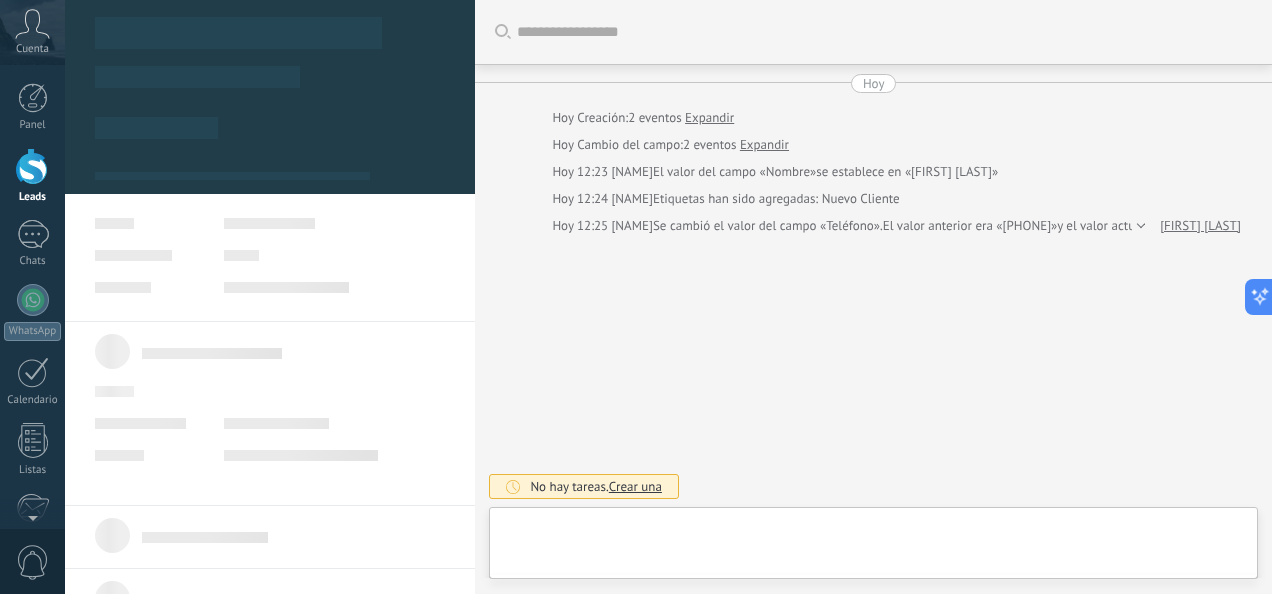 scroll, scrollTop: 30, scrollLeft: 0, axis: vertical 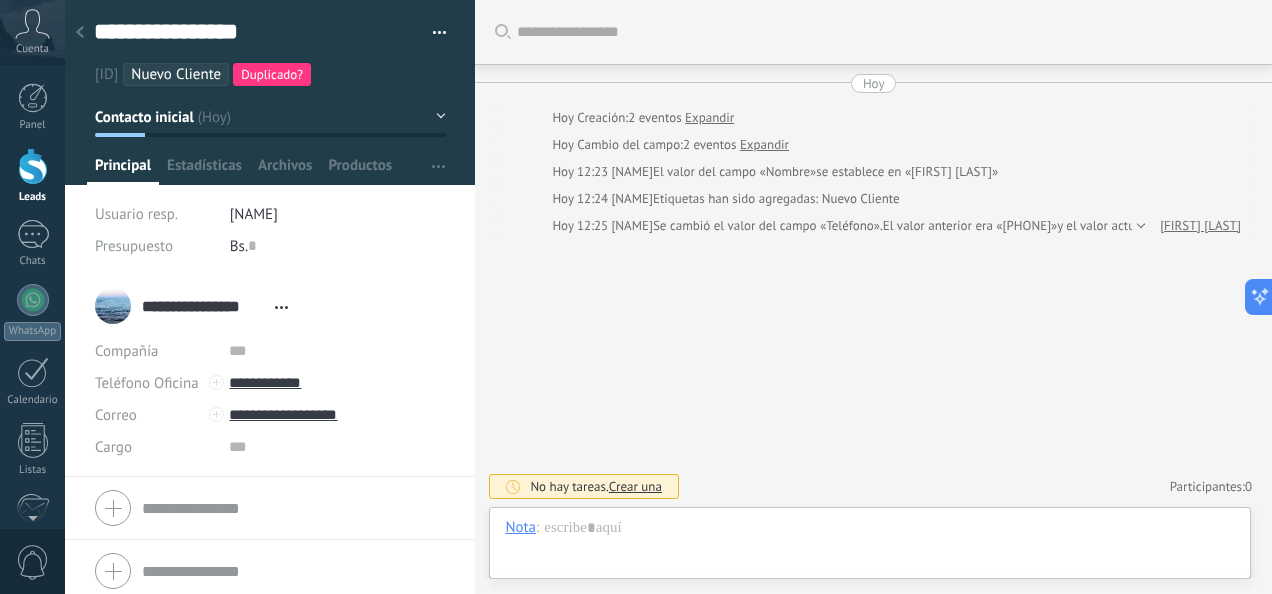 click on "Nuevo Cliente" at bounding box center (176, 74) 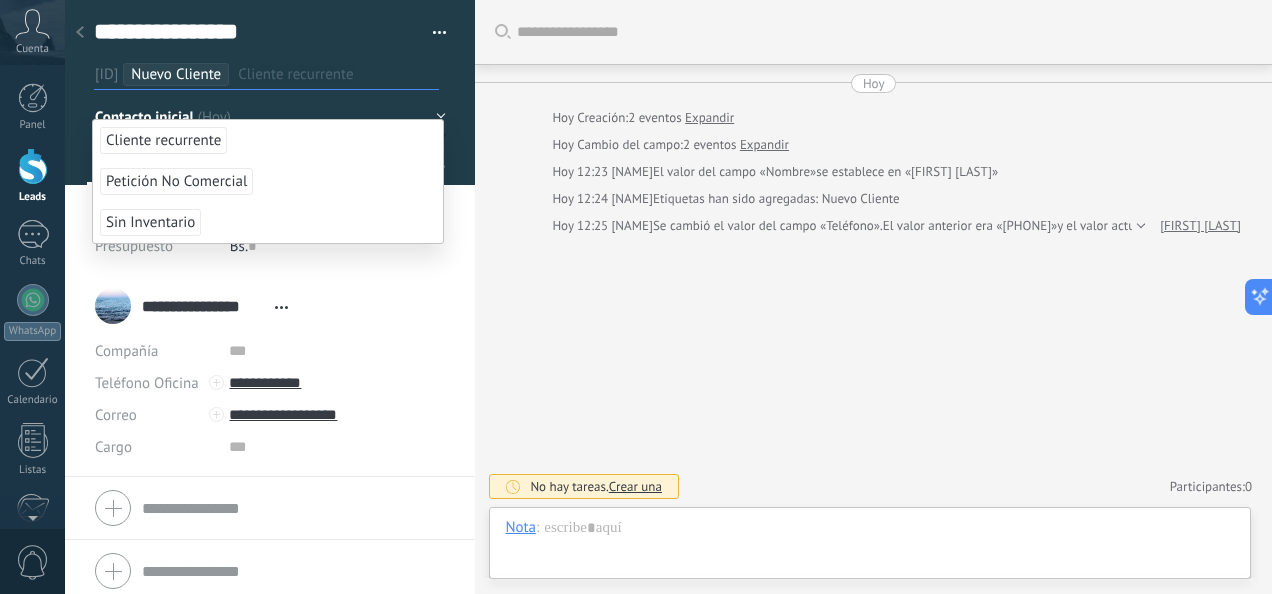 click on "Cliente recurrente" at bounding box center [163, 140] 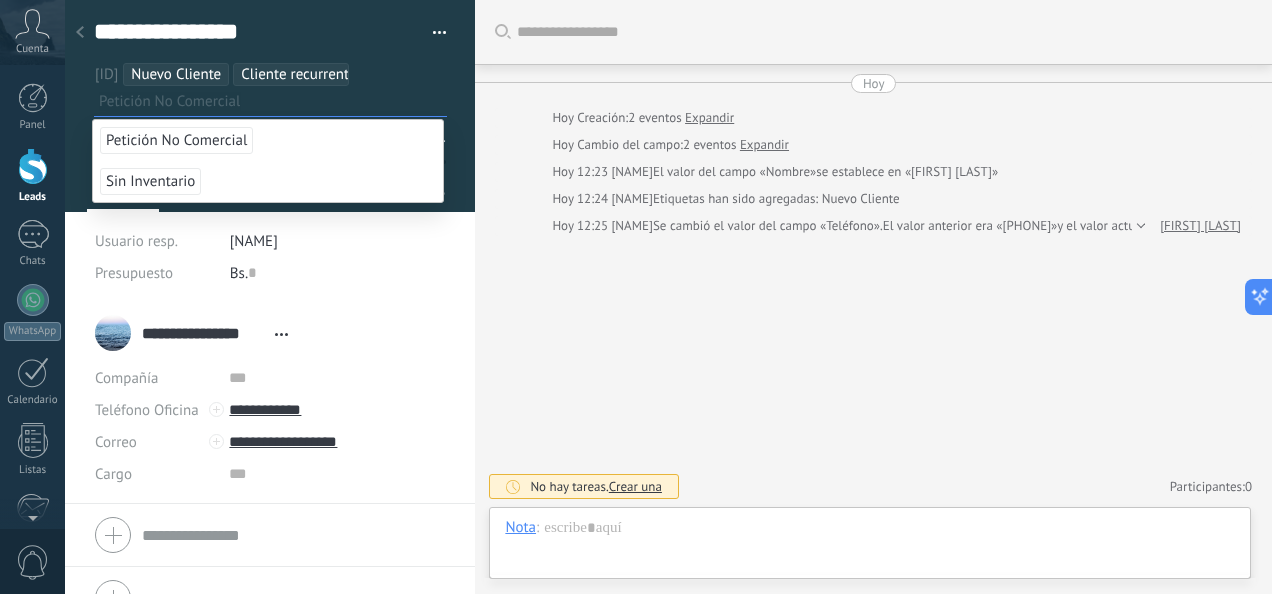 click on "Nuevo Cliente" at bounding box center (176, 74) 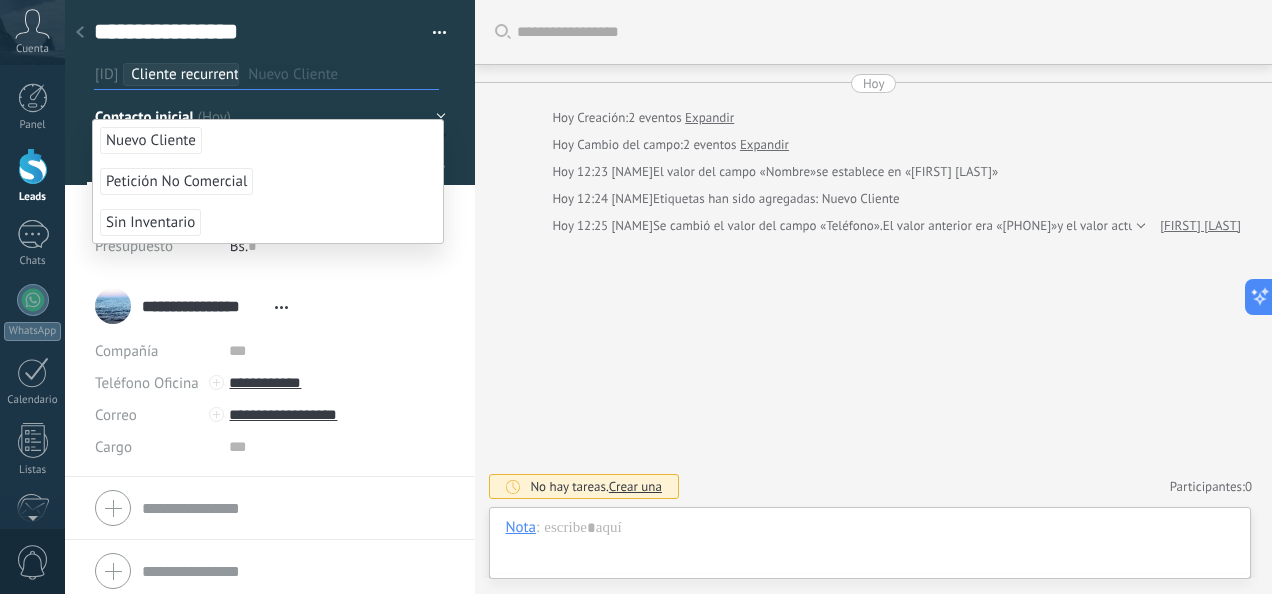 click on "#4129196 Cliente recurrente Nuevo Cliente" at bounding box center (266, 74) 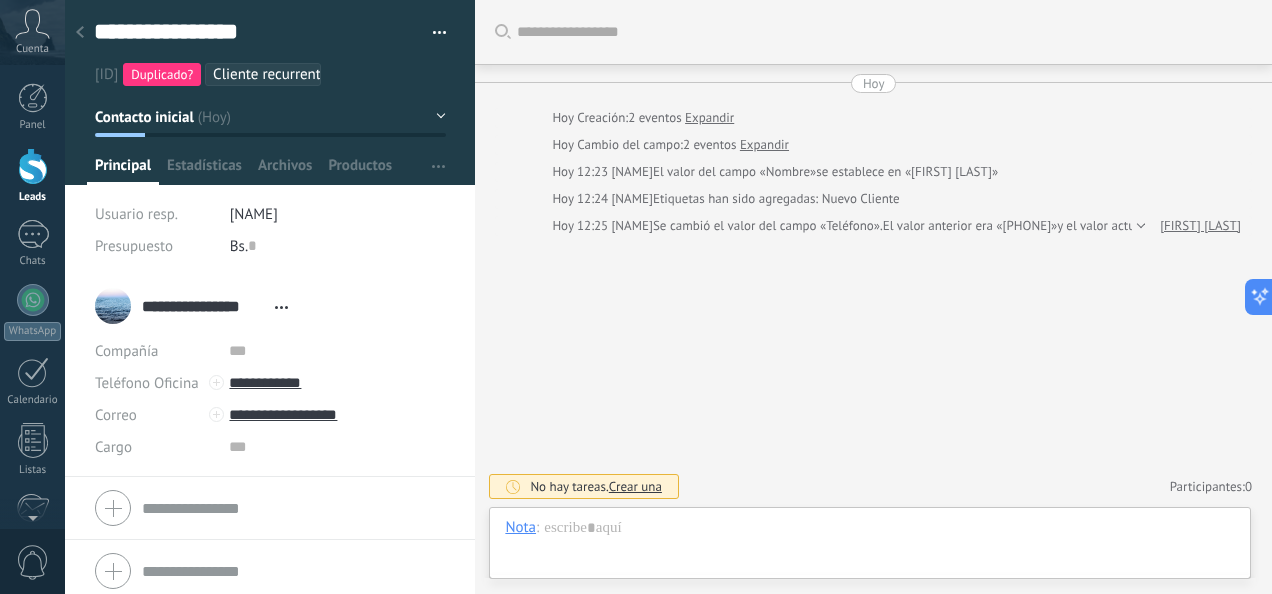 drag, startPoint x: 220, startPoint y: 73, endPoint x: 202, endPoint y: 74, distance: 18.027756 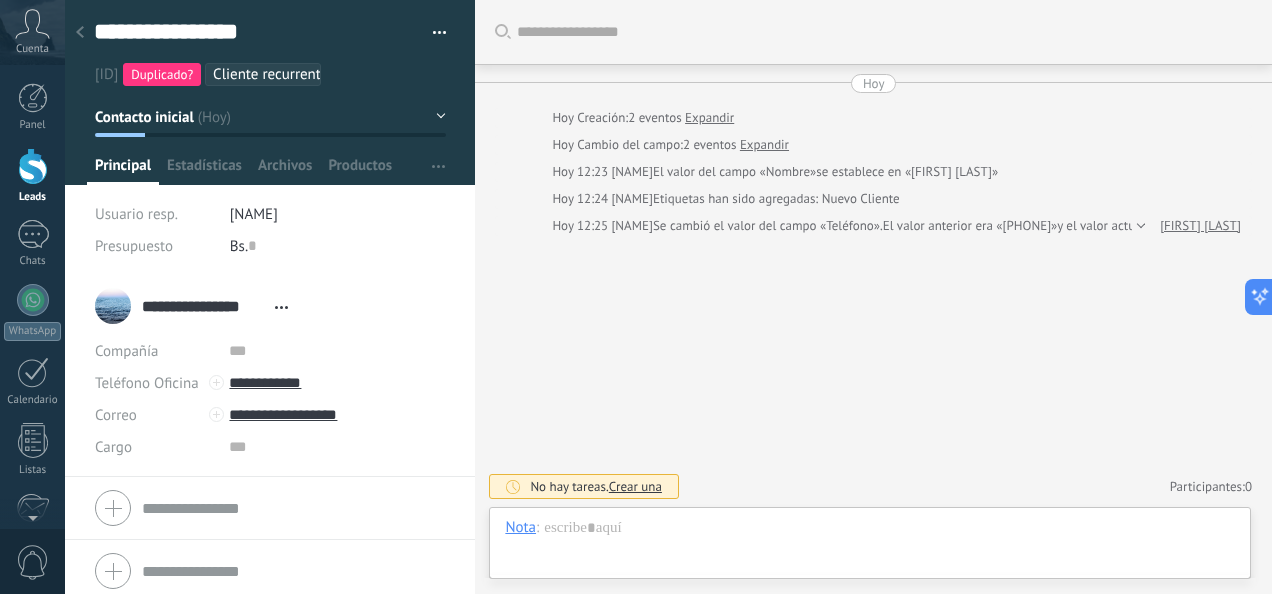 click on "Duplicado?" at bounding box center (162, 74) 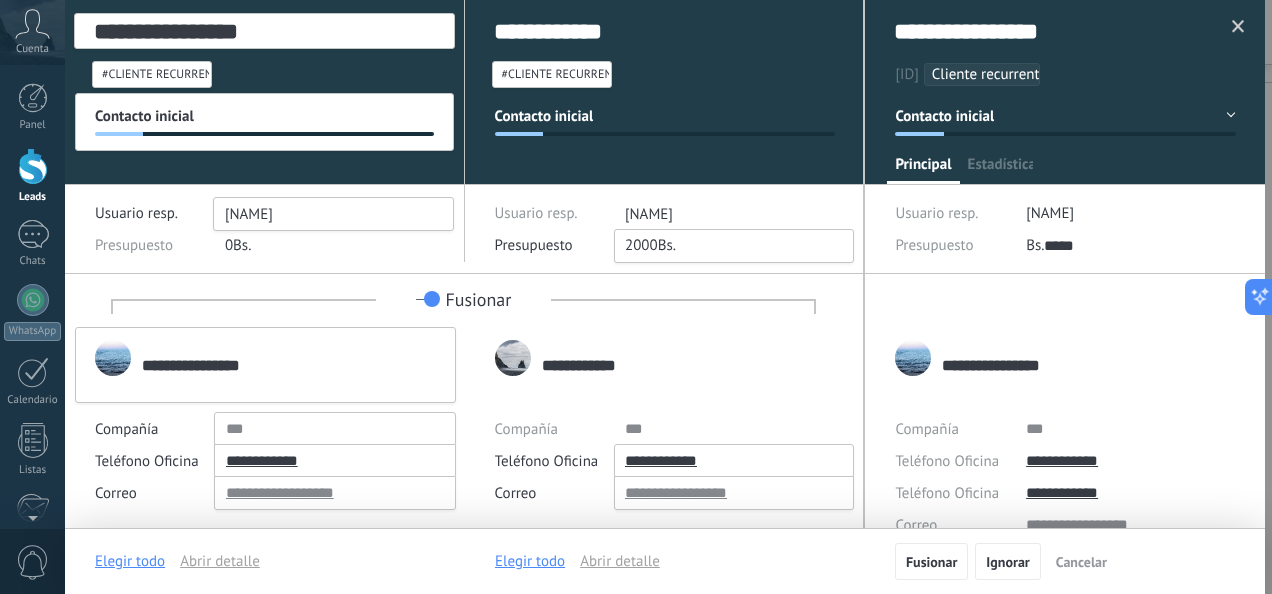 scroll, scrollTop: 30, scrollLeft: 0, axis: vertical 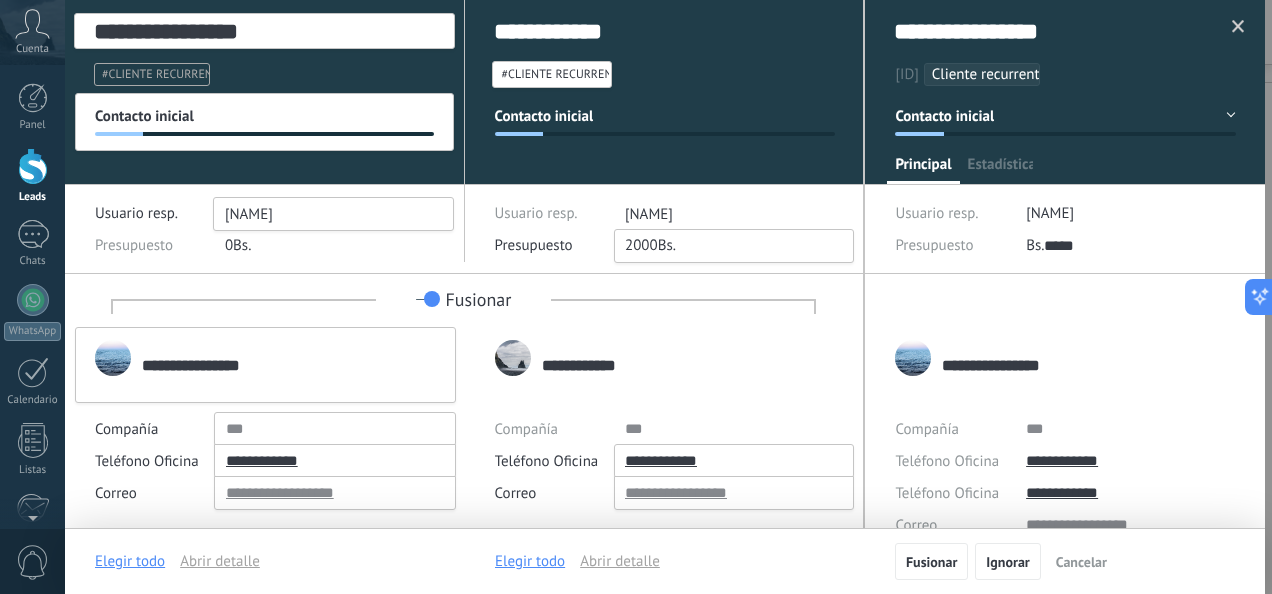 click on "Cliente recurrente" at bounding box center [552, 74] 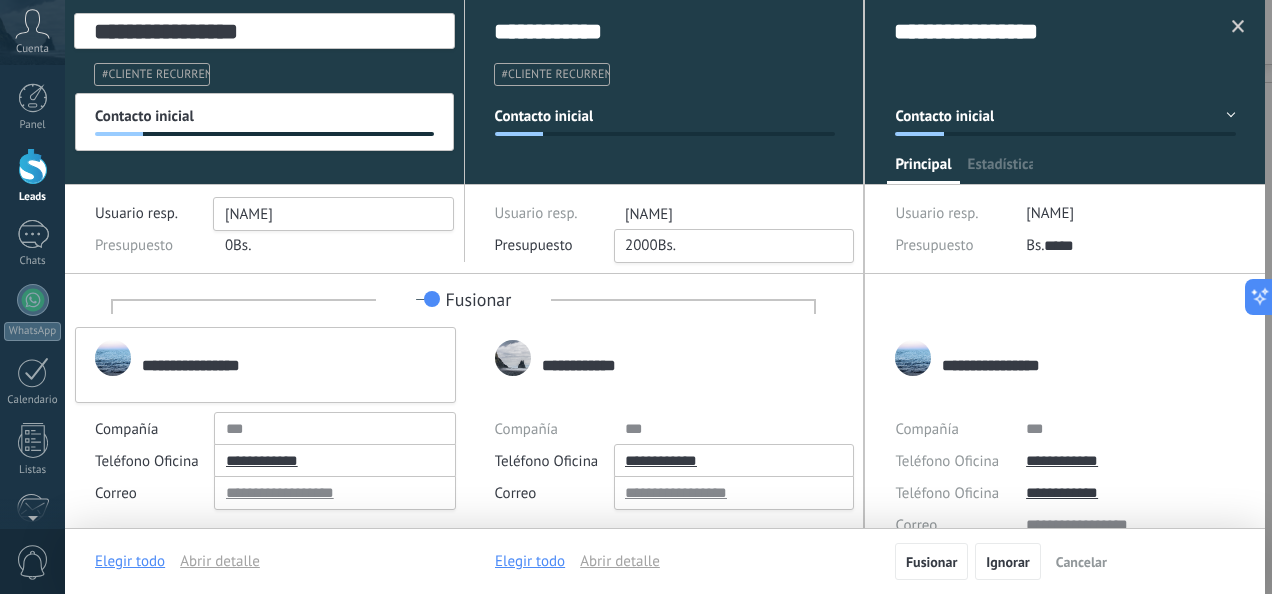 scroll, scrollTop: 30, scrollLeft: 0, axis: vertical 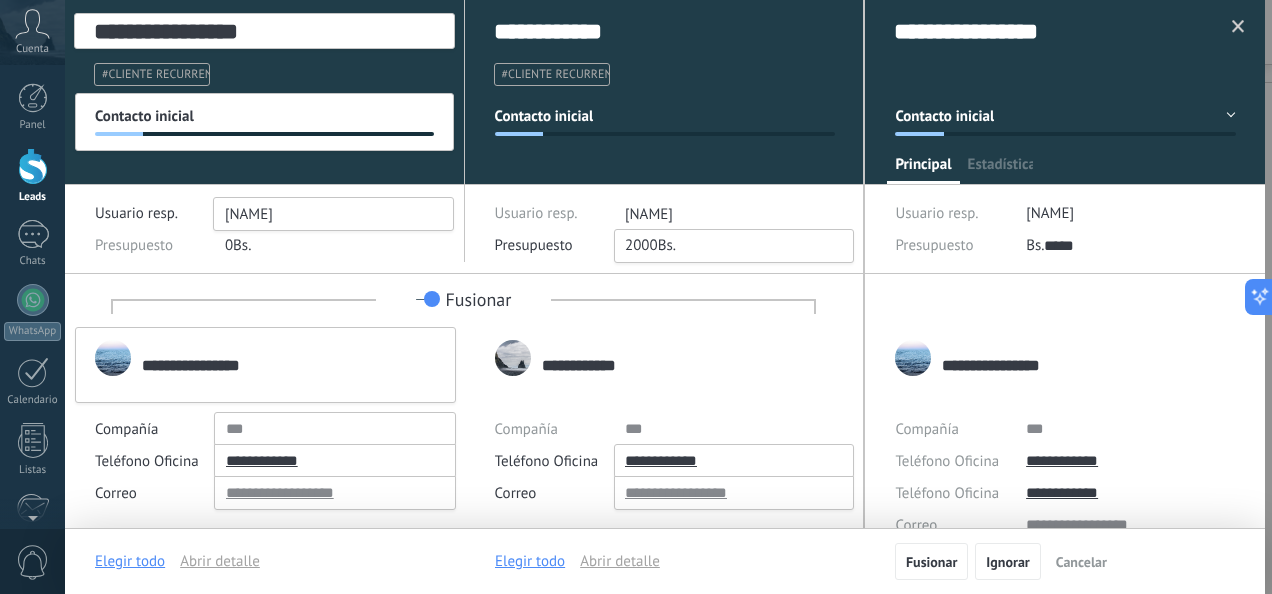 click on "Cliente recurrente" at bounding box center (152, 74) 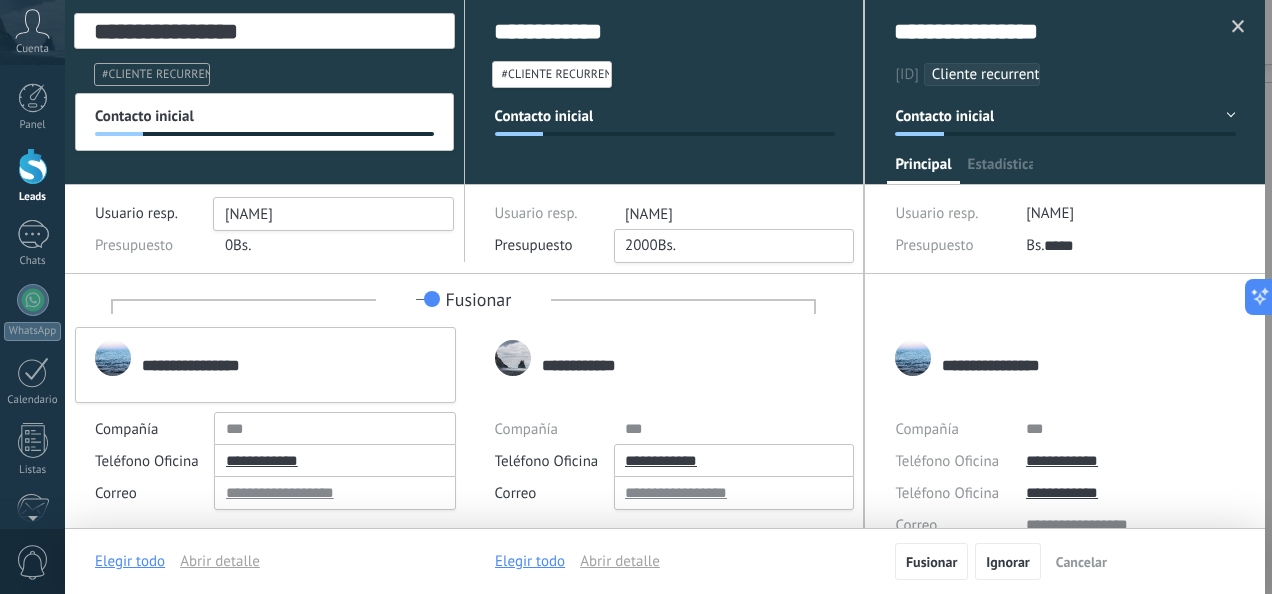 scroll, scrollTop: 30, scrollLeft: 0, axis: vertical 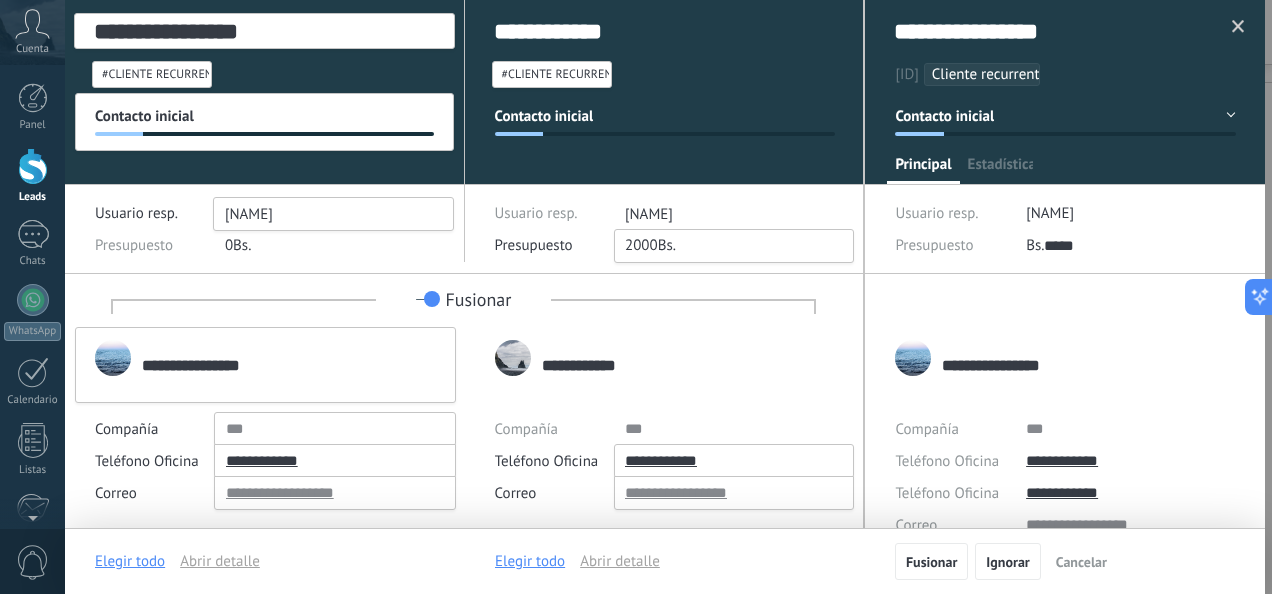 click at bounding box center (33, 166) 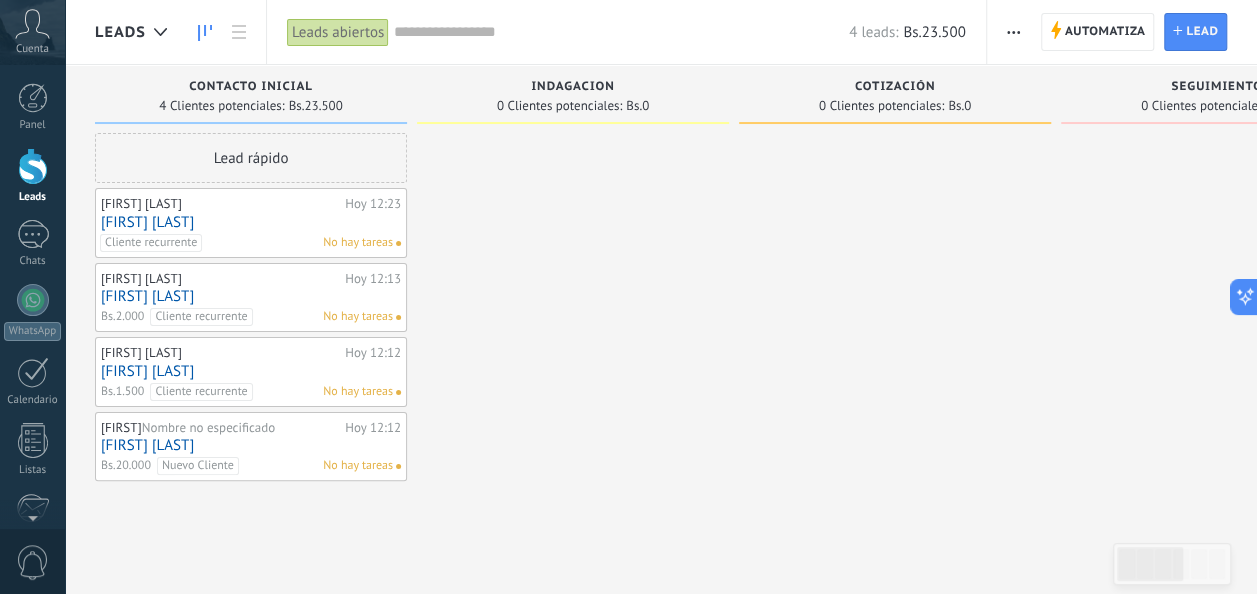 drag, startPoint x: 270, startPoint y: 228, endPoint x: 280, endPoint y: 202, distance: 27.856777 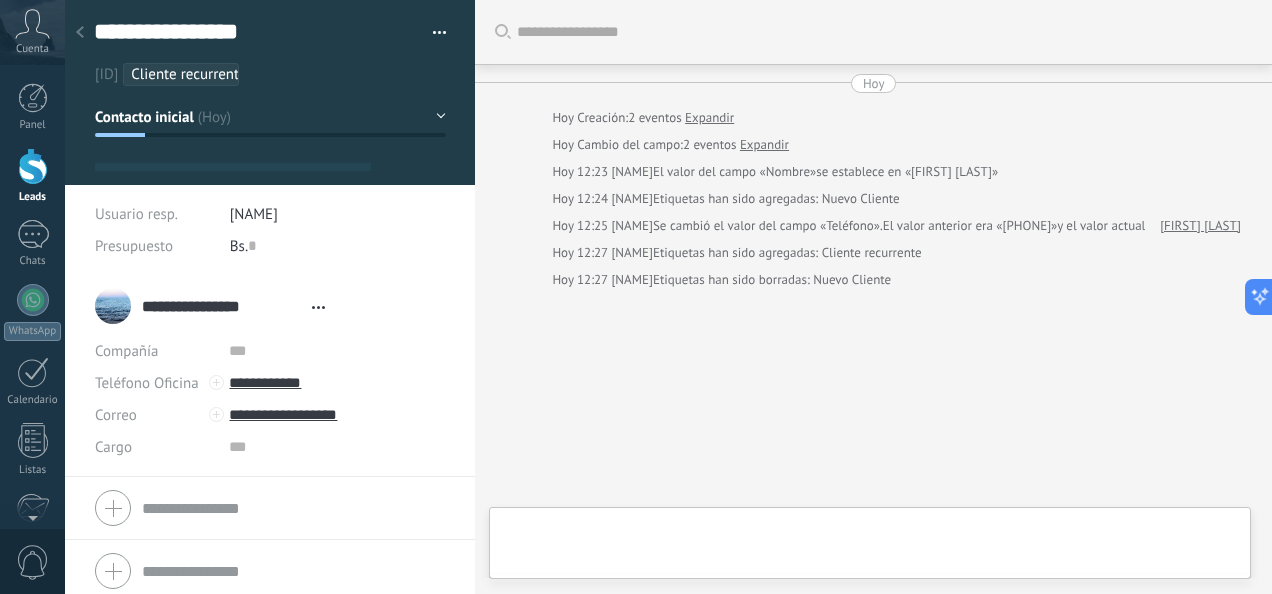 scroll, scrollTop: 44, scrollLeft: 0, axis: vertical 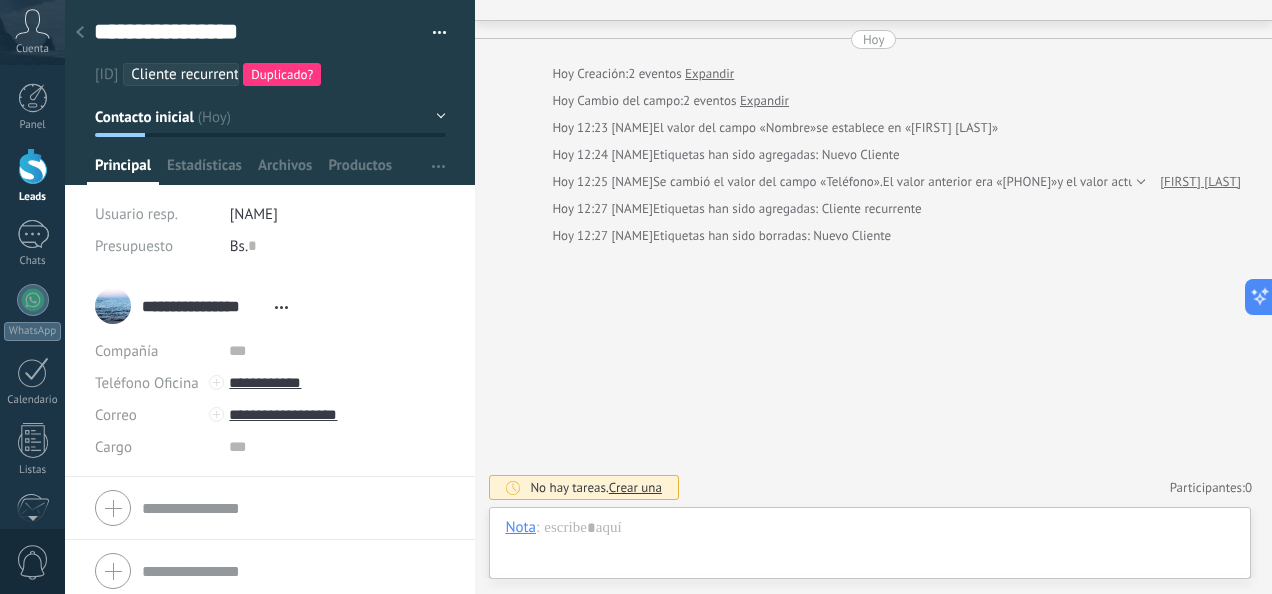 click at bounding box center [432, 33] 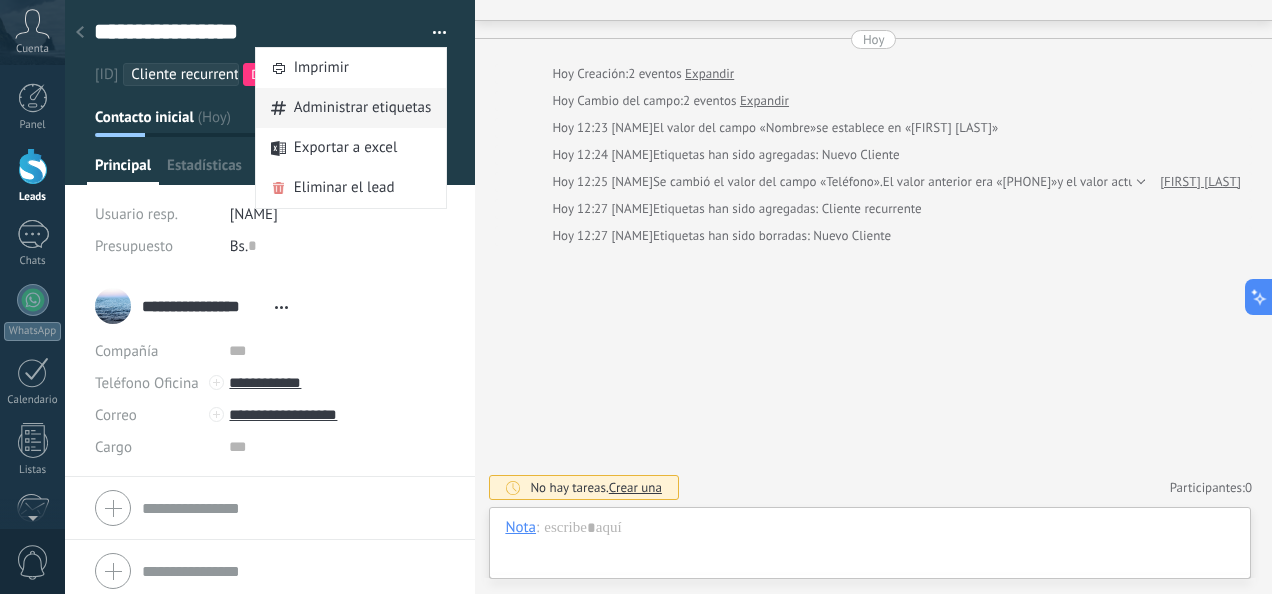 click on "Administrar etiquetas" at bounding box center [363, 108] 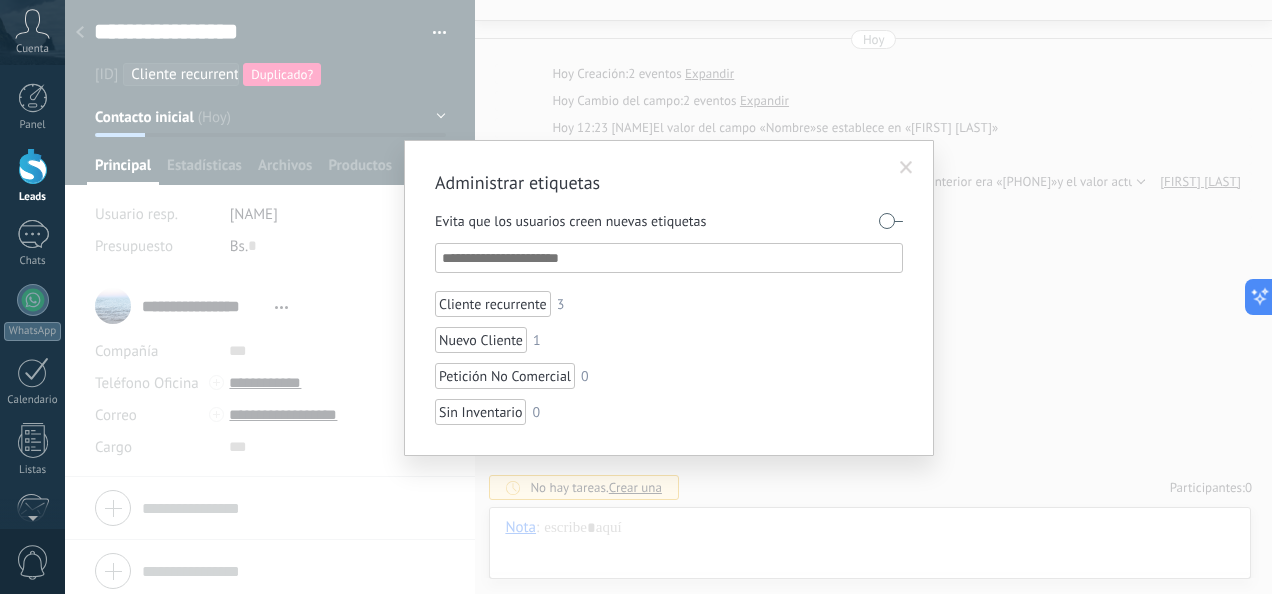 click at bounding box center (906, 168) 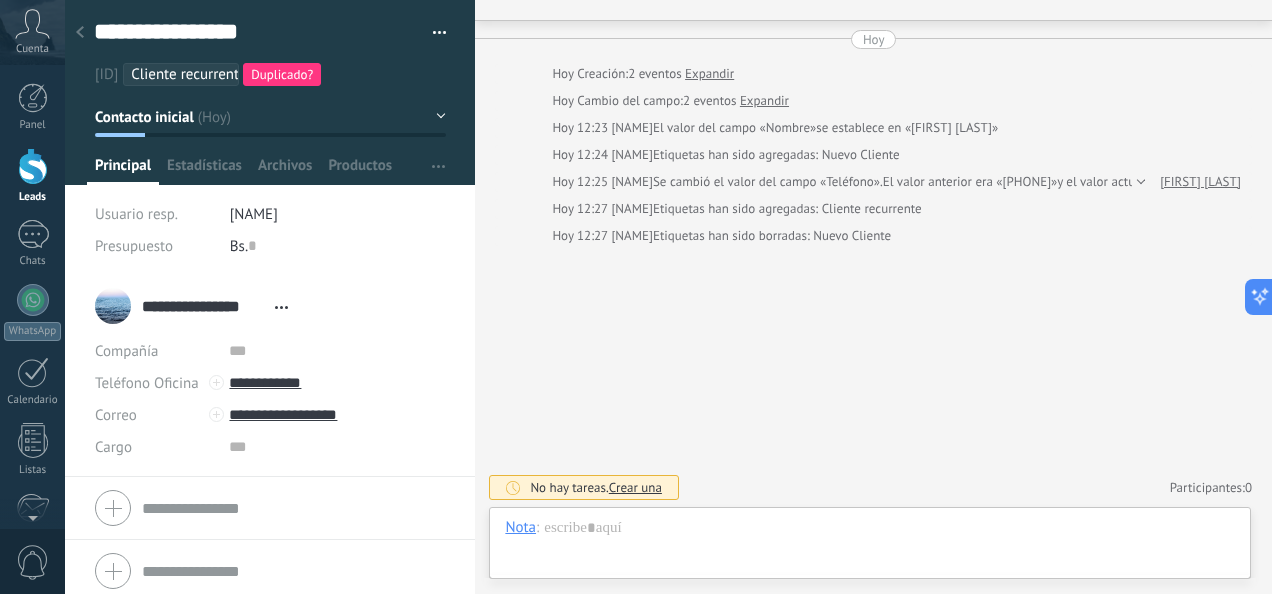 click on "Duplicado?" at bounding box center (282, 74) 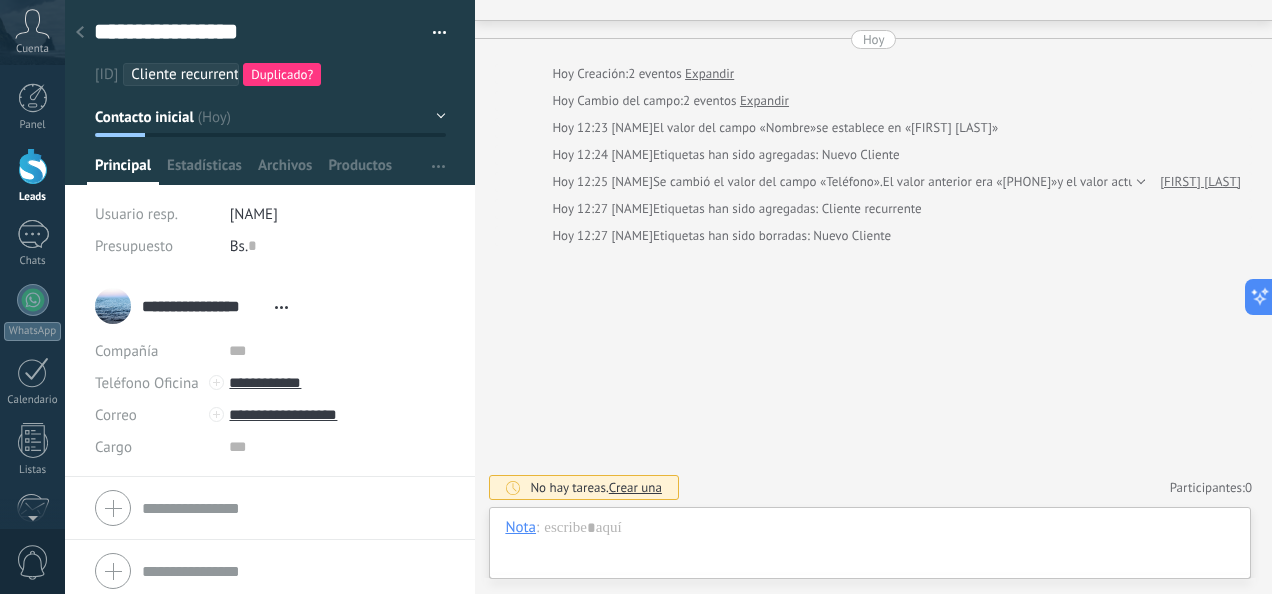 type on "**********" 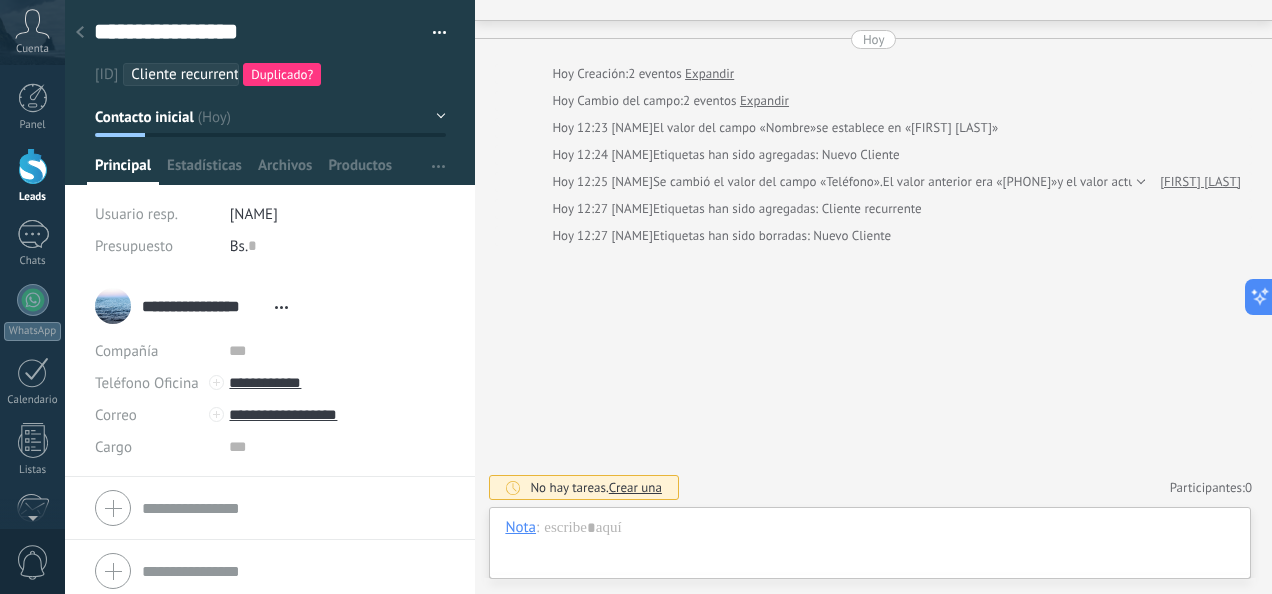 scroll, scrollTop: 30, scrollLeft: 0, axis: vertical 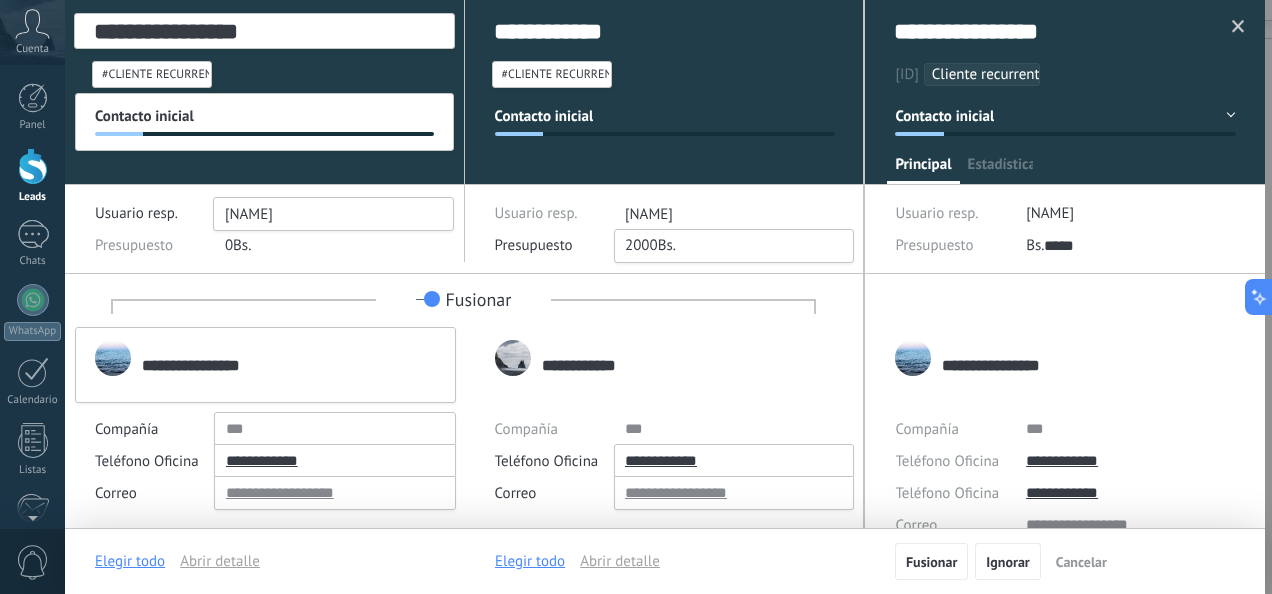 click at bounding box center (33, 166) 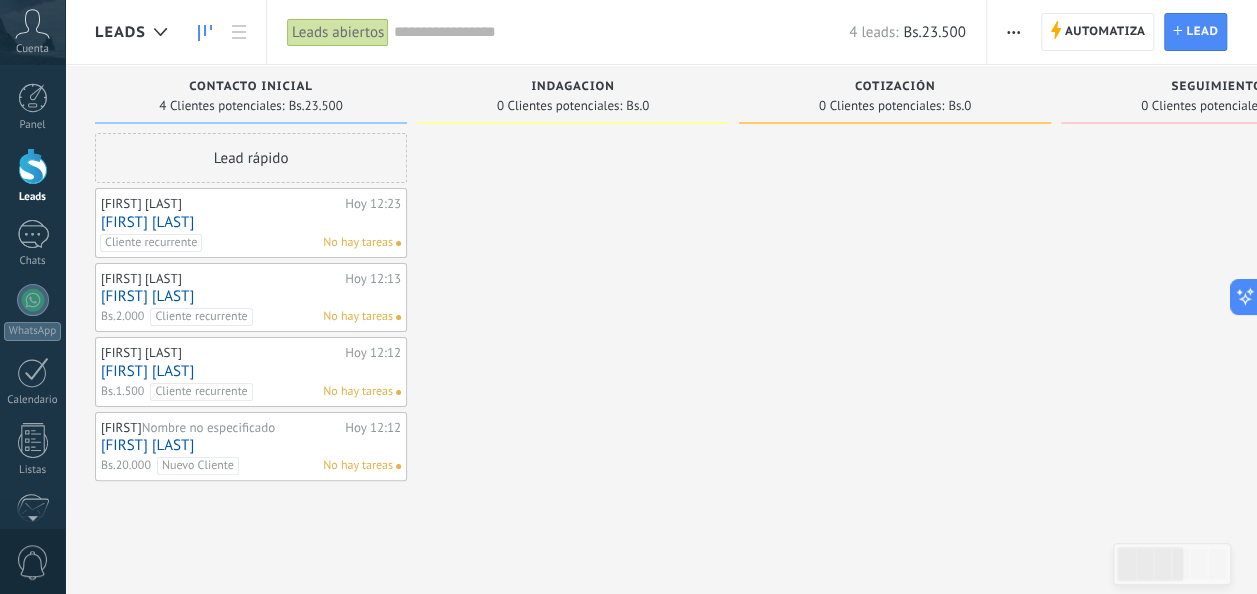 click on "Lead rápido" at bounding box center [251, 158] 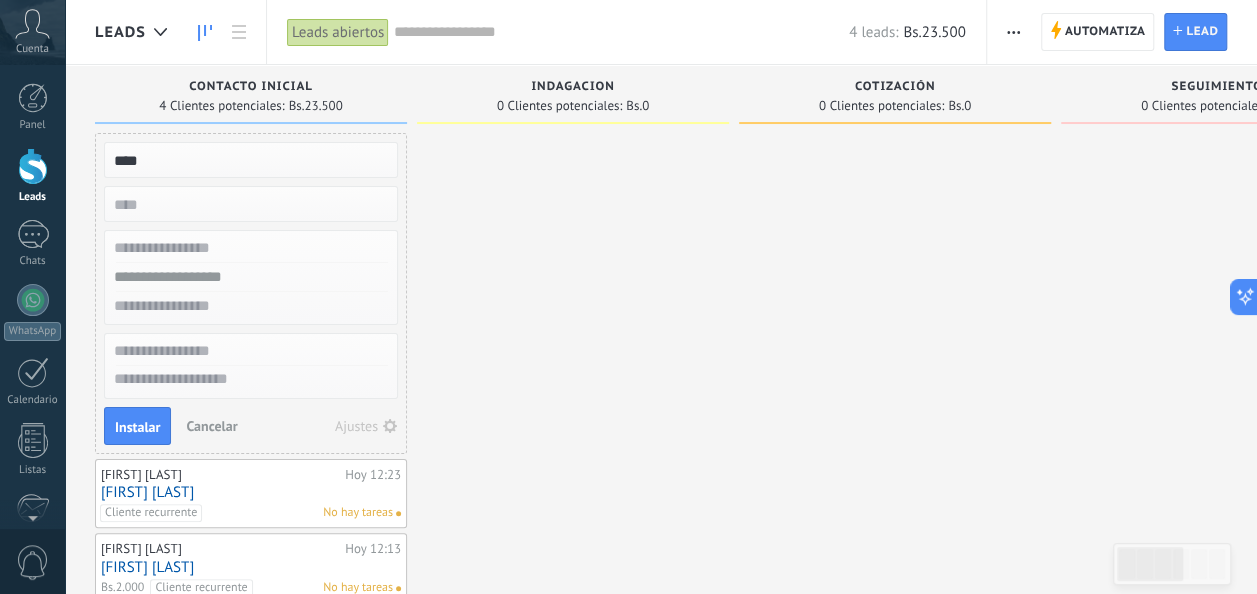 type on "****" 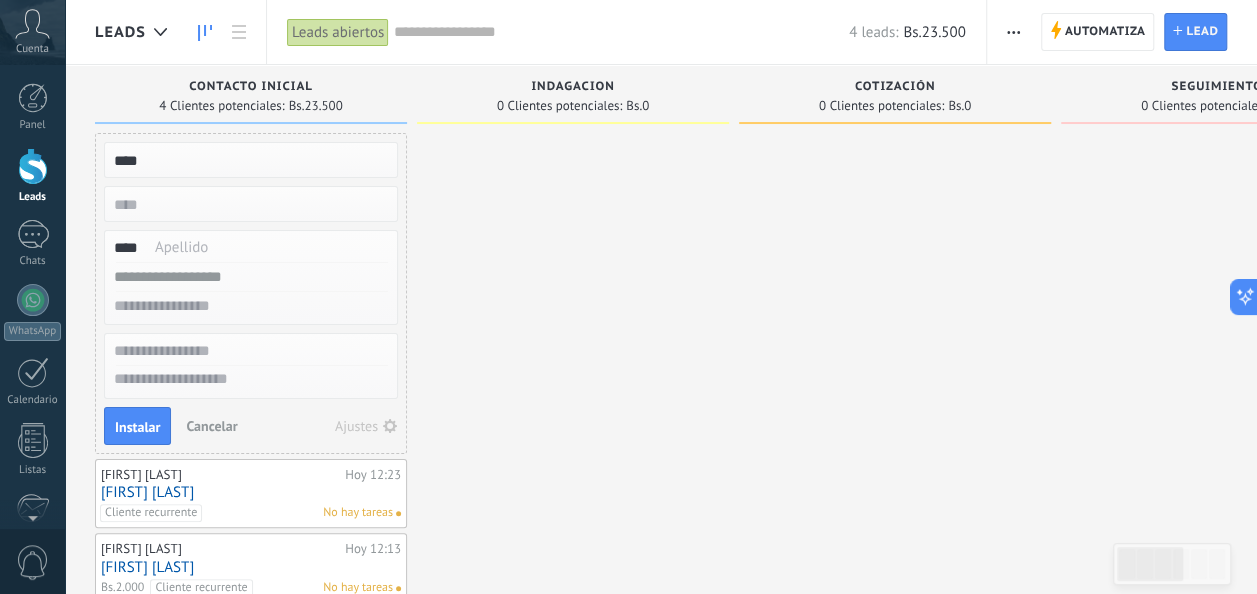 type on "****" 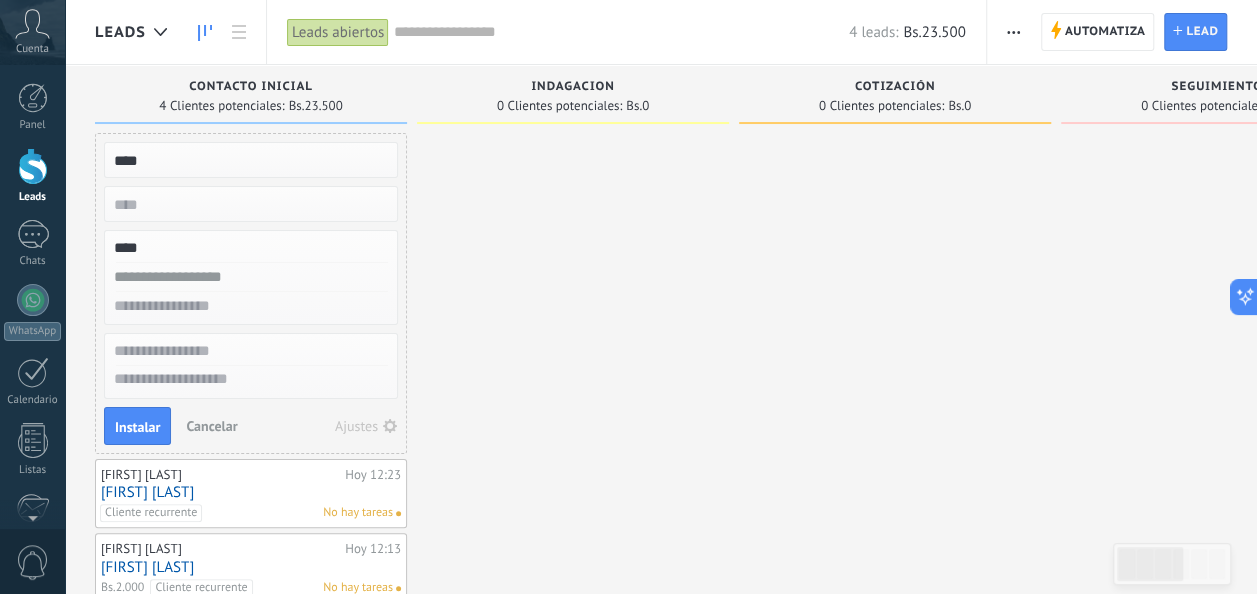 click at bounding box center (249, 277) 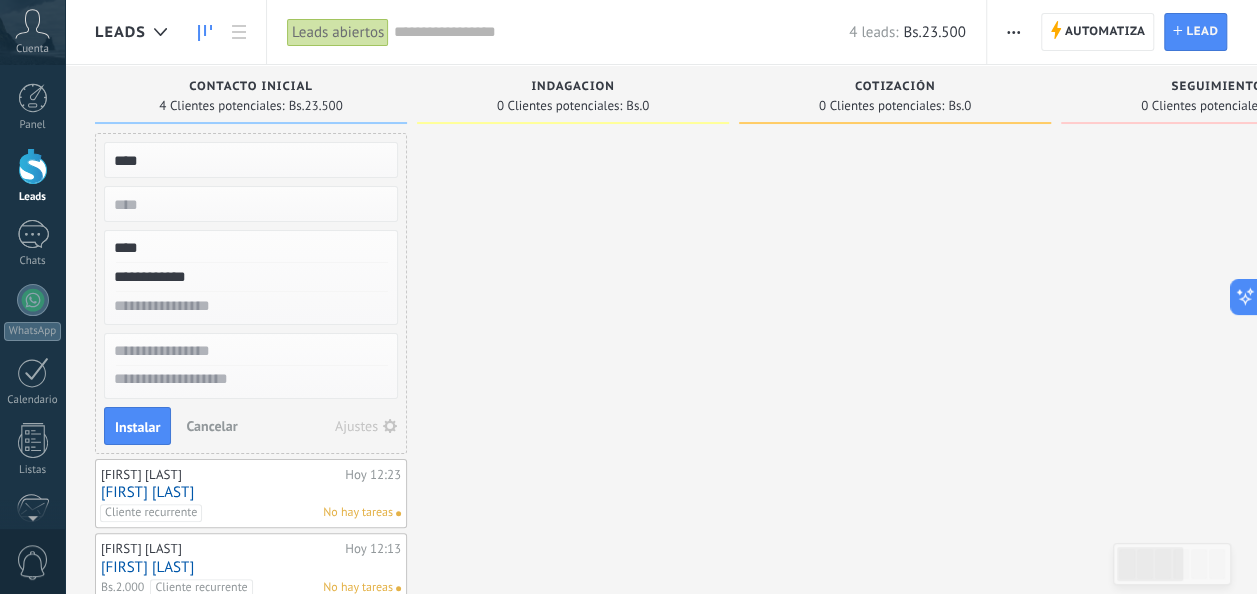 type on "**********" 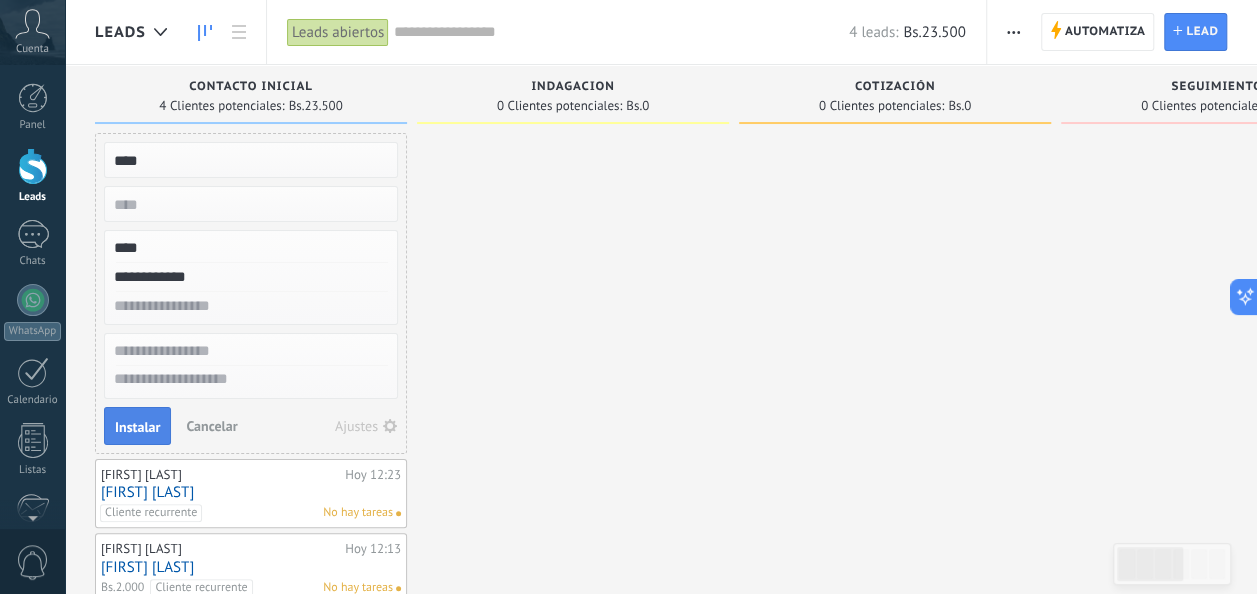 click on "Instalar" at bounding box center [137, 427] 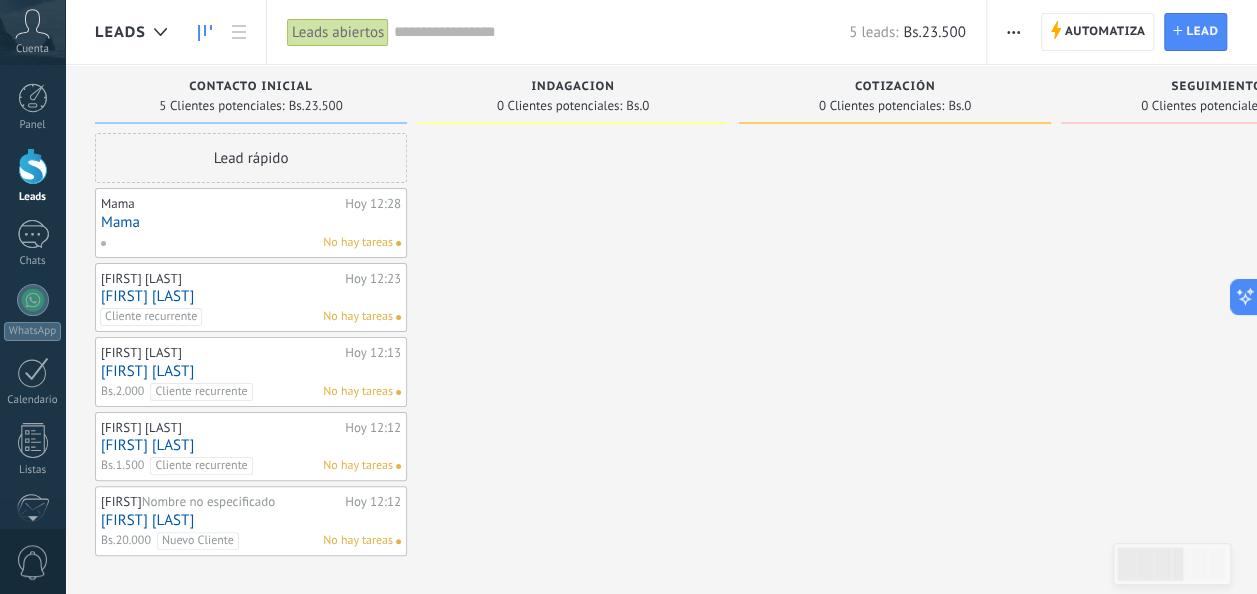 click on "Mama" at bounding box center (251, 222) 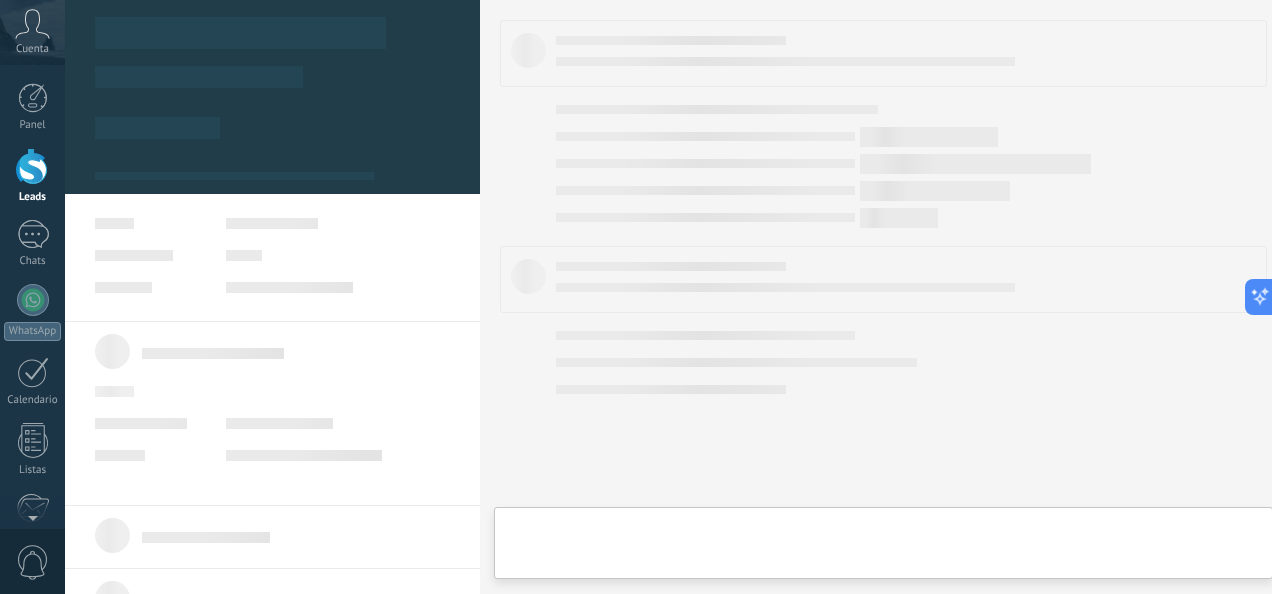 type on "****" 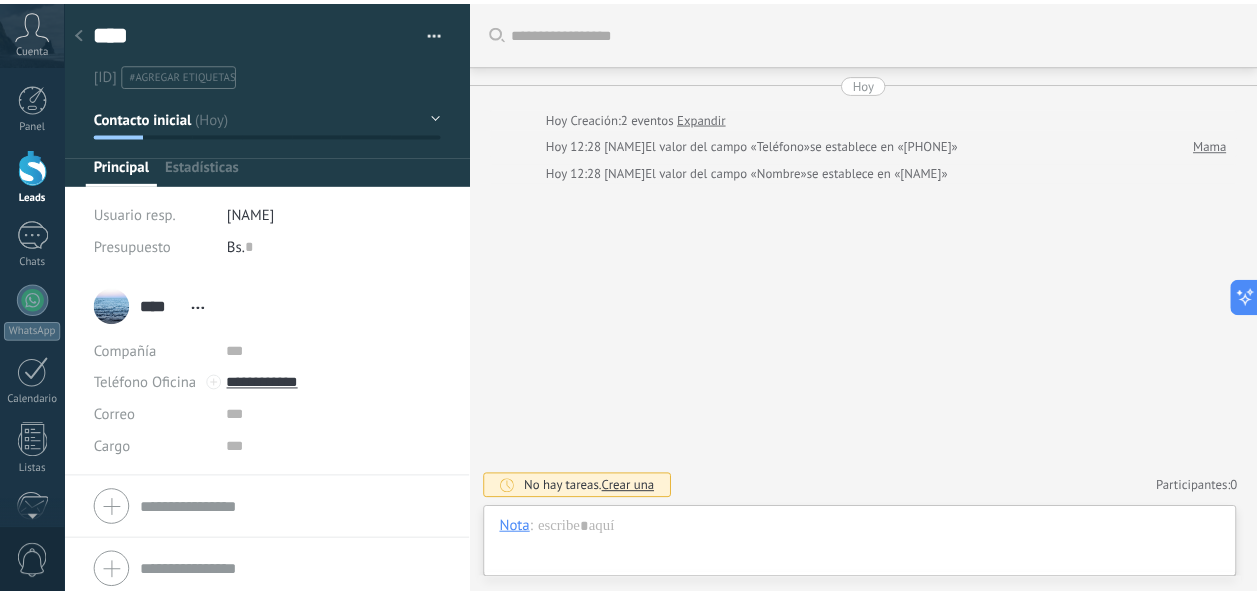 scroll, scrollTop: 30, scrollLeft: 0, axis: vertical 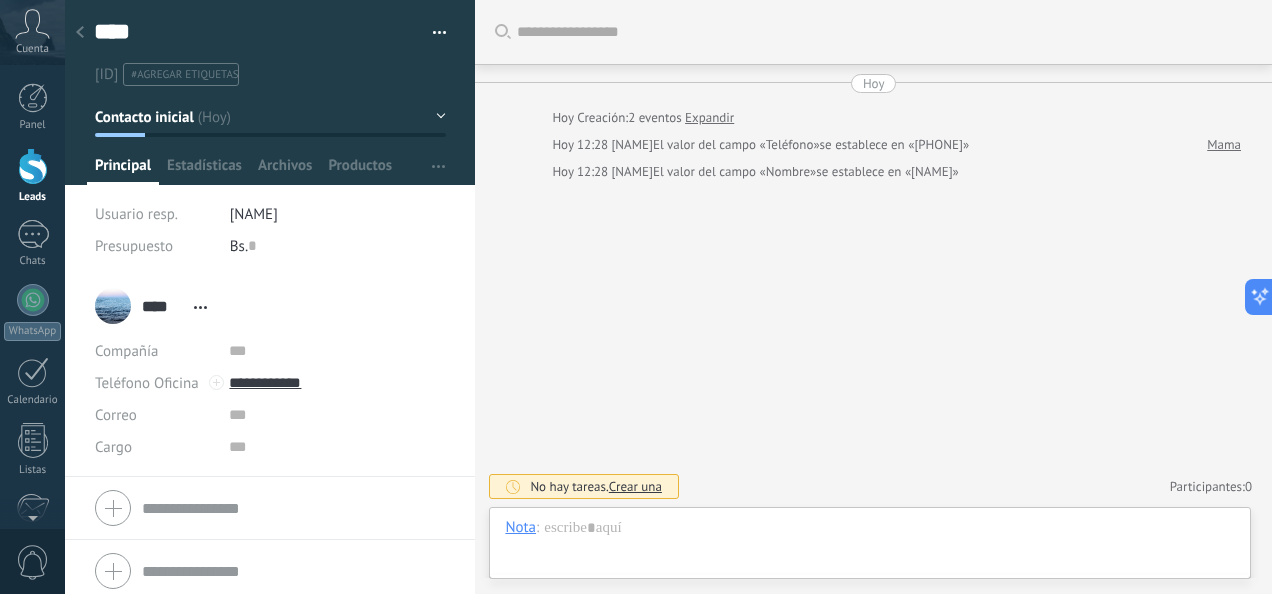 click on "#agregar etiquetas" at bounding box center (184, 75) 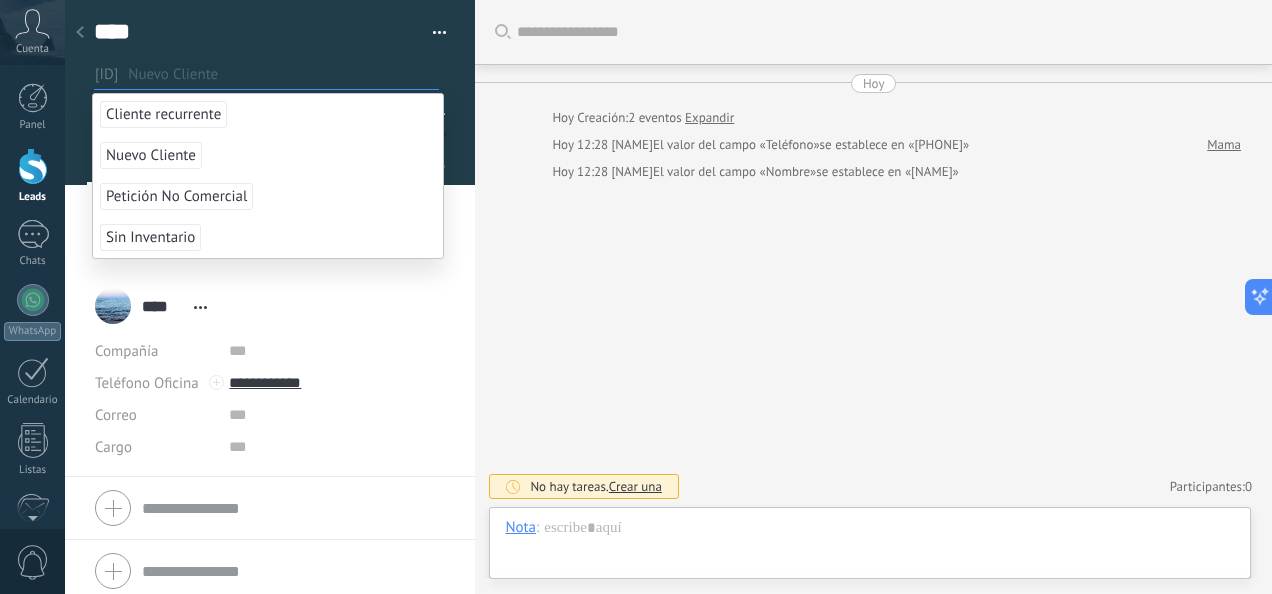 click on "Nuevo Cliente" at bounding box center [151, 155] 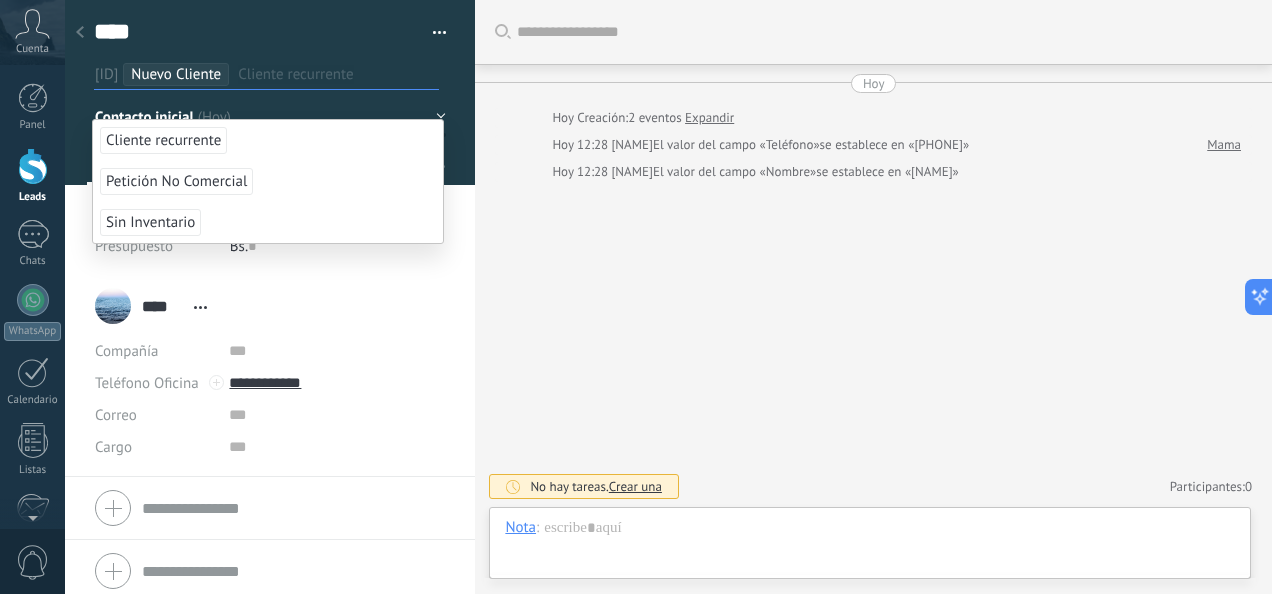 click at bounding box center [270, 92] 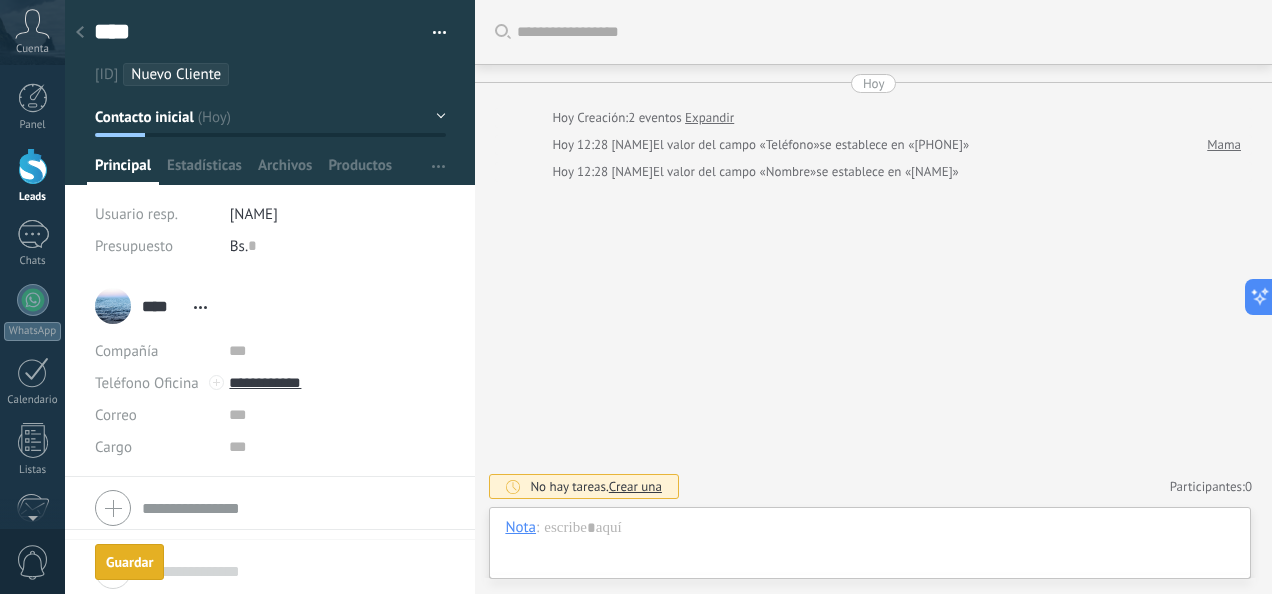 click on "Guardar" at bounding box center (129, 562) 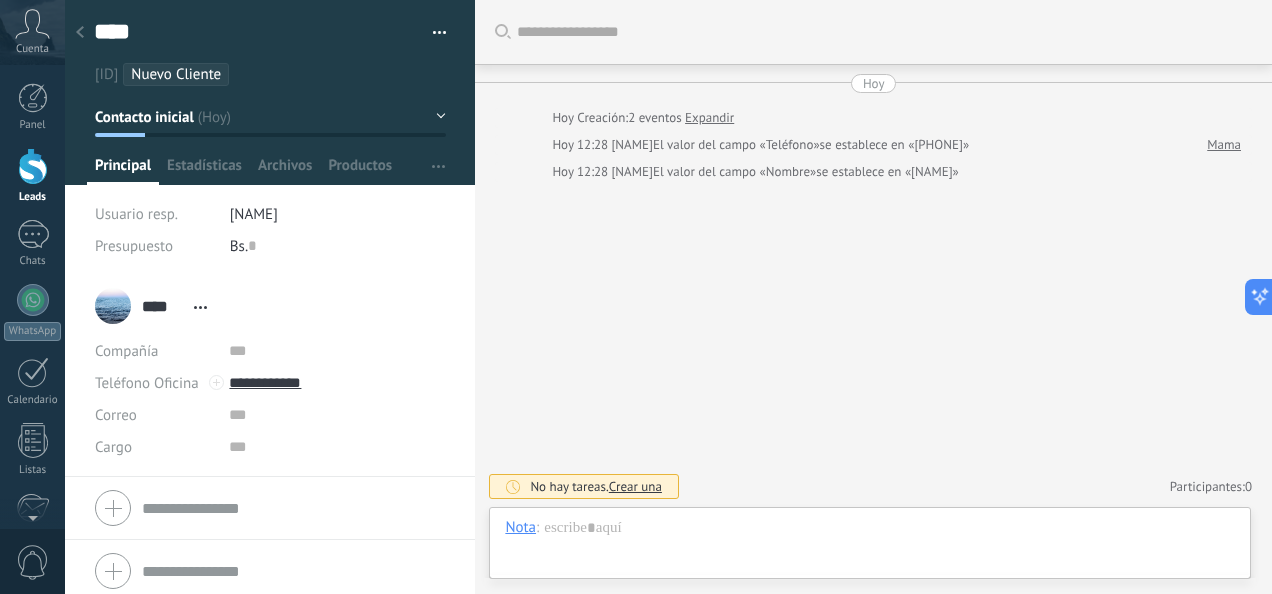 click at bounding box center [33, 166] 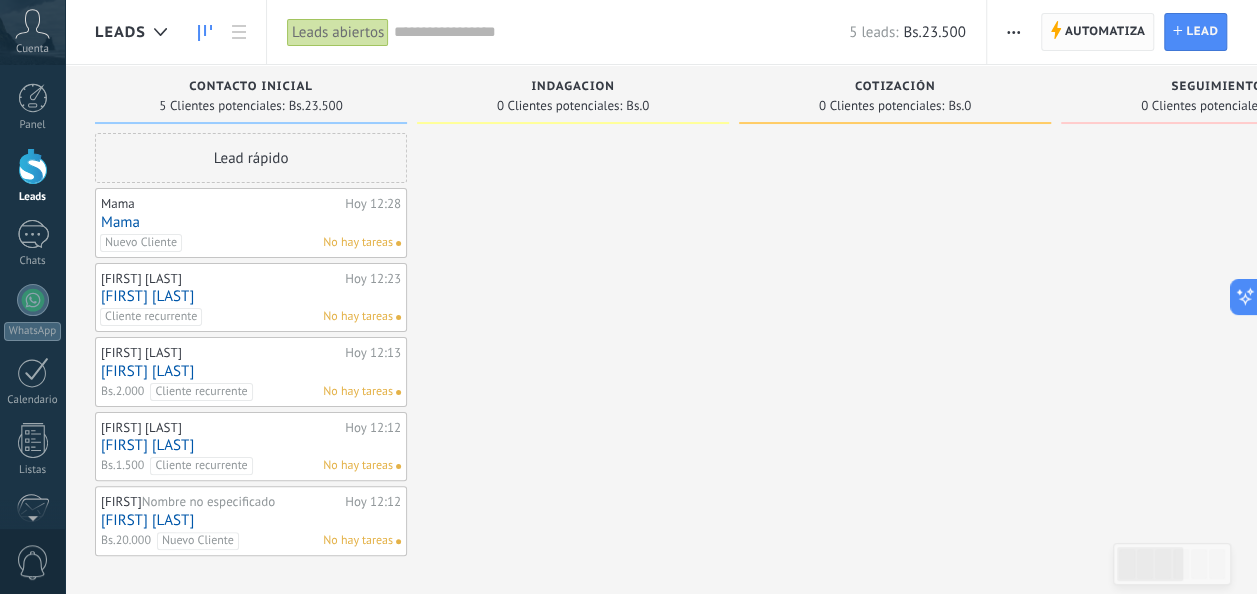 click on "Automatiza" at bounding box center [1105, 32] 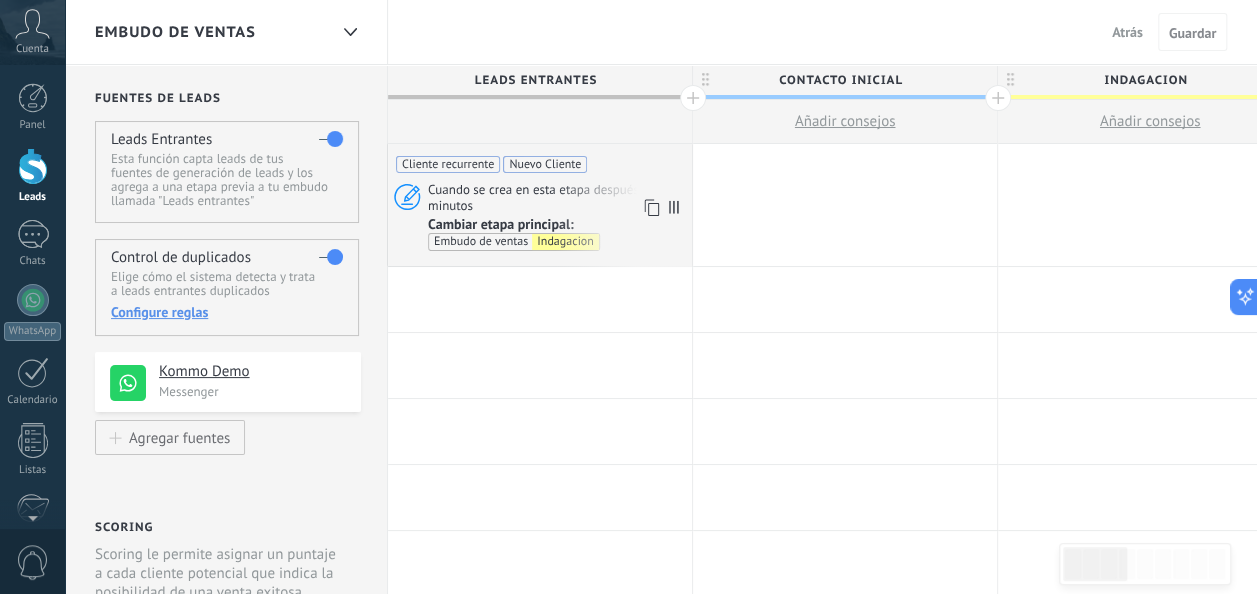 click 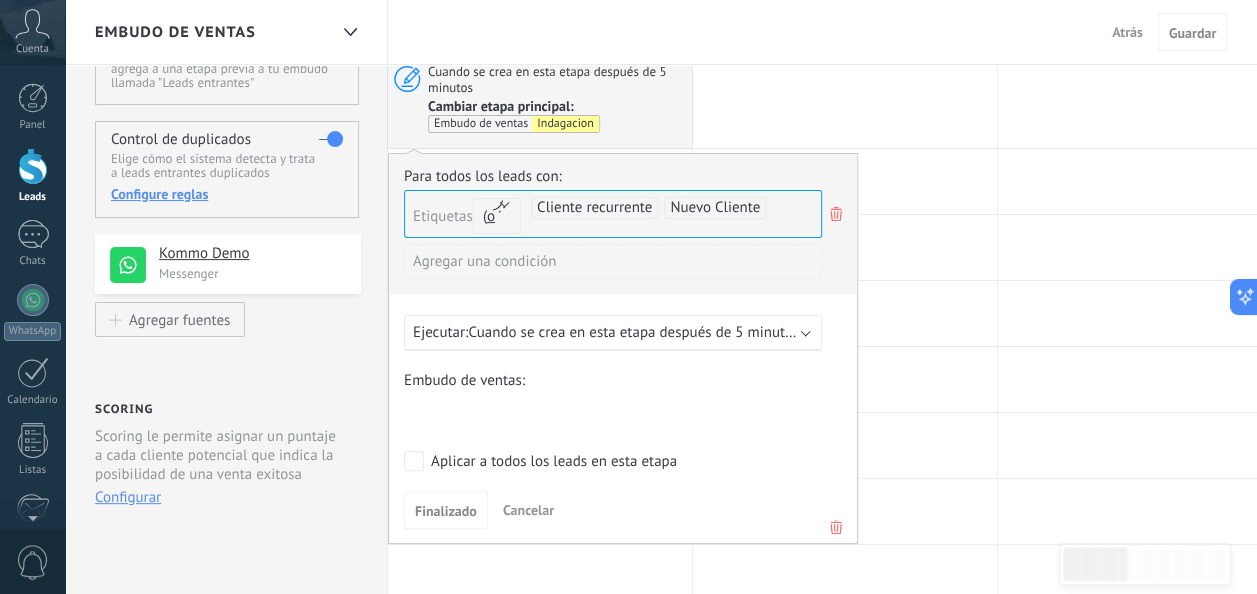 scroll, scrollTop: 120, scrollLeft: 0, axis: vertical 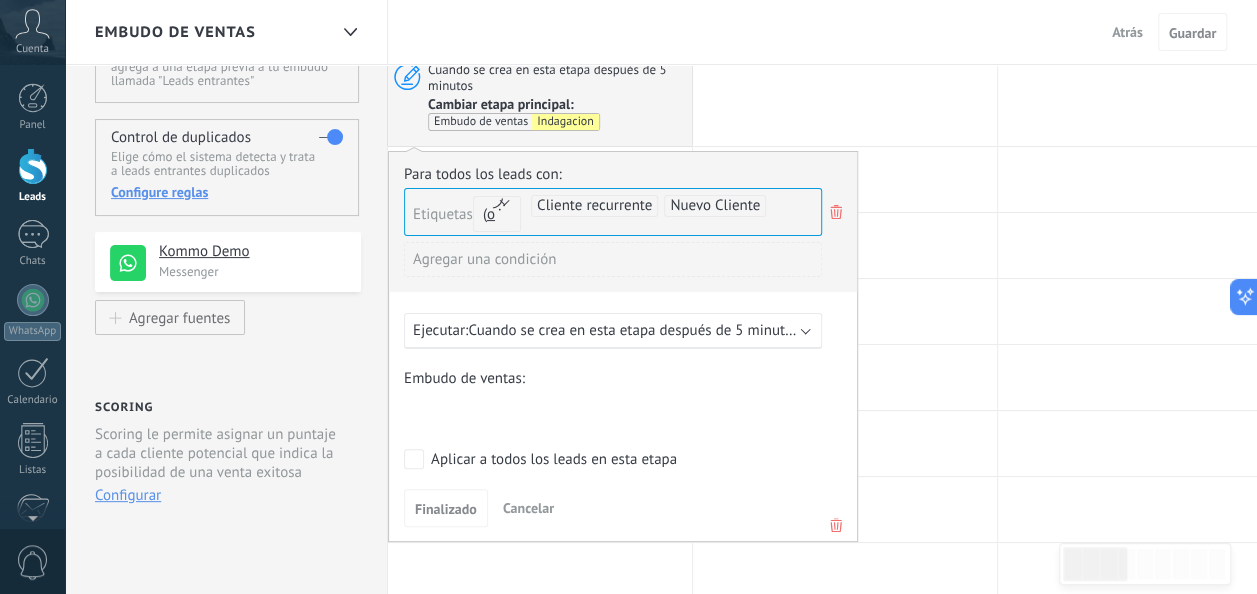 click on "Cuando se crea en esta etapa después de 5 minutos" at bounding box center [633, 330] 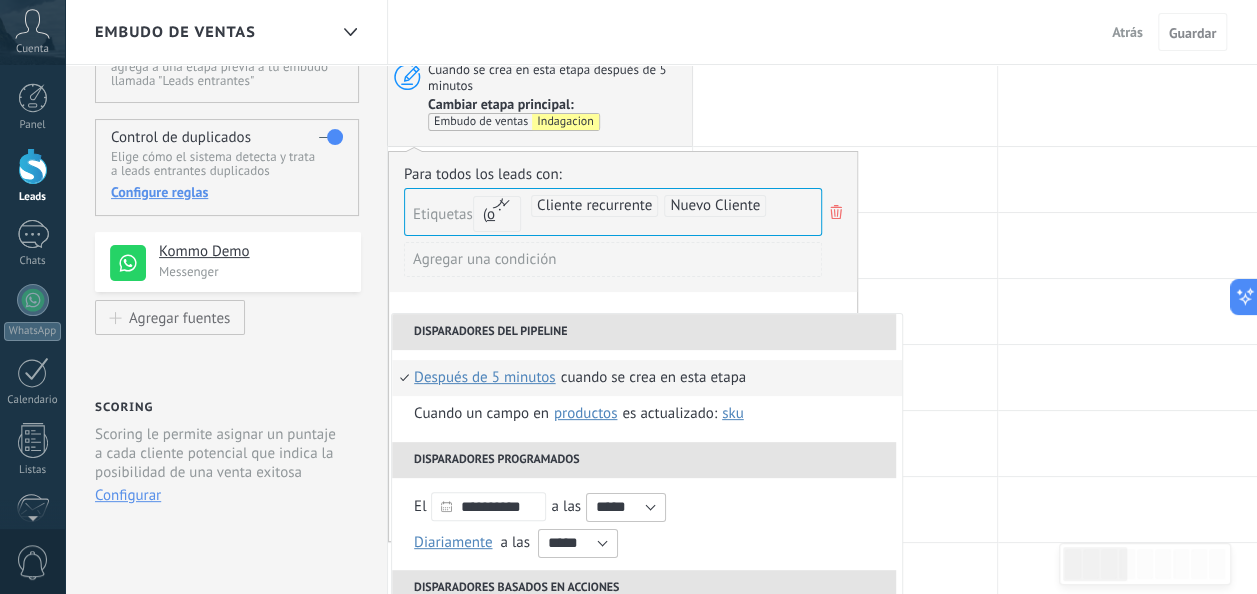 click on "después de 5 minutos" at bounding box center (485, 378) 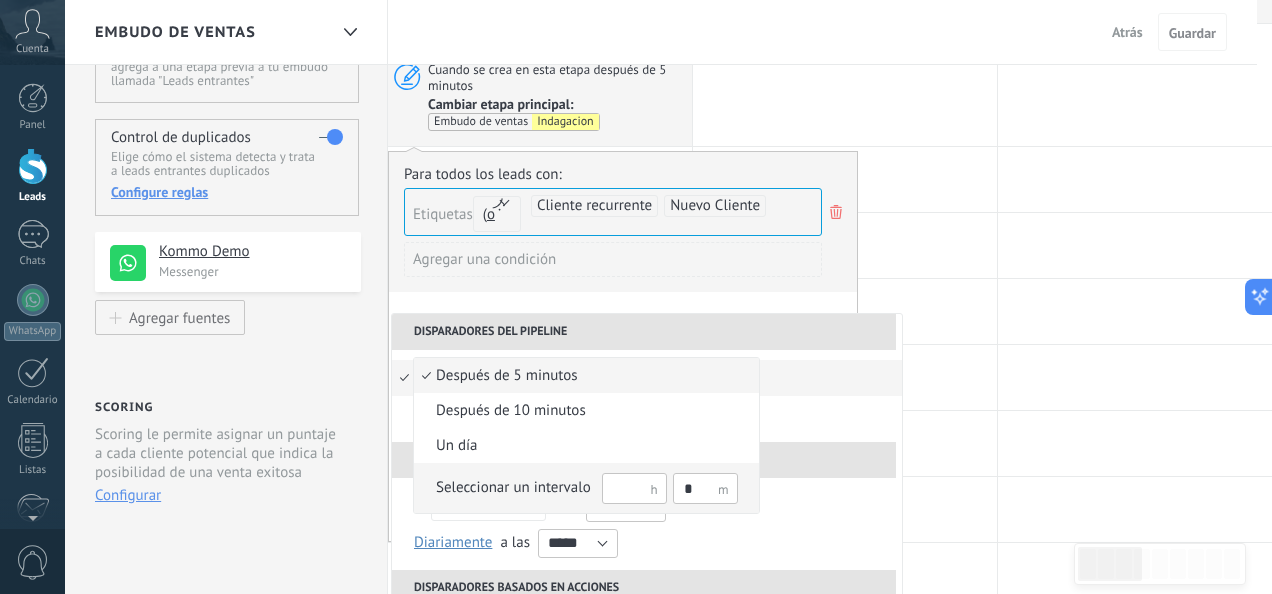 click on "*" at bounding box center [705, 488] 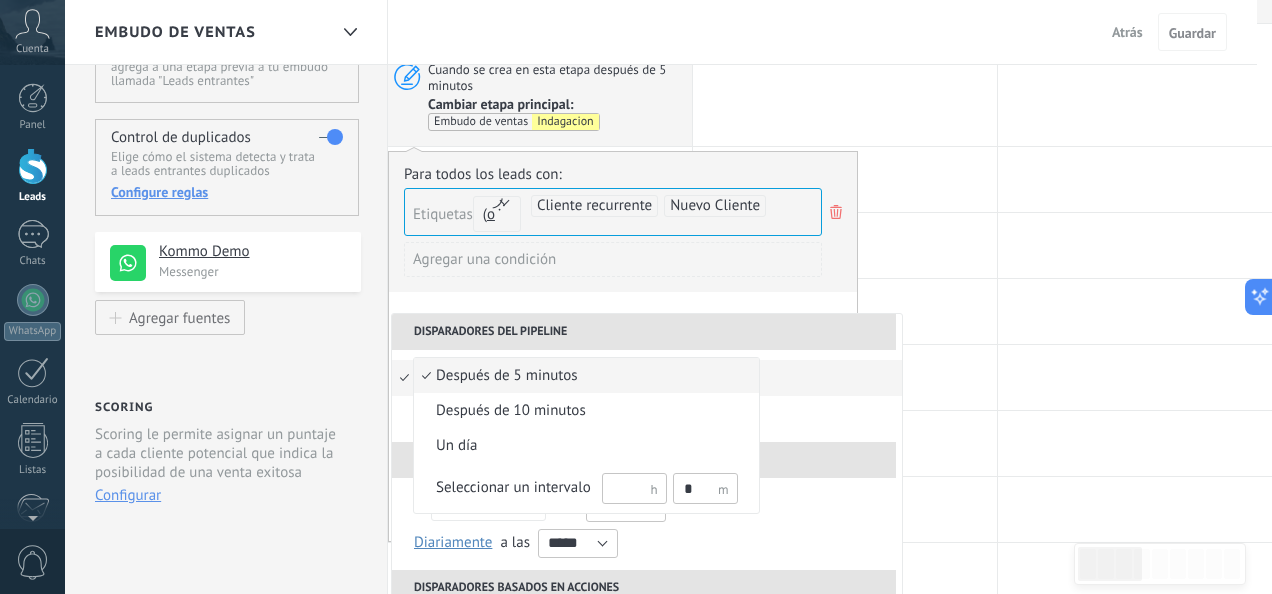 type on "*" 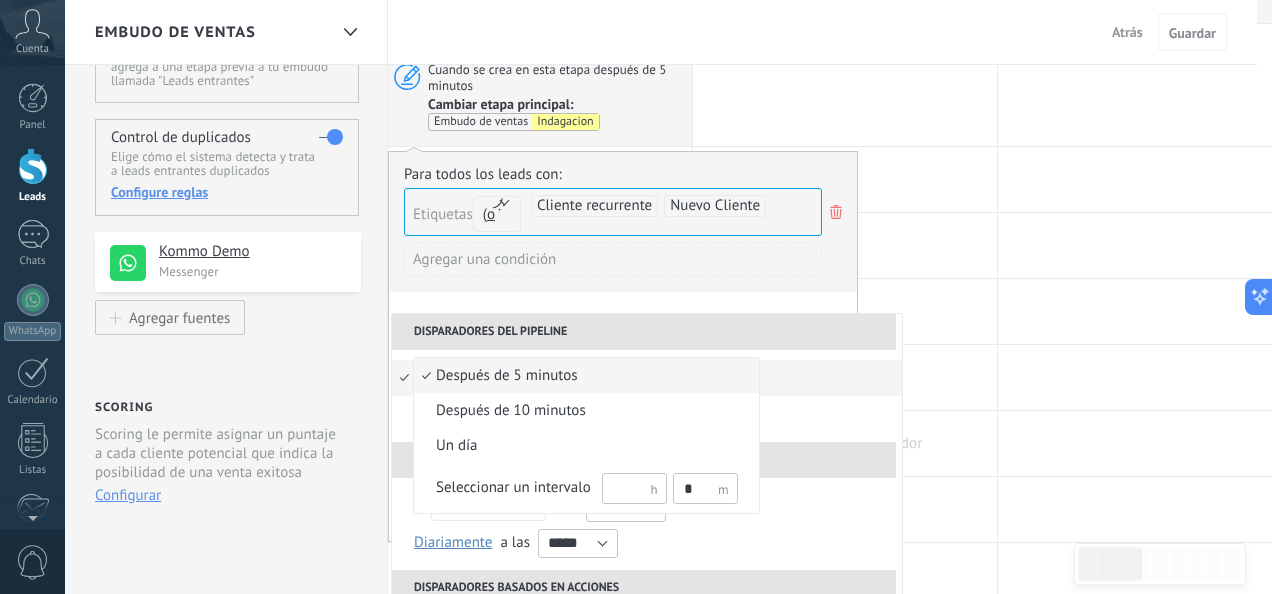 drag, startPoint x: 896, startPoint y: 398, endPoint x: 909, endPoint y: 463, distance: 66.287254 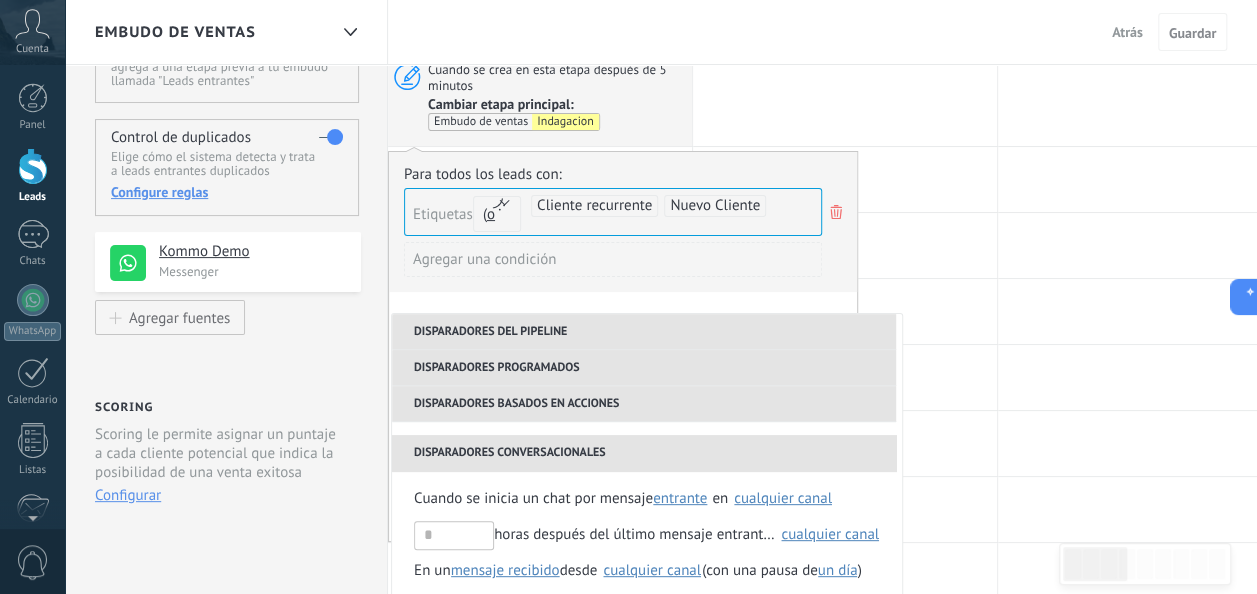 scroll, scrollTop: 328, scrollLeft: 0, axis: vertical 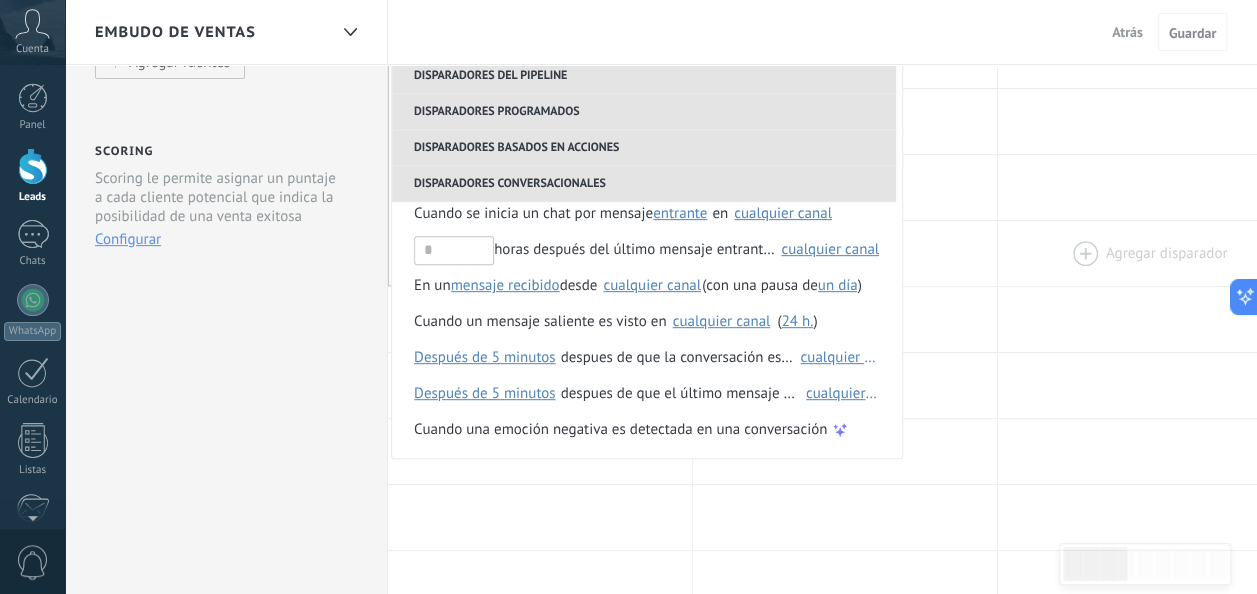 click at bounding box center (1150, 253) 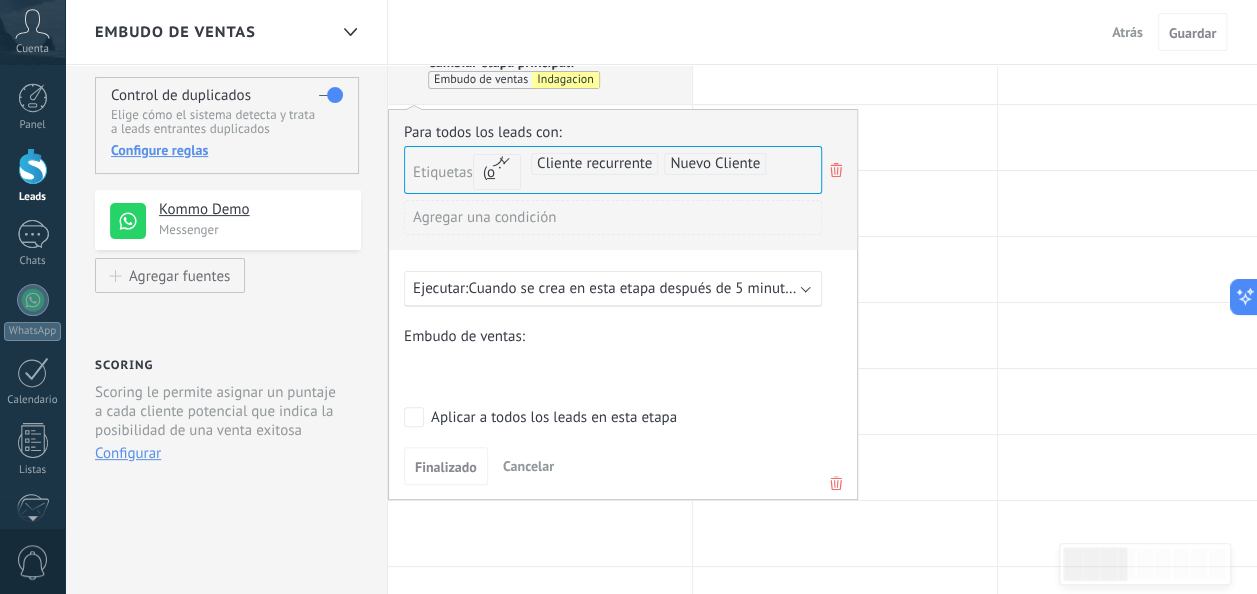 scroll, scrollTop: 137, scrollLeft: 0, axis: vertical 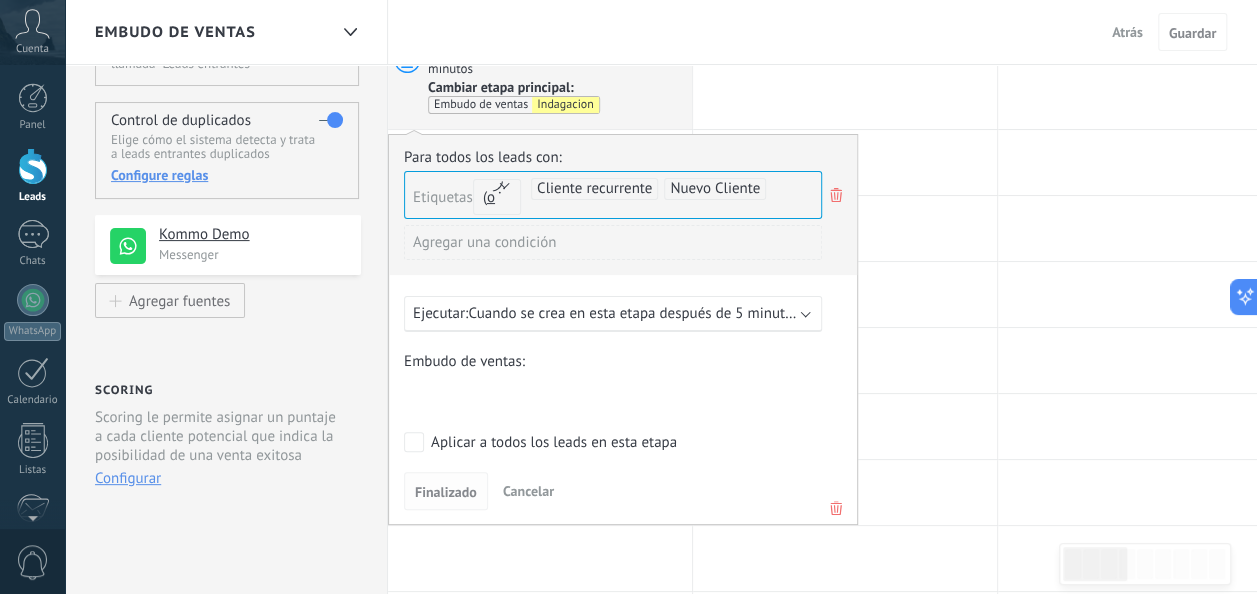 click on "Finalizado" at bounding box center [446, 492] 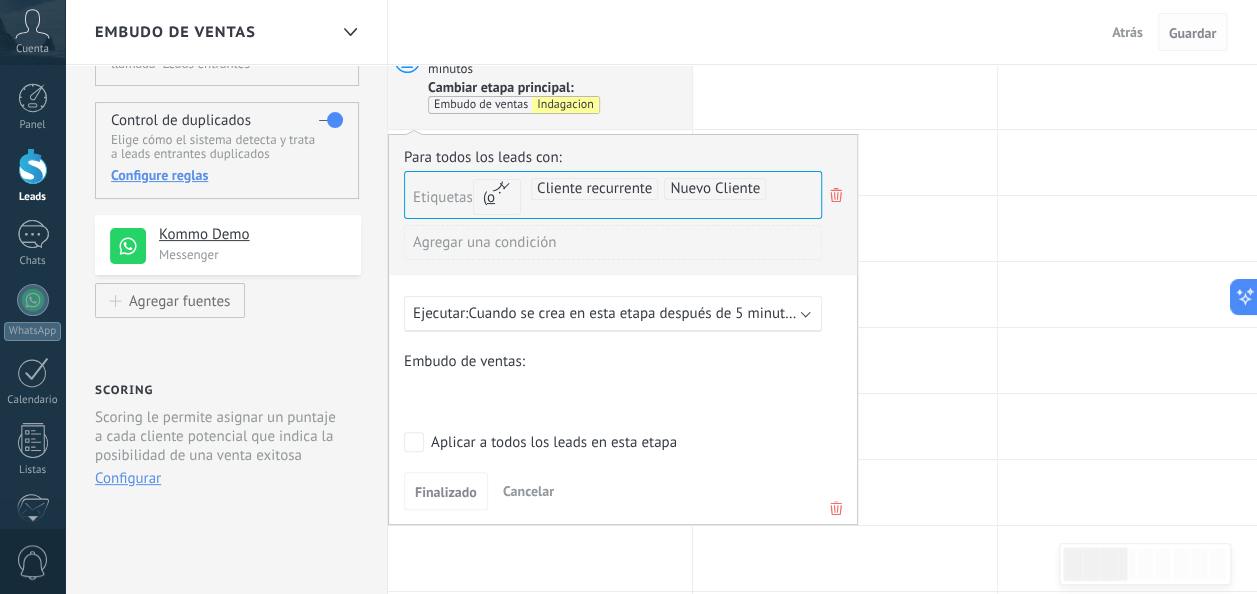 click on "Guardar" at bounding box center [1192, 33] 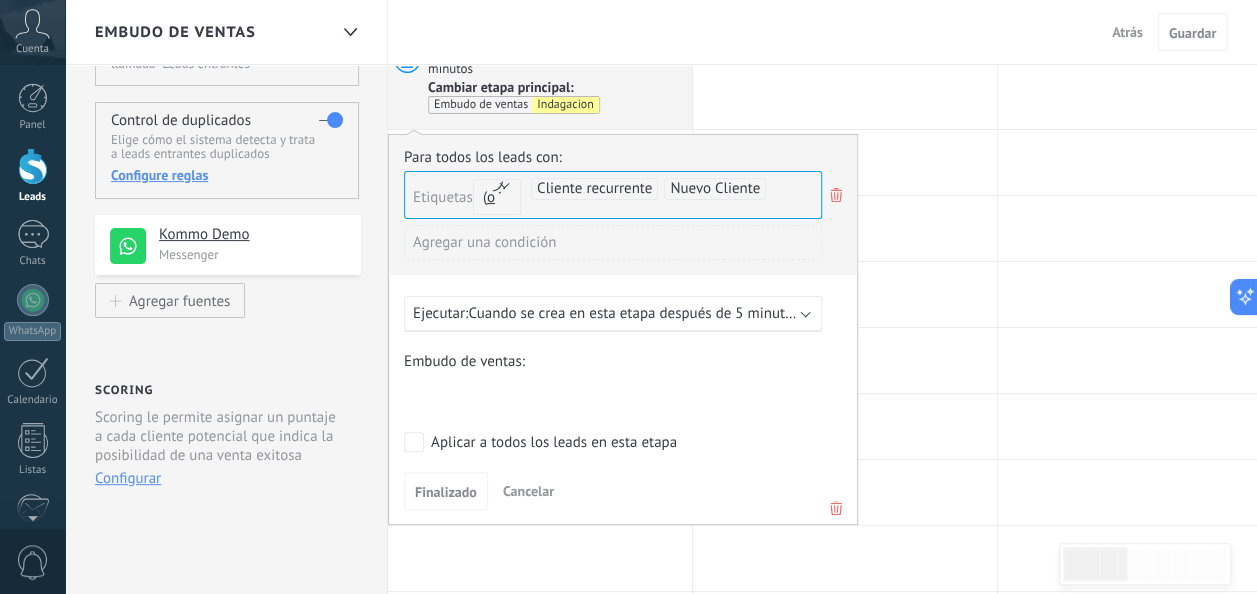 drag, startPoint x: 1177, startPoint y: 32, endPoint x: 584, endPoint y: 243, distance: 629.42035 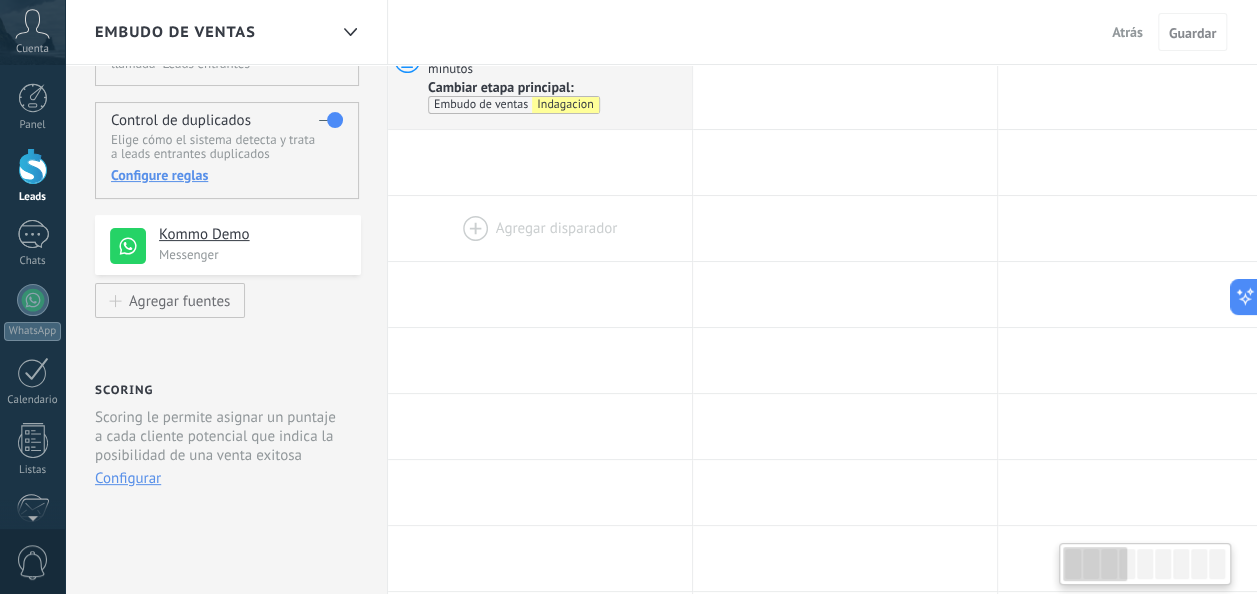 click at bounding box center (540, 228) 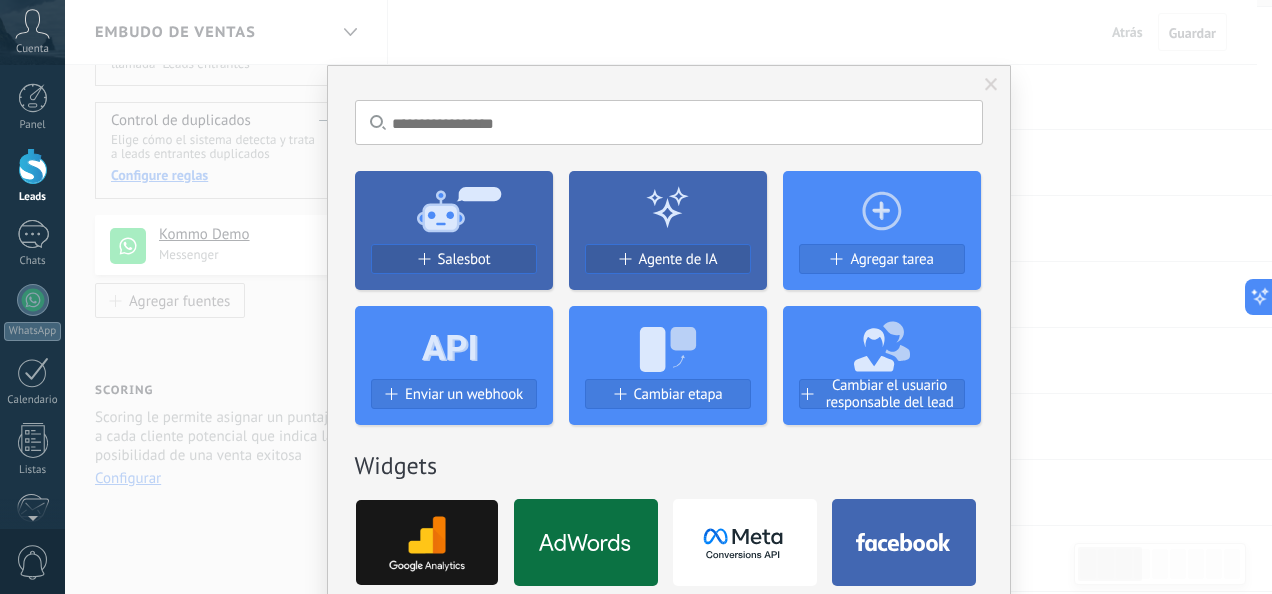 click at bounding box center [991, 85] 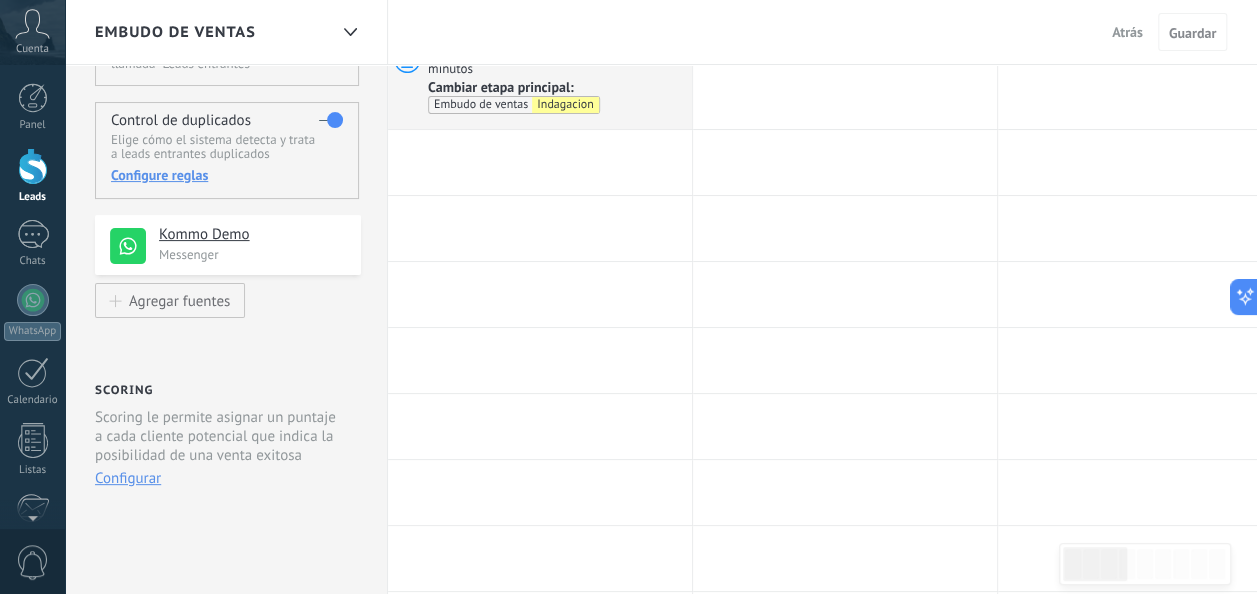 click at bounding box center (33, 166) 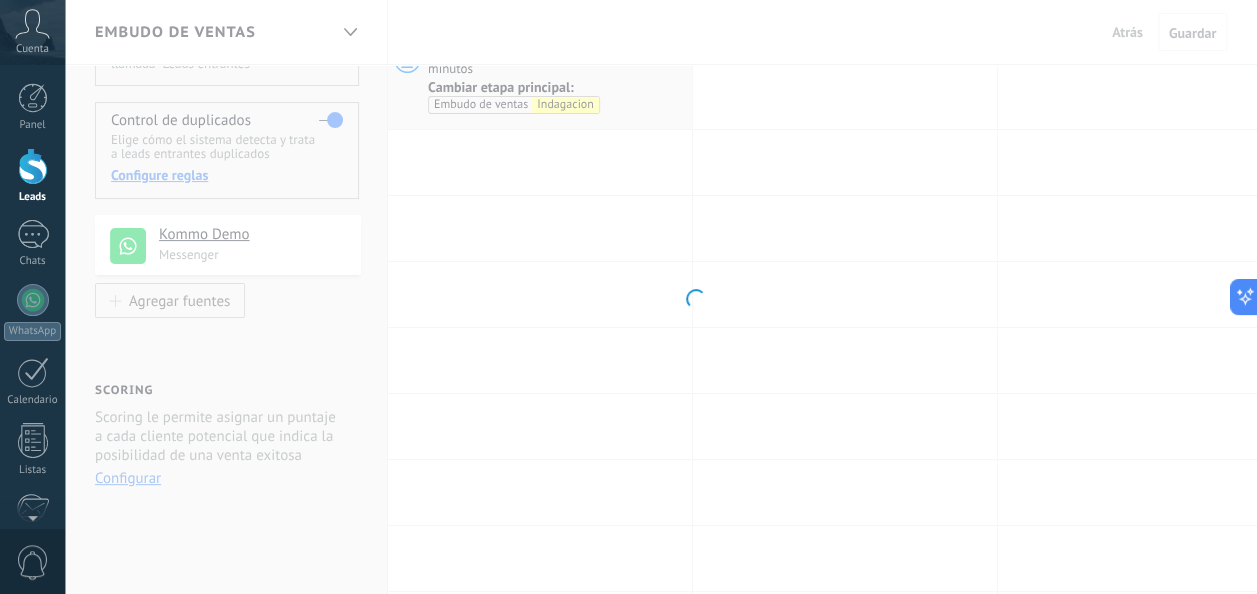 scroll, scrollTop: 0, scrollLeft: 0, axis: both 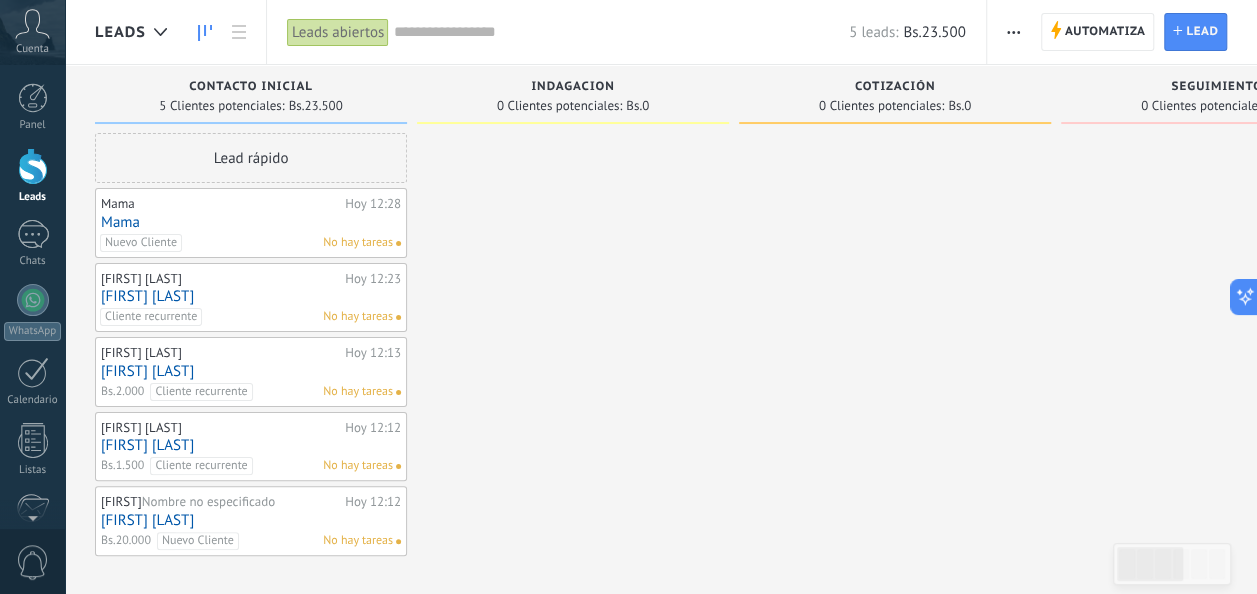 click at bounding box center (573, 344) 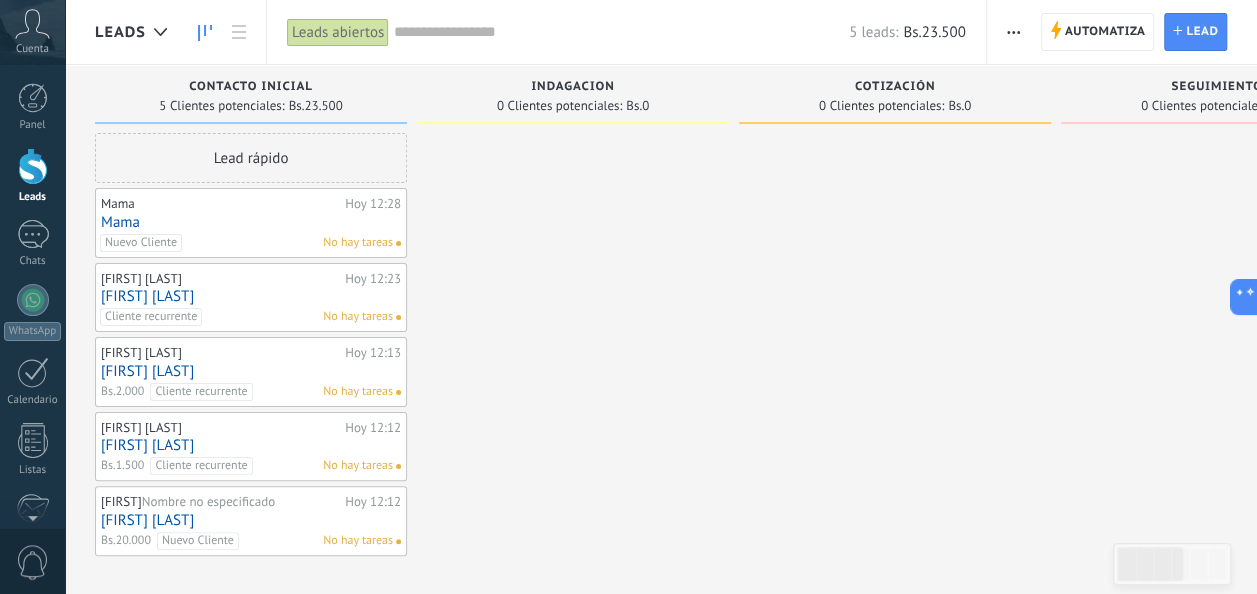 click at bounding box center [1013, 32] 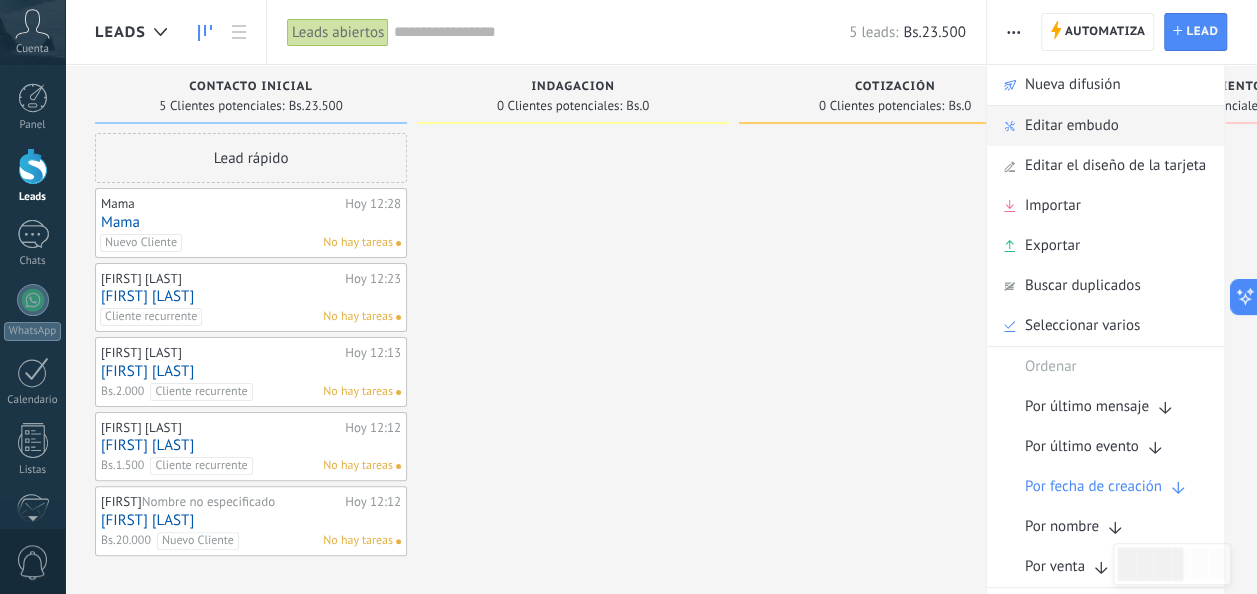 click on "Editar embudo" at bounding box center [1072, 126] 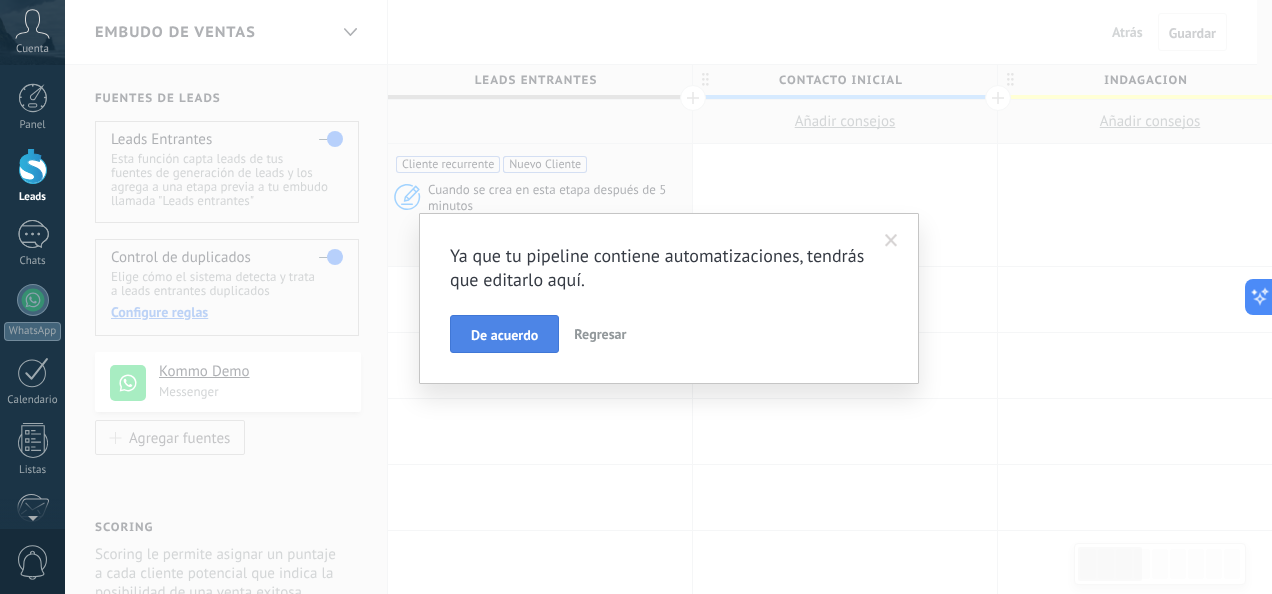 click on "De acuerdo" at bounding box center [504, 335] 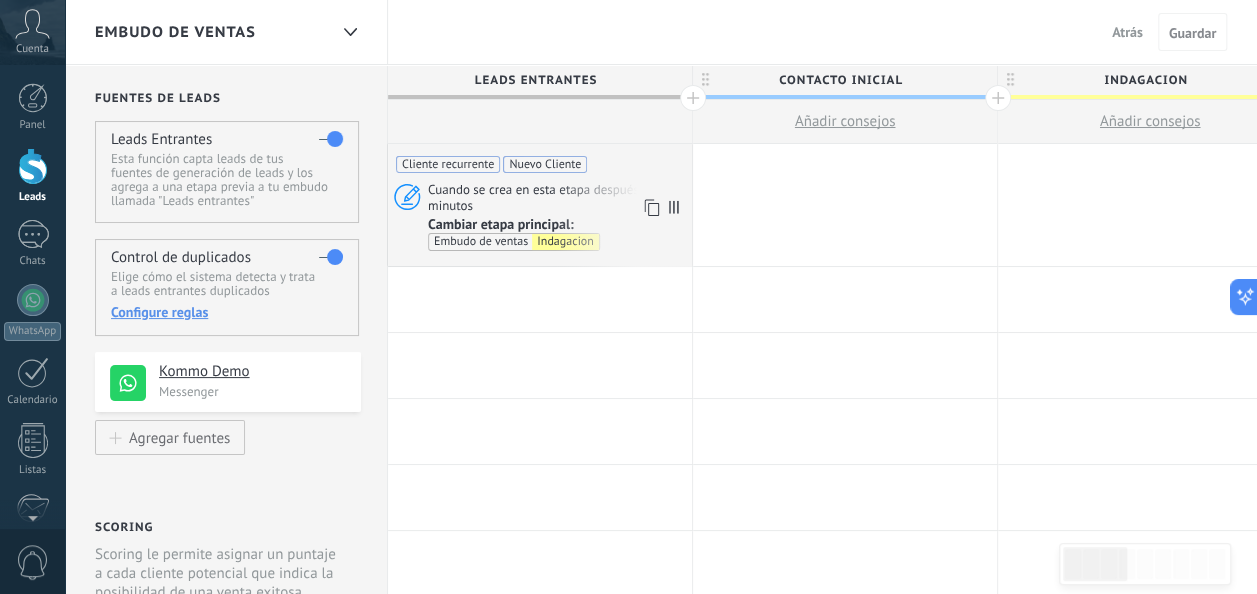 click on "Cuando se crea en esta etapa después de 5 minutos" at bounding box center [557, 197] 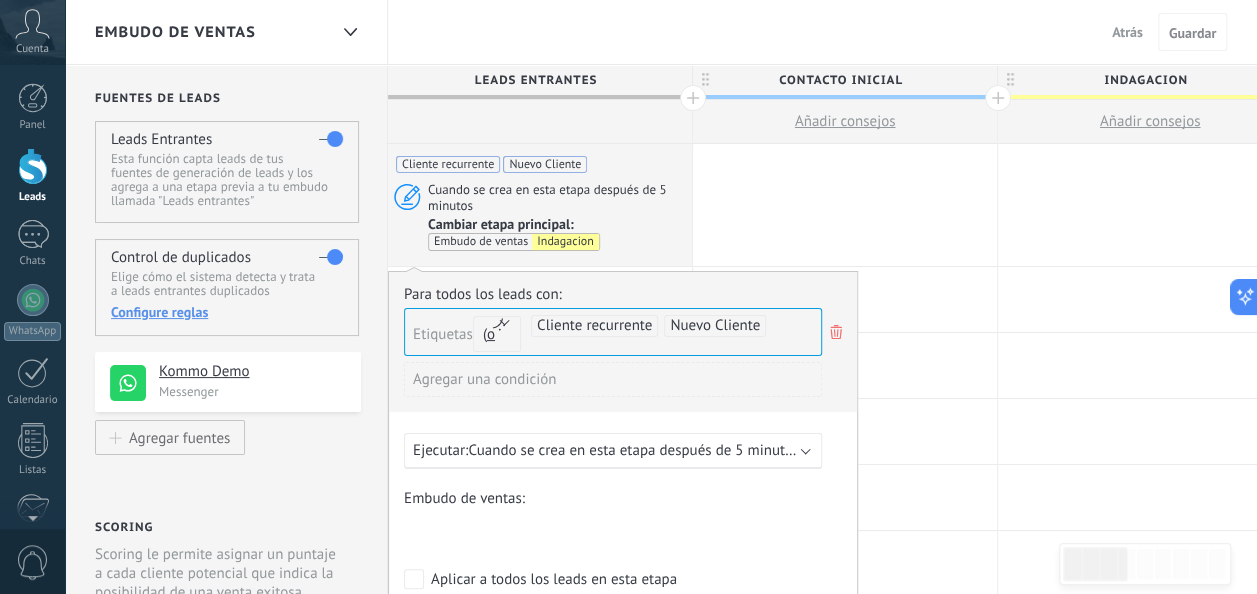 drag, startPoint x: 1254, startPoint y: 183, endPoint x: 1258, endPoint y: 240, distance: 57.14018 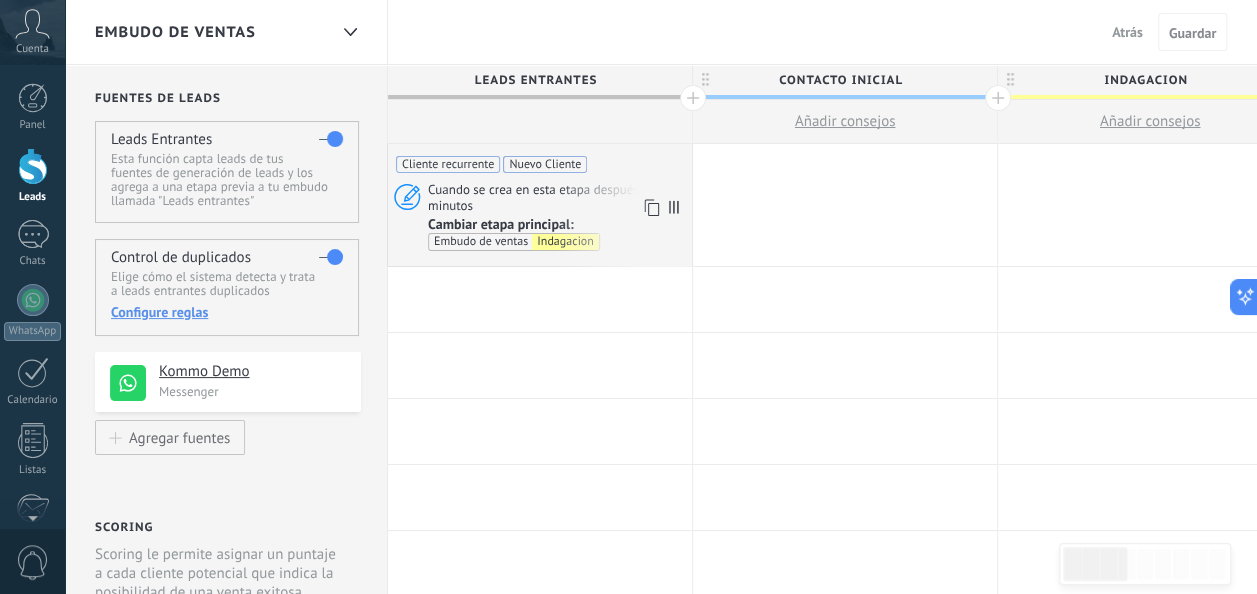 click on "Cambiar etapa principal: Embudo de ventas Indagacion" at bounding box center (557, 234) 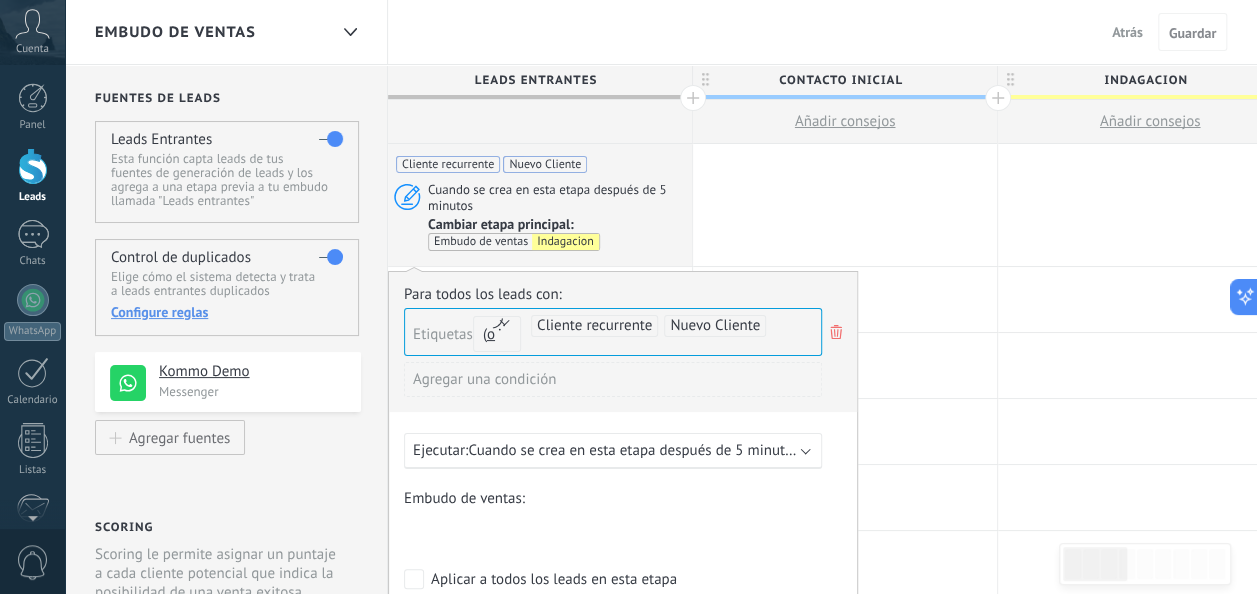 drag, startPoint x: 1244, startPoint y: 142, endPoint x: 1255, endPoint y: 140, distance: 11.18034 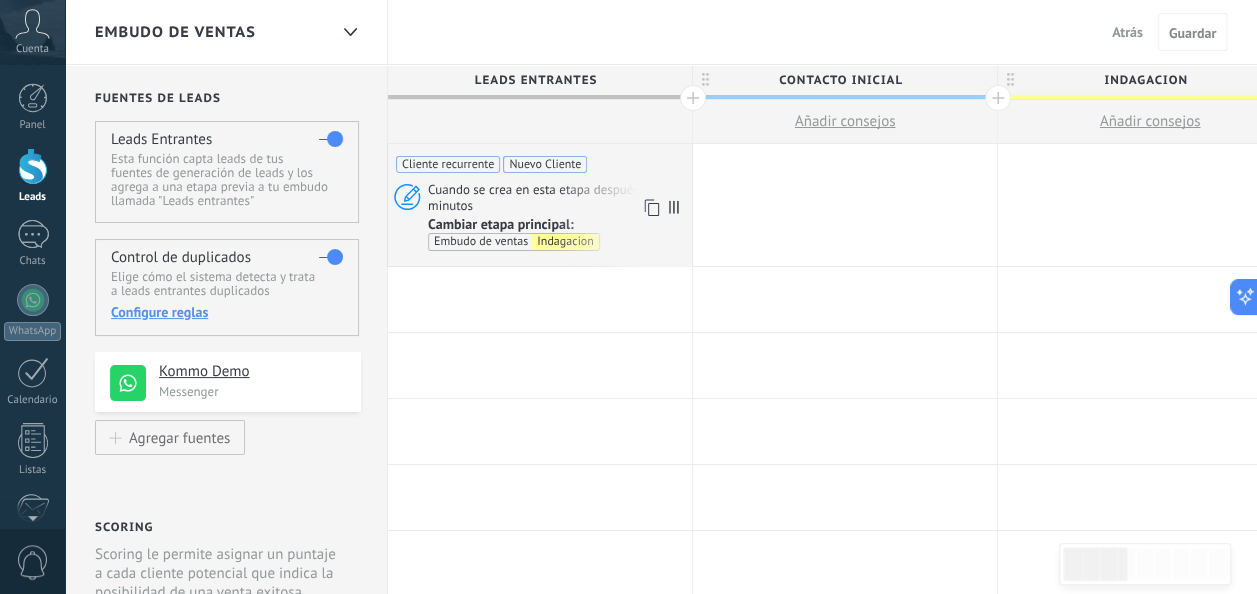 click 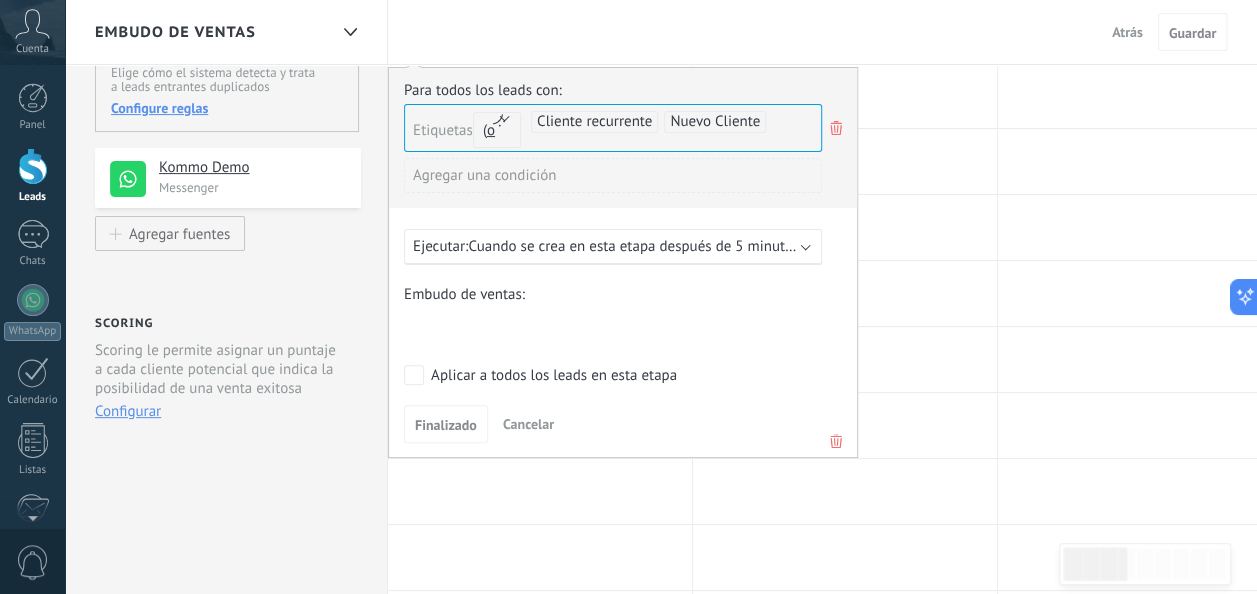 scroll, scrollTop: 250, scrollLeft: 0, axis: vertical 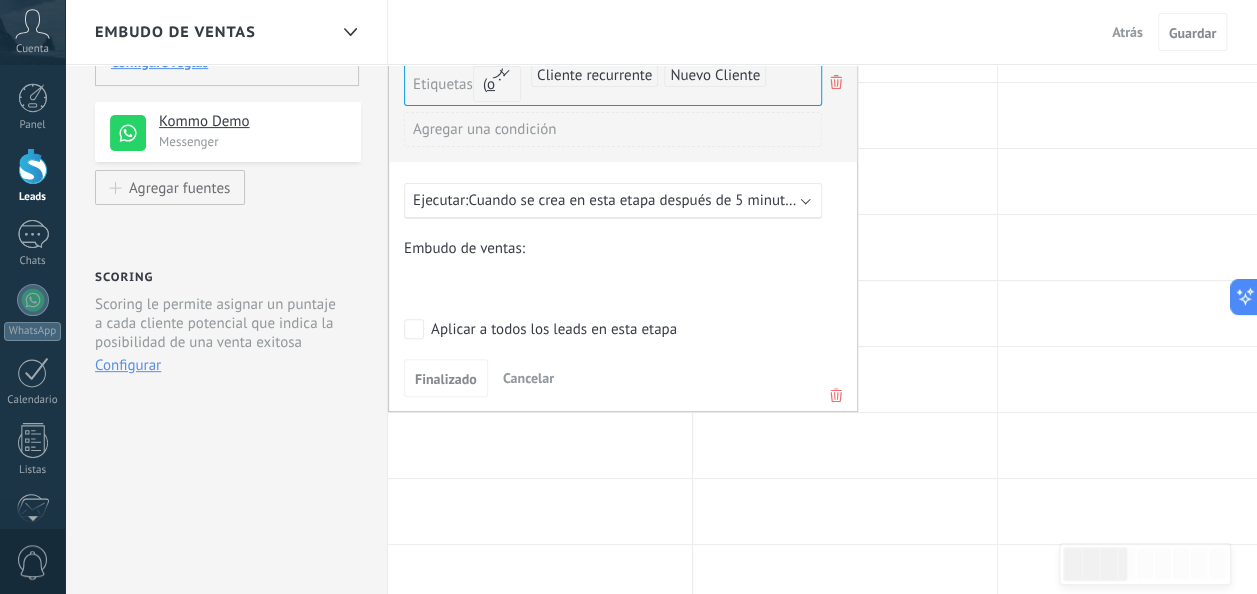 click on "Contacto inicial Indagacion Cotización Seguimiento Venta Cerrada Post-Venta + Reactivación  Logrado con éxito Venta Perdido" at bounding box center [0, 0] 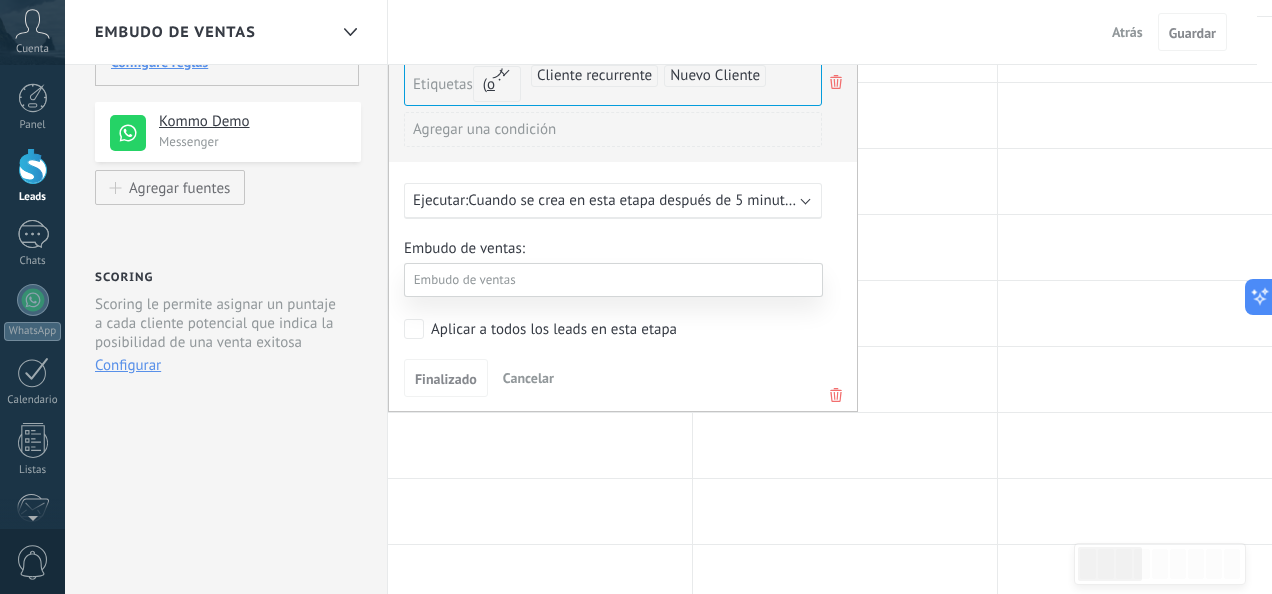 click on "Contacto inicial" at bounding box center [0, 0] 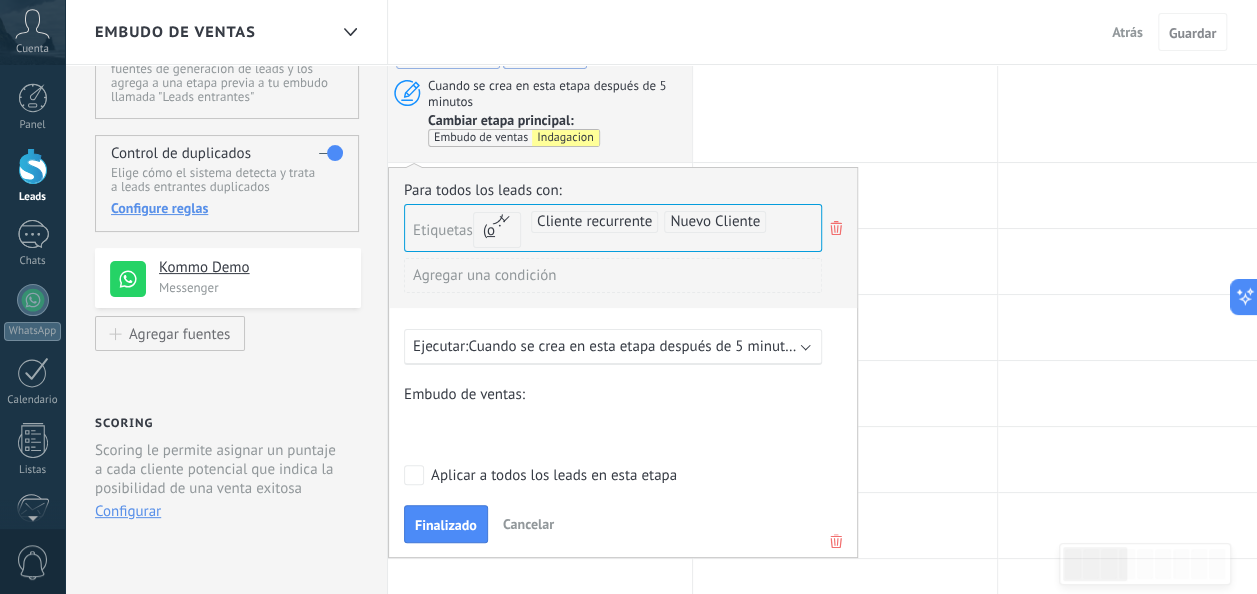 scroll, scrollTop: 130, scrollLeft: 0, axis: vertical 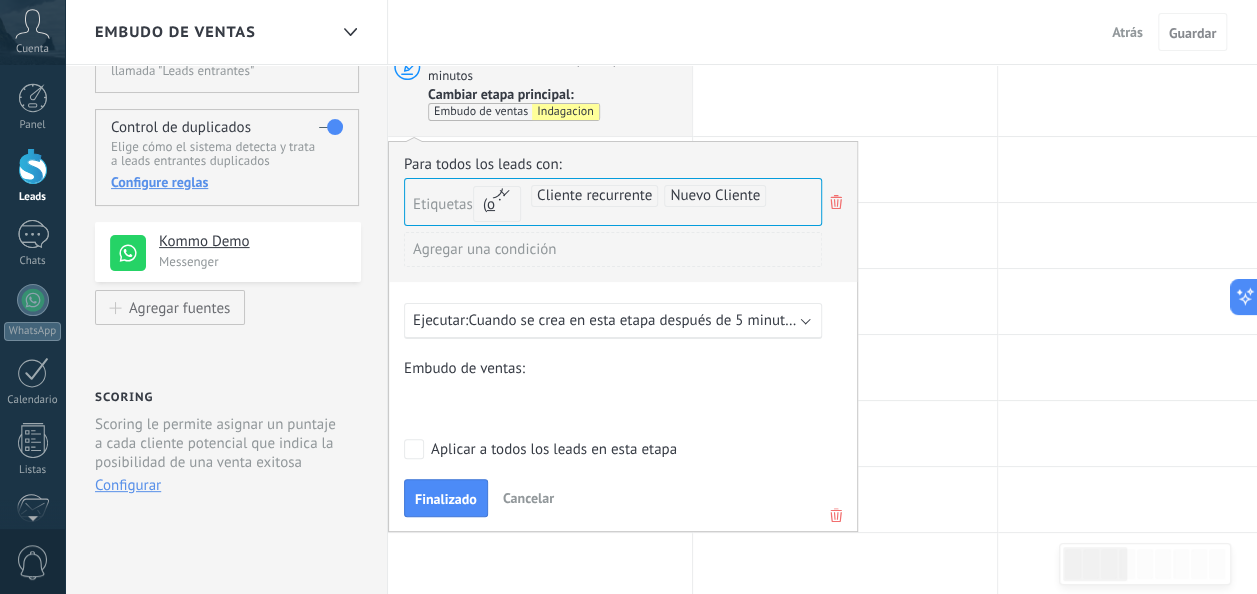 click on "Contacto inicial Indagacion Cotización Seguimiento Venta Cerrada Post-Venta + Reactivación  Logrado con éxito Venta Perdido" at bounding box center (0, 0) 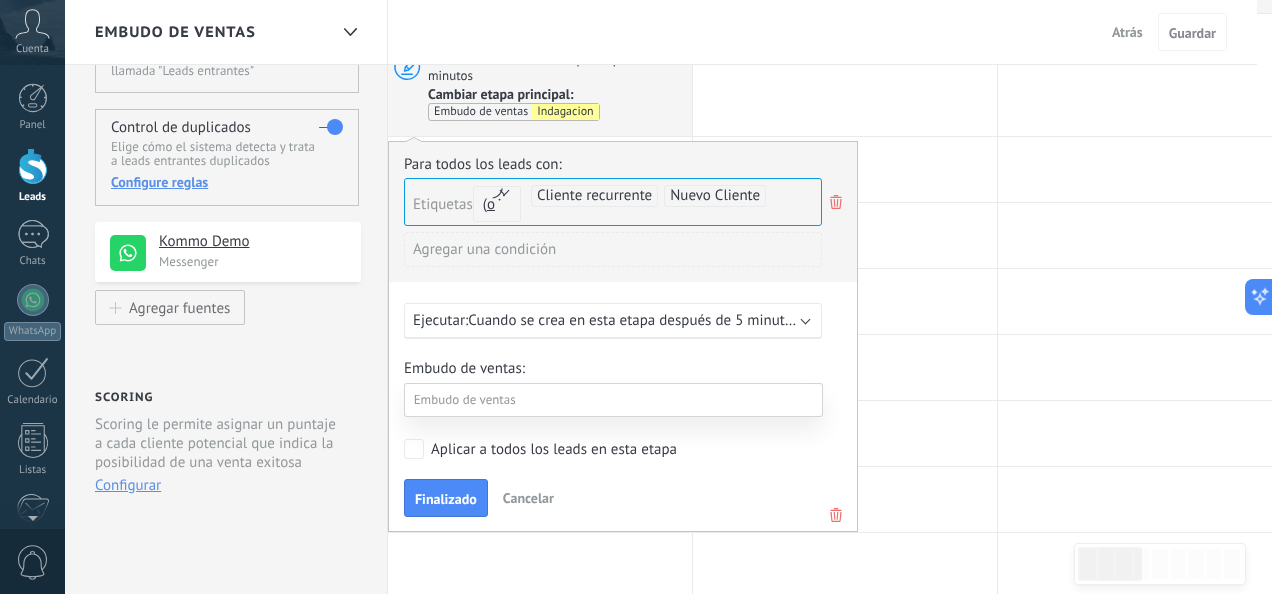 click on "Indagacion" at bounding box center (0, 0) 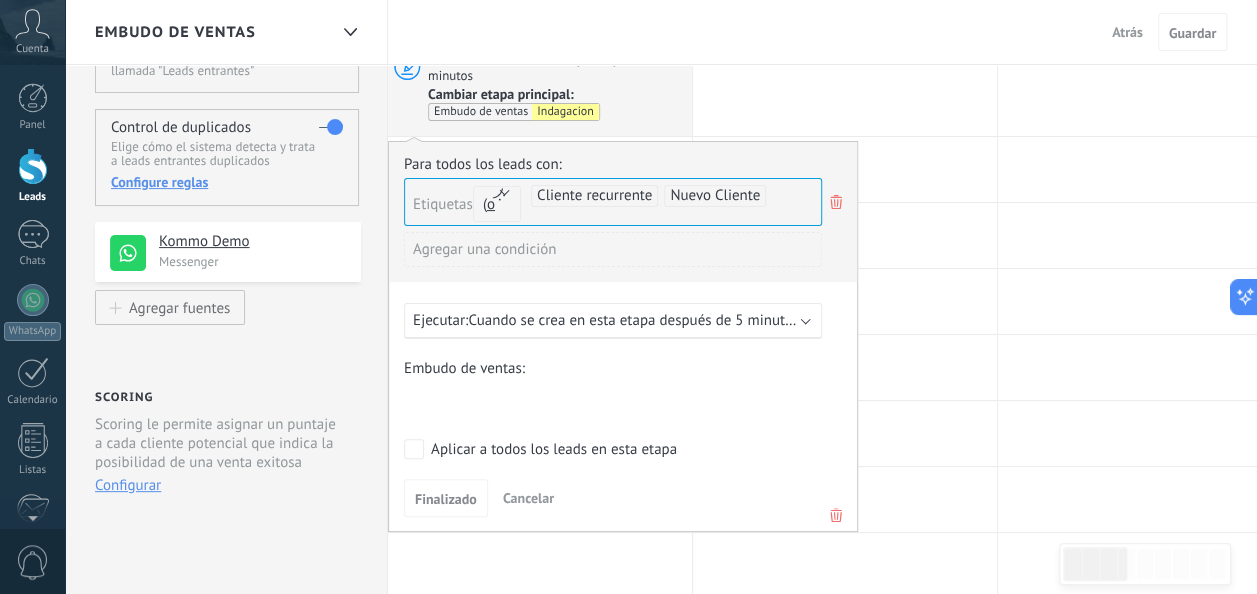 click on "Ejecutar:  Cuando se crea en esta etapa después de 5 minutos" at bounding box center (613, 321) 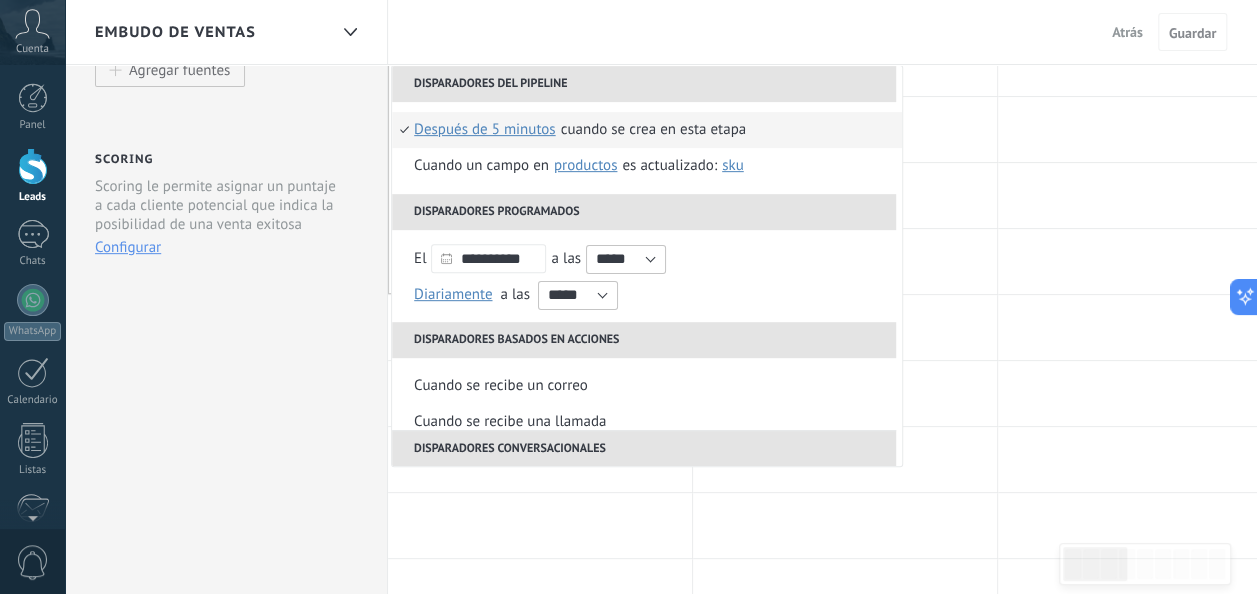 scroll, scrollTop: 370, scrollLeft: 0, axis: vertical 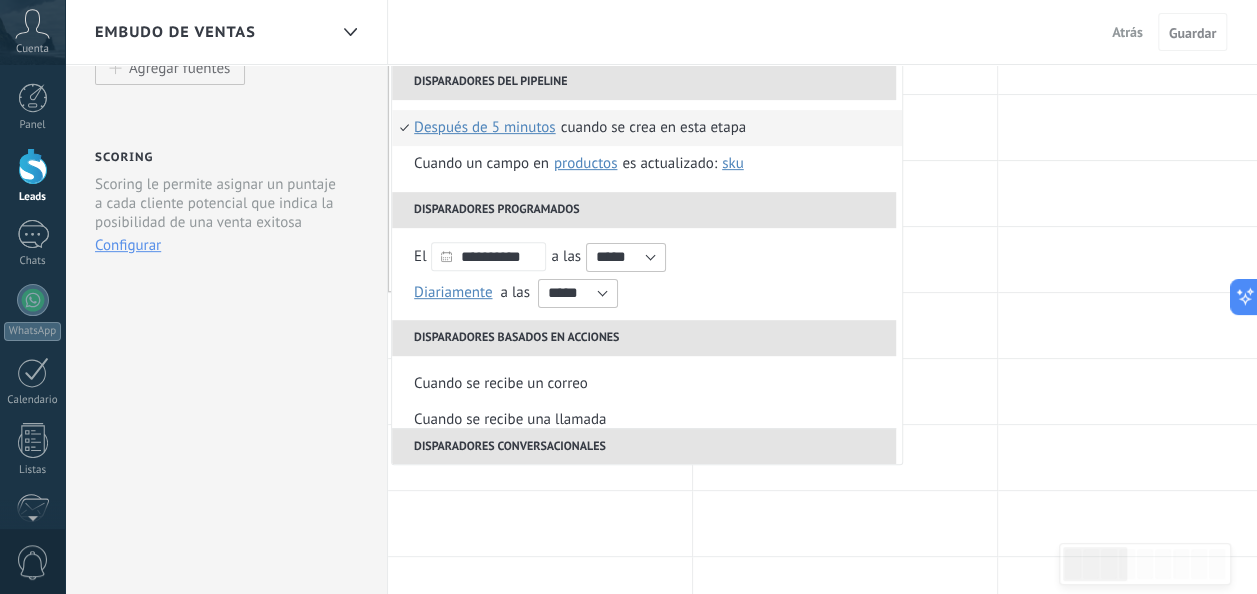 click on "Disparadores conversacionales" at bounding box center [644, 446] 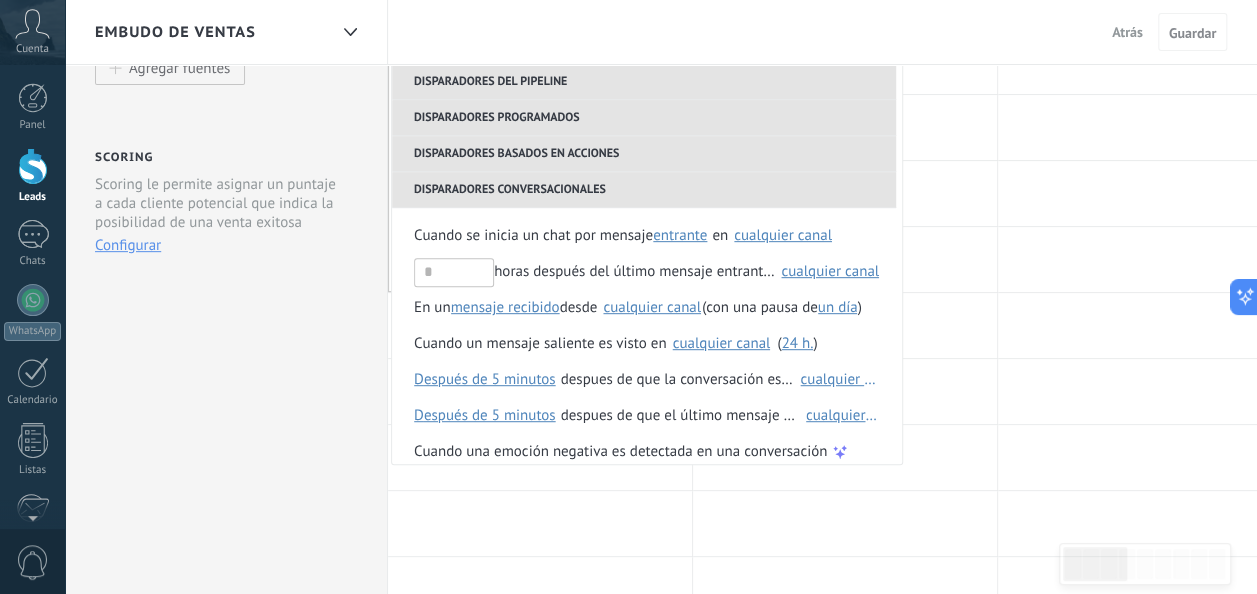 scroll, scrollTop: 328, scrollLeft: 0, axis: vertical 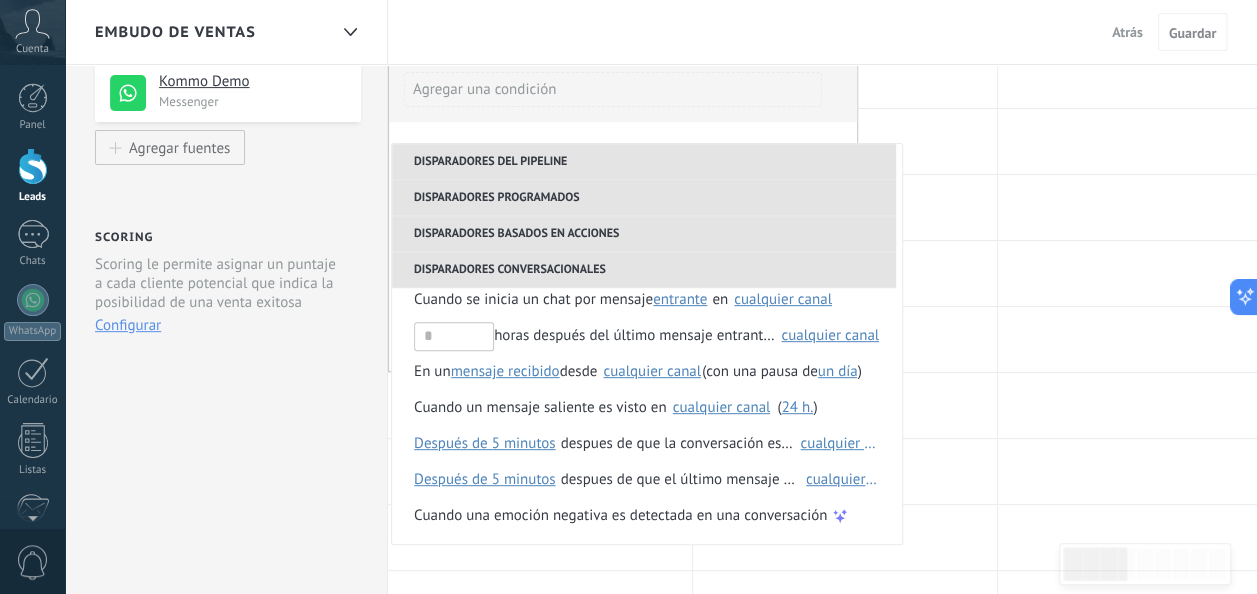 click on "Disparadores programados" at bounding box center [644, 198] 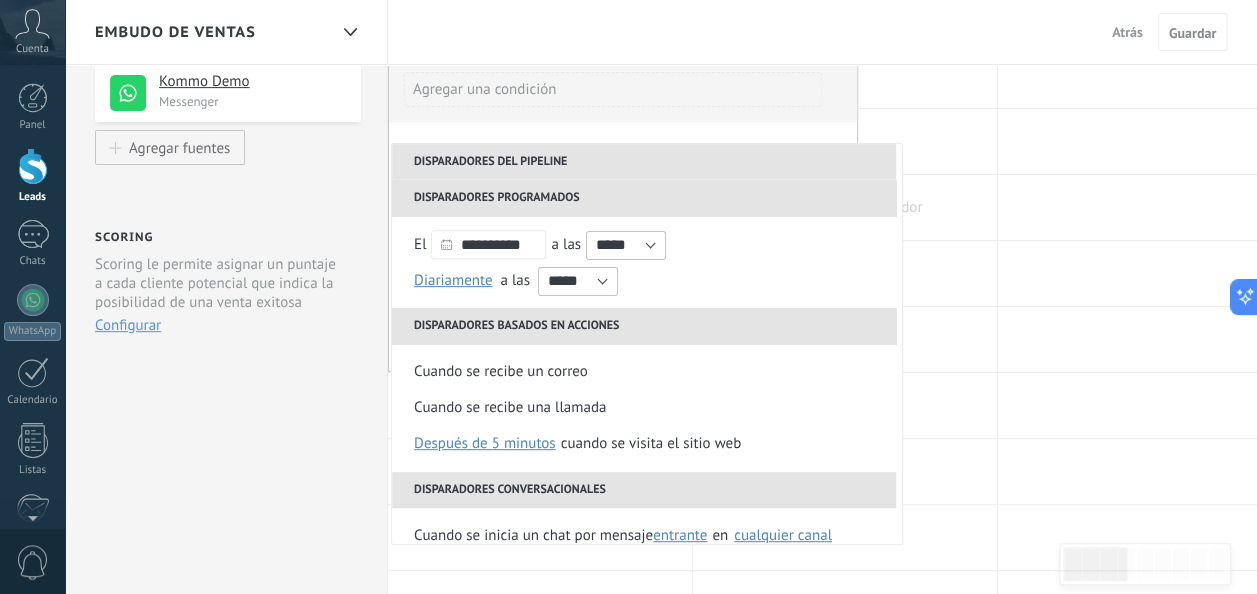 drag, startPoint x: 900, startPoint y: 280, endPoint x: 930, endPoint y: 203, distance: 82.637764 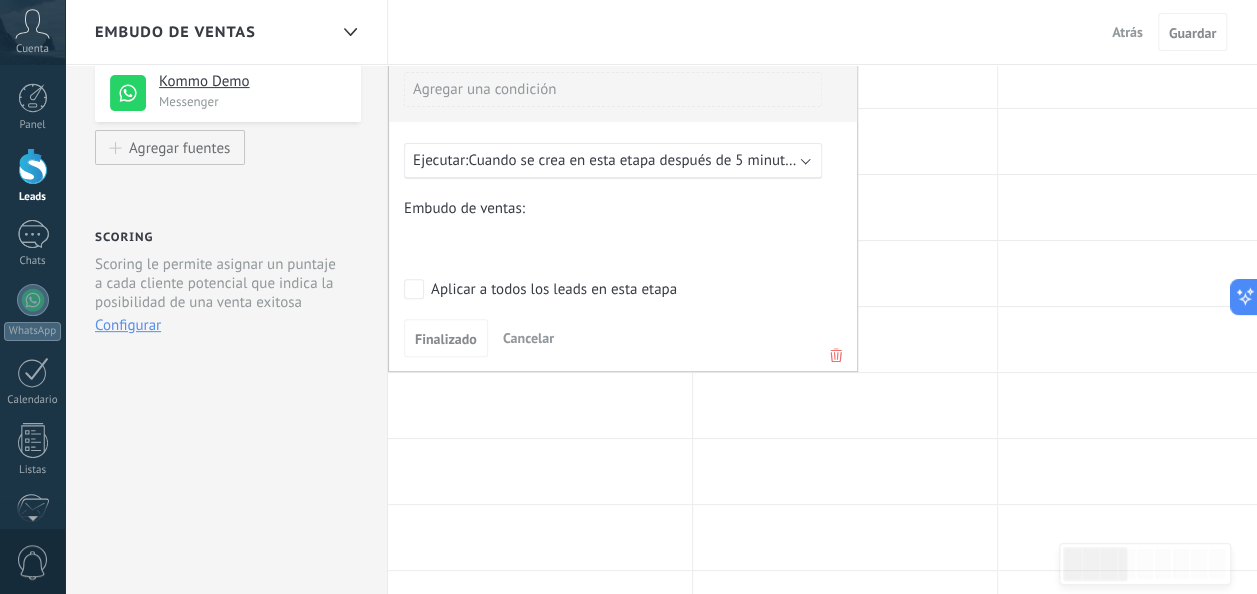 click on "Cuando se crea en esta etapa después de 5 minutos" at bounding box center [633, 160] 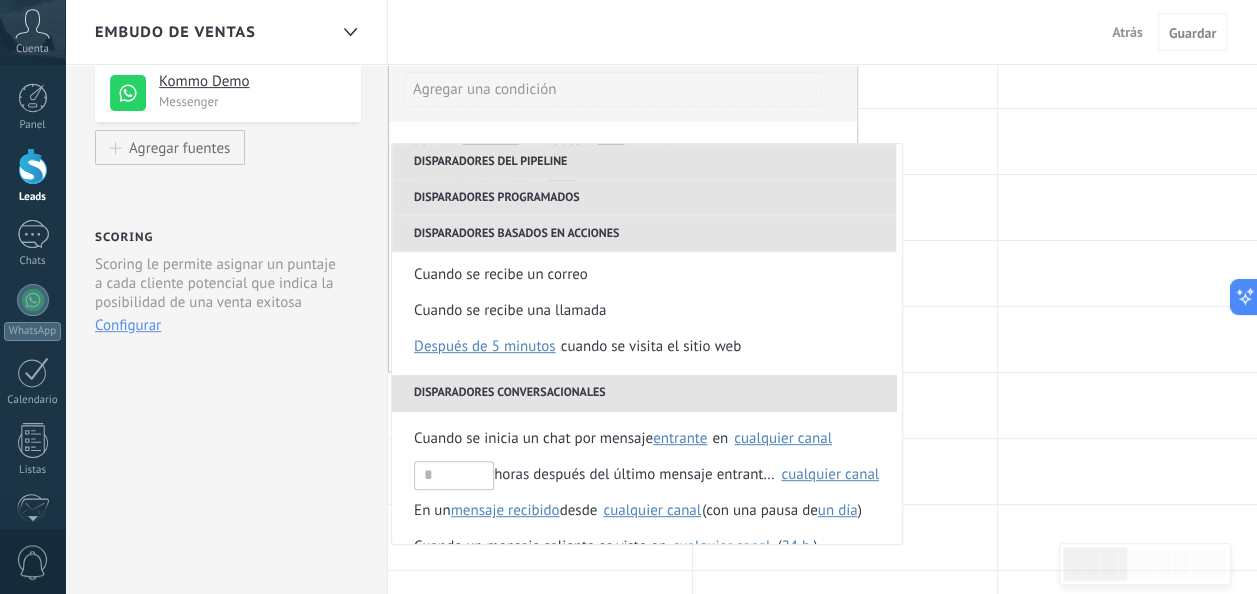 scroll, scrollTop: 192, scrollLeft: 0, axis: vertical 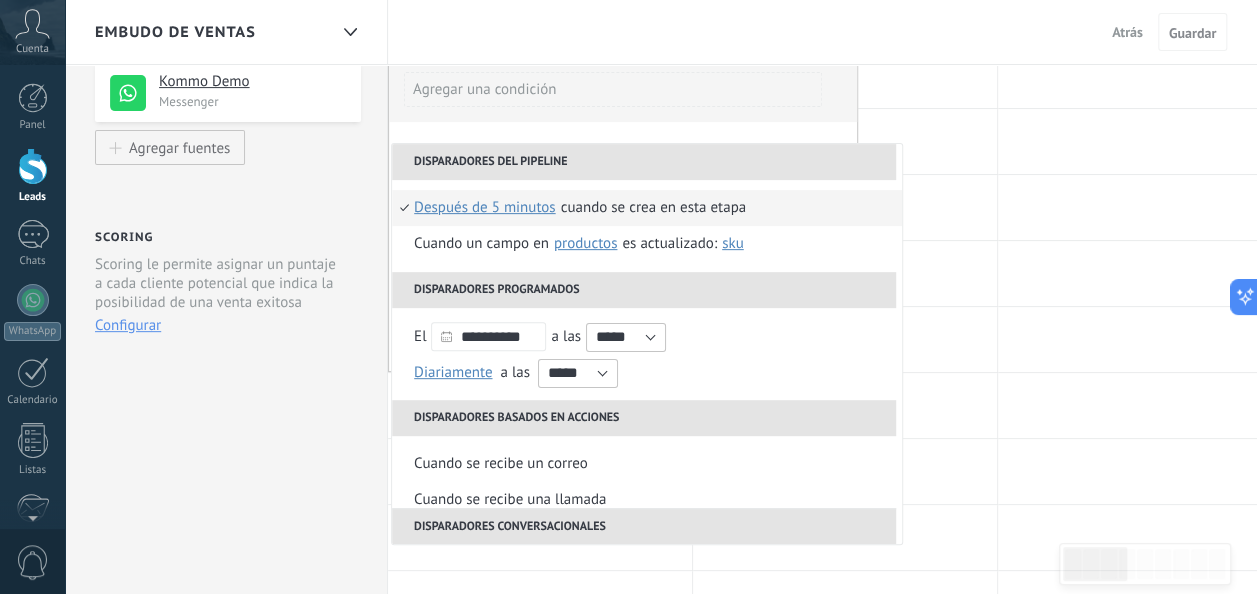 click on "Cuando se crea en esta etapa después de 5 minutos después de 10 minutos un día Seleccionar un intervalo * después de 5 minutos" at bounding box center [647, 208] 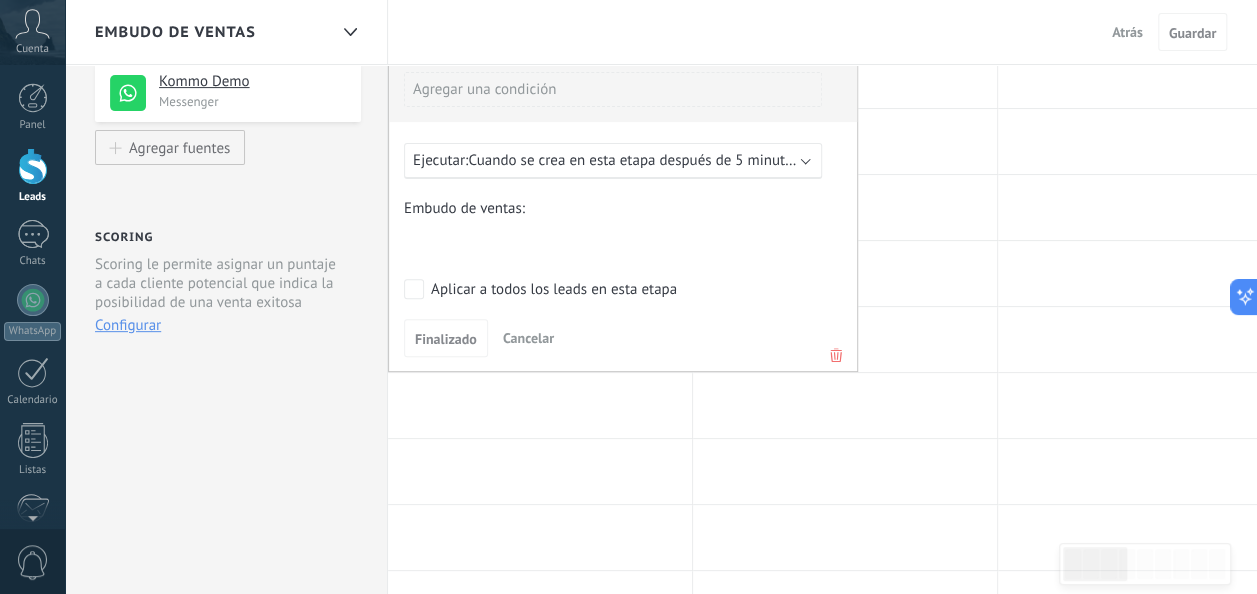 click on "Cuando se crea en esta etapa después de 5 minutos" at bounding box center (633, 160) 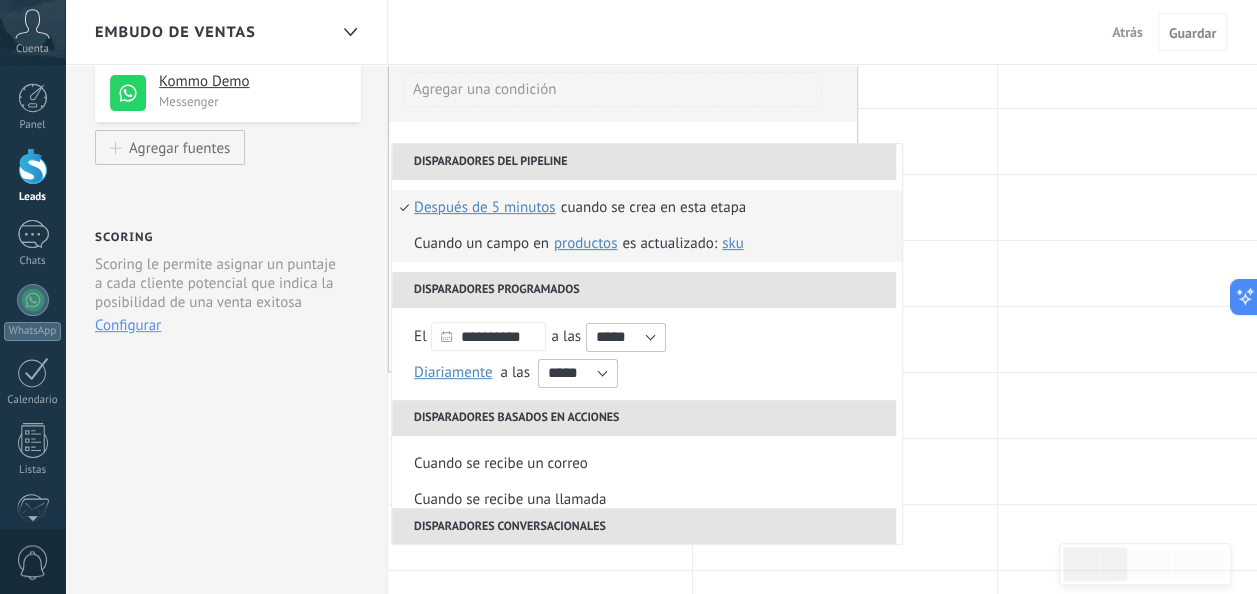 click on "Cuando un campo en  Productos contacto compañía lead Productos  es actualizado:  SKU Grupo Precio Descripción External ID Unit Oferta especial 1 Precio al por mayor Puntos por compra Imagen SKU" at bounding box center [647, 244] 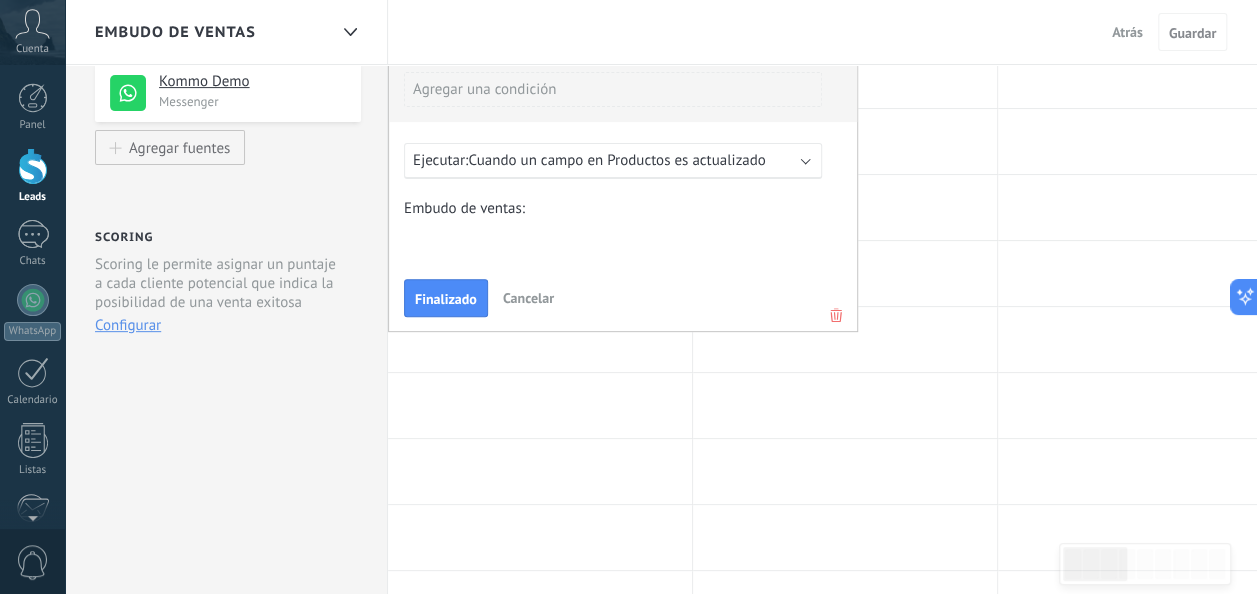 click on "Ejecutar:  Cuando un campo en Productos es actualizado" at bounding box center [605, 160] 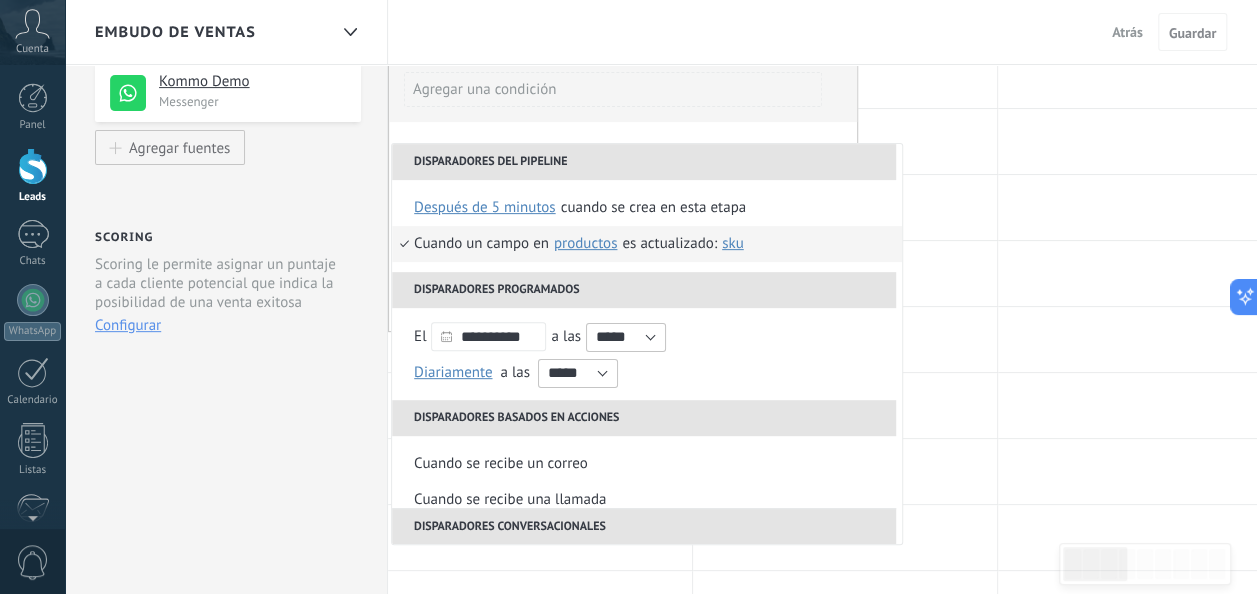 click on "Productos" at bounding box center [585, 243] 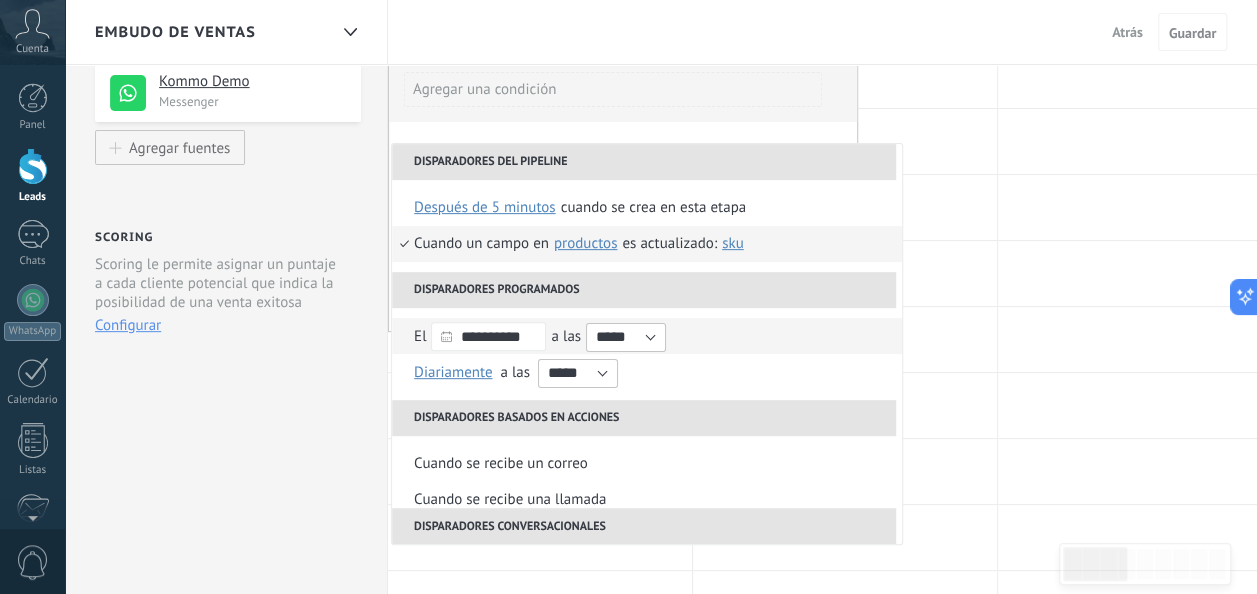 click on "El" at bounding box center (420, 336) 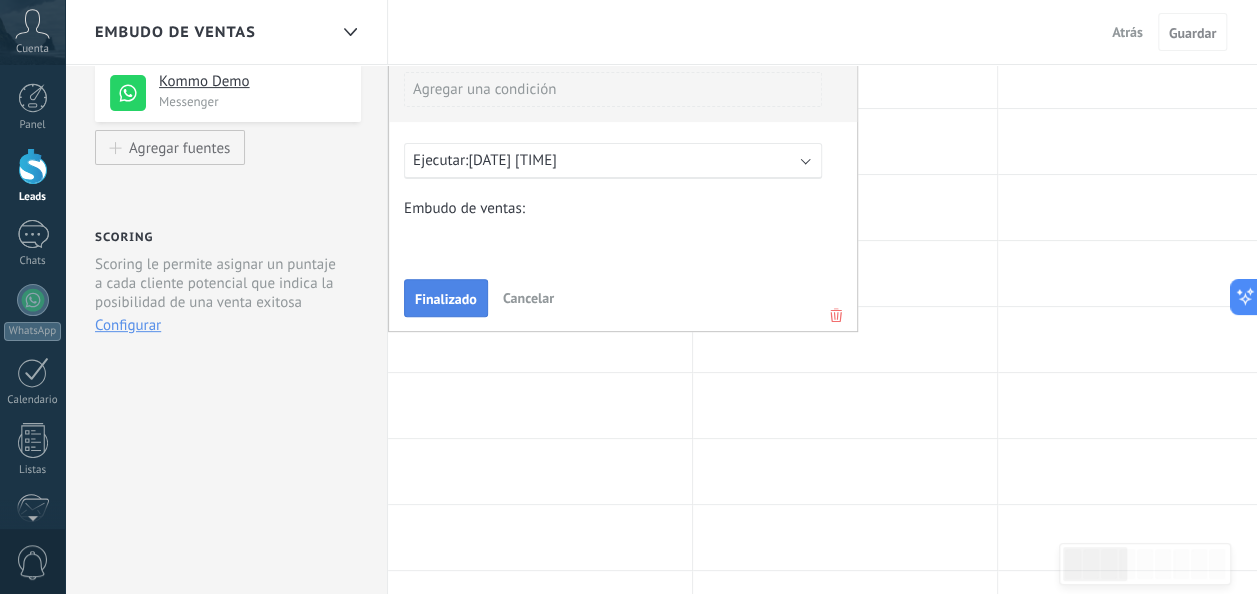 click on "Finalizado" at bounding box center (446, 299) 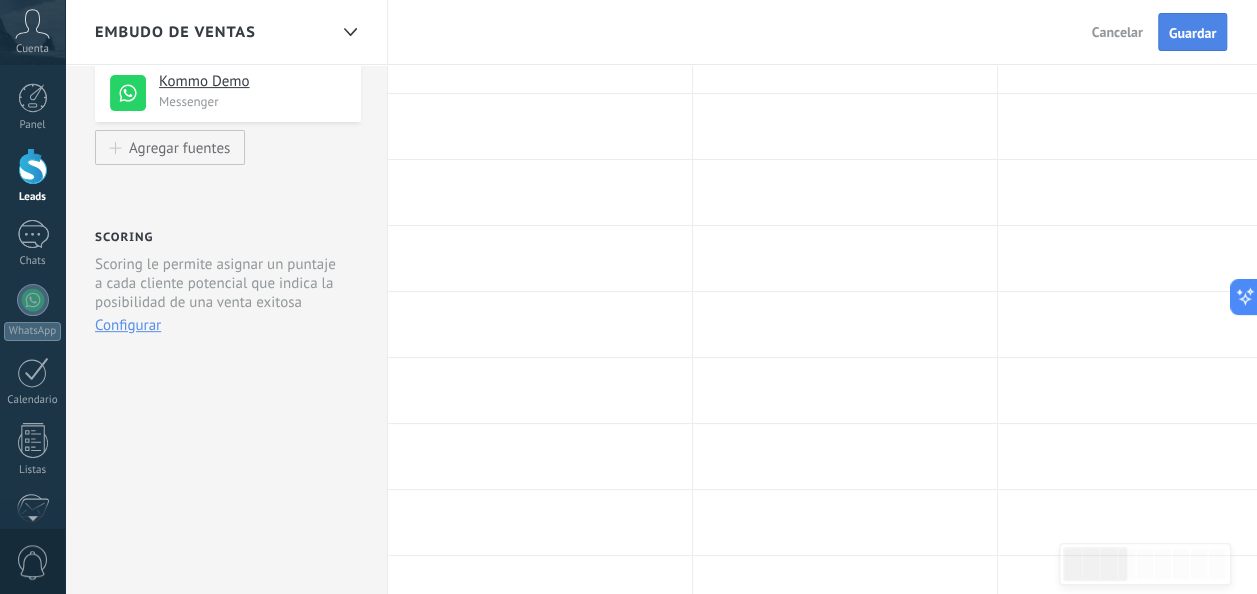 click on "Guardar" at bounding box center (1192, 33) 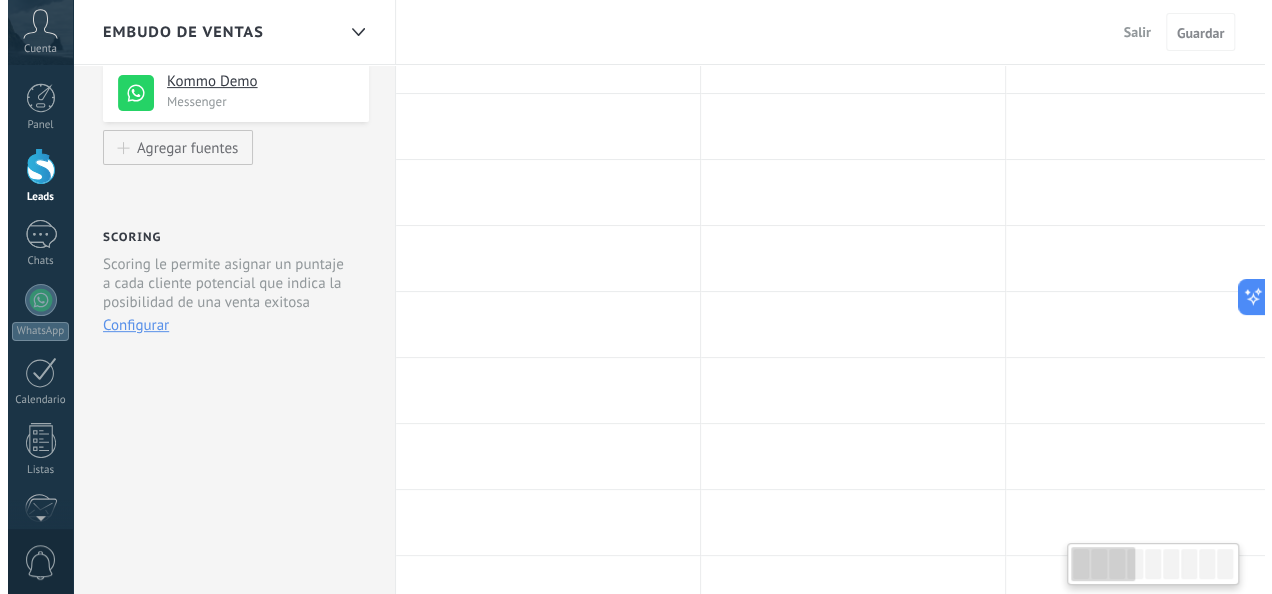 scroll, scrollTop: 0, scrollLeft: 0, axis: both 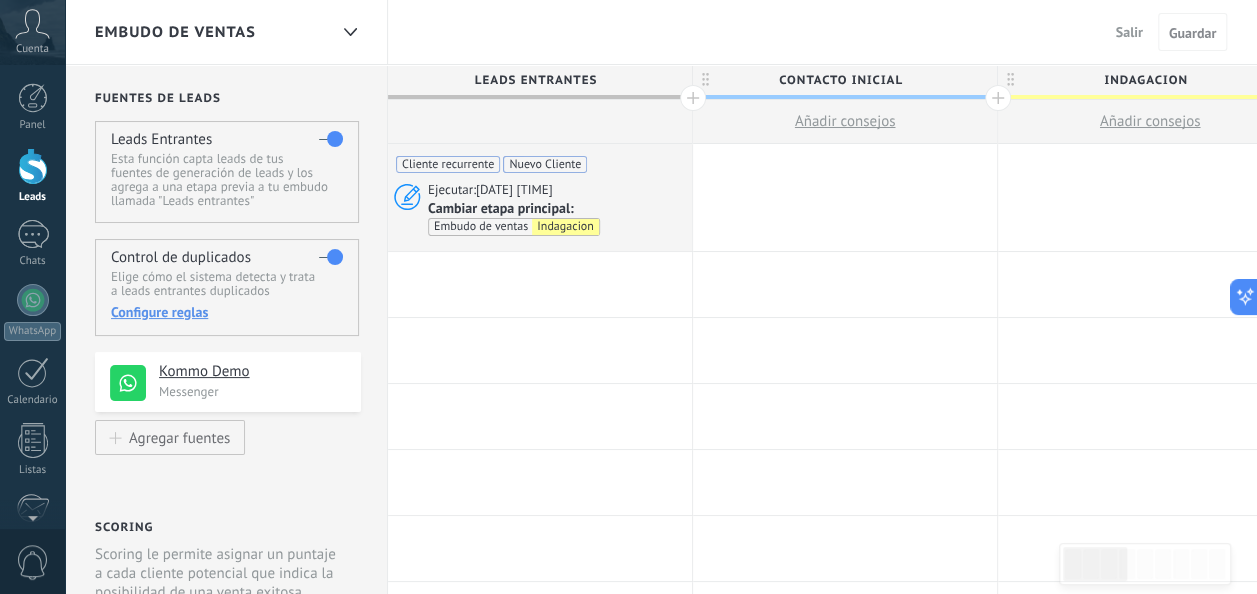 click at bounding box center (33, 166) 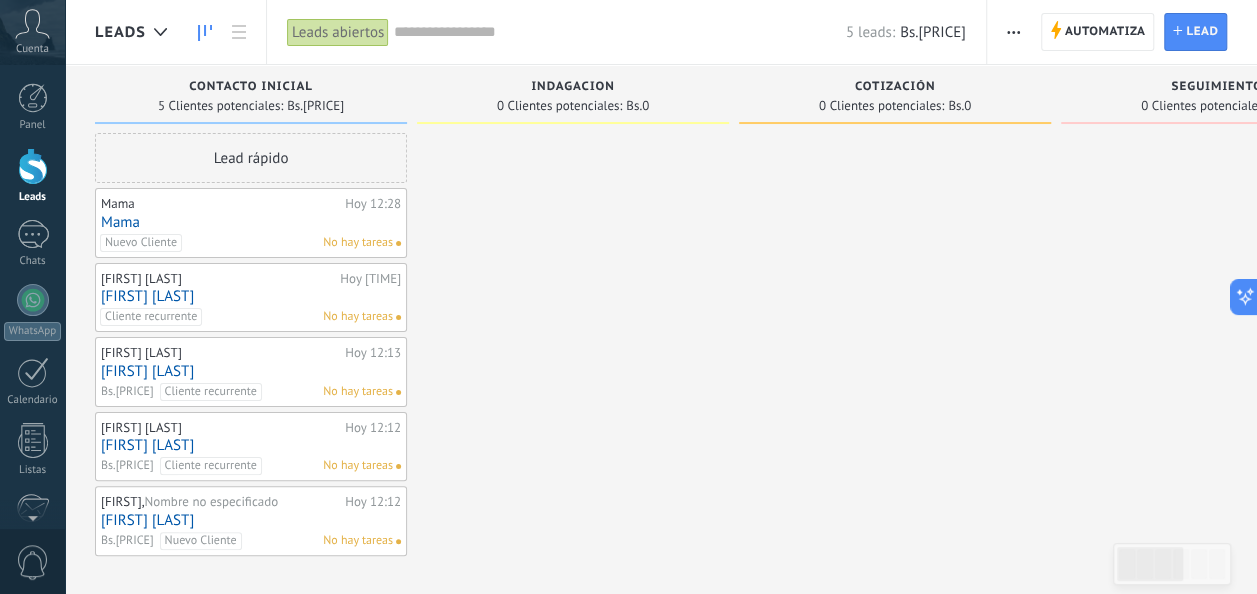 click on "No hay tareas" at bounding box center (358, 243) 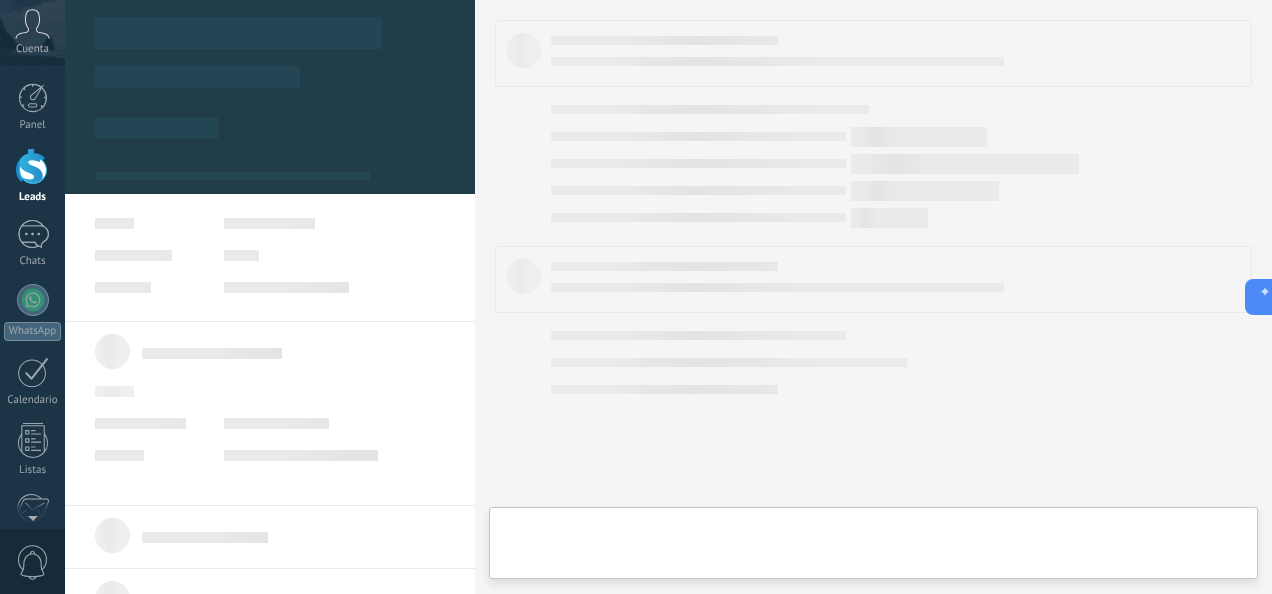 type on "****" 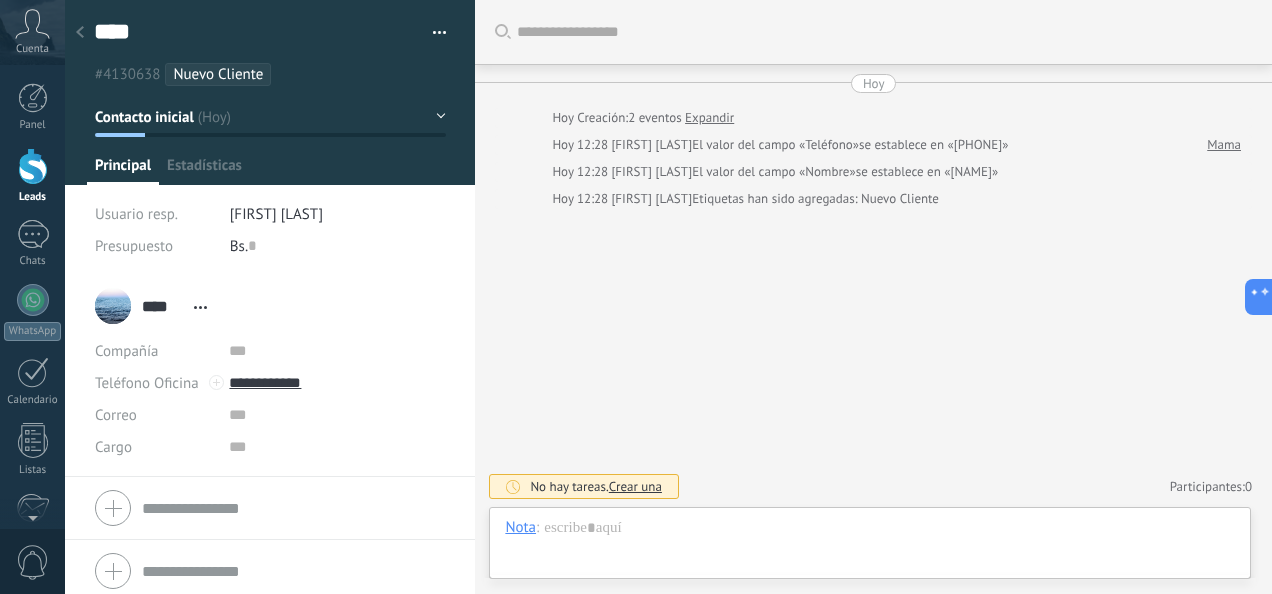scroll, scrollTop: 30, scrollLeft: 0, axis: vertical 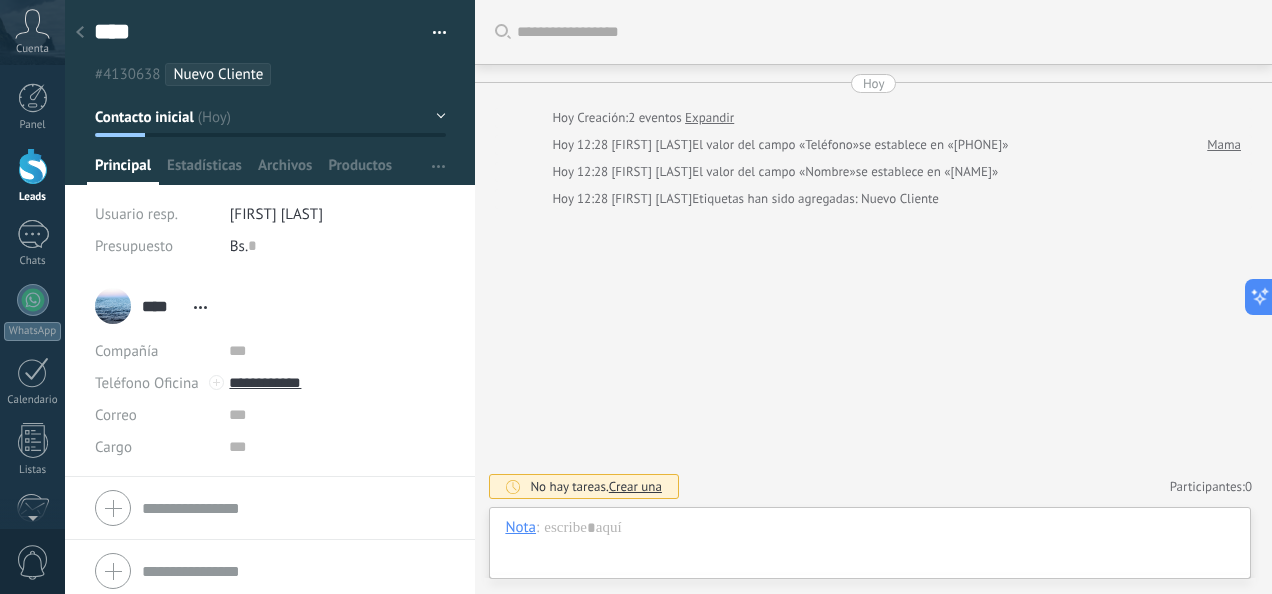 drag, startPoint x: 238, startPoint y: 70, endPoint x: 214, endPoint y: 74, distance: 24.33105 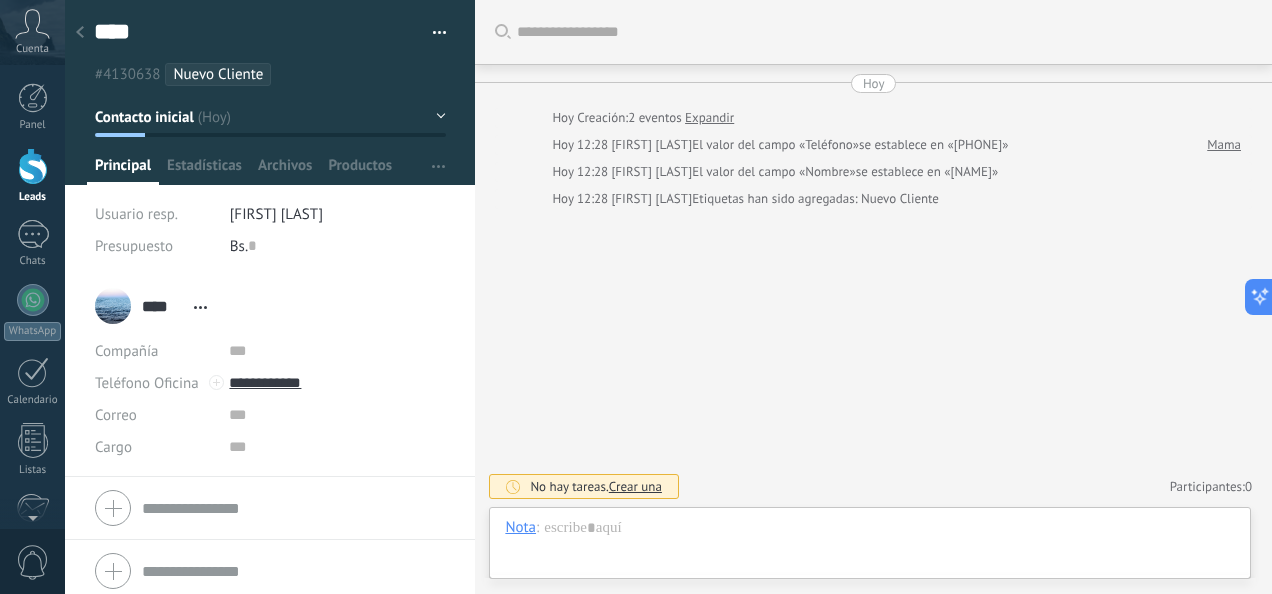 click on "Nuevo Cliente" at bounding box center (218, 74) 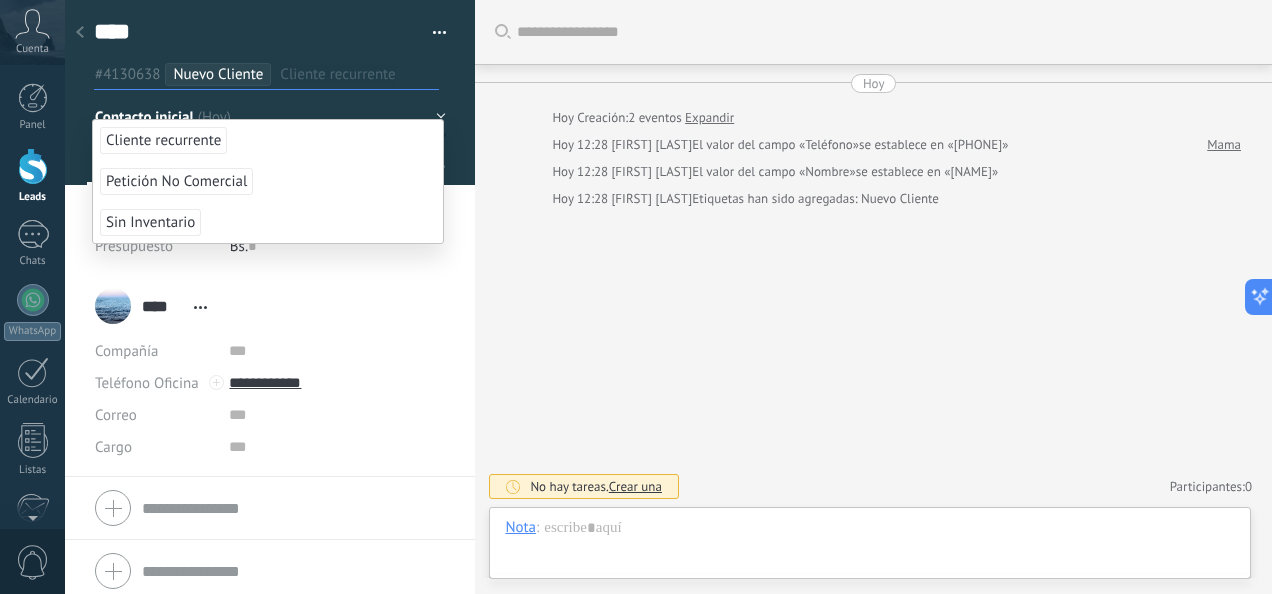 click on "Nuevo Cliente" at bounding box center (218, 74) 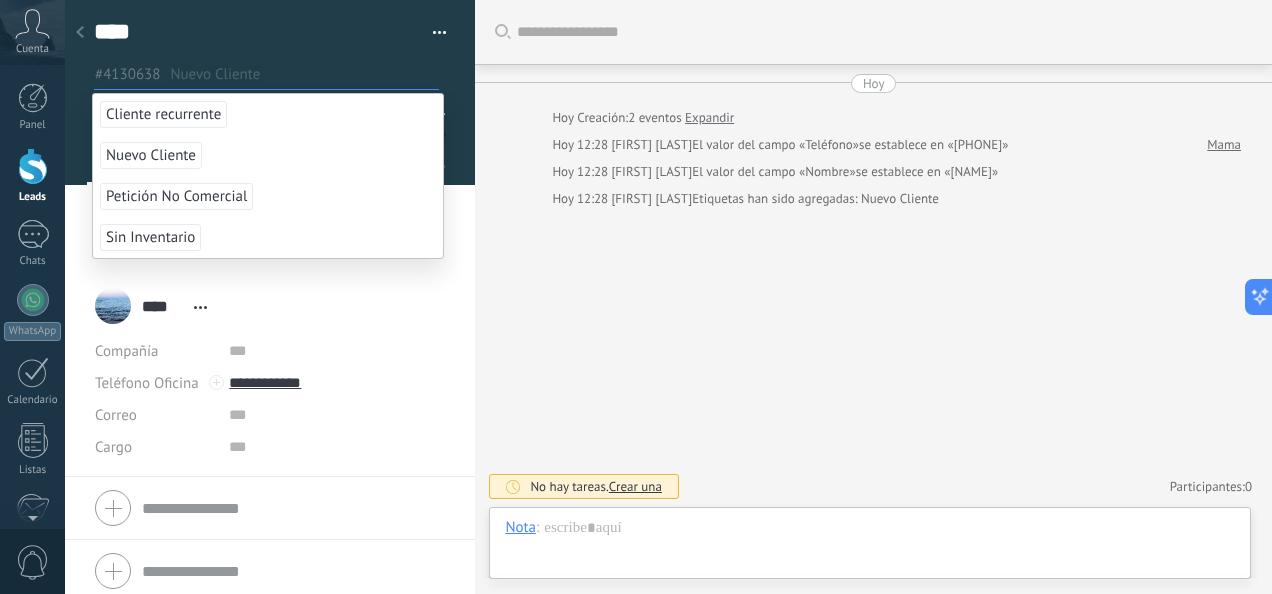 click on "Nuevo Cliente" at bounding box center (151, 155) 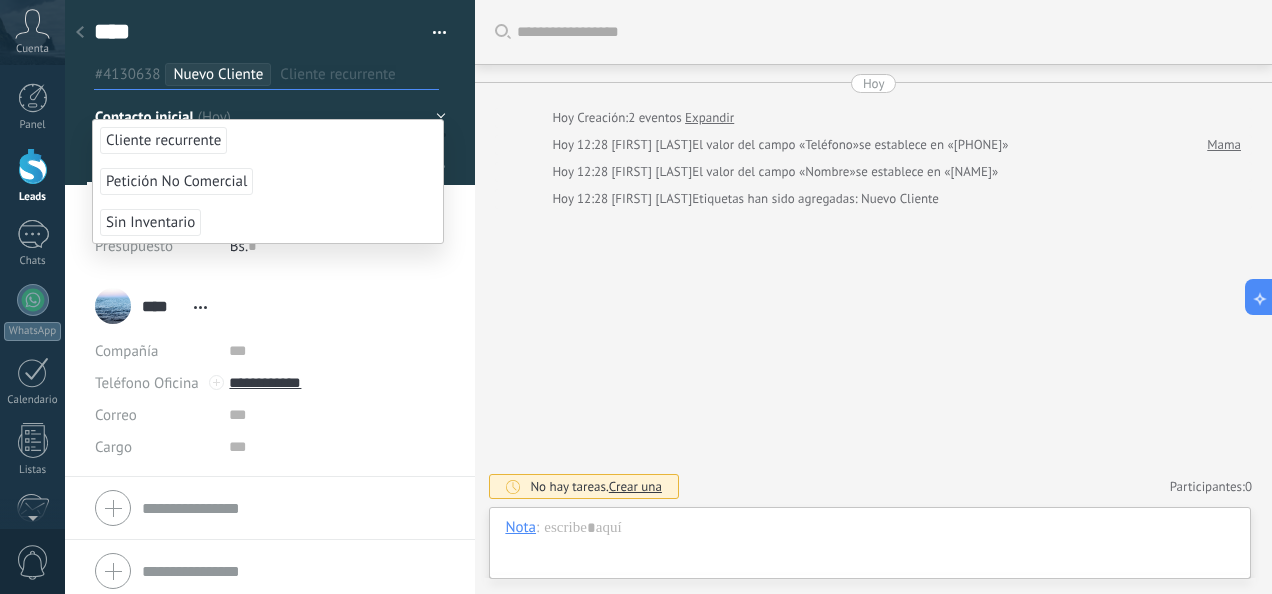 click at bounding box center [270, 92] 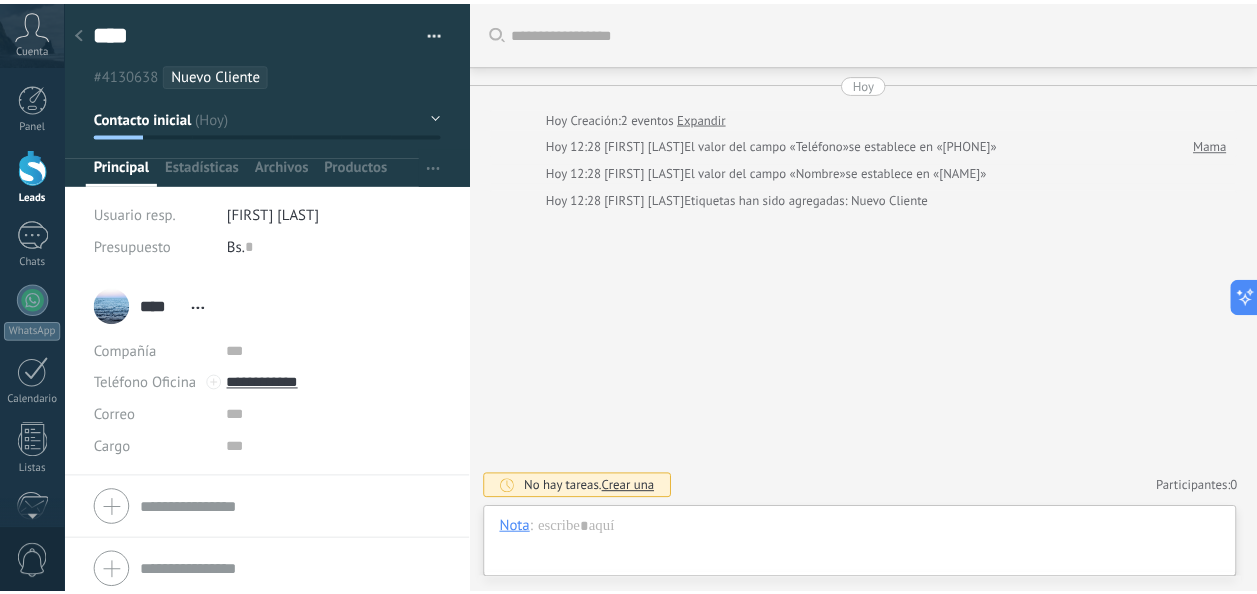 scroll, scrollTop: 8, scrollLeft: 0, axis: vertical 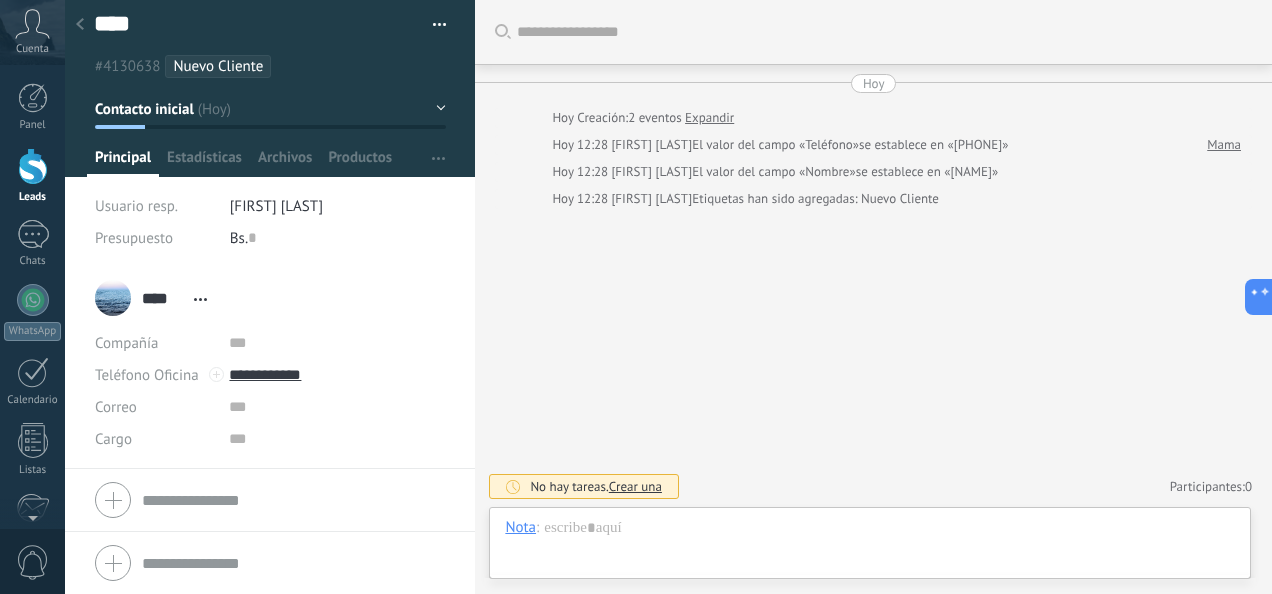 click on "Nuevo Cliente" at bounding box center (218, 66) 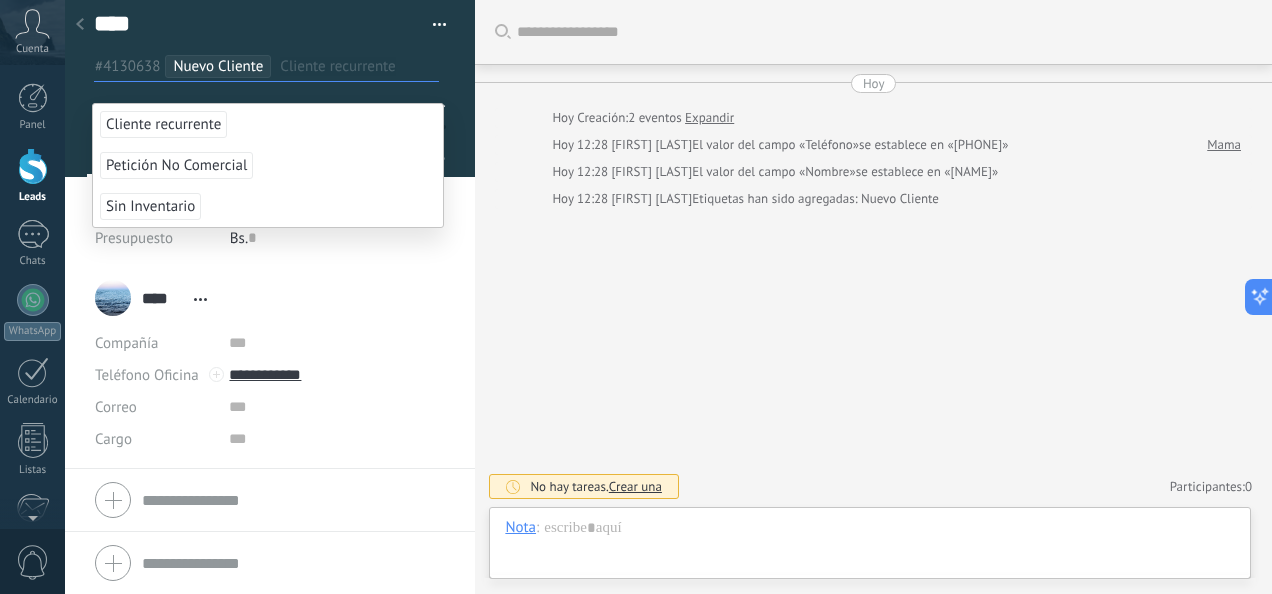 click on "Cliente recurrente" at bounding box center (163, 124) 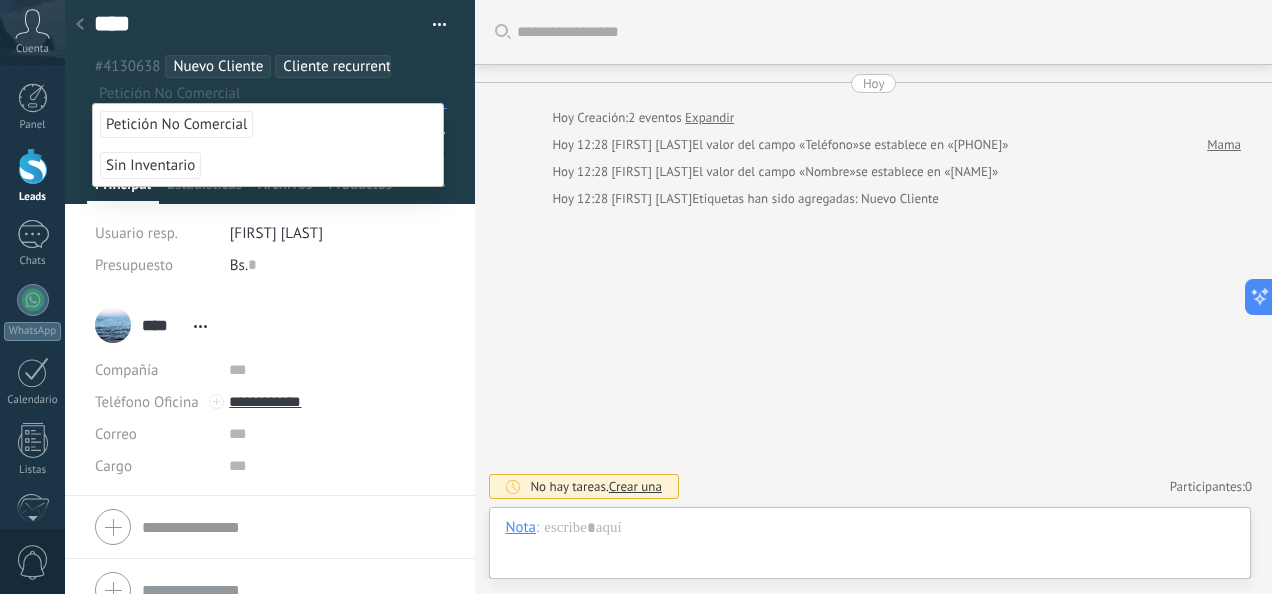 click on "Nuevo Cliente" at bounding box center (218, 66) 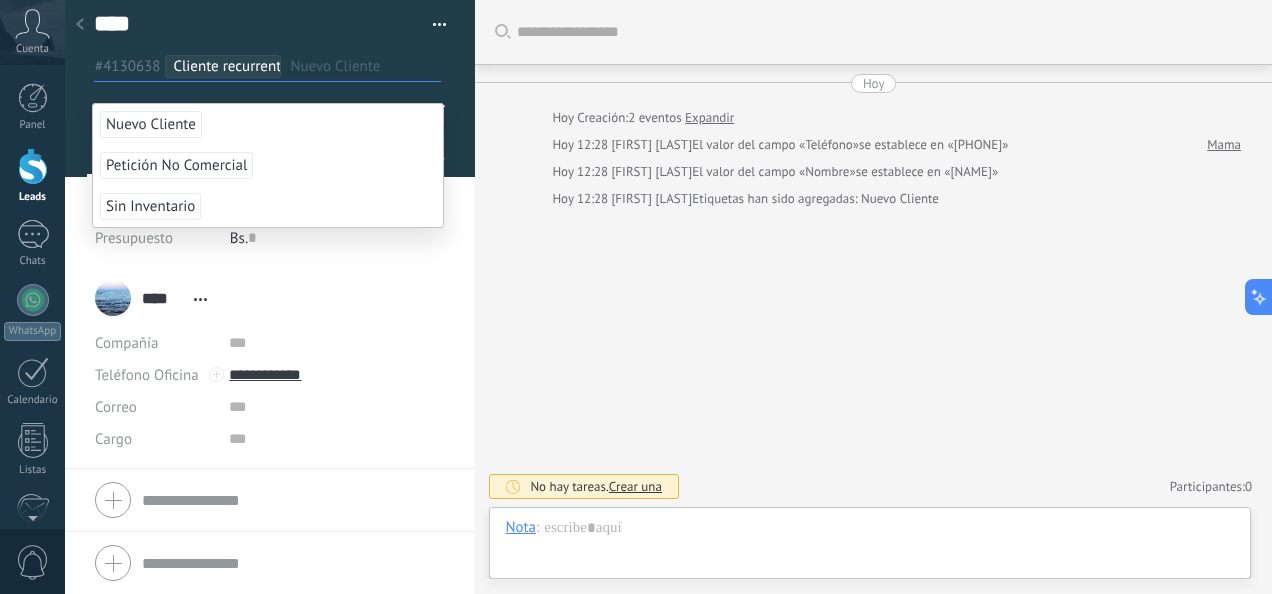 click on "#4130638 Cliente recurrente Nuevo Cliente" at bounding box center (267, 66) 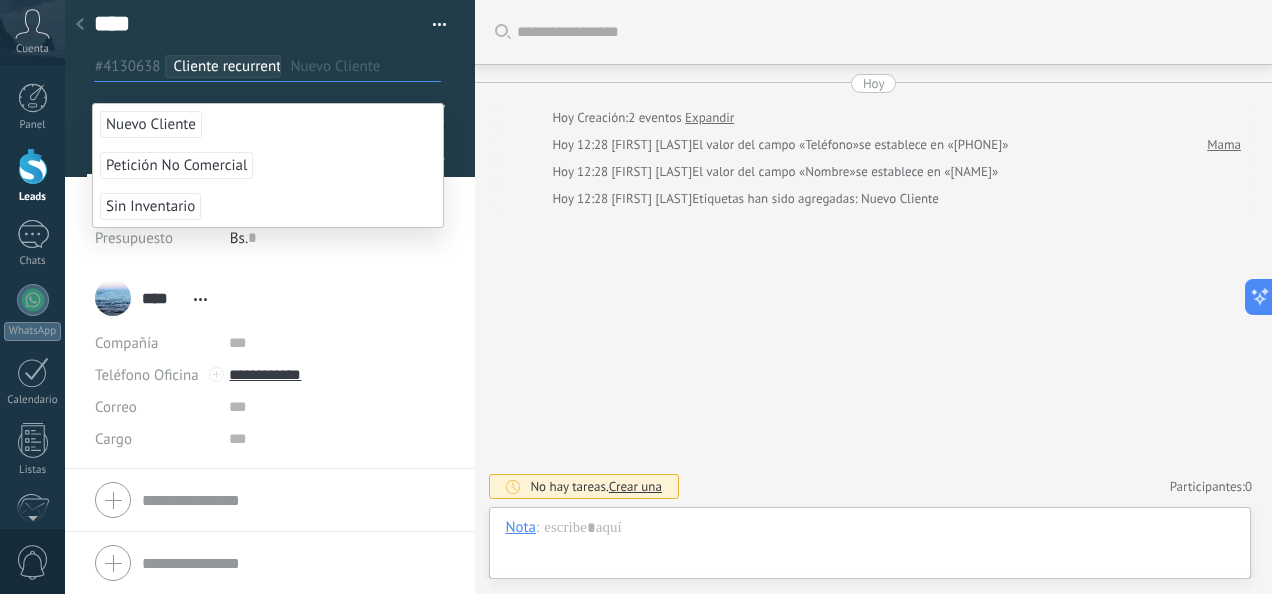 click at bounding box center [270, 84] 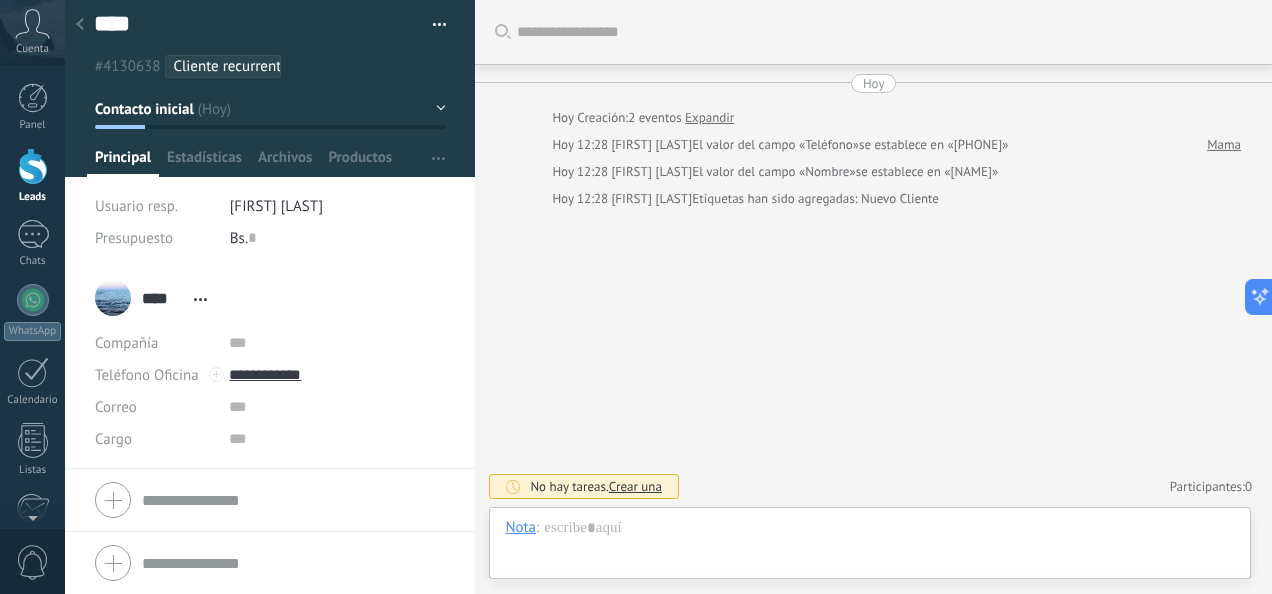 click at bounding box center (270, 563) 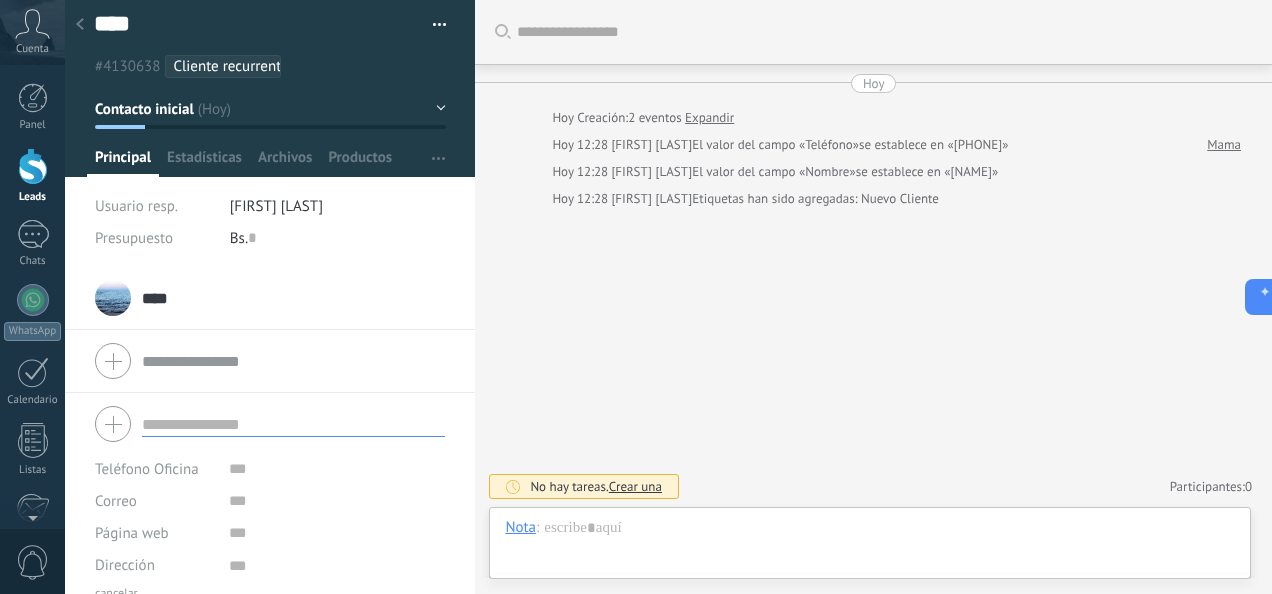 click at bounding box center (33, 166) 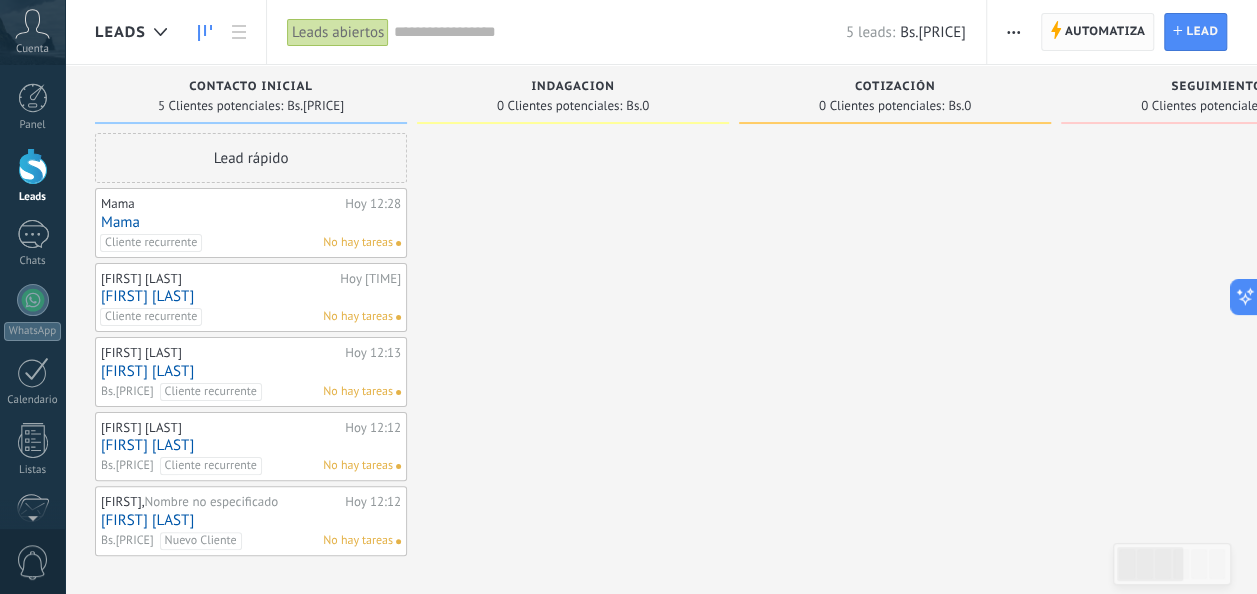click on "Automatiza" at bounding box center [1105, 32] 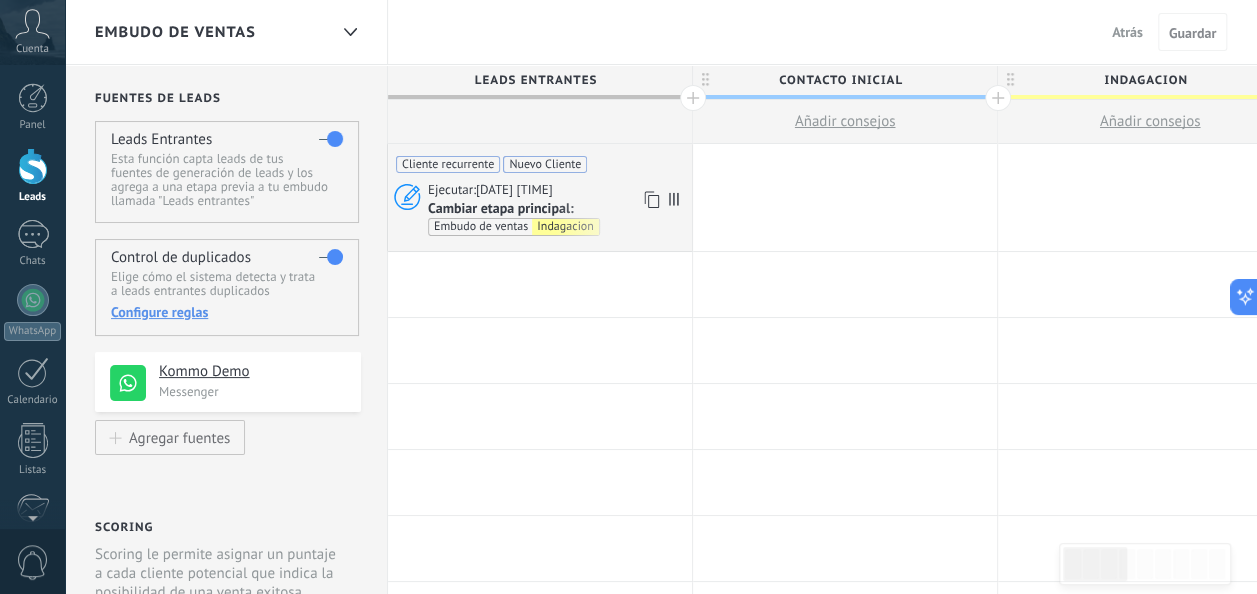 click on "Cliente recurrente Nuevo Cliente" at bounding box center (540, 158) 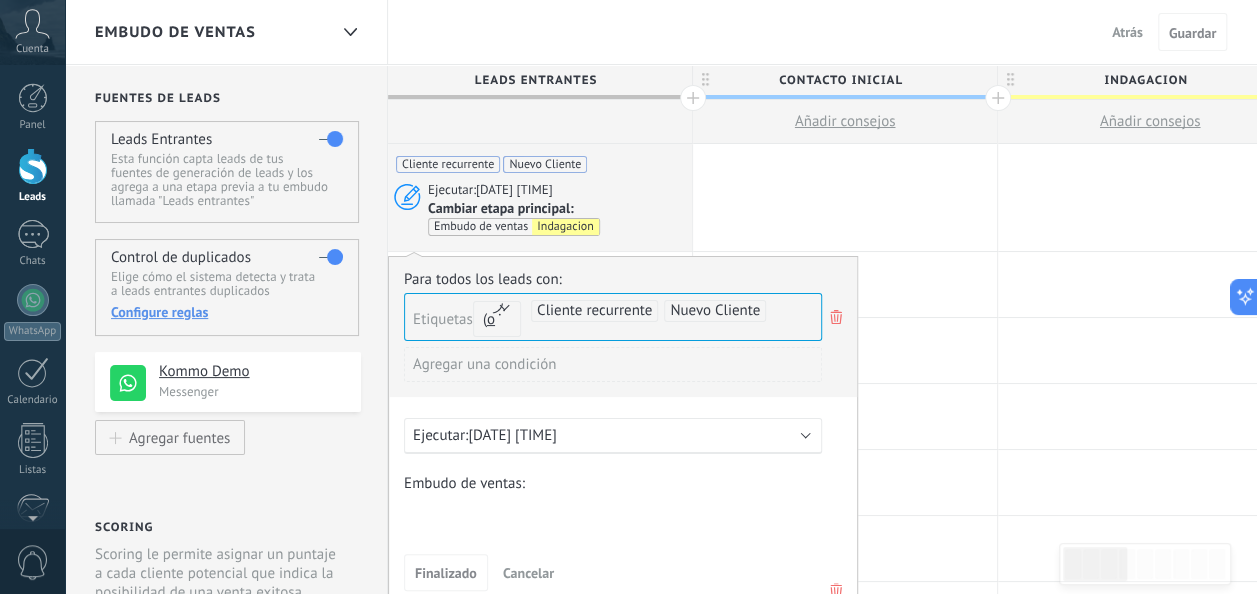 click 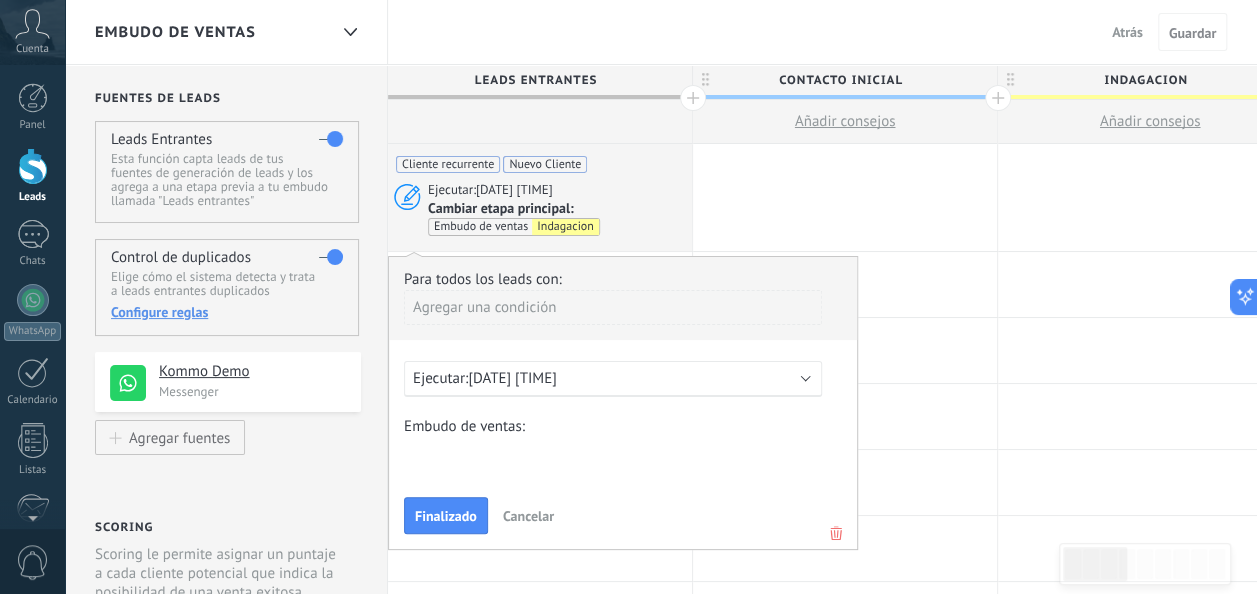 click 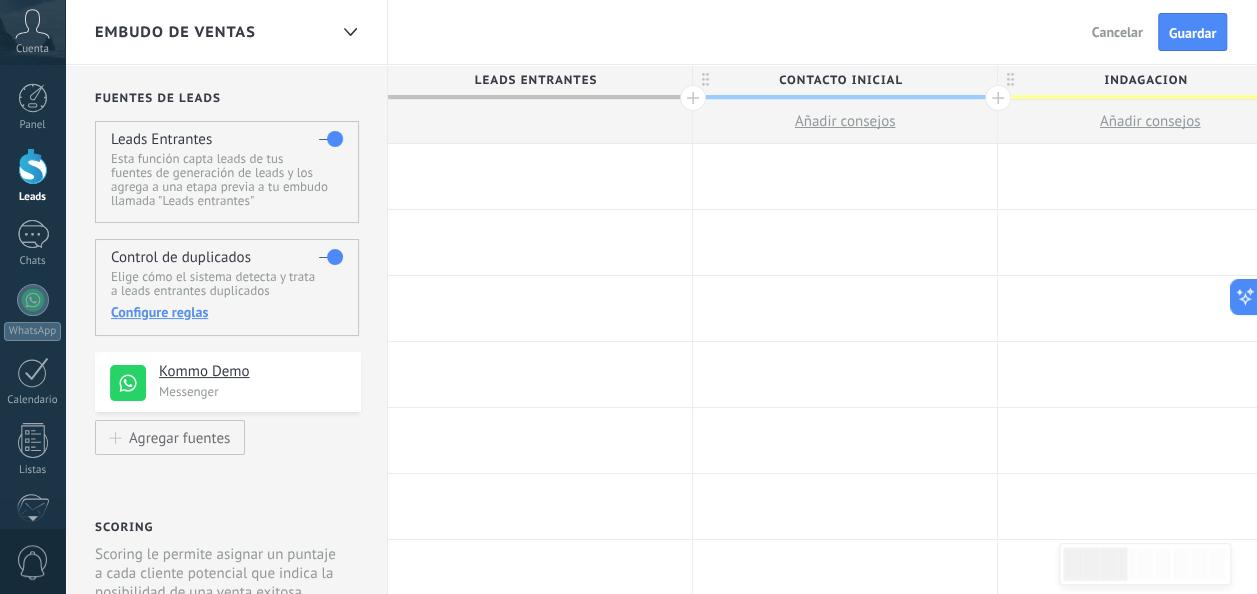click at bounding box center [540, 176] 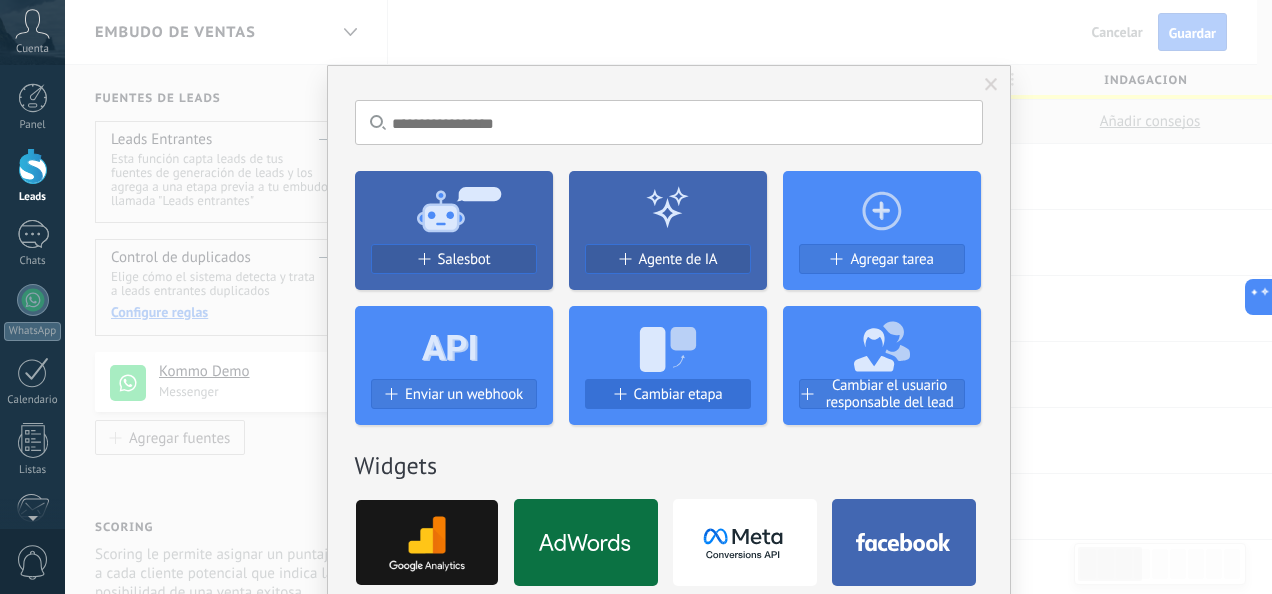 click on "Cambiar etapa" at bounding box center (678, 394) 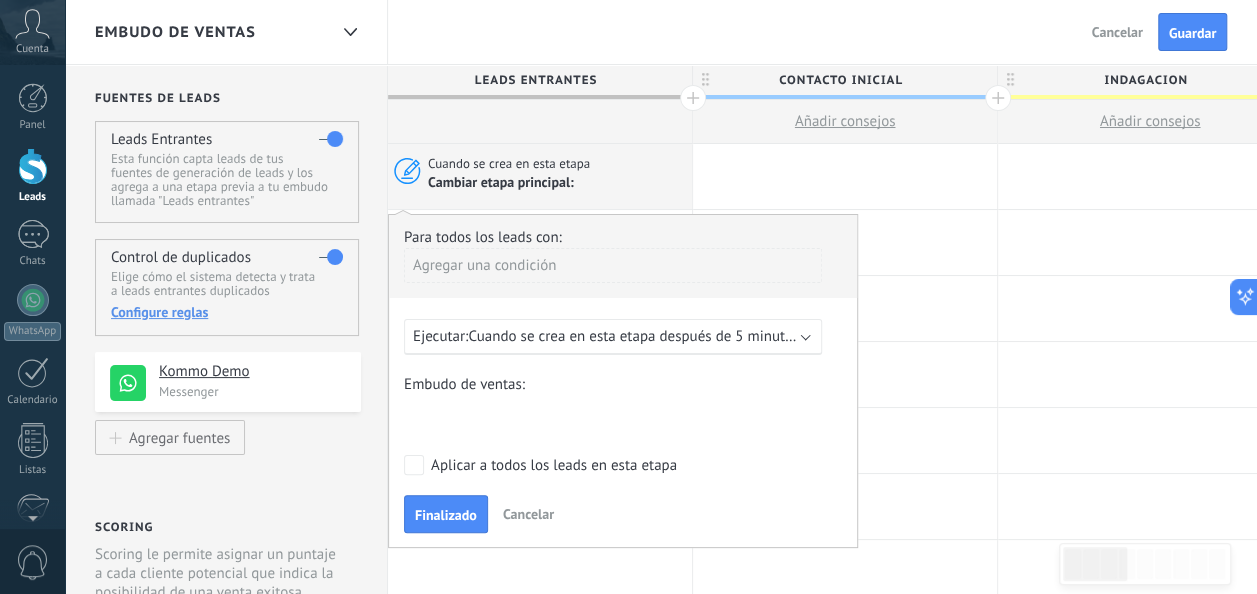 click on "Agregar una condición" at bounding box center (613, 265) 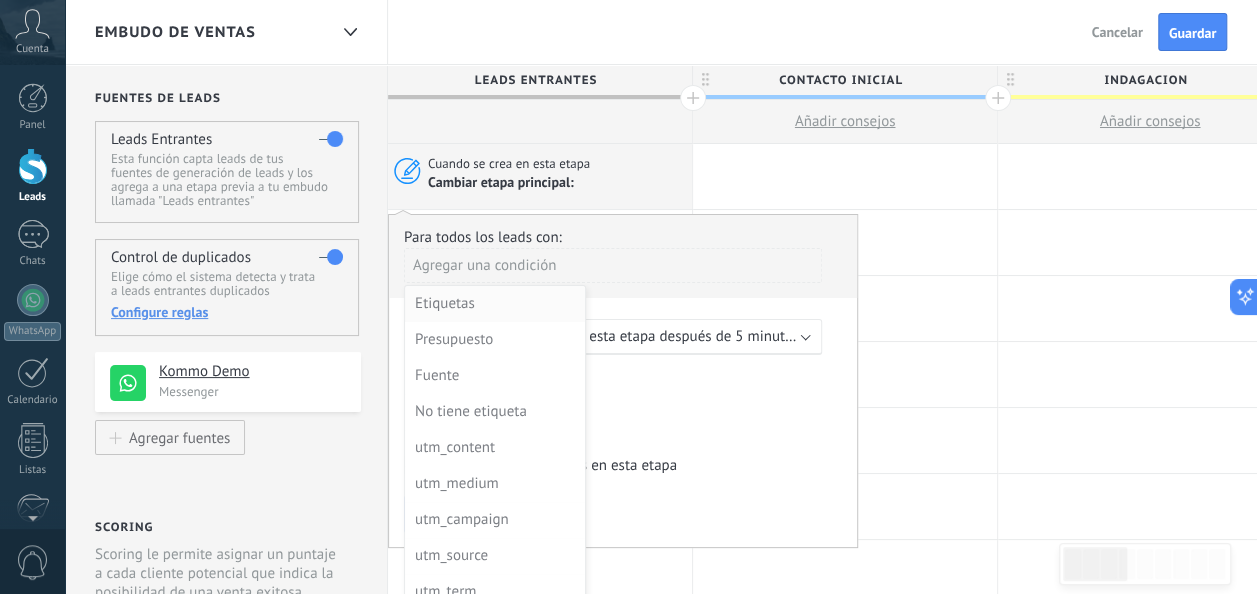 click on "Etiquetas" at bounding box center [493, 304] 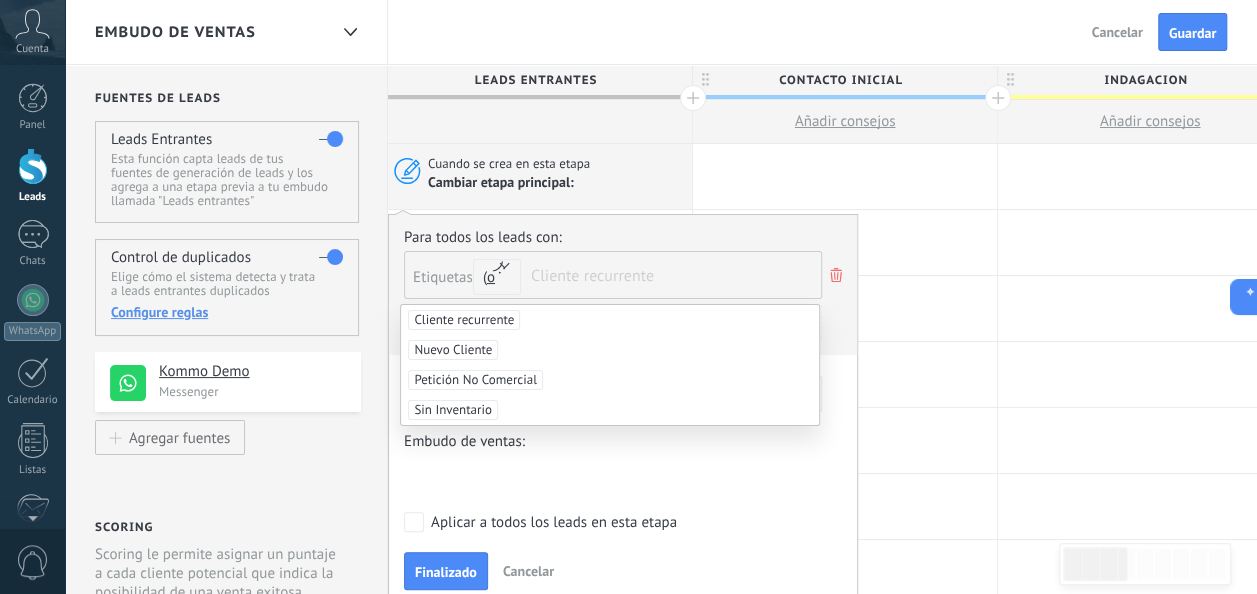 click on "Cliente recurrente" at bounding box center (464, 320) 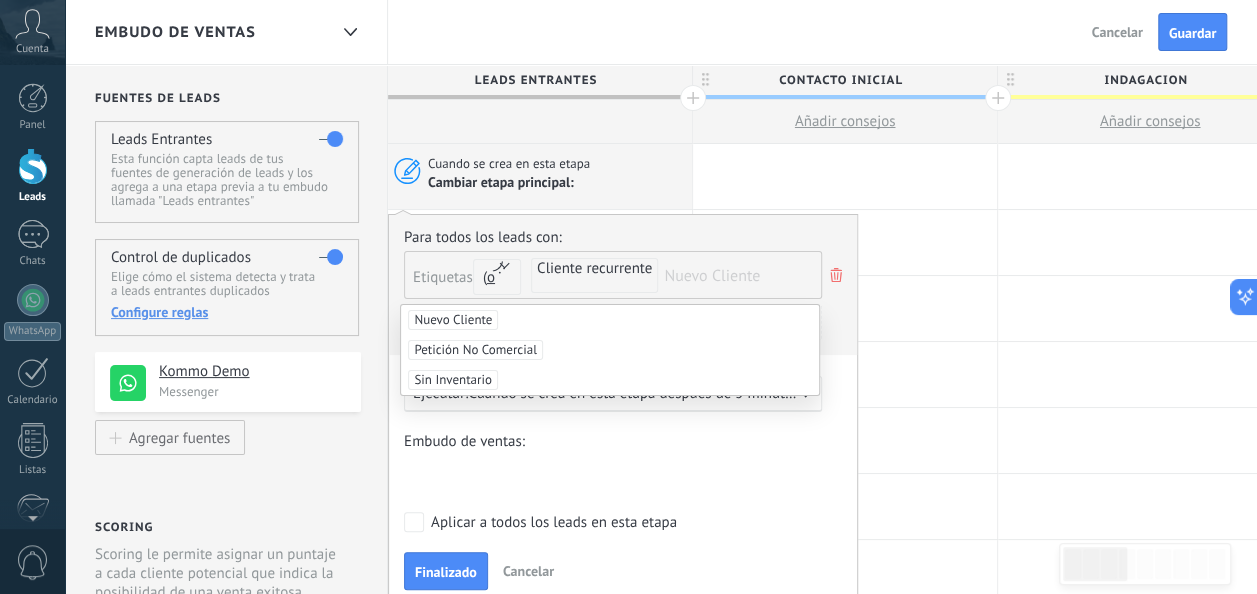 click on "Nuevo Cliente" at bounding box center [453, 320] 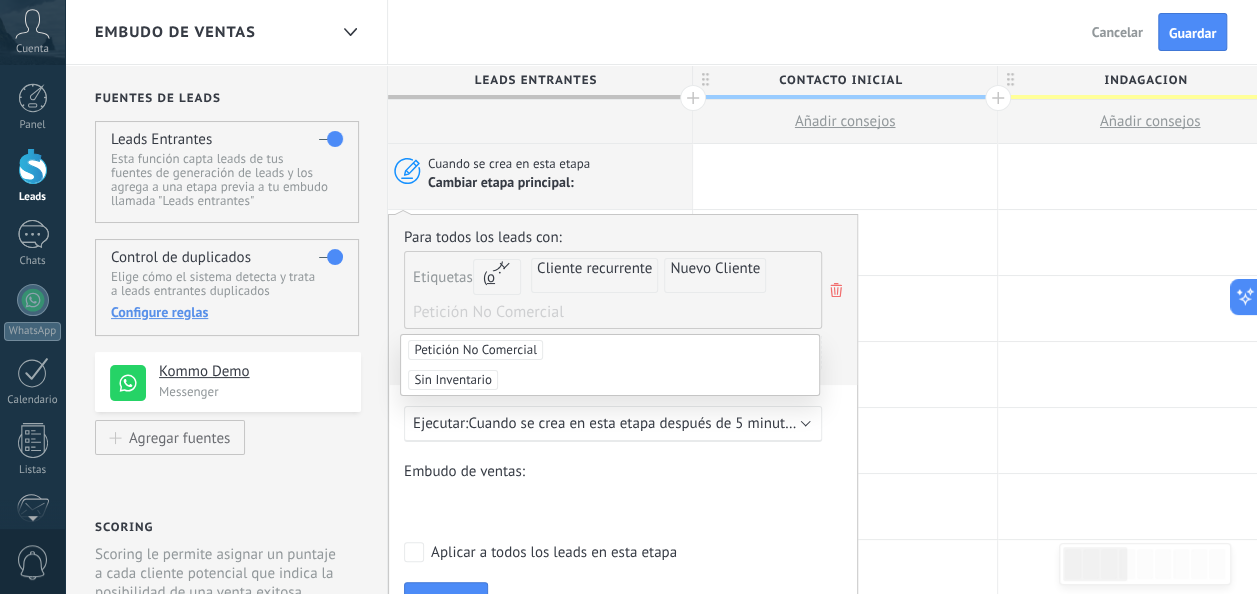 click on "Para todos los leads con: Etiquetas  y o o Cliente recurrente Nuevo Cliente Petición No Comercial Agregar una condición" at bounding box center [623, 306] 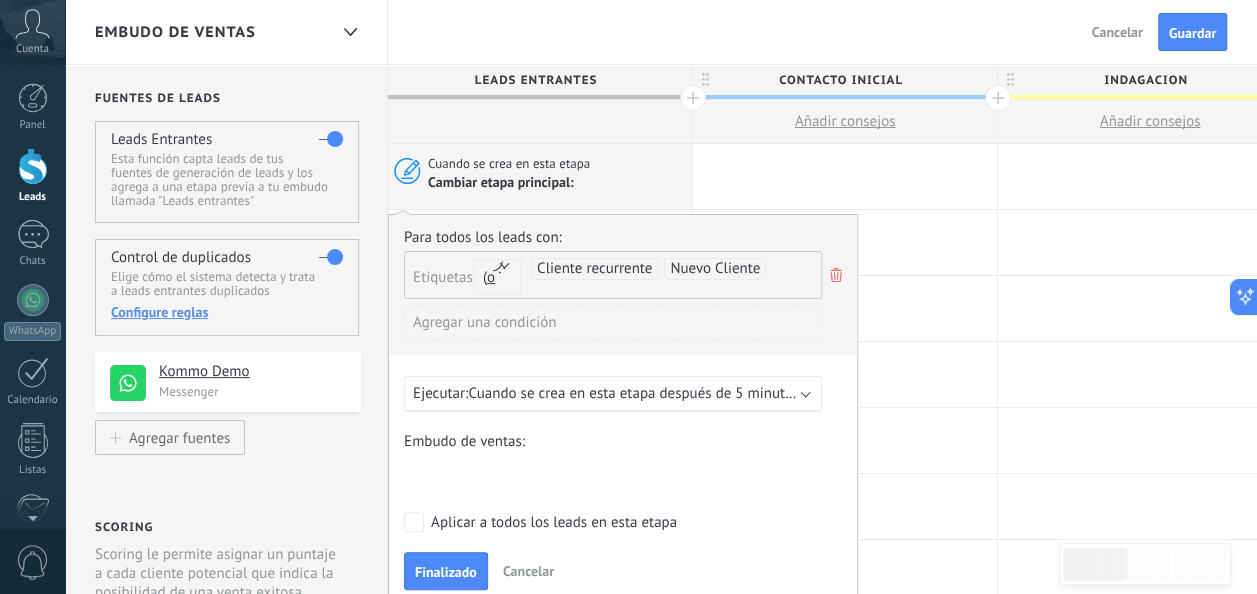 click on "Agregar una condición" at bounding box center (613, 322) 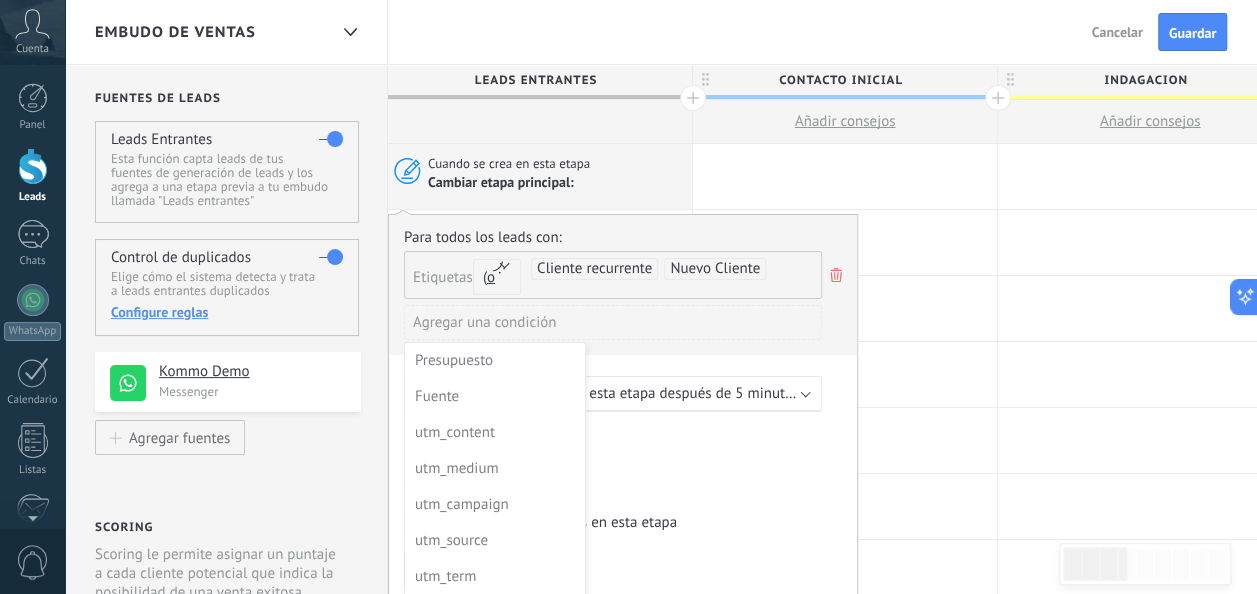 click at bounding box center (623, 409) 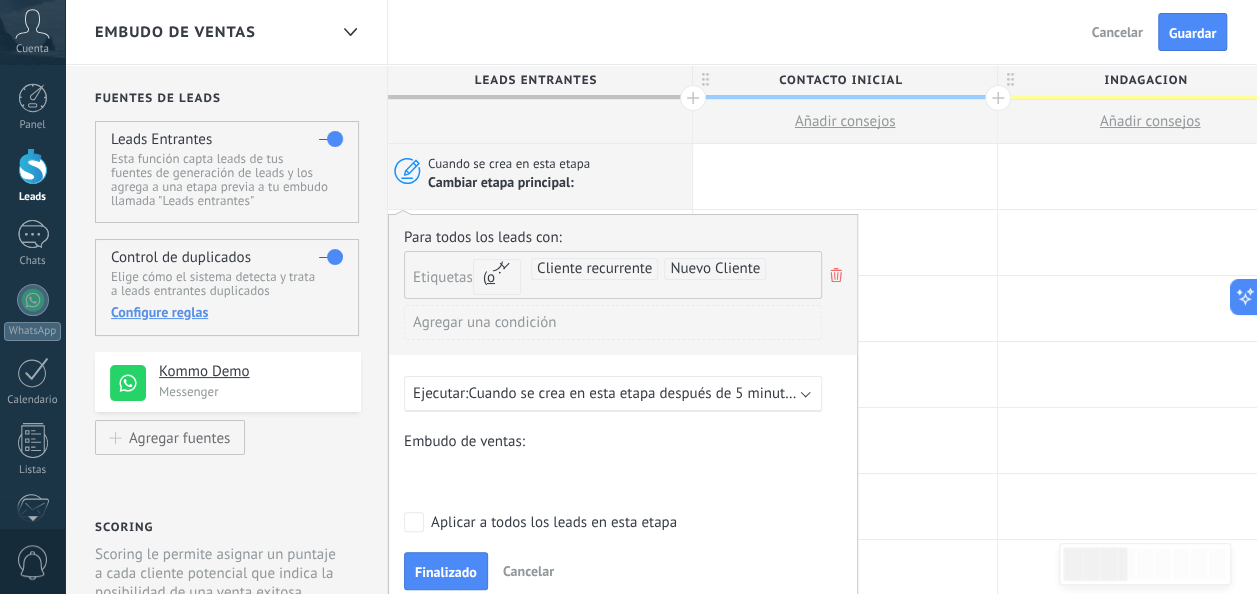 drag, startPoint x: 1252, startPoint y: 161, endPoint x: 1258, endPoint y: 190, distance: 29.614185 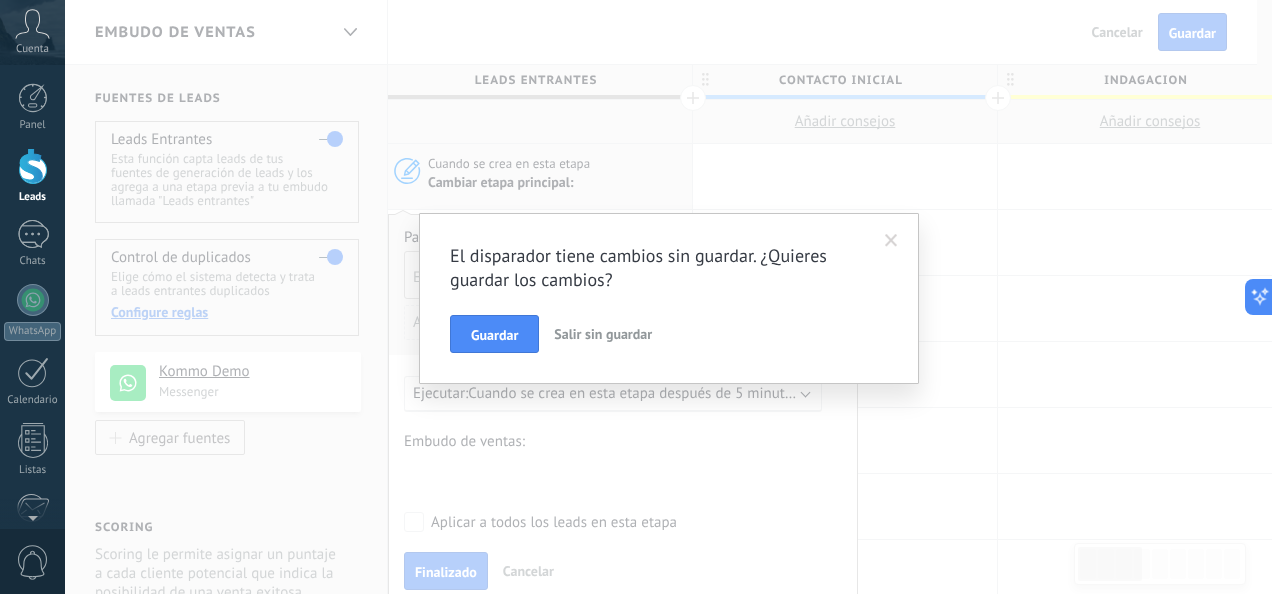 click at bounding box center [891, 241] 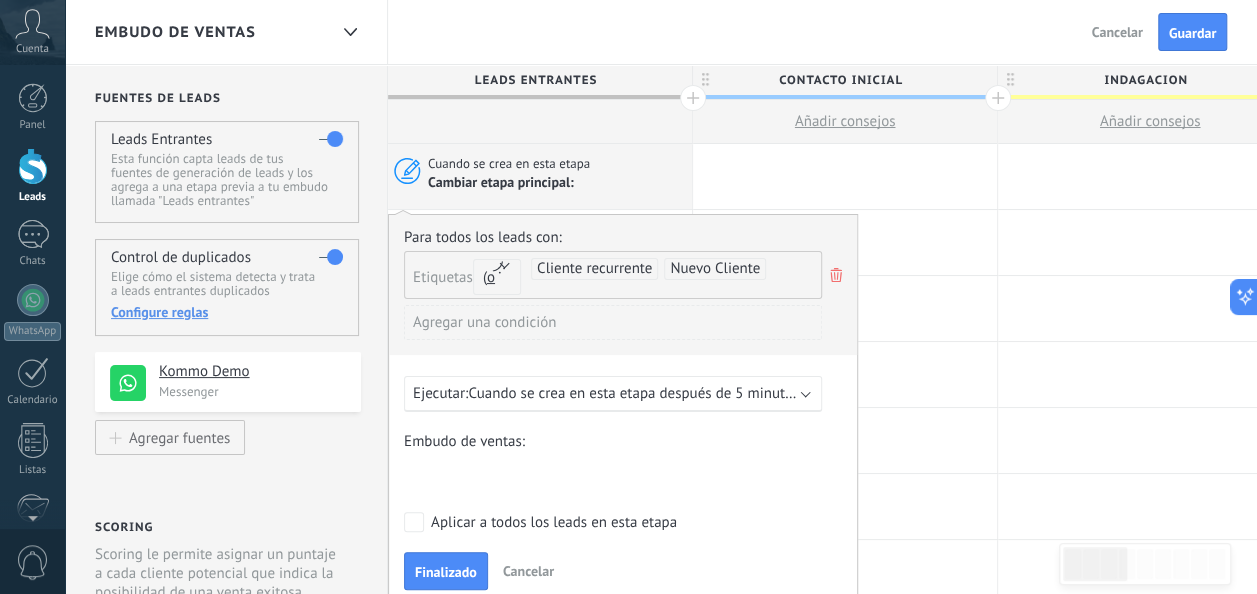 click on "Ejecutar:  Cuando se crea en esta etapa después de 5 minutos" at bounding box center (613, 394) 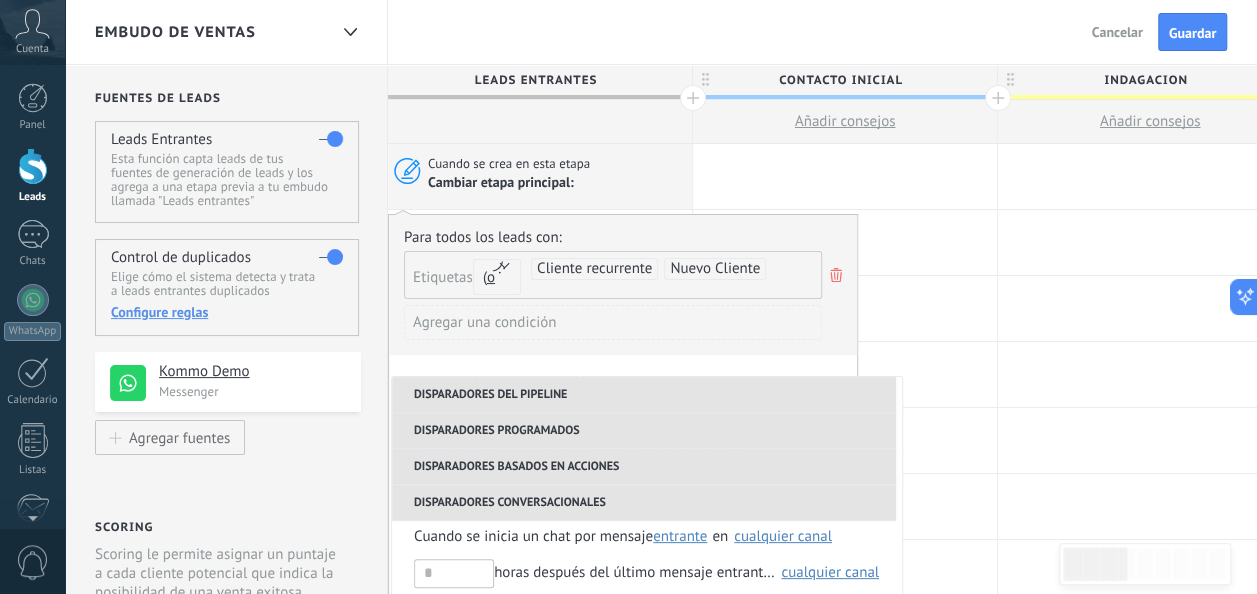 scroll, scrollTop: 328, scrollLeft: 0, axis: vertical 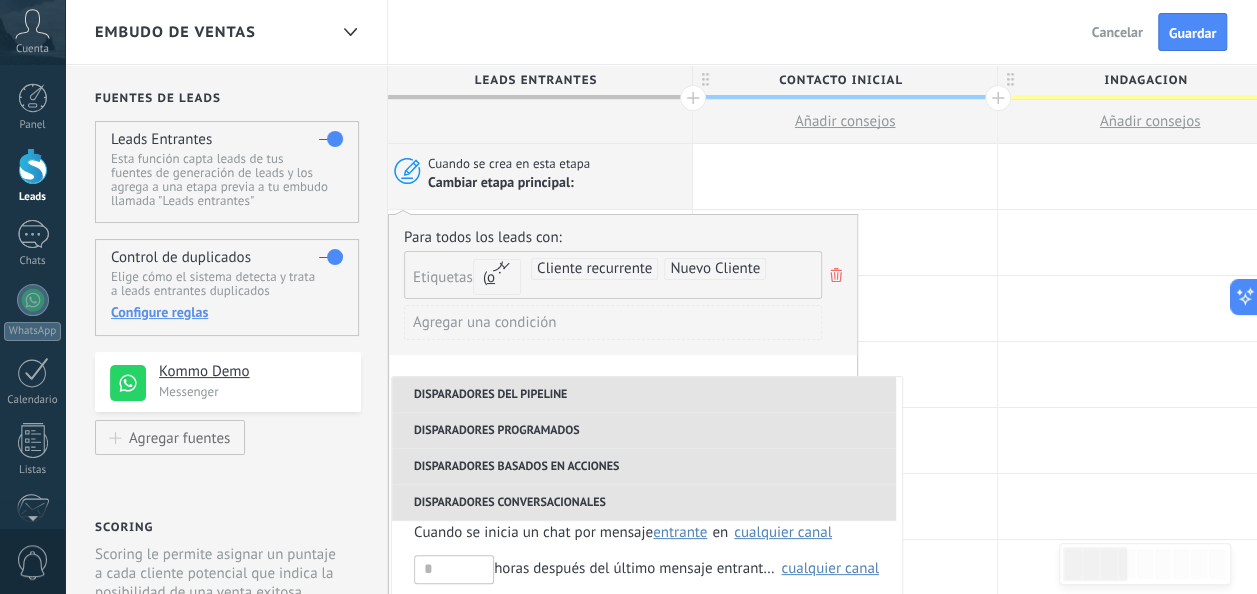 click on "Disparadores basados en acciones" at bounding box center [644, 467] 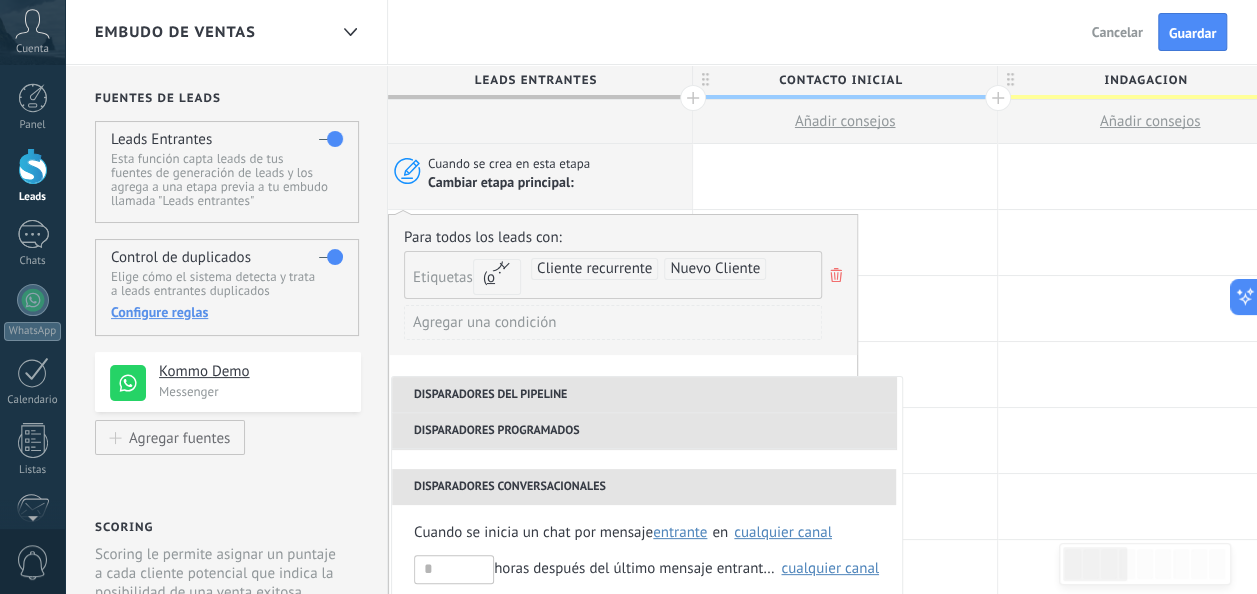 scroll, scrollTop: 184, scrollLeft: 0, axis: vertical 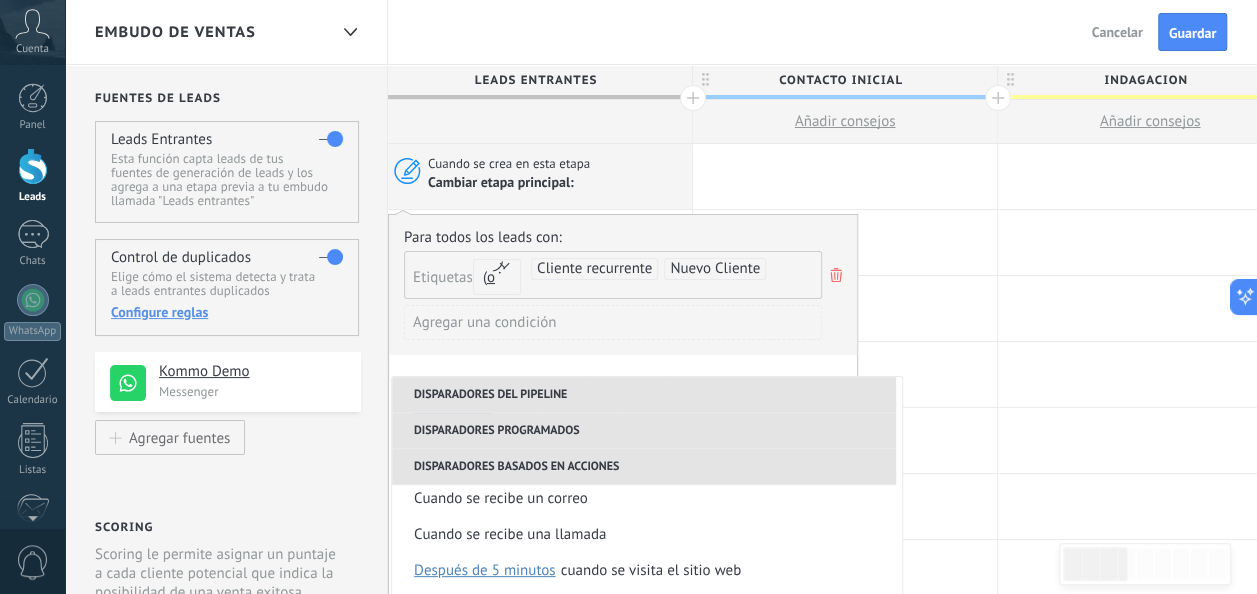 click on "Disparadores programados" at bounding box center (644, 431) 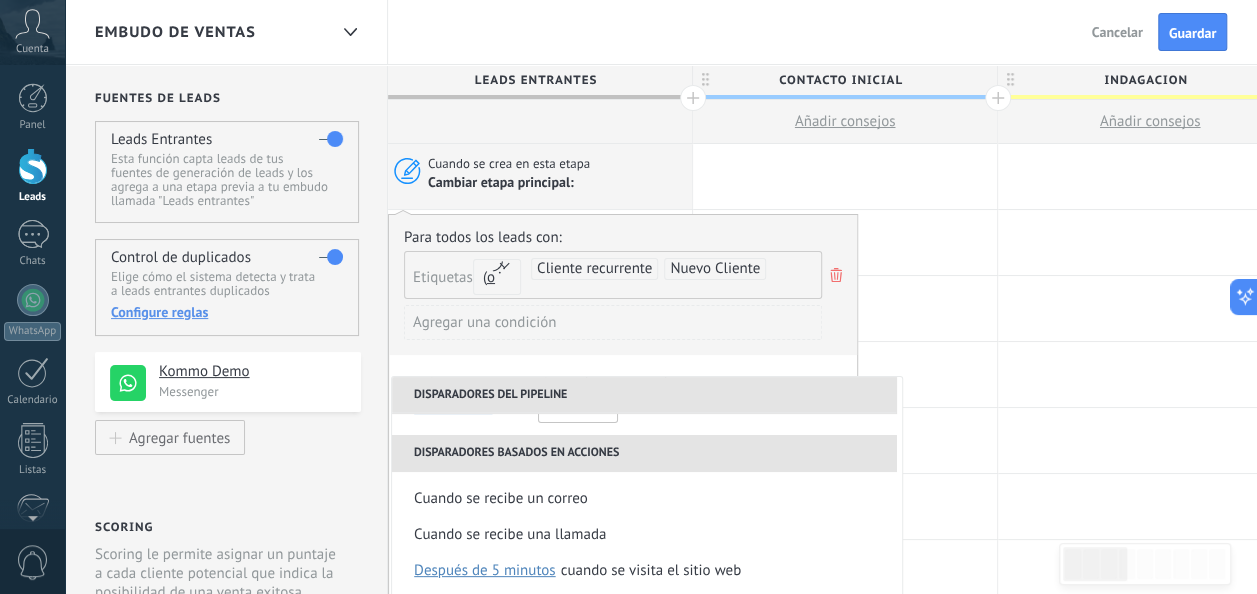 scroll, scrollTop: 92, scrollLeft: 0, axis: vertical 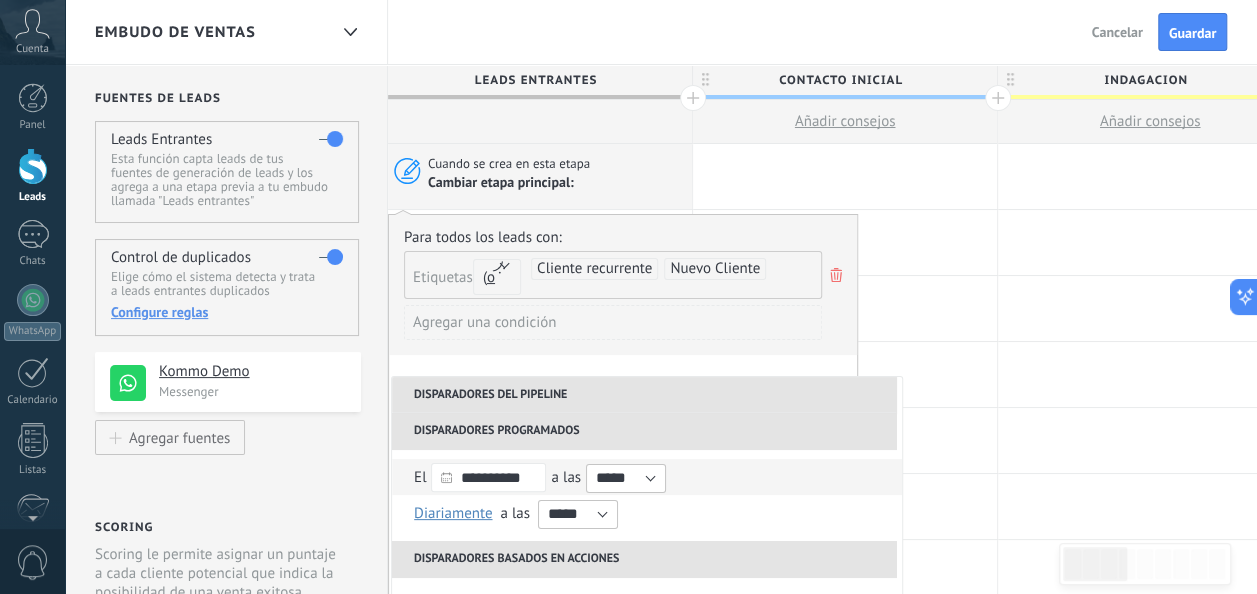 click on "**********" at bounding box center [647, 477] 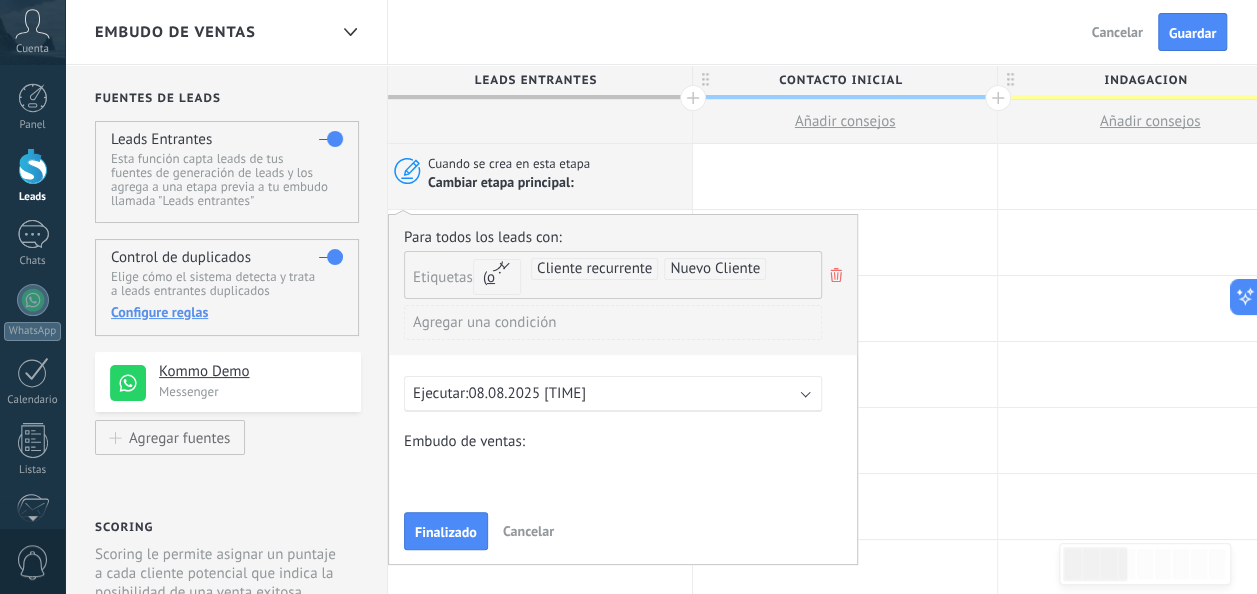 click on "Ejecutar: 08.08.2025 [TIME]" at bounding box center [605, 393] 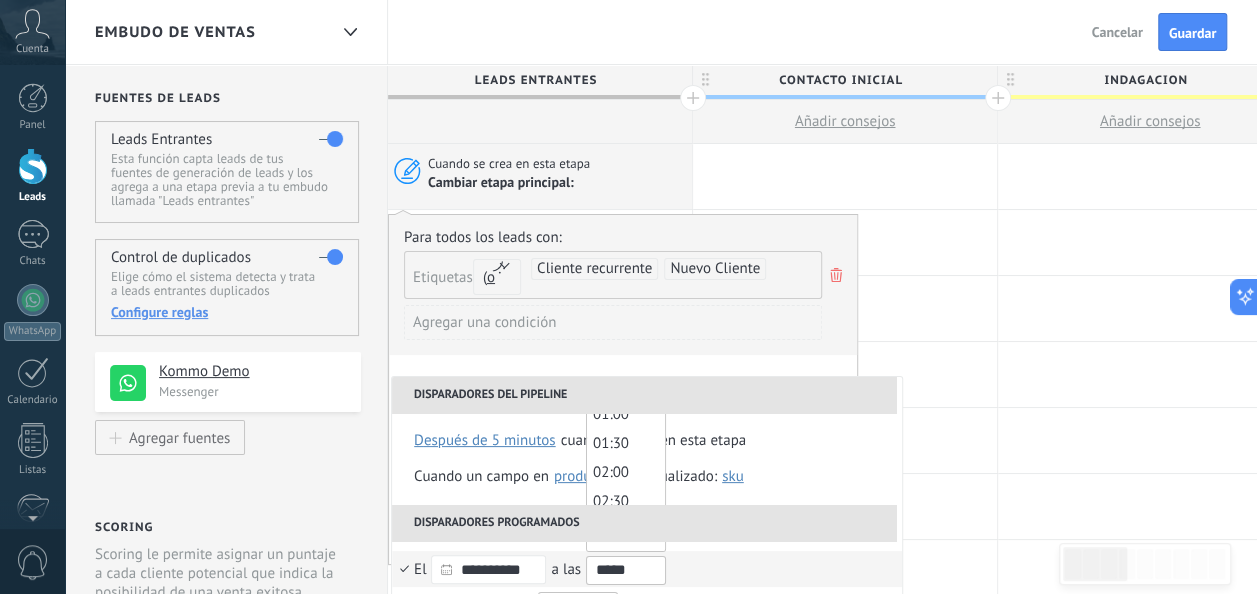 click on "*****" at bounding box center (626, 570) 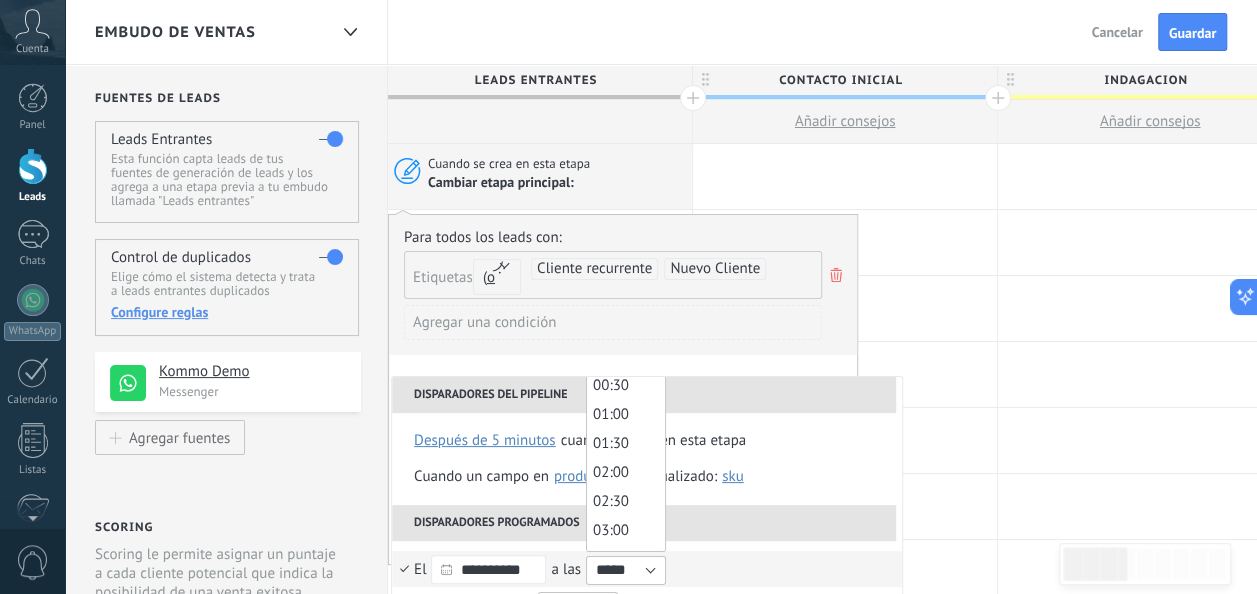 click on "**********" at bounding box center (488, 569) 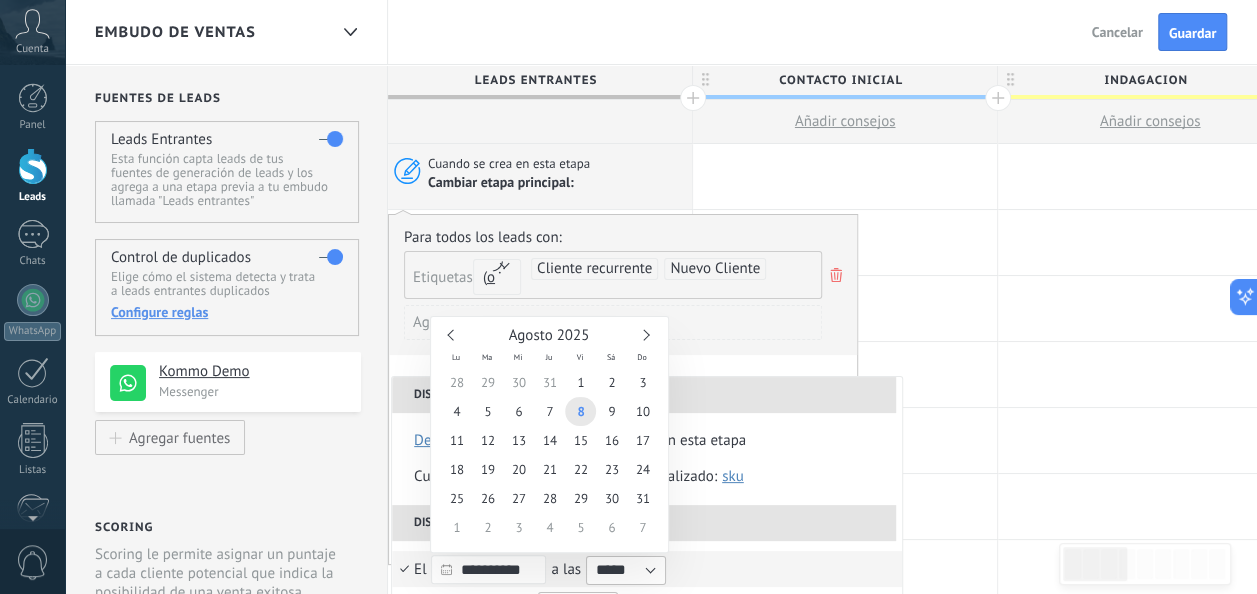 click on "Agosto 2025" at bounding box center [549, 335] 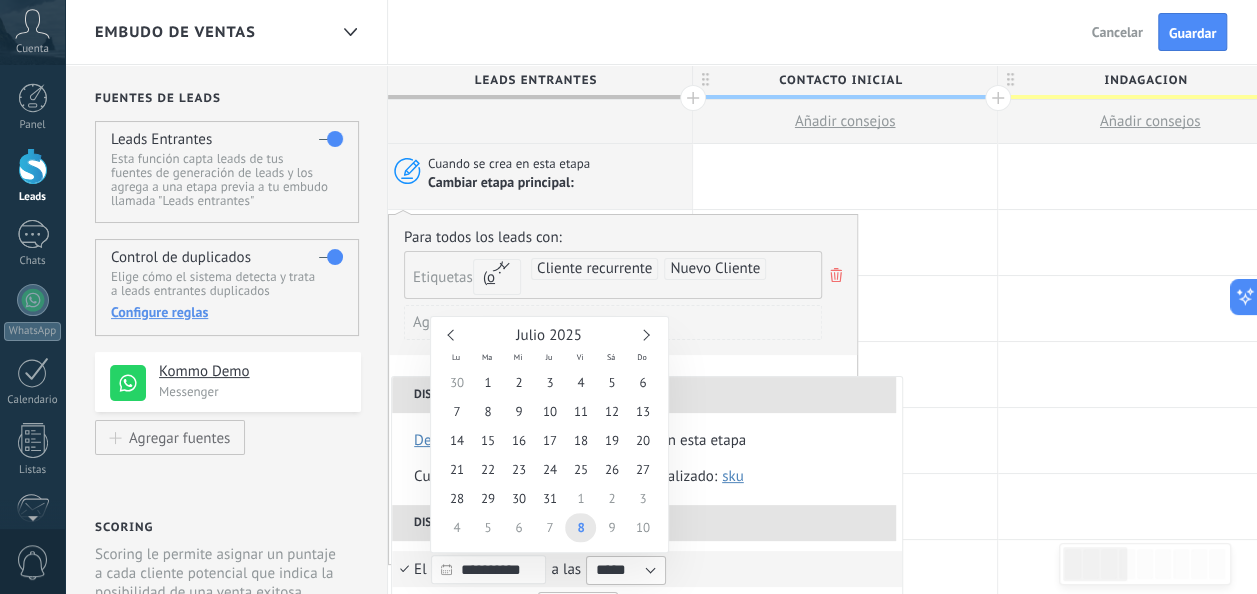 click at bounding box center (453, 334) 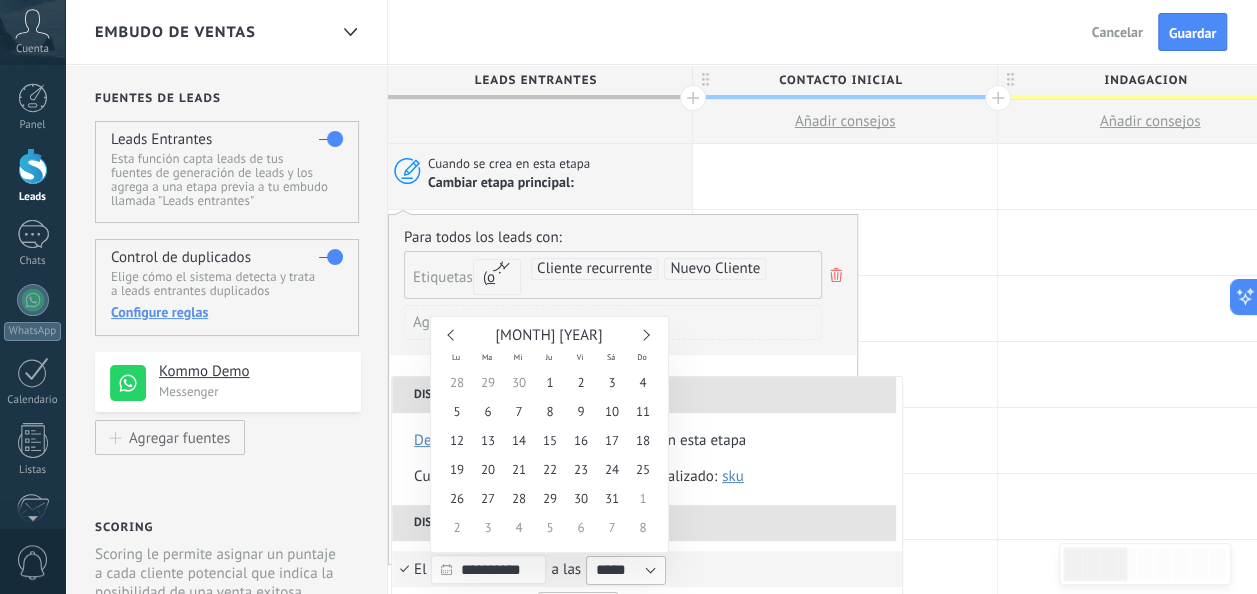 click at bounding box center (453, 334) 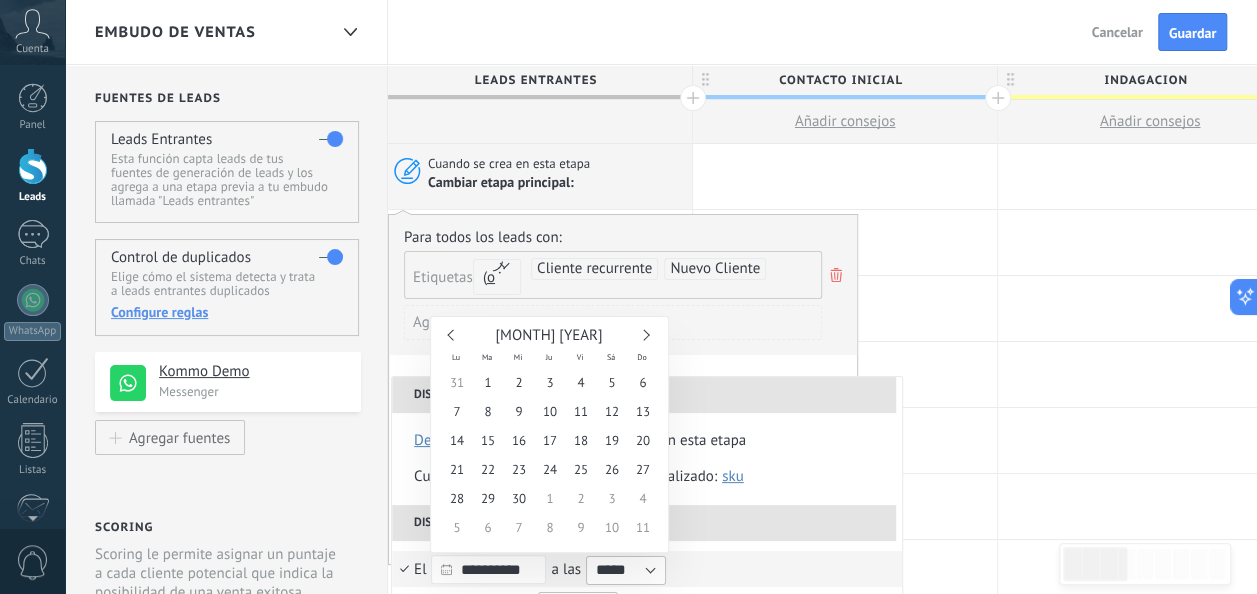 click at bounding box center (453, 334) 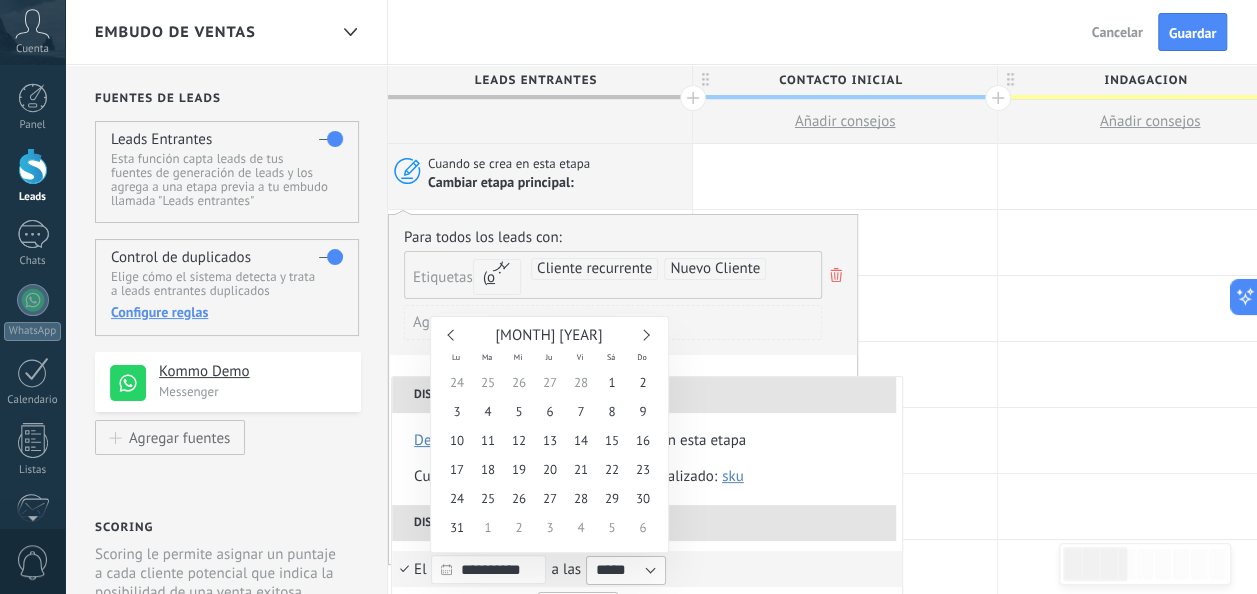 click at bounding box center (453, 334) 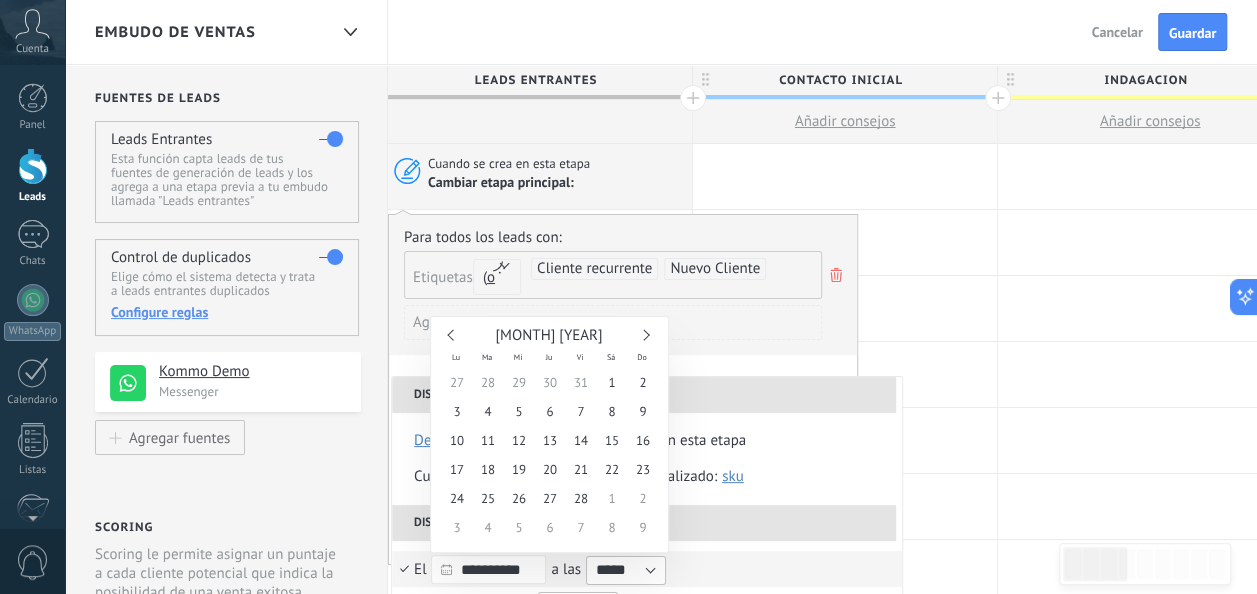 click at bounding box center [453, 334] 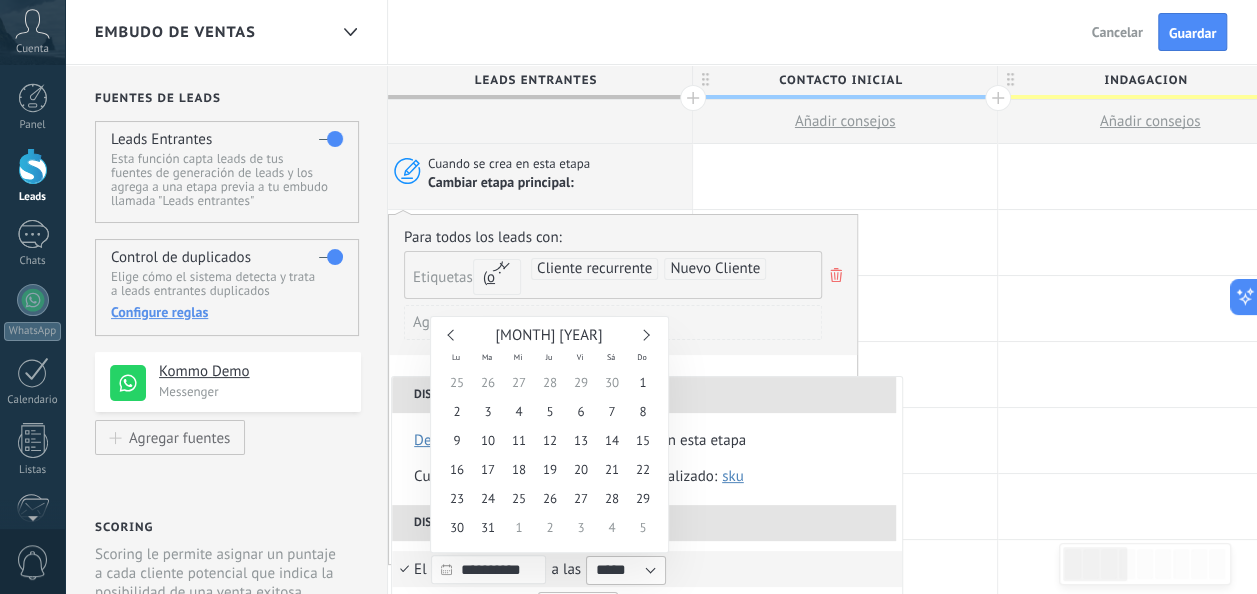 click at bounding box center [453, 334] 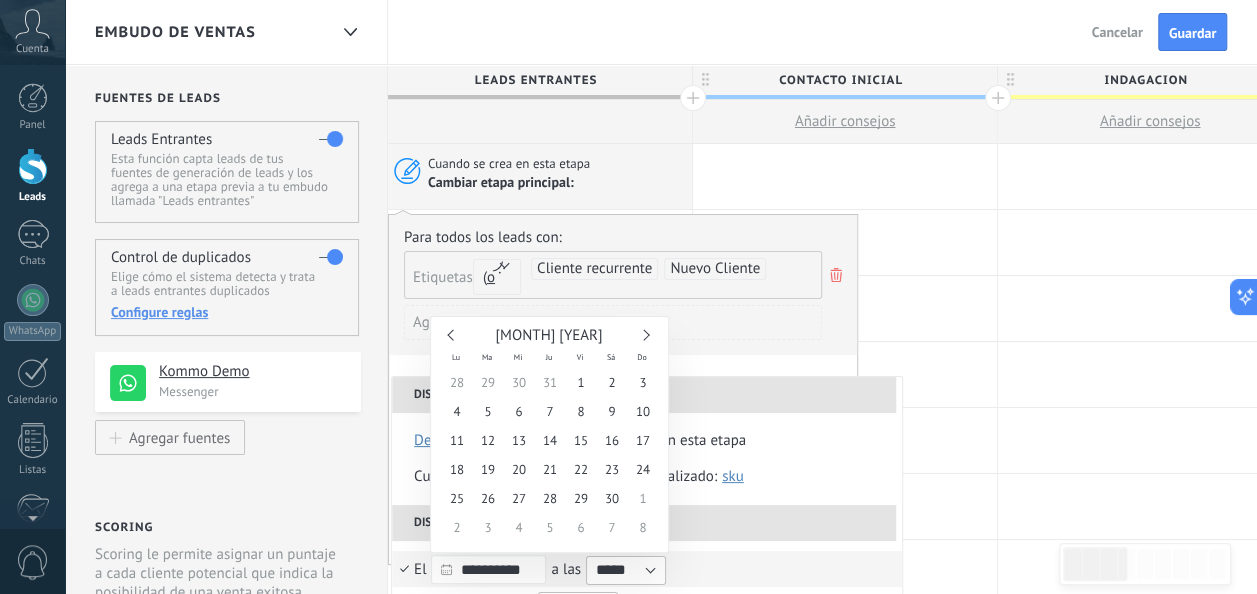 click at bounding box center (453, 334) 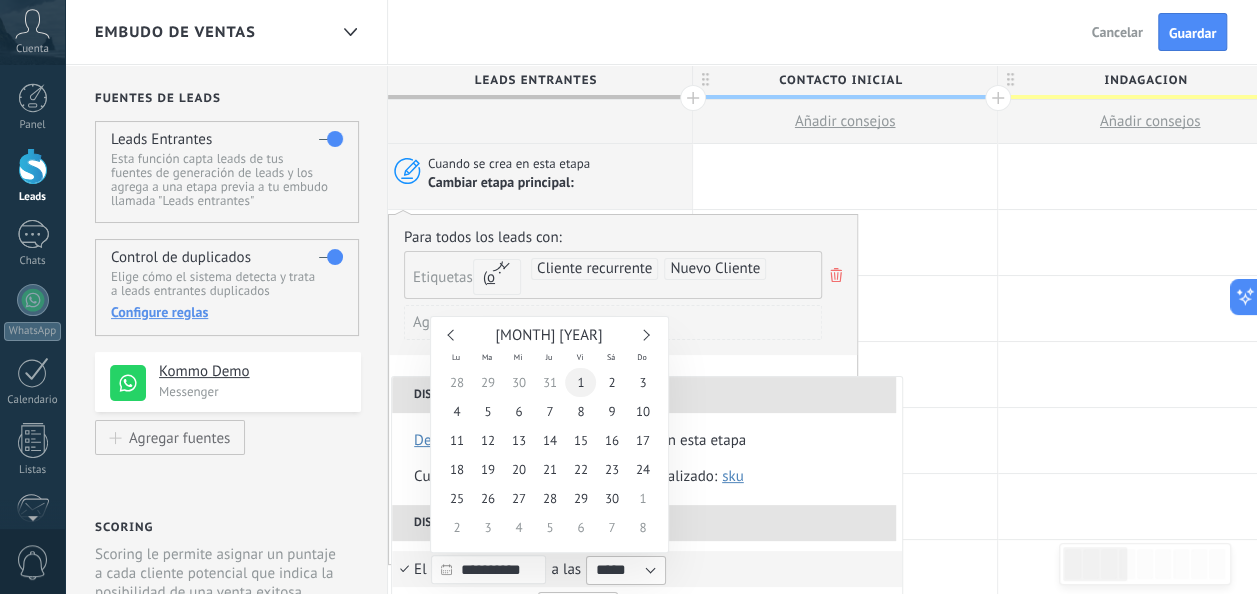 type on "**********" 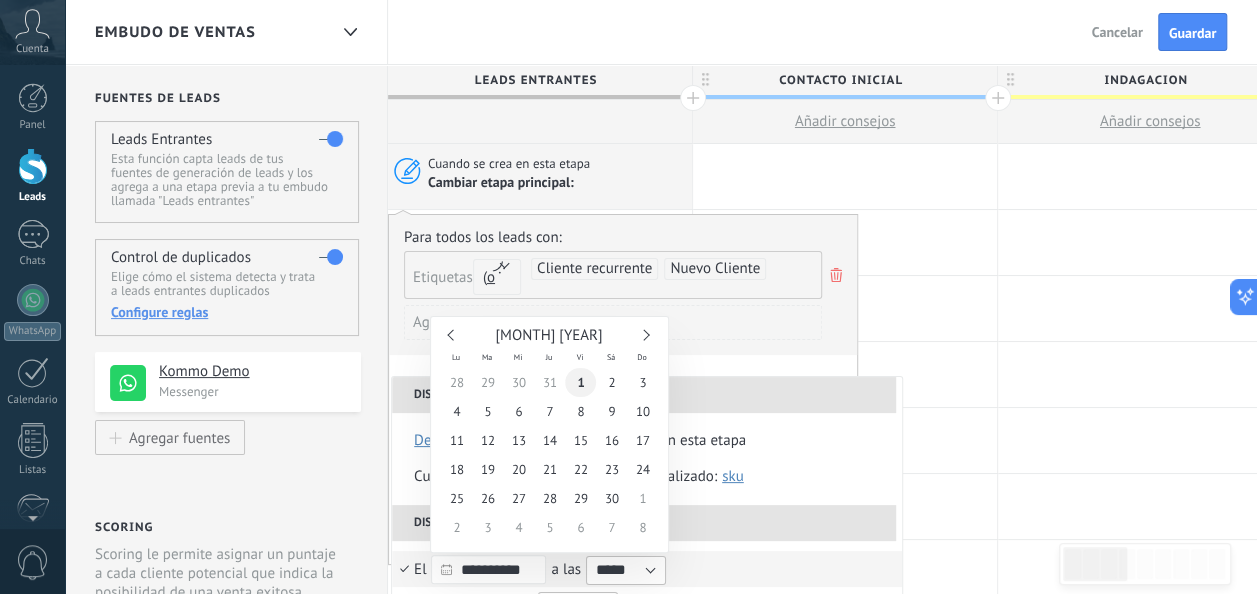 click on "1" at bounding box center [580, 382] 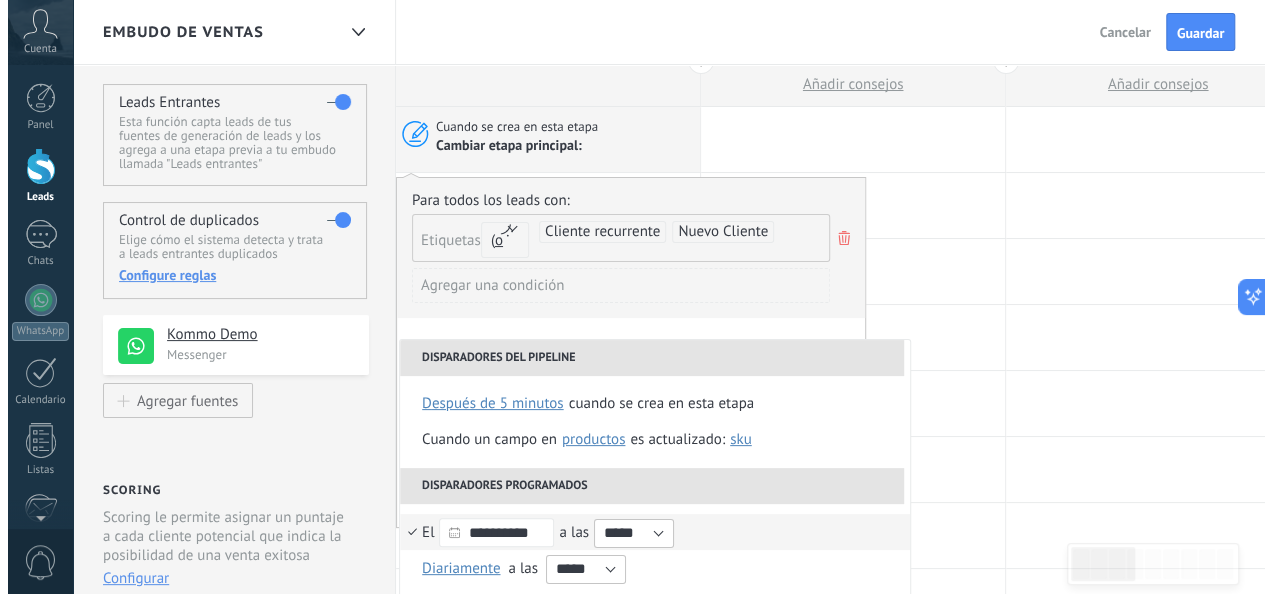 scroll, scrollTop: 0, scrollLeft: 0, axis: both 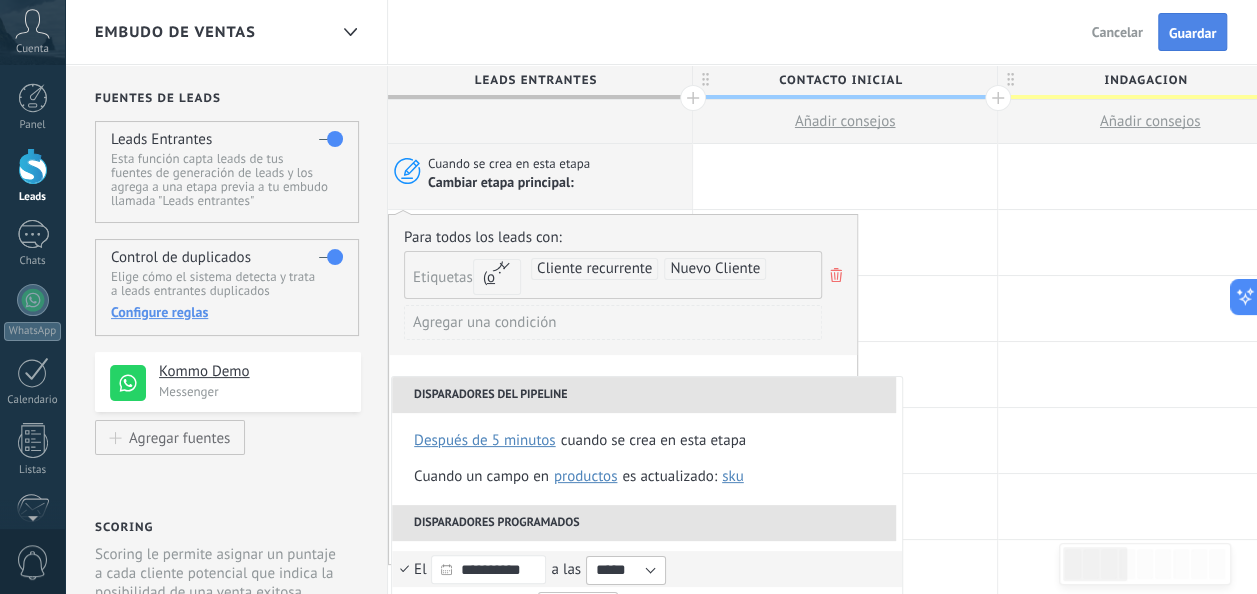 click on "Guardar" at bounding box center [1192, 33] 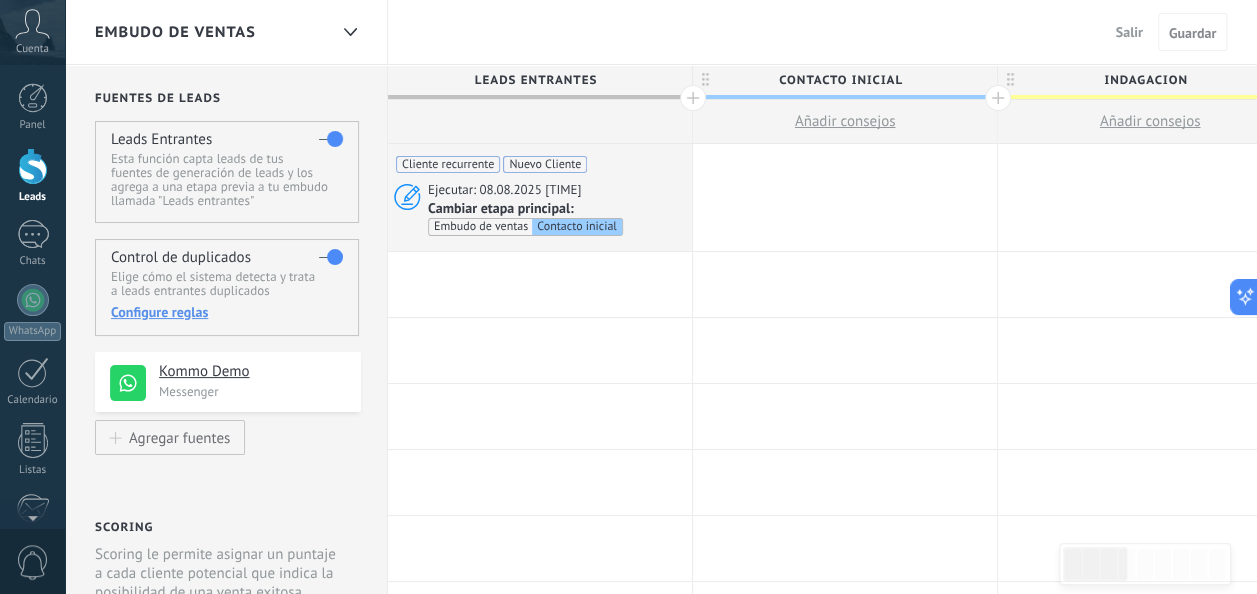 click at bounding box center (331, 257) 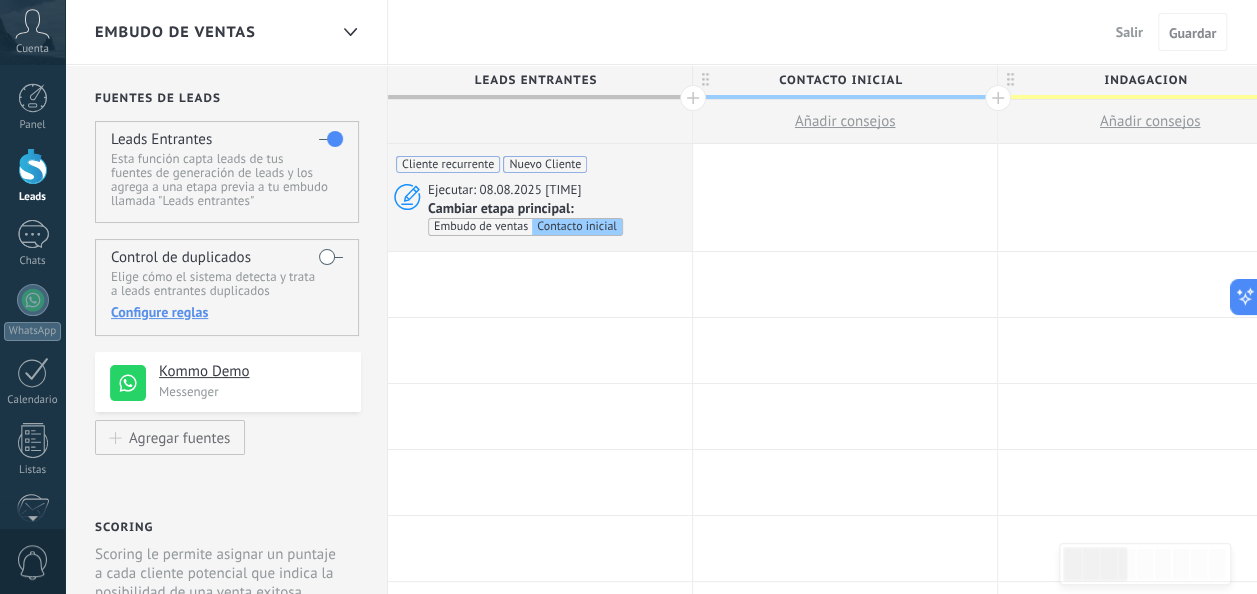 click on "Configure reglas" at bounding box center (226, 312) 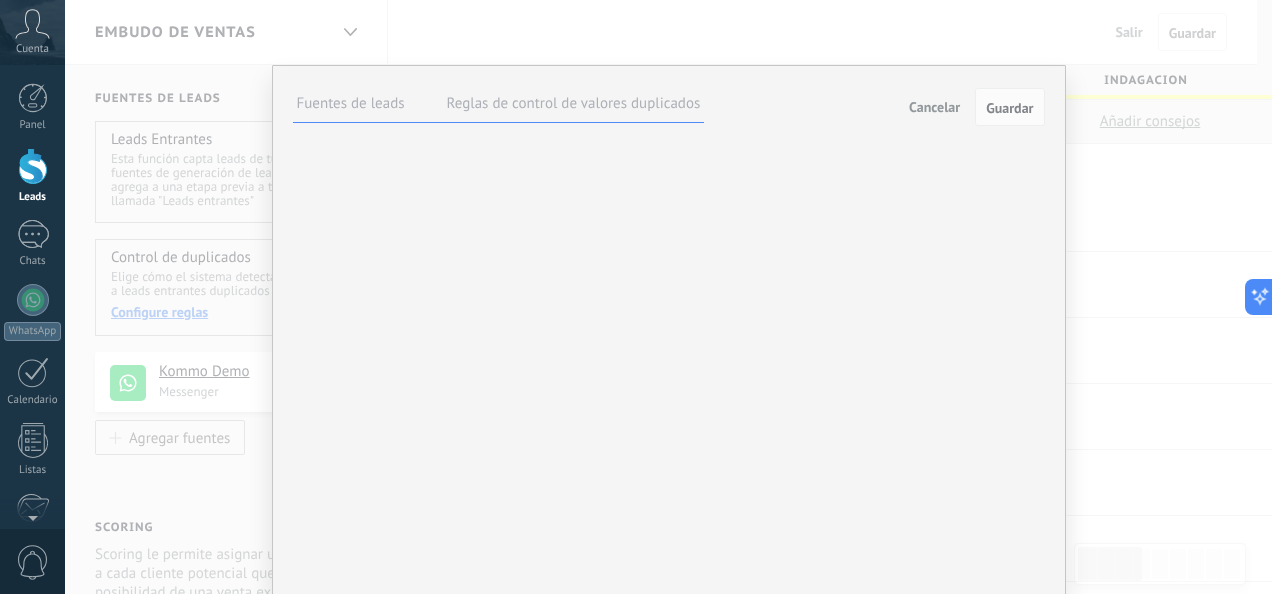 click on "Reglas de control de valores duplicados" at bounding box center (574, 103) 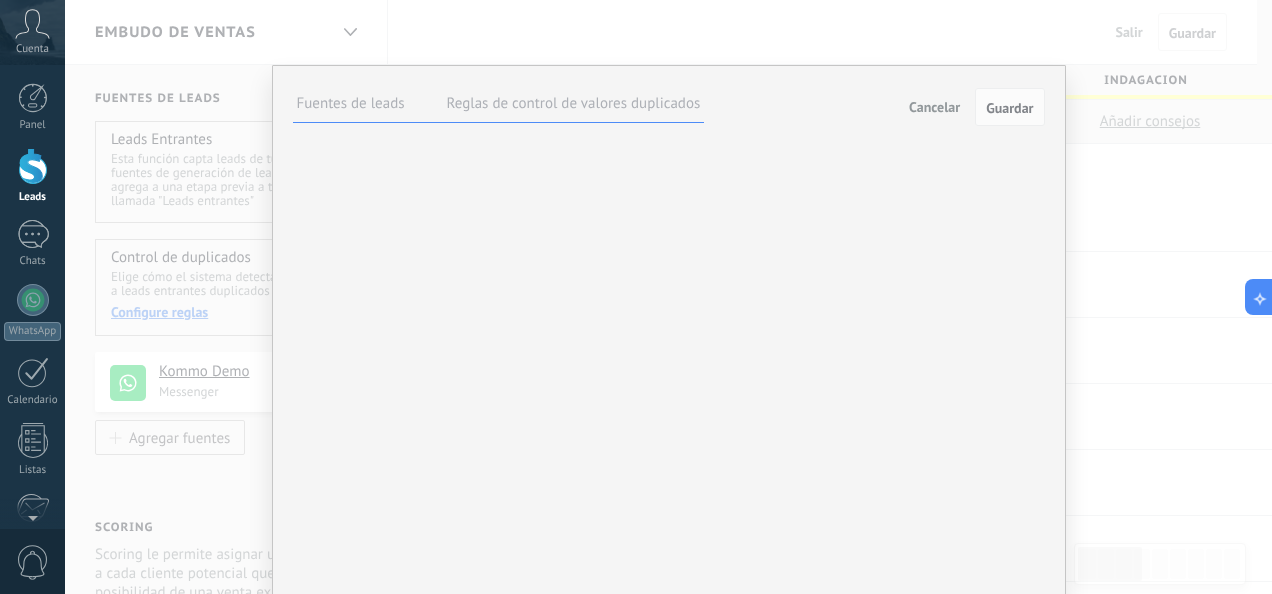 click at bounding box center [0, 0] 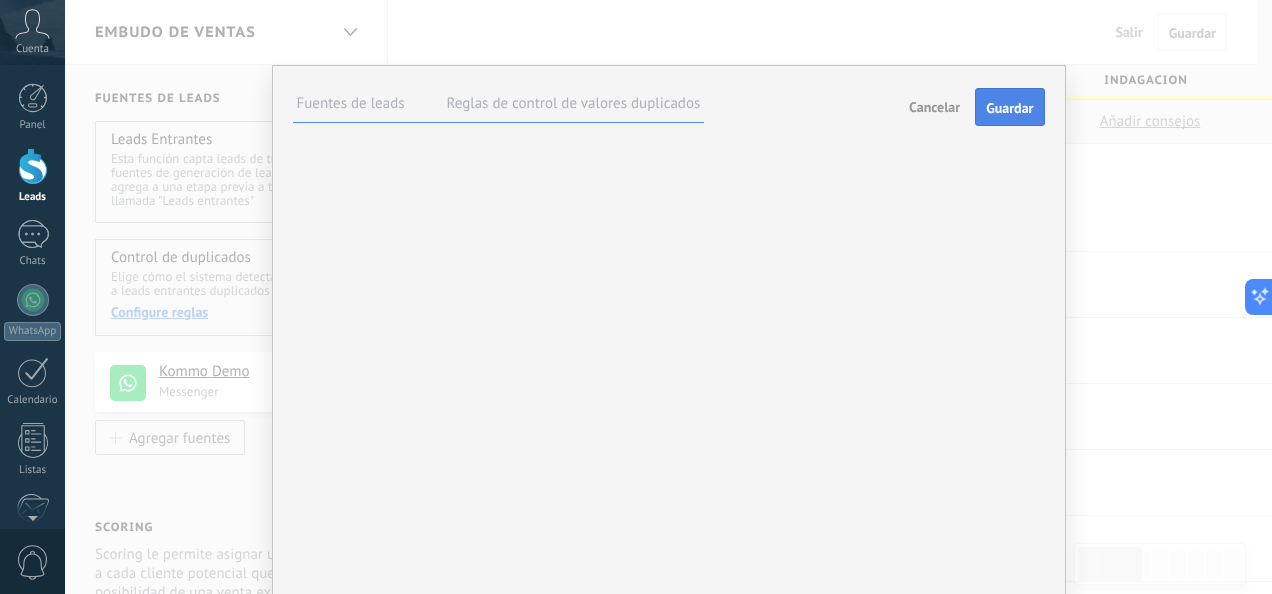 click on "Guardar" at bounding box center [1009, 108] 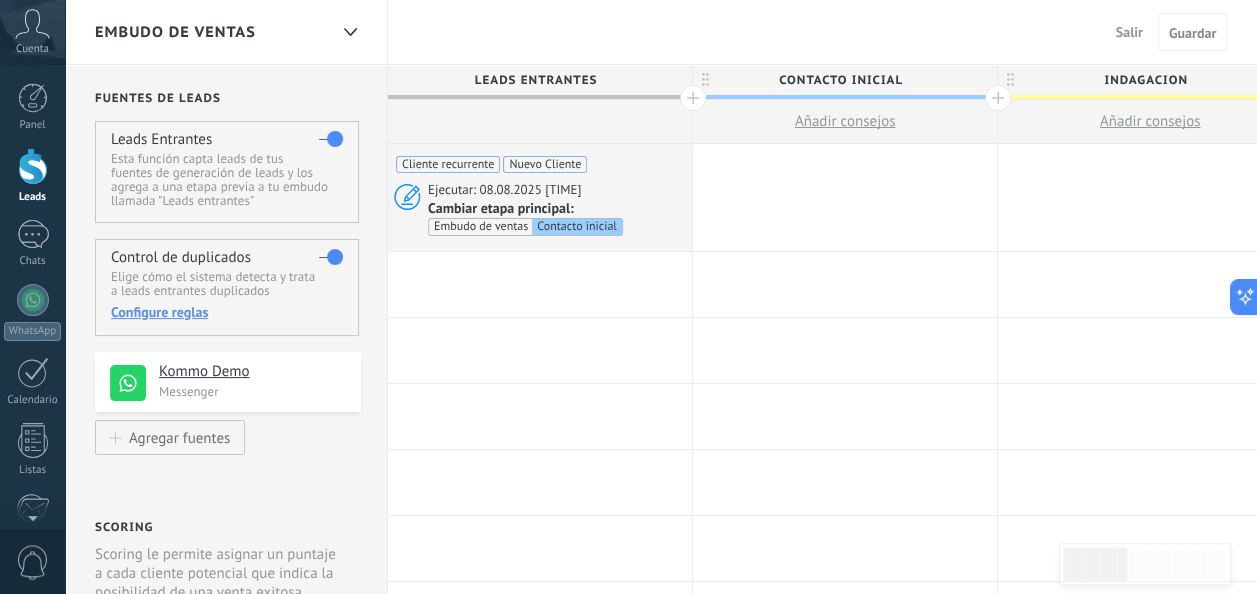 click at bounding box center [33, 166] 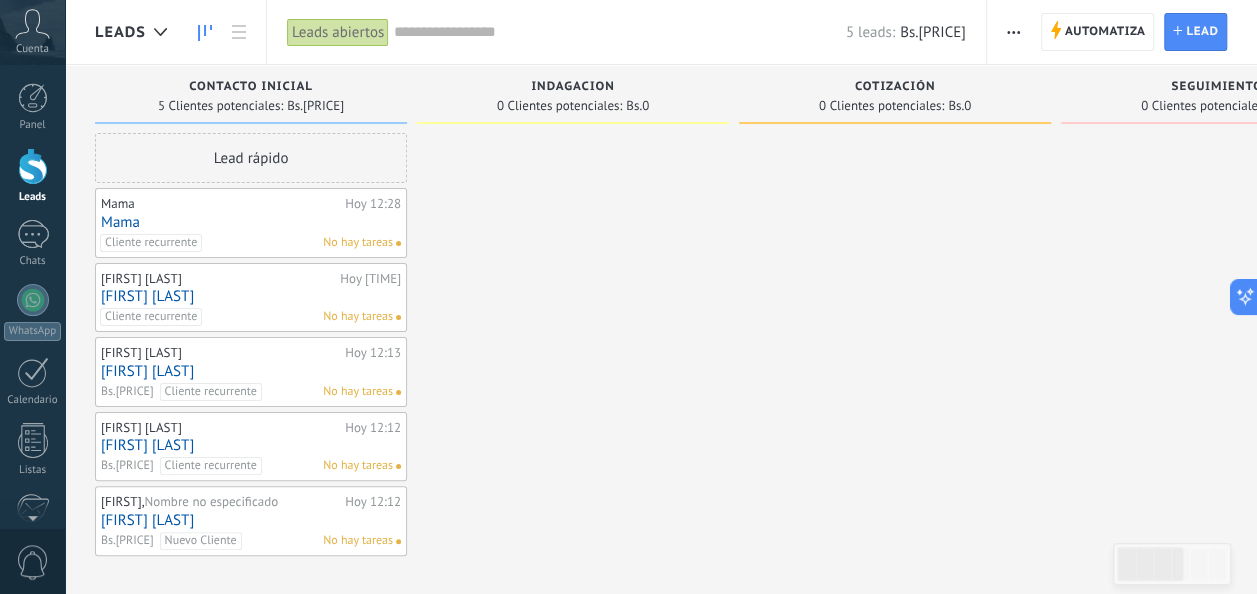 click on "Lead rápido" at bounding box center (251, 158) 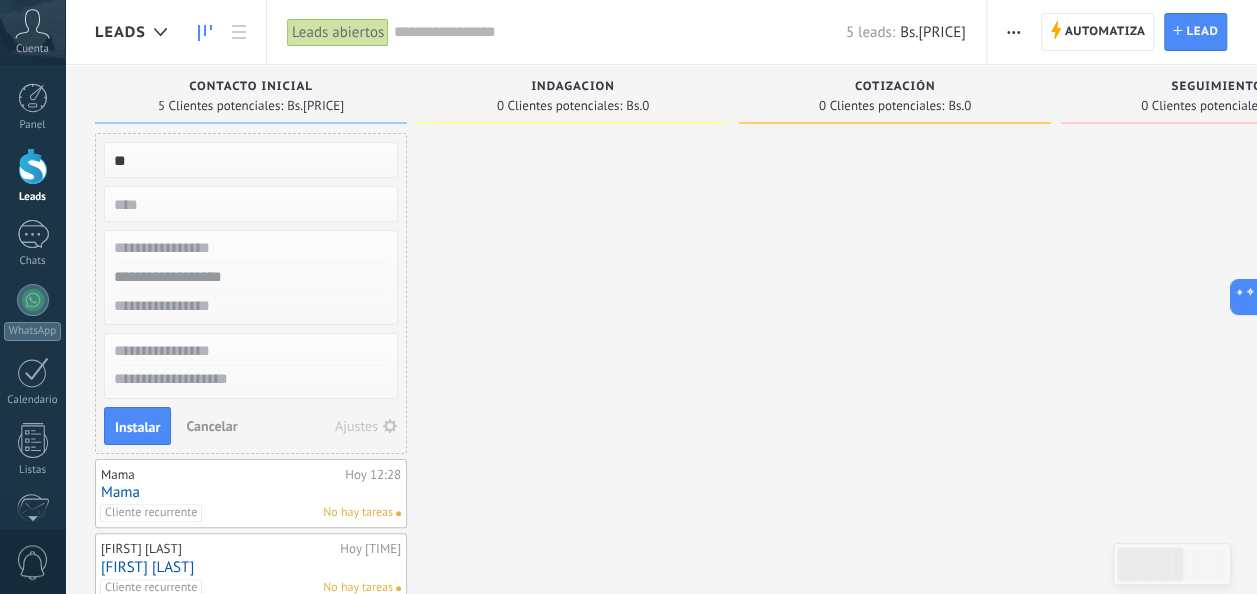 type on "*" 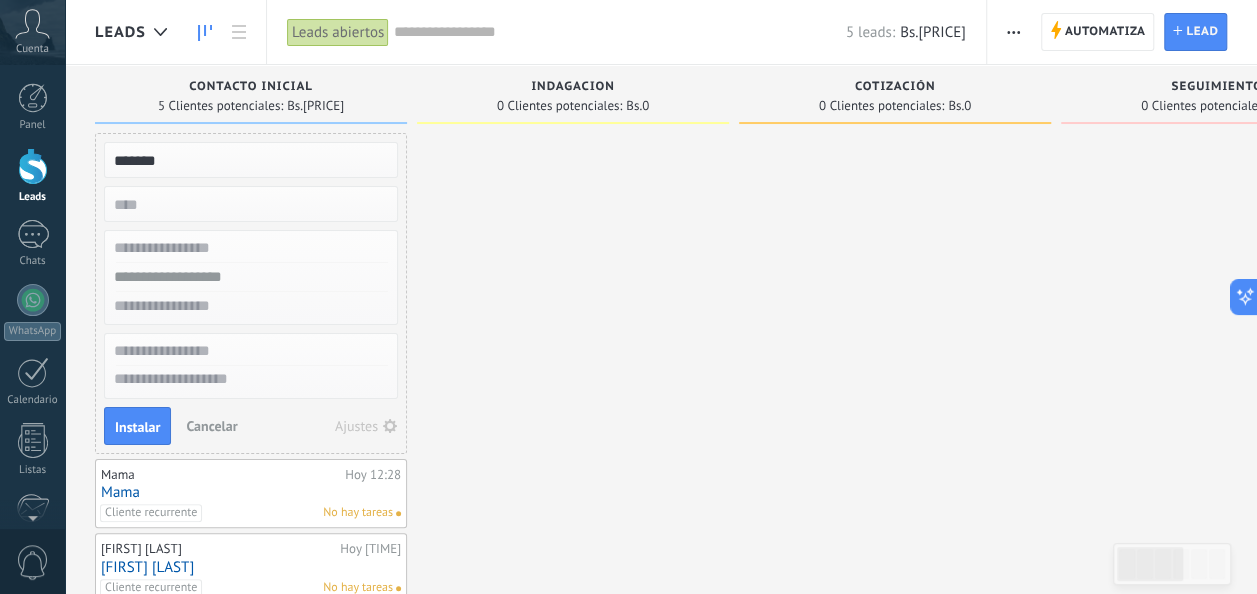 type on "*******" 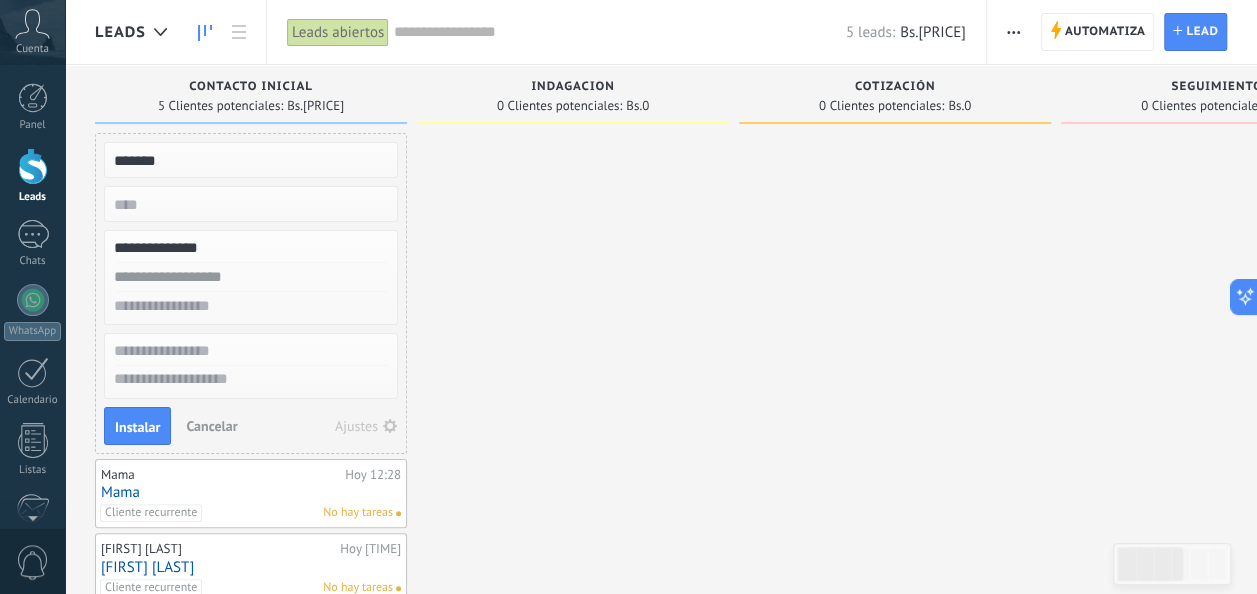 type on "**********" 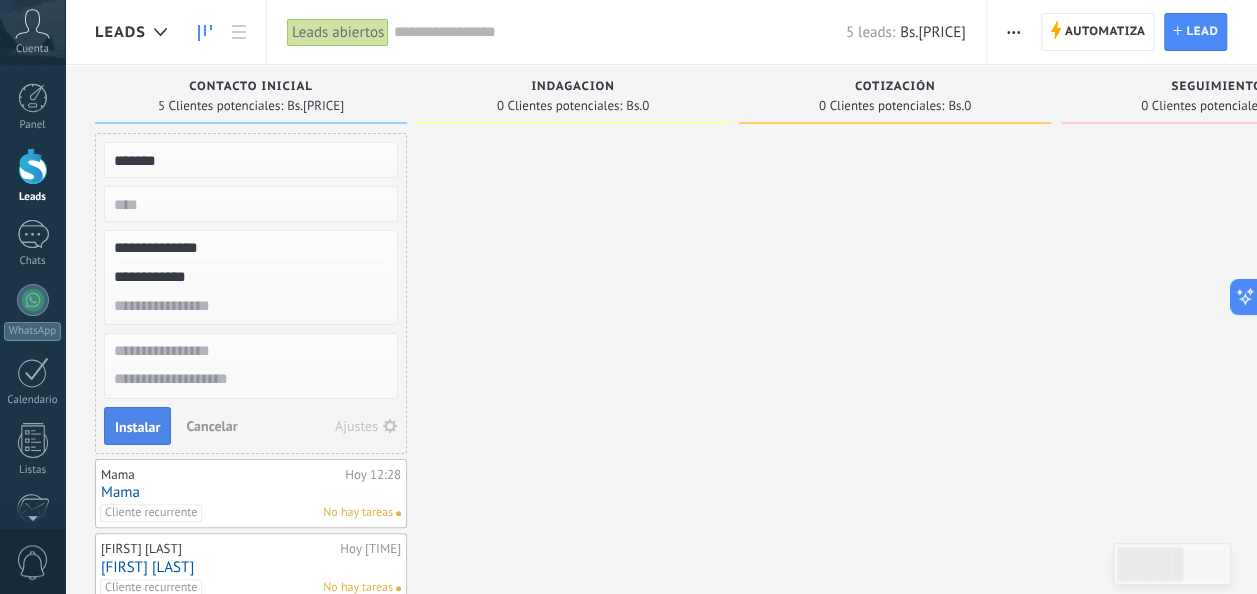 type on "**********" 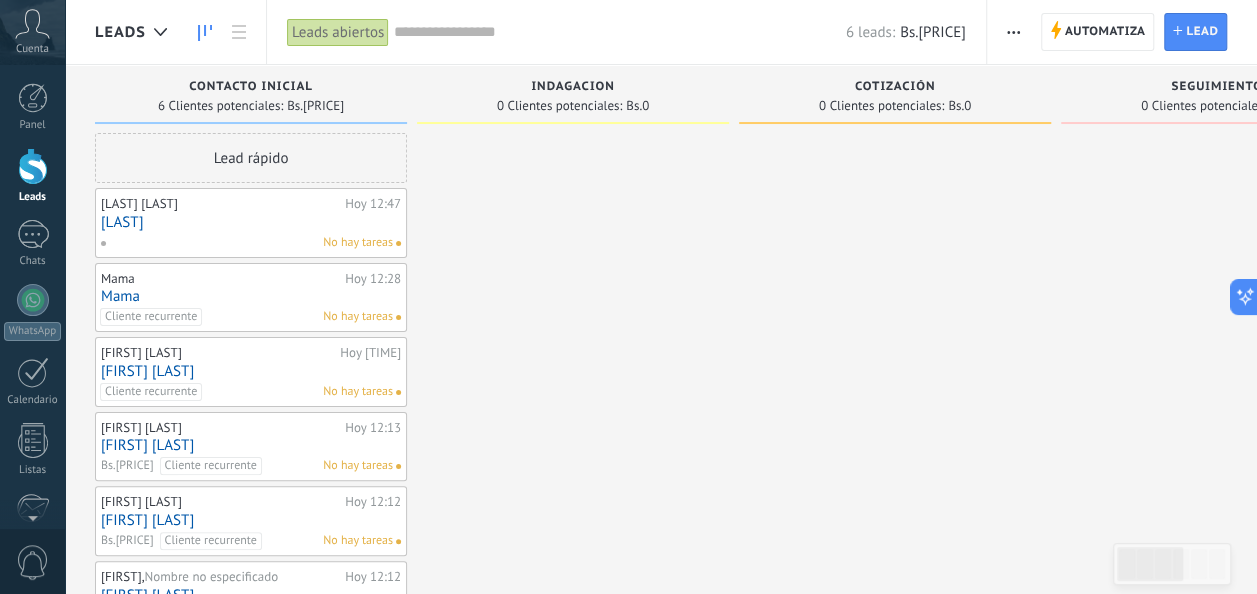 click at bounding box center (573, 382) 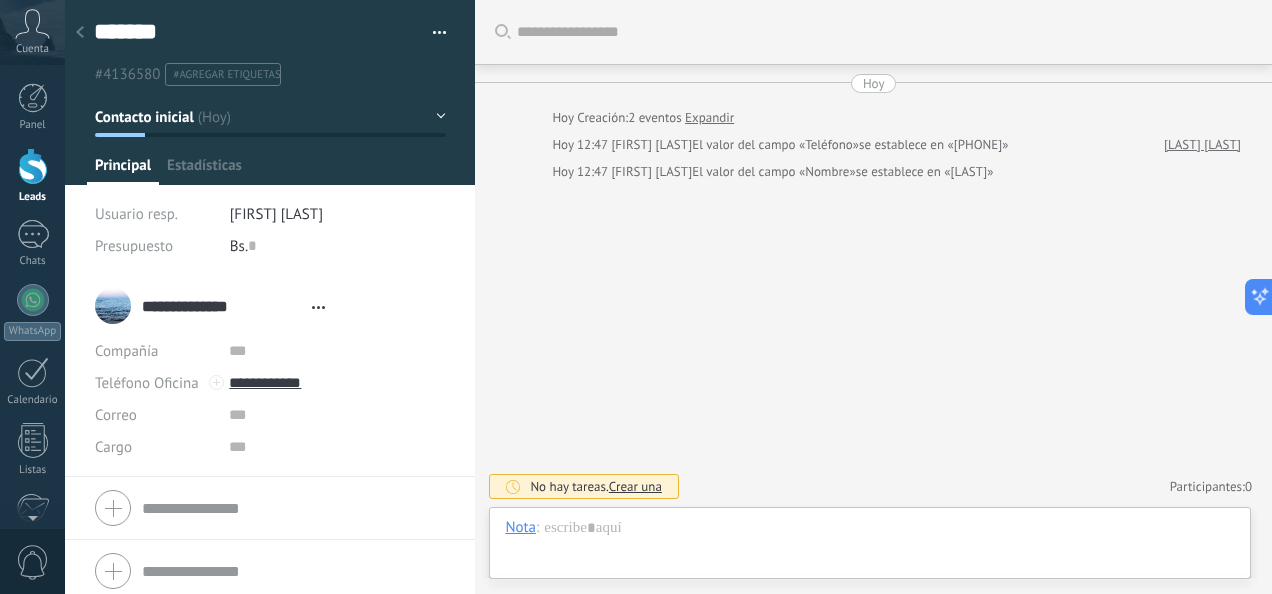 type on "*******" 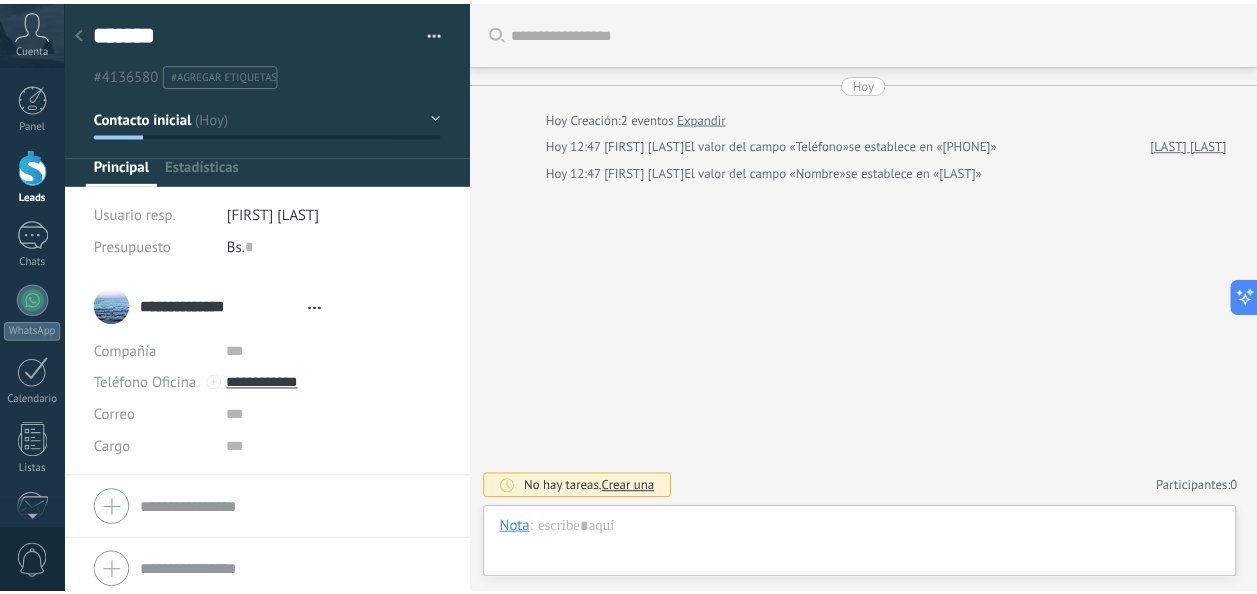 scroll, scrollTop: 30, scrollLeft: 0, axis: vertical 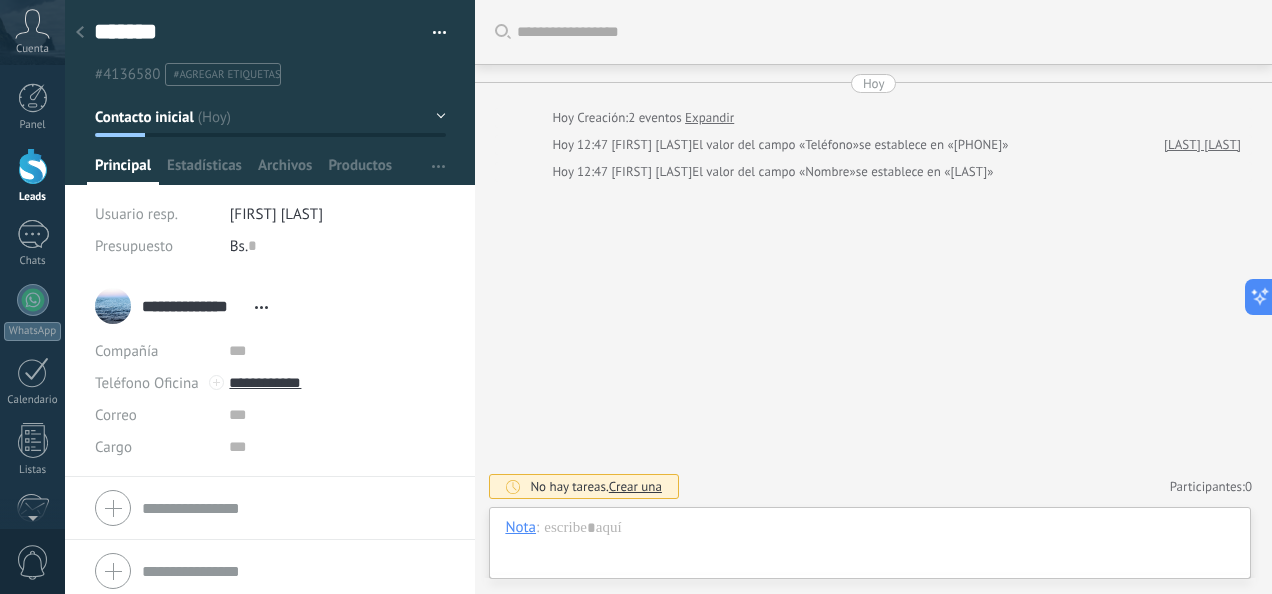 click on "#agregar etiquetas" at bounding box center (226, 75) 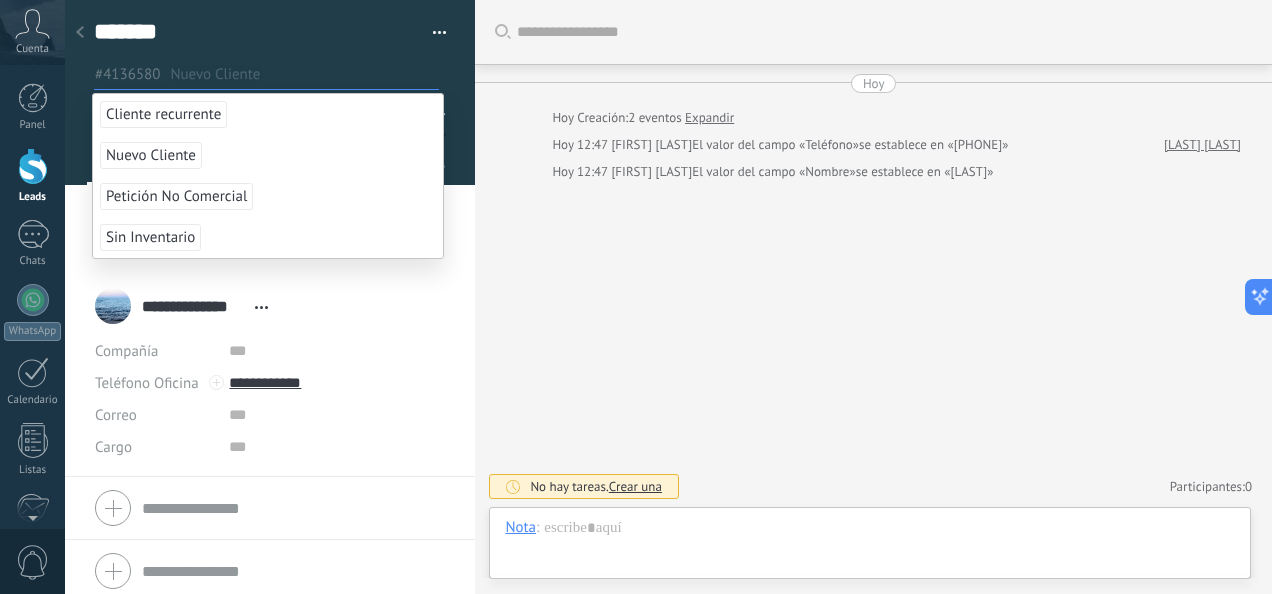 click on "Nuevo Cliente" at bounding box center (151, 155) 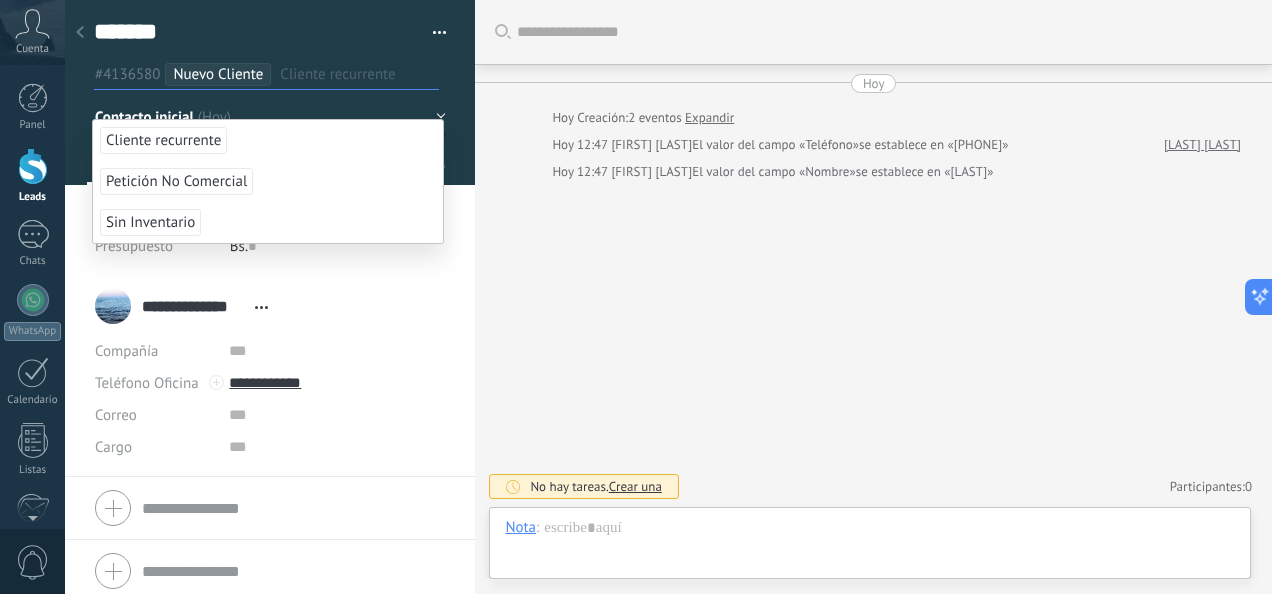 click at bounding box center [270, 92] 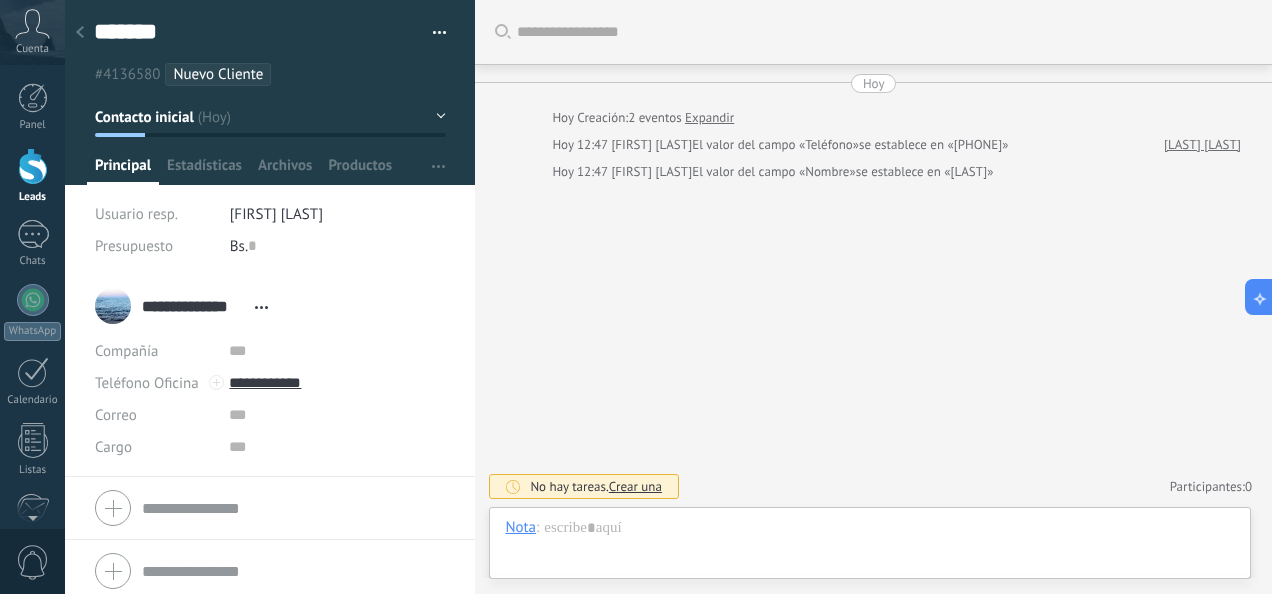 click at bounding box center [80, 33] 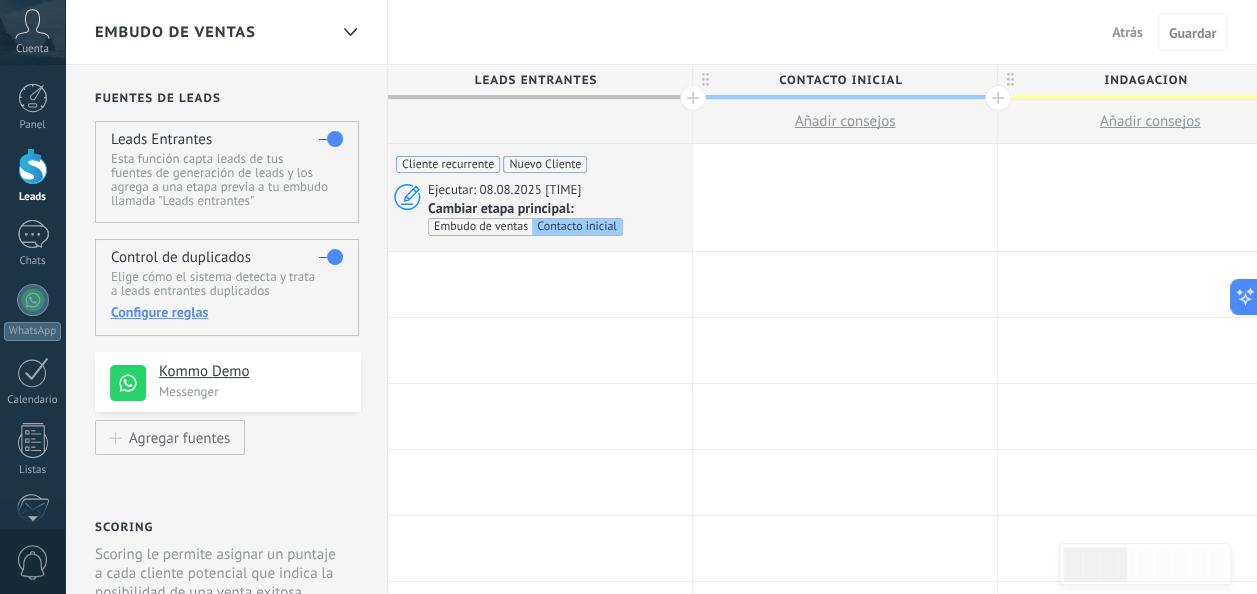 click at bounding box center [33, 166] 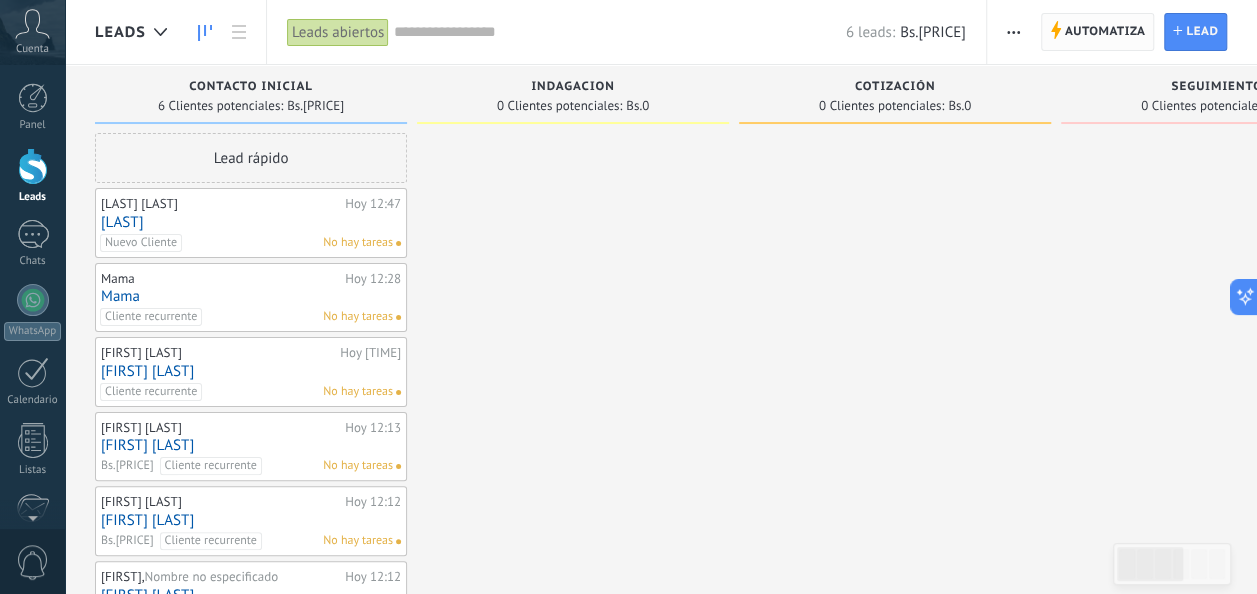 click on "Automatiza" at bounding box center (1105, 32) 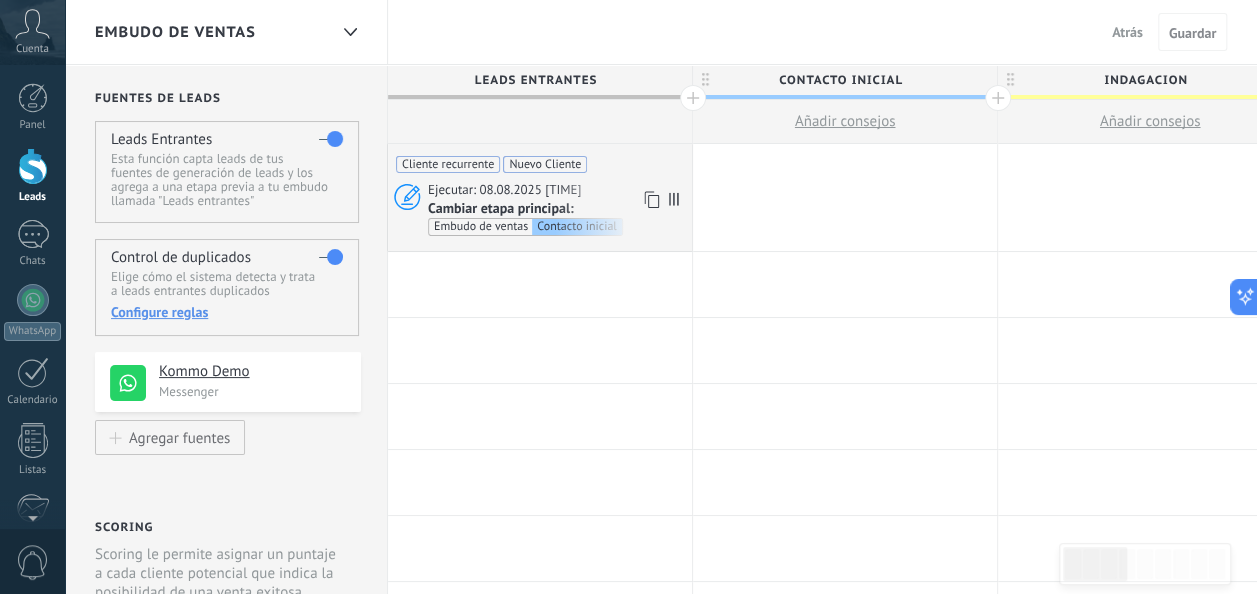 click 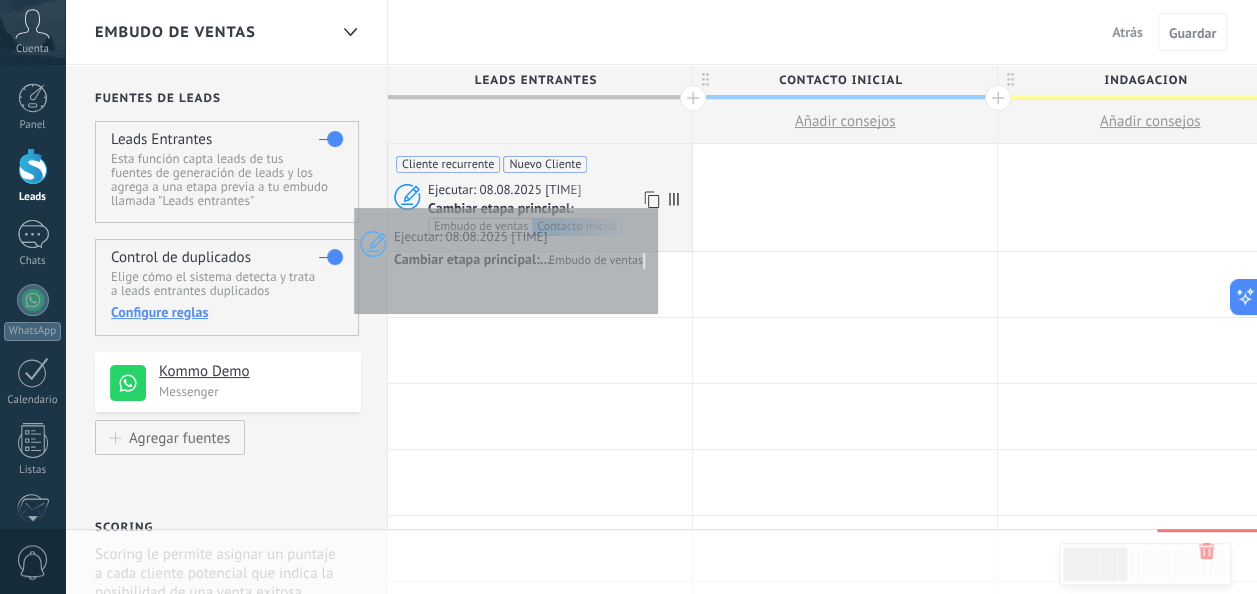 click 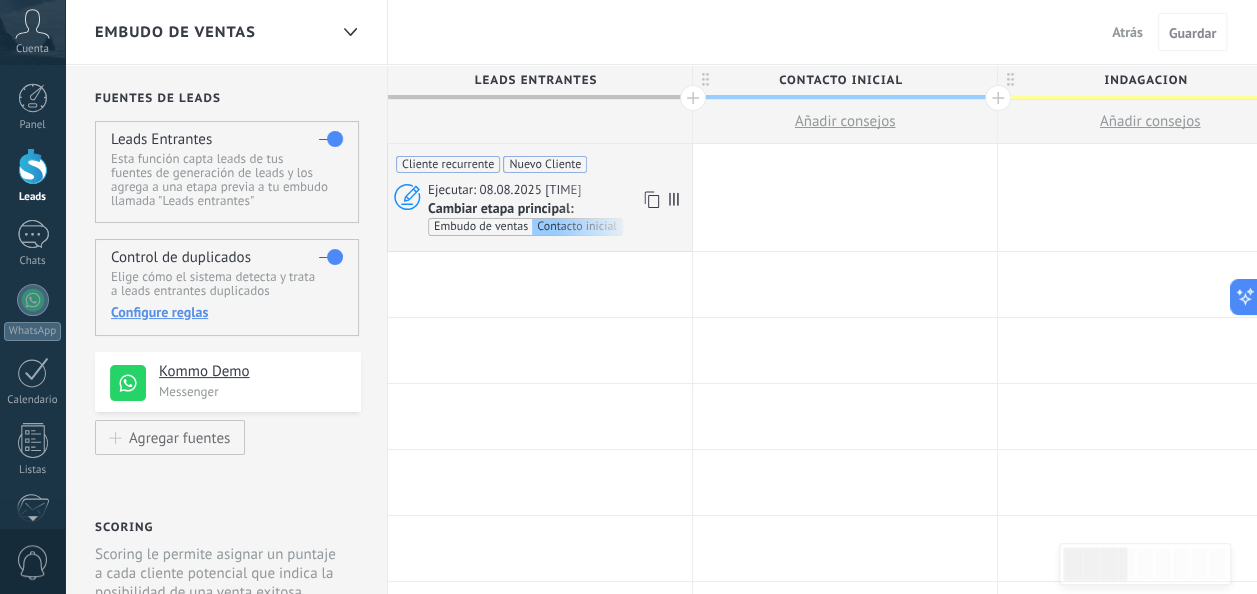 click on "Contacto inicial" at bounding box center (577, 227) 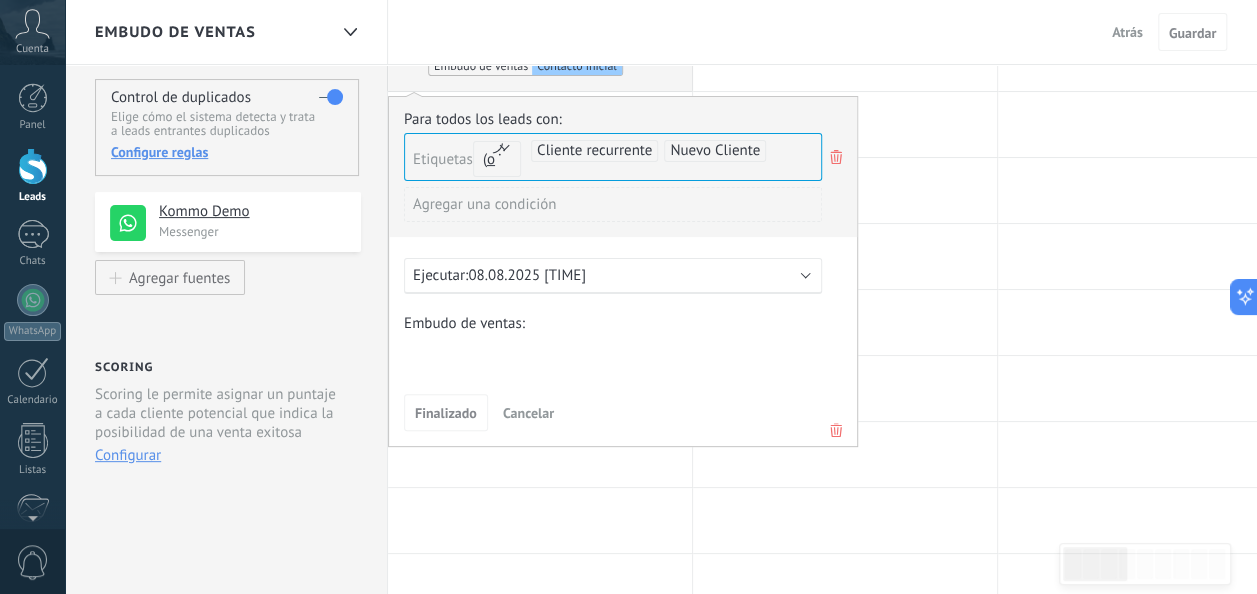 scroll, scrollTop: 200, scrollLeft: 0, axis: vertical 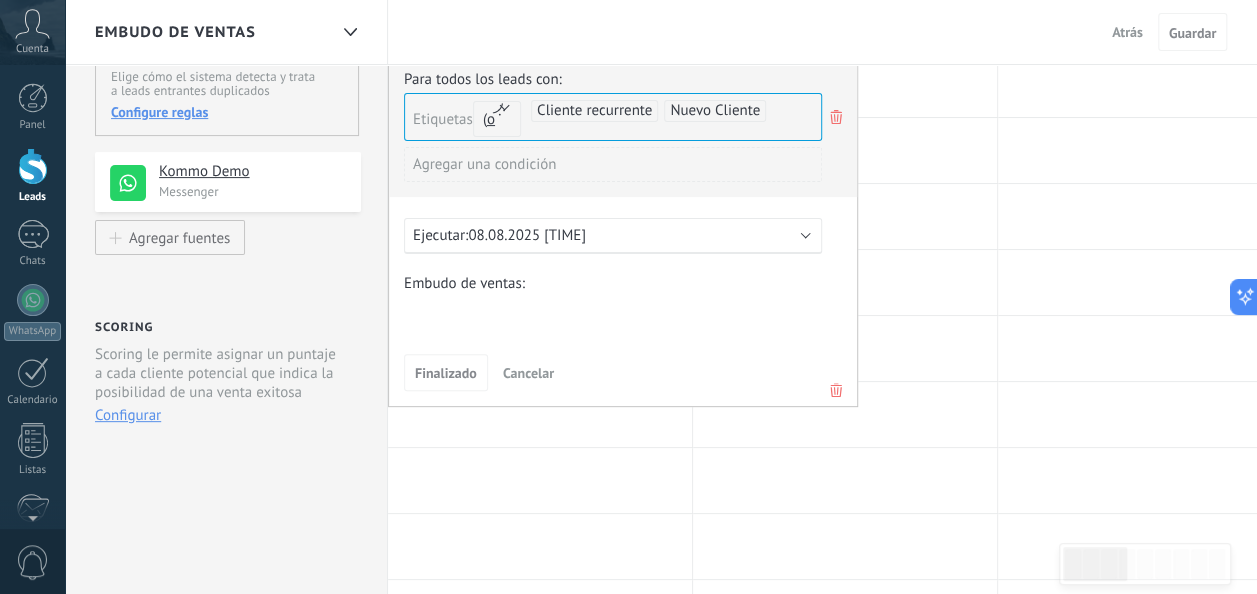 click on "08.08.2025 [TIME]" at bounding box center (527, 235) 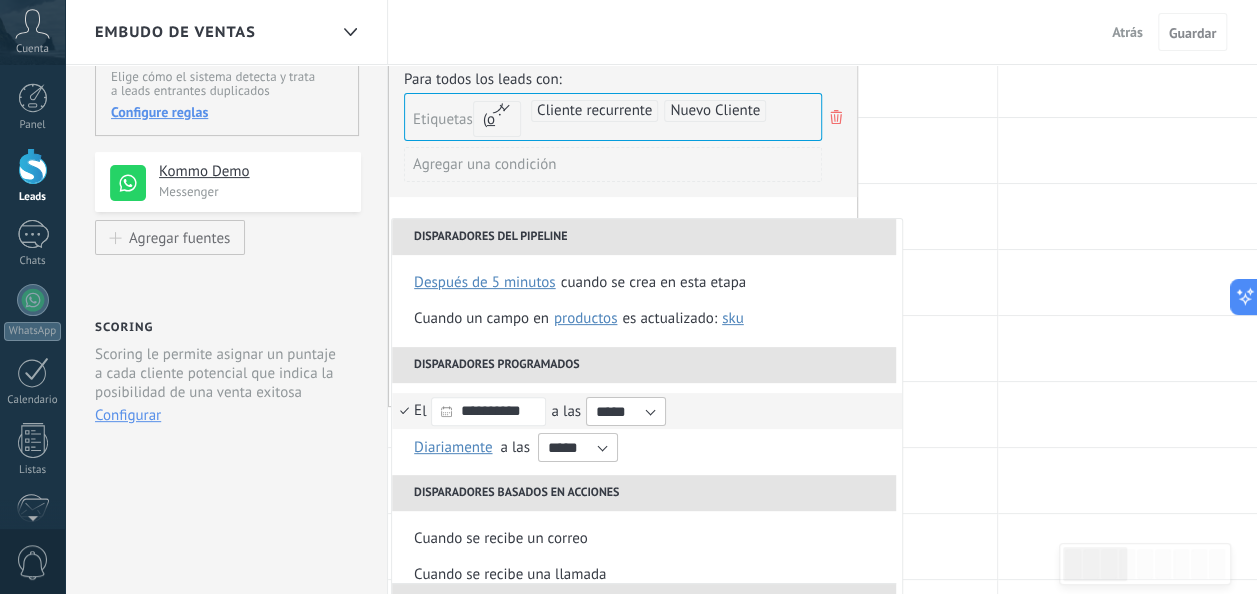 click 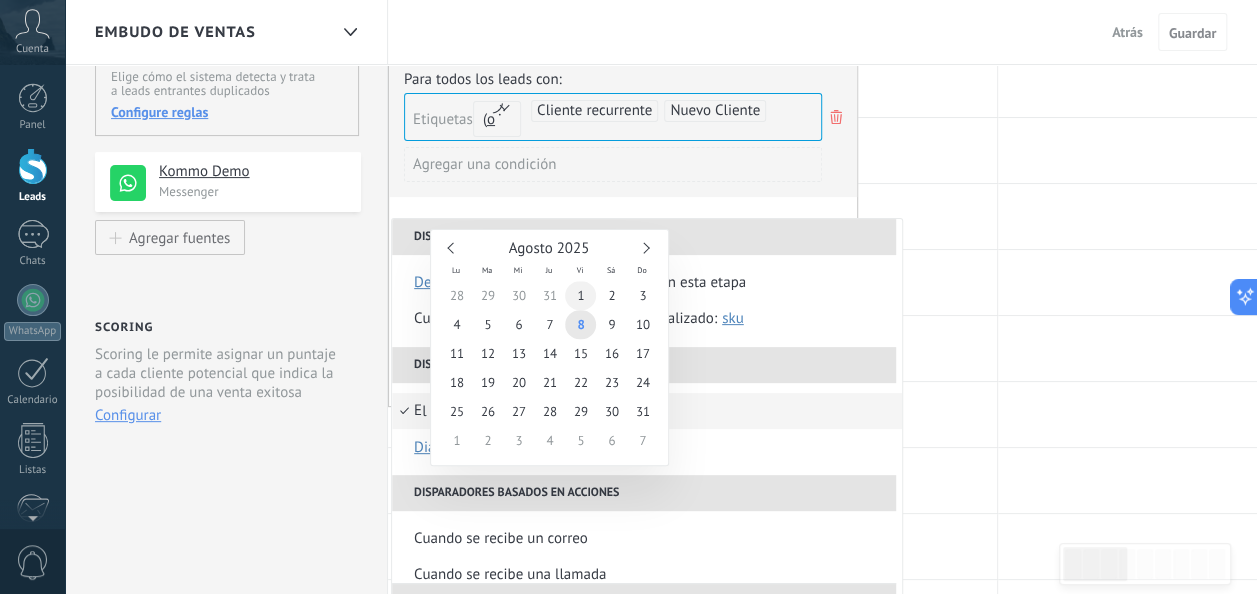 type on "**********" 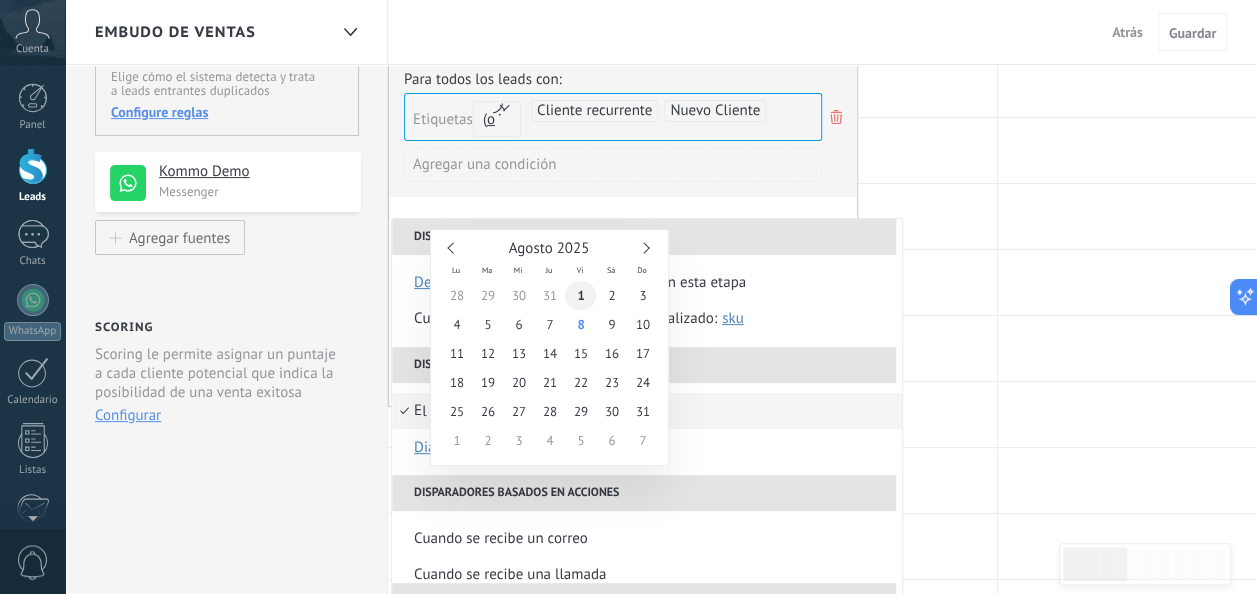 click on "1" at bounding box center (580, 295) 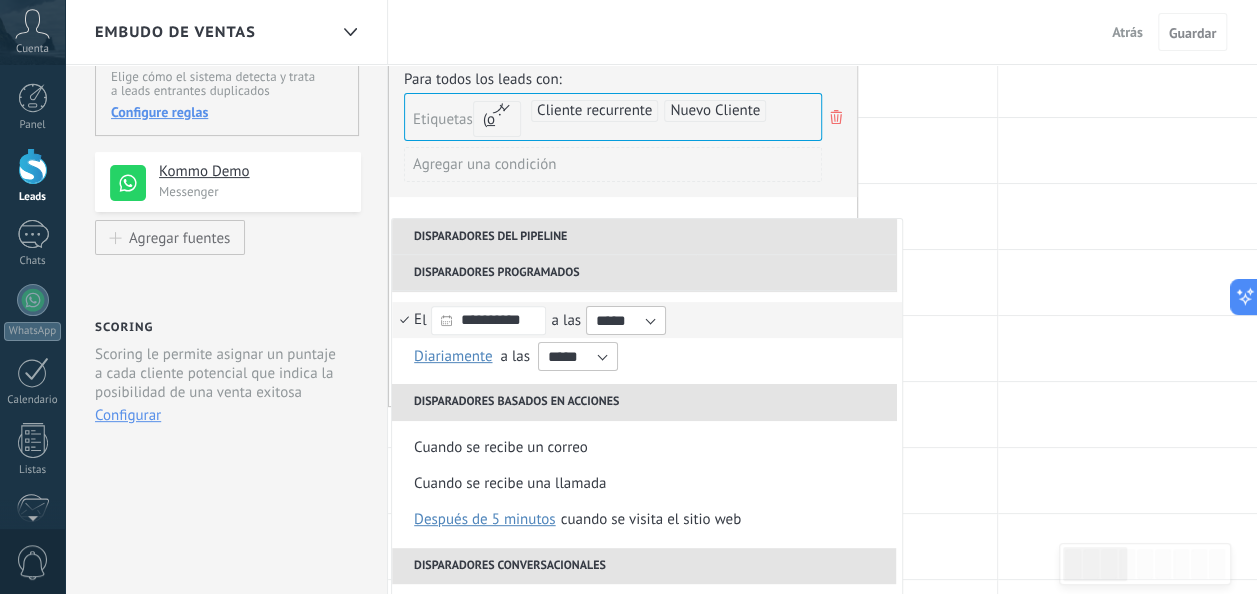 scroll, scrollTop: 0, scrollLeft: 0, axis: both 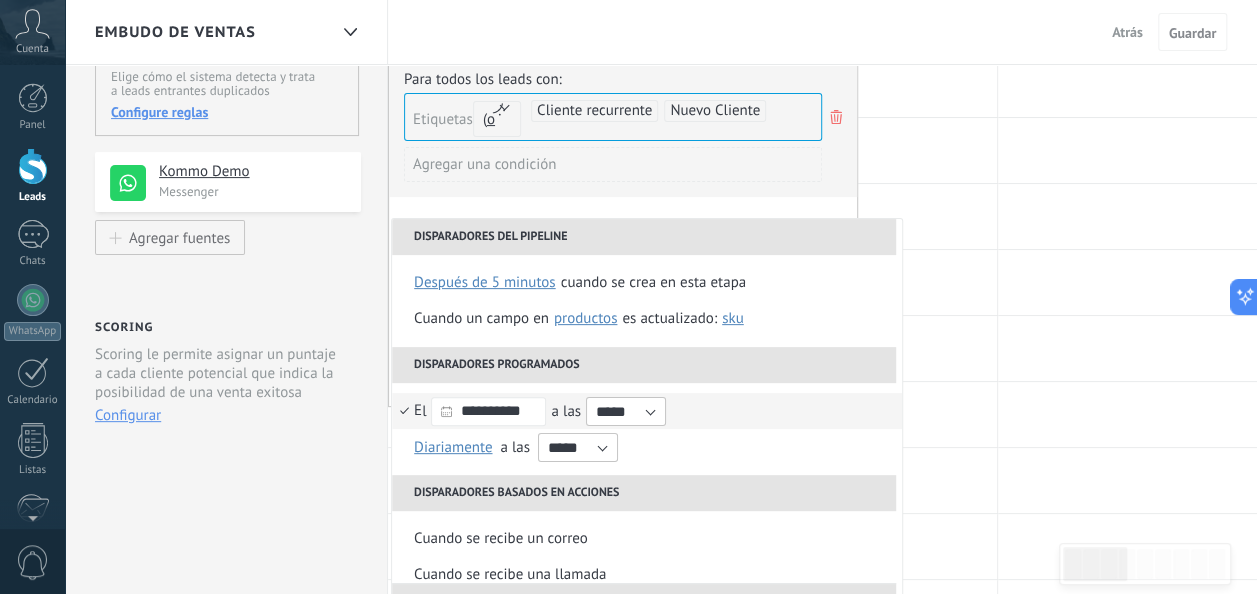click on "**********" at bounding box center (623, 231) 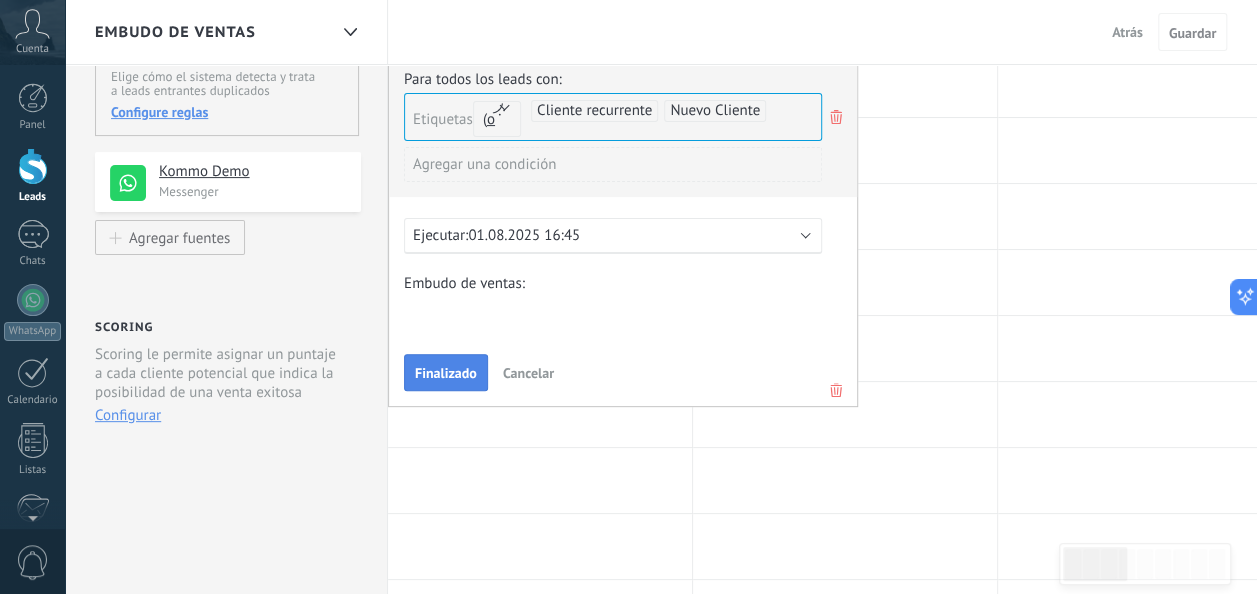 click on "Finalizado" at bounding box center [446, 373] 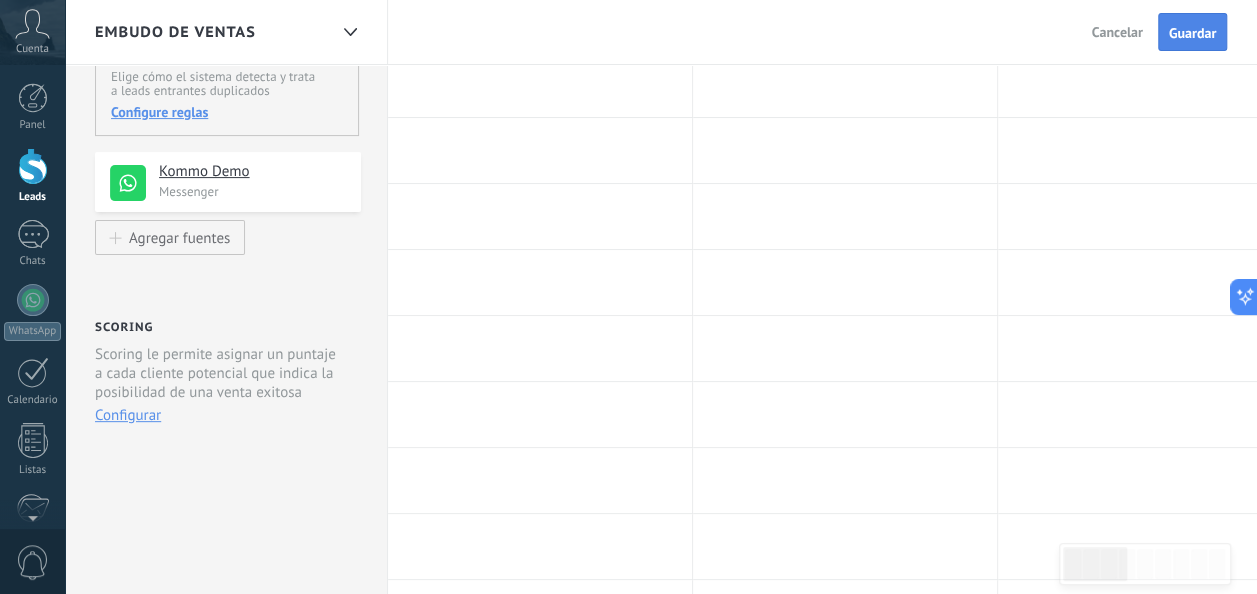 click on "Guardar" at bounding box center [1192, 33] 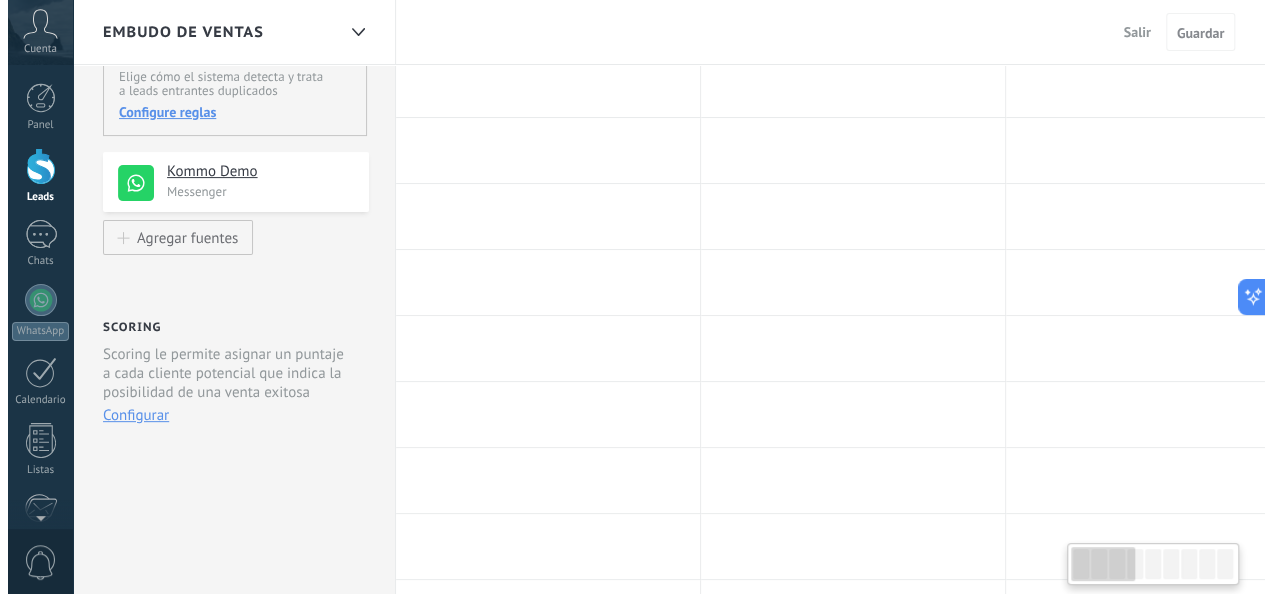scroll, scrollTop: 0, scrollLeft: 0, axis: both 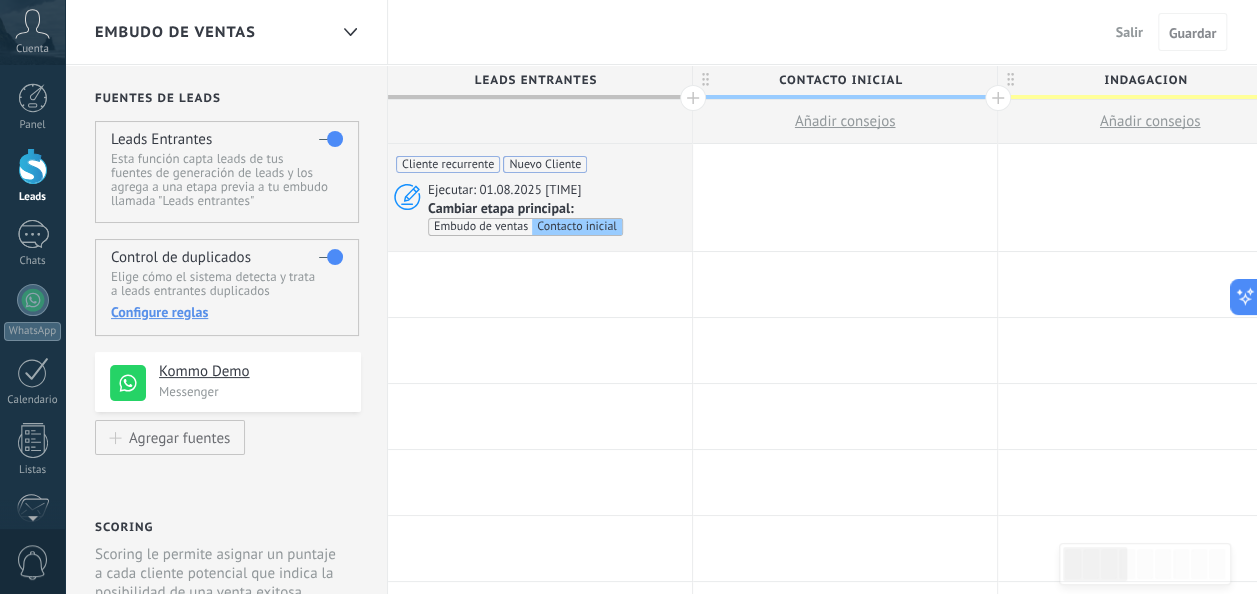 click at bounding box center (33, 166) 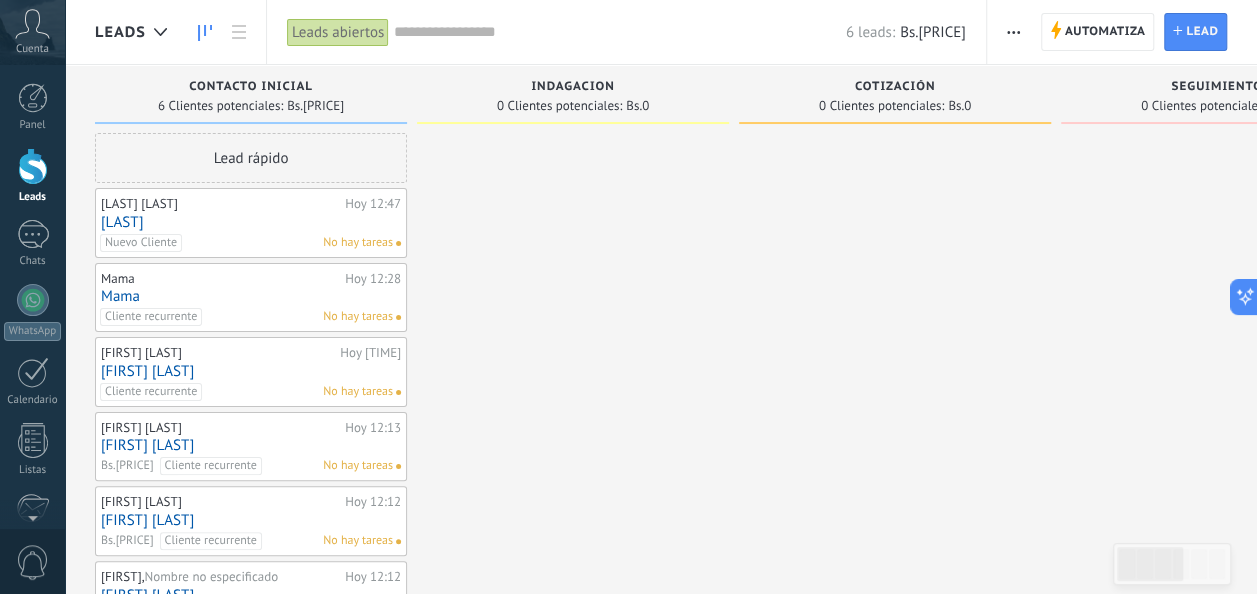 click on "[LAST]" at bounding box center [251, 222] 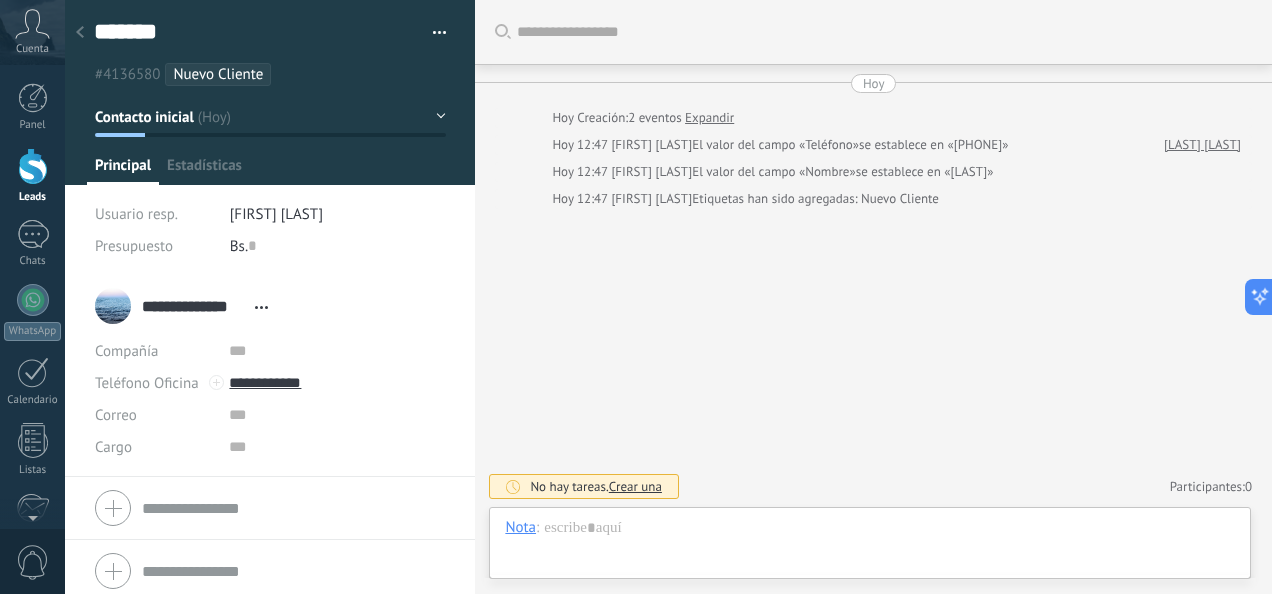 scroll, scrollTop: 30, scrollLeft: 0, axis: vertical 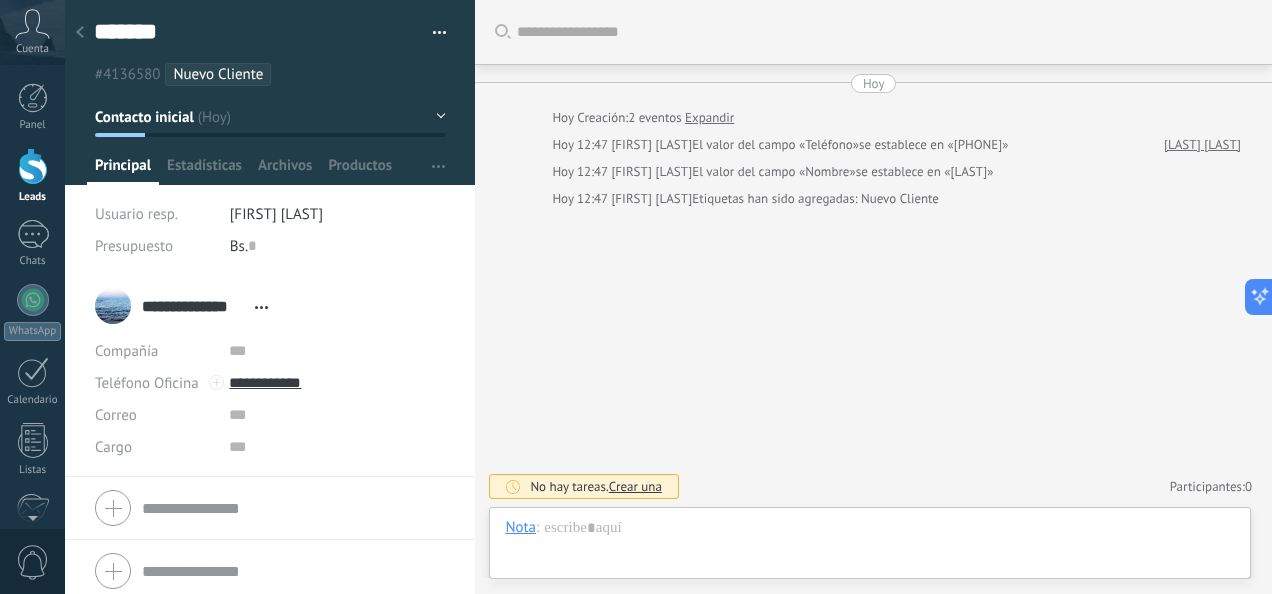 click on "Nuevo Cliente" at bounding box center (218, 74) 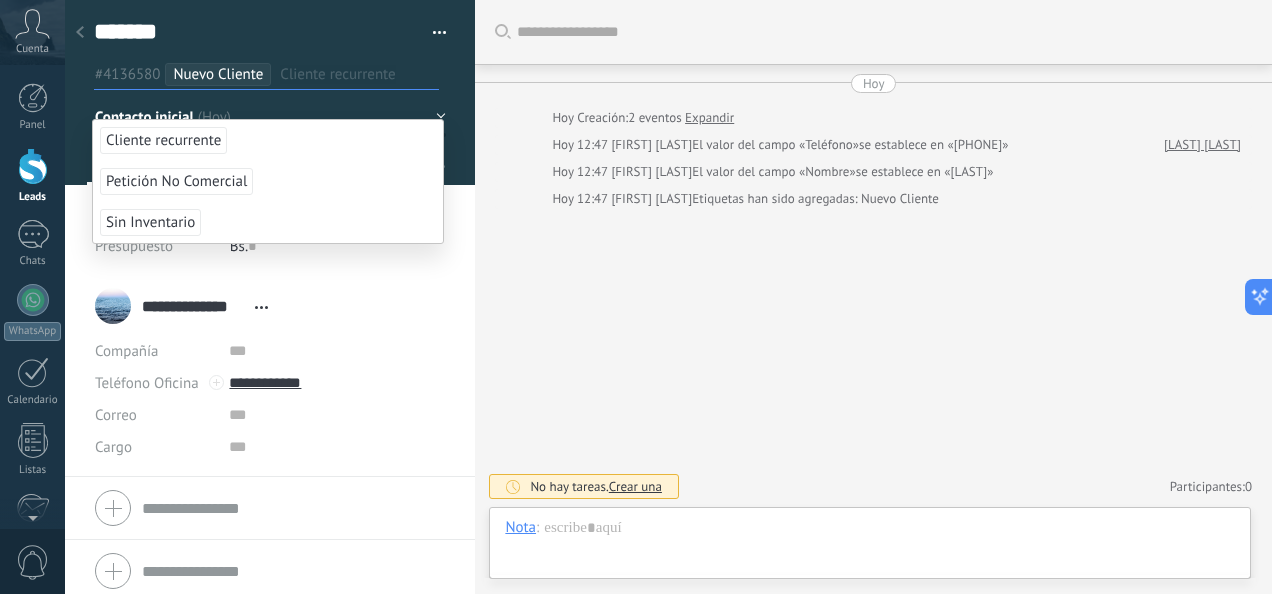 click on "Nuevo Cliente" at bounding box center (218, 74) 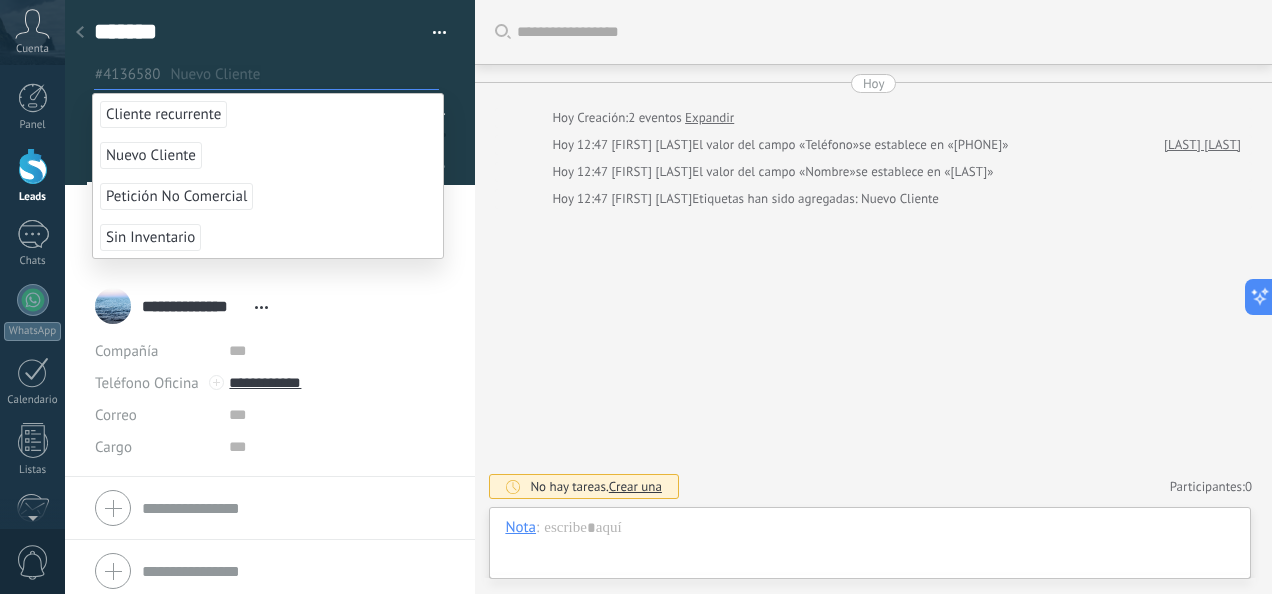 click on "Buscar Carga más Hoy Hoy Creación: 2 eventos Expandir Hoy [TIME] [FIRST] [LAST] El valor del campo «Teléfono» se establece en «[PHONE]» [LAST] [LAST] Hoy [TIME] [FIRST] [LAST] El valor del campo «Nombre» se establece en «[LAST]» Hoy [TIME] [FIRST] [LAST] Etiquetas han sido agregadas: Nuevo Cliente No hay tareas. Crear una Participantes: 0 Agregar usuario Bots: 0" at bounding box center [873, 297] 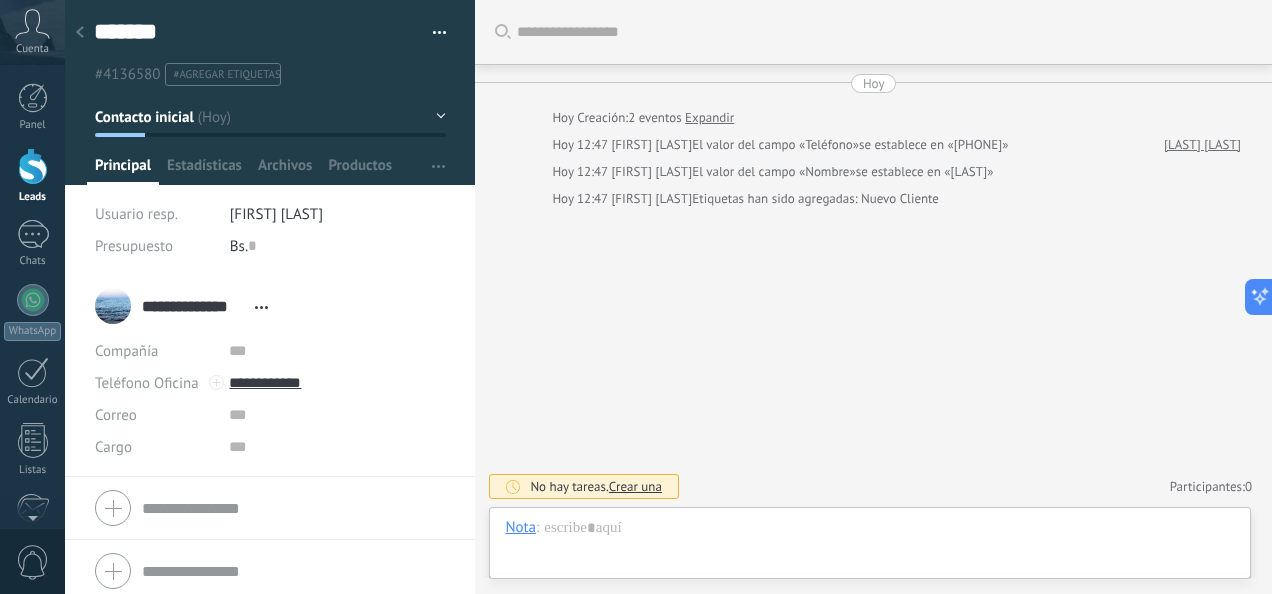 click on "#4136580 #agregar etiquetas" at bounding box center (266, 74) 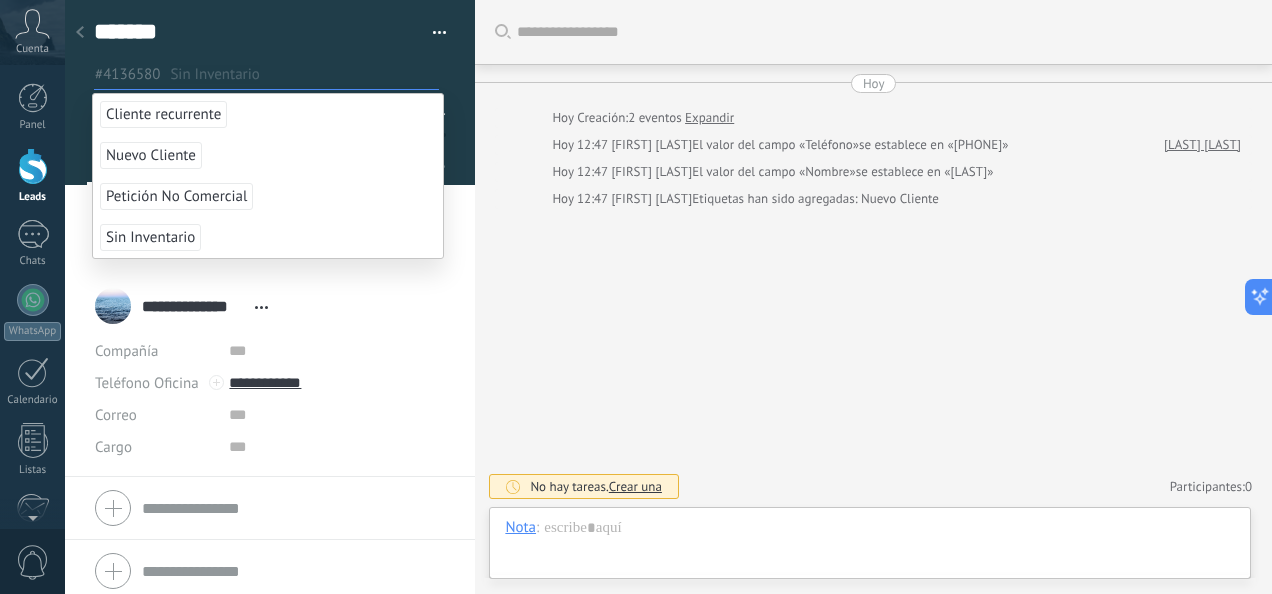click on "Buscar Carga más Hoy Hoy Creación: 2 eventos Expandir Hoy [TIME] [FIRST] [LAST] El valor del campo «Teléfono» se establece en «[PHONE]» [LAST] [LAST] Hoy [TIME] [FIRST] [LAST] El valor del campo «Nombre» se establece en «[LAST]» Hoy [TIME] [FIRST] [LAST] Etiquetas han sido agregadas: Nuevo Cliente No hay tareas. Crear una Participantes: 0 Agregar usuario Bots: 0" at bounding box center (873, 297) 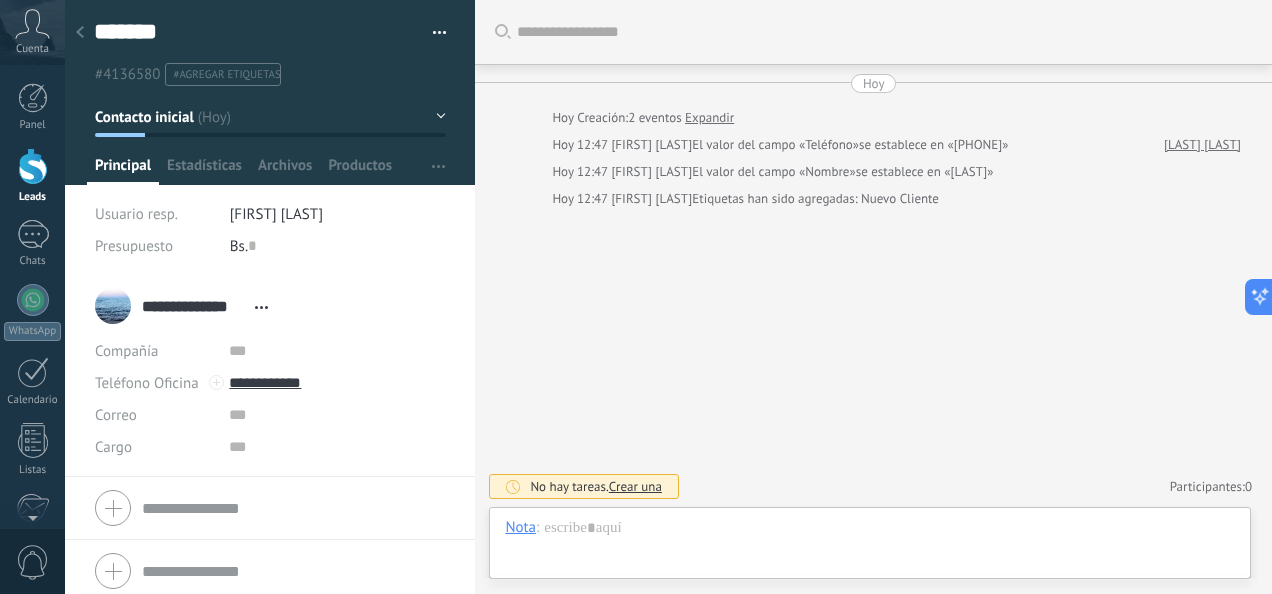 scroll, scrollTop: 8, scrollLeft: 0, axis: vertical 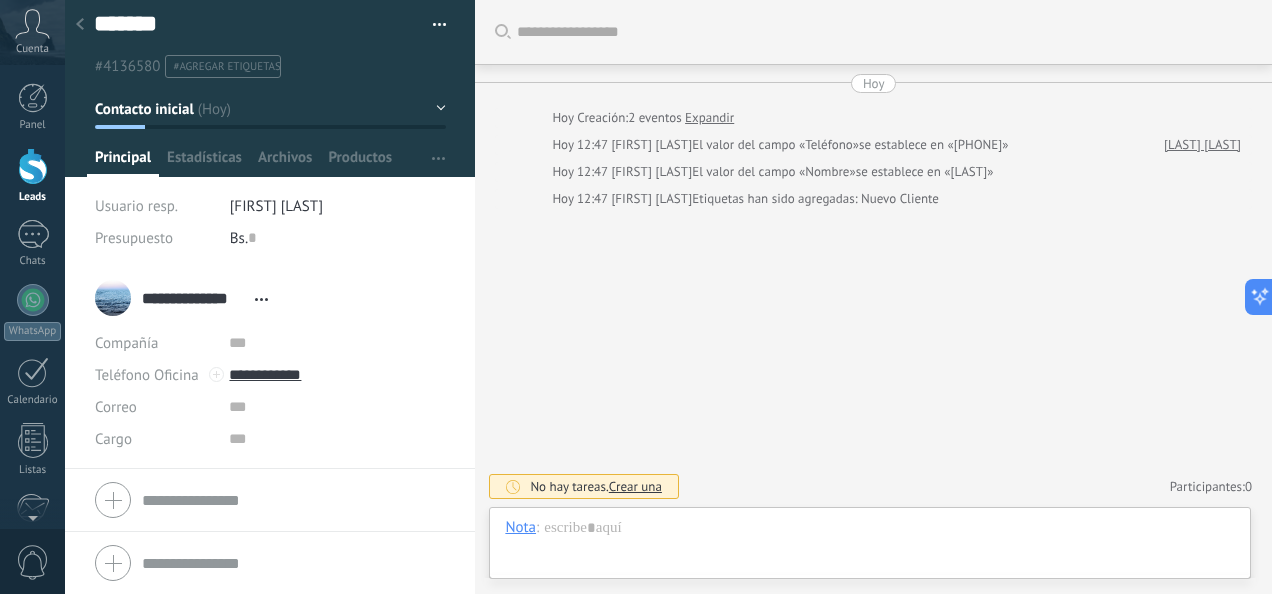 click at bounding box center [432, 25] 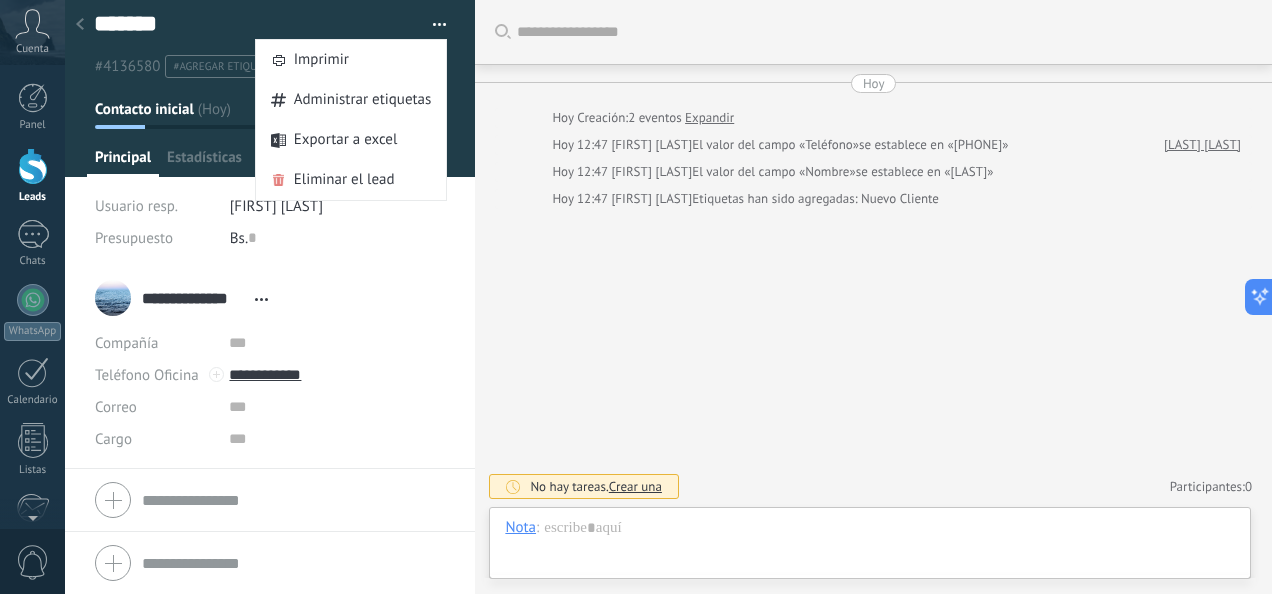 click on "*******
[LAST]
Guardar y crear
Imprimir
Administrar etiquetas
Exportar a excel" at bounding box center [270, 129] 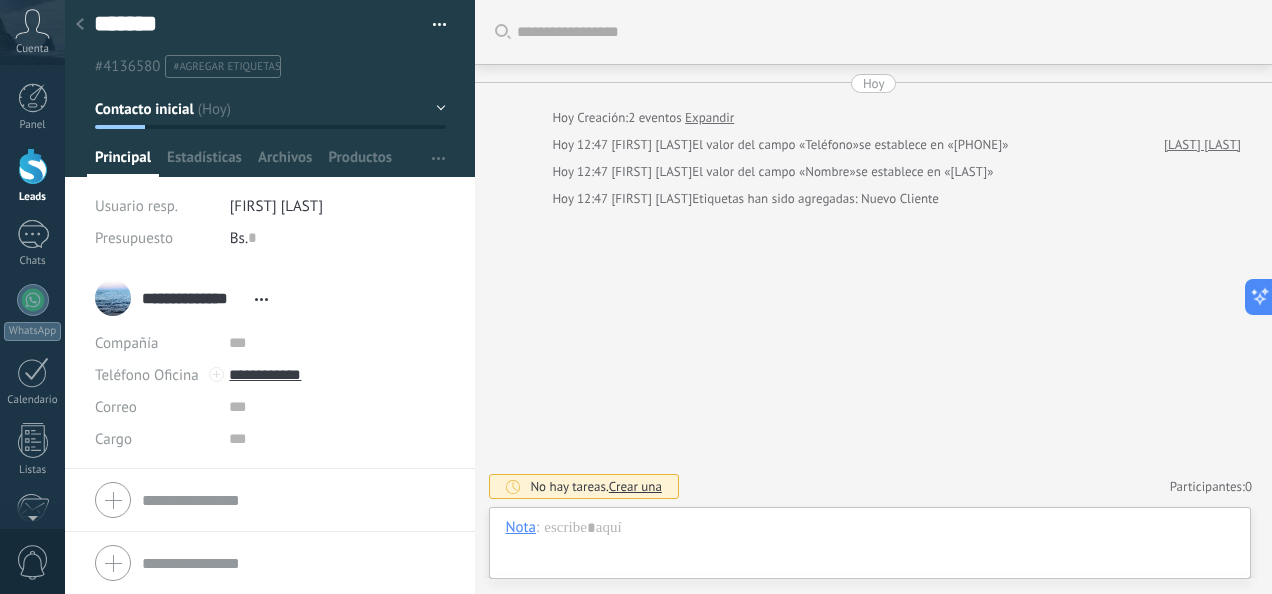 click at bounding box center [80, 25] 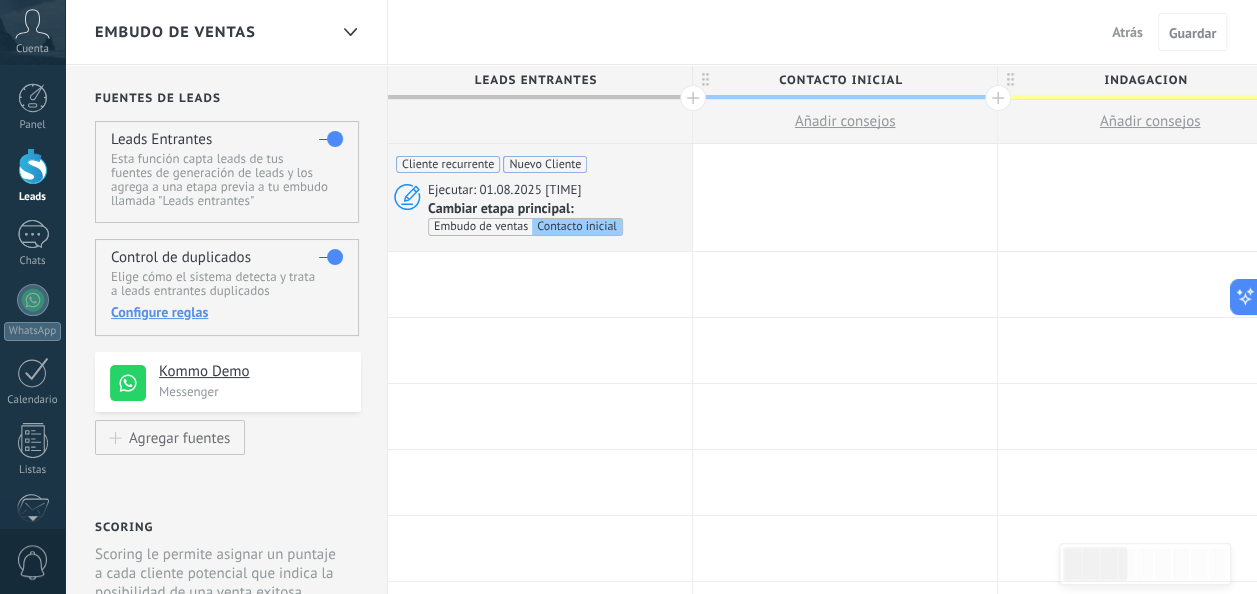 click on "Atrás" at bounding box center [1127, 32] 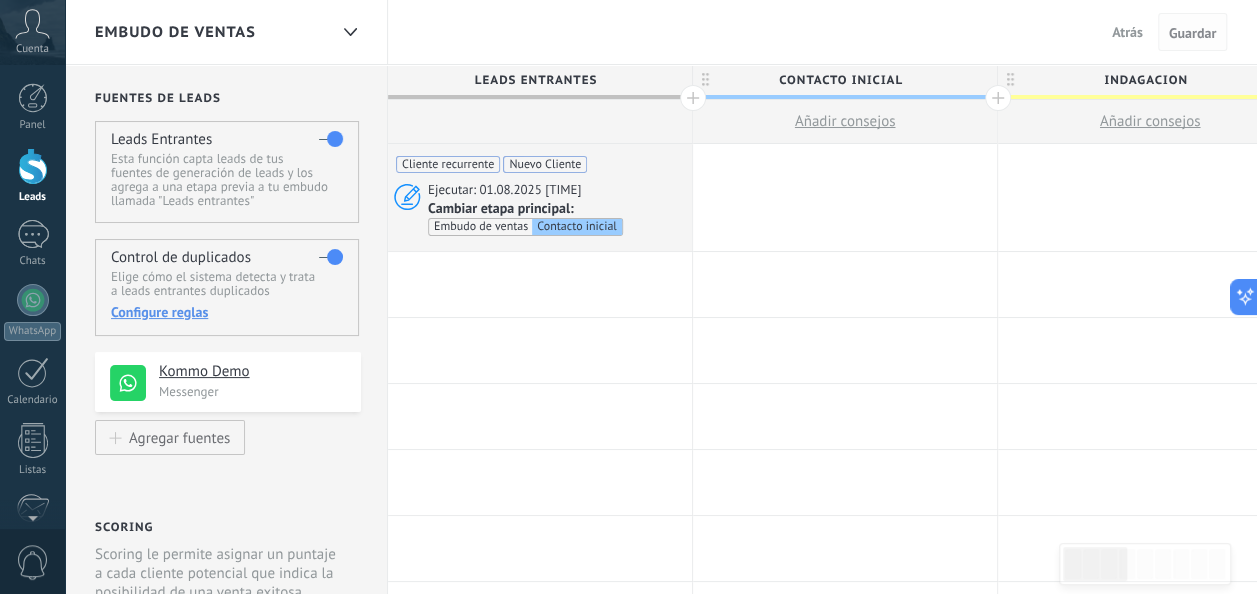 click on "Guardar" at bounding box center (1192, 33) 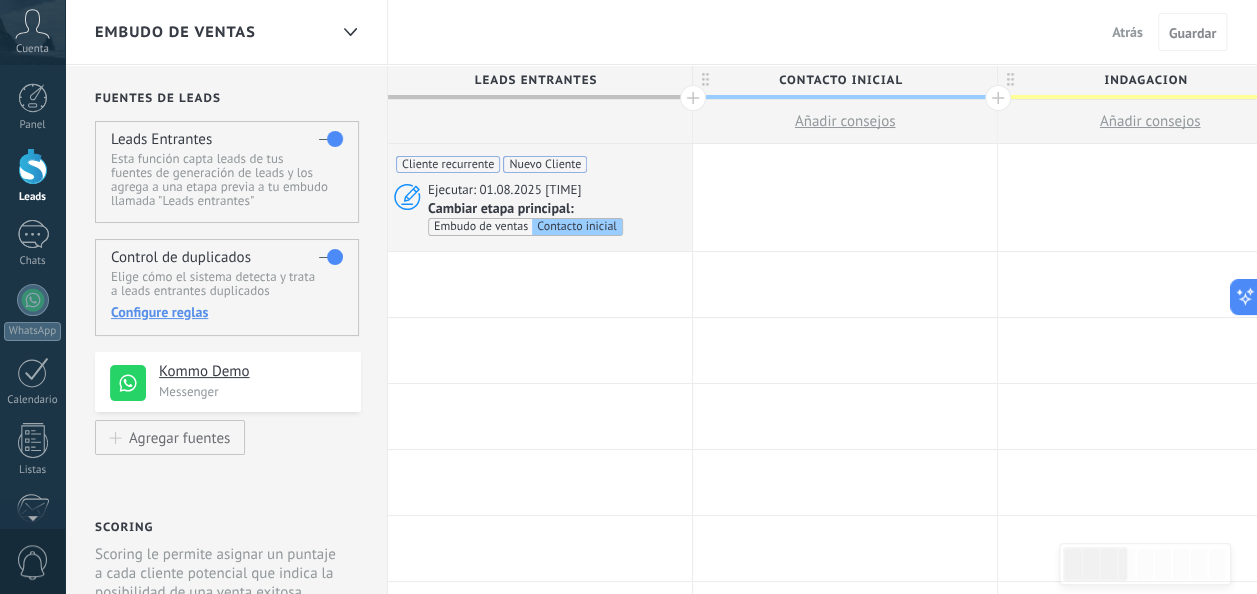 click at bounding box center (33, 166) 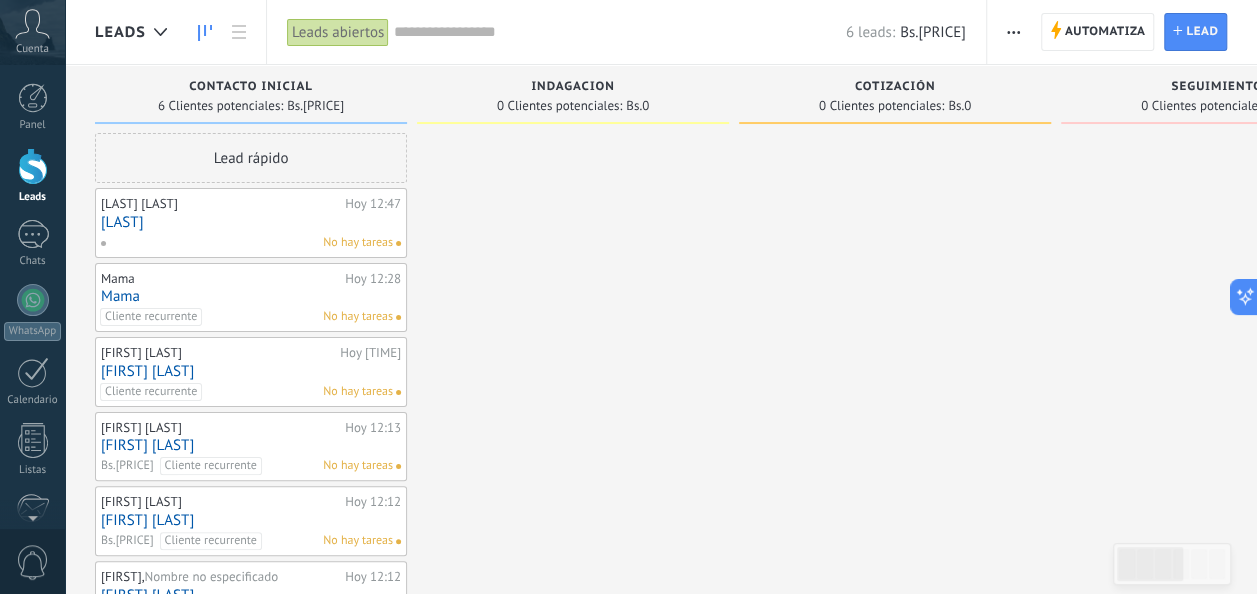 click on "[LAST]" at bounding box center (251, 222) 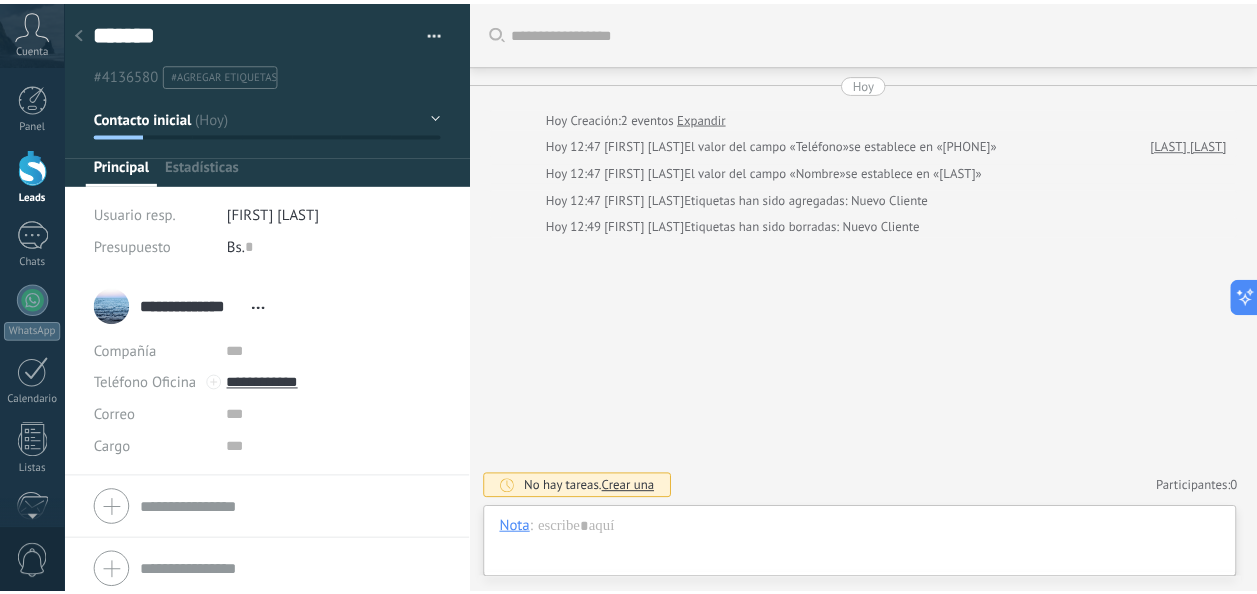 scroll, scrollTop: 30, scrollLeft: 0, axis: vertical 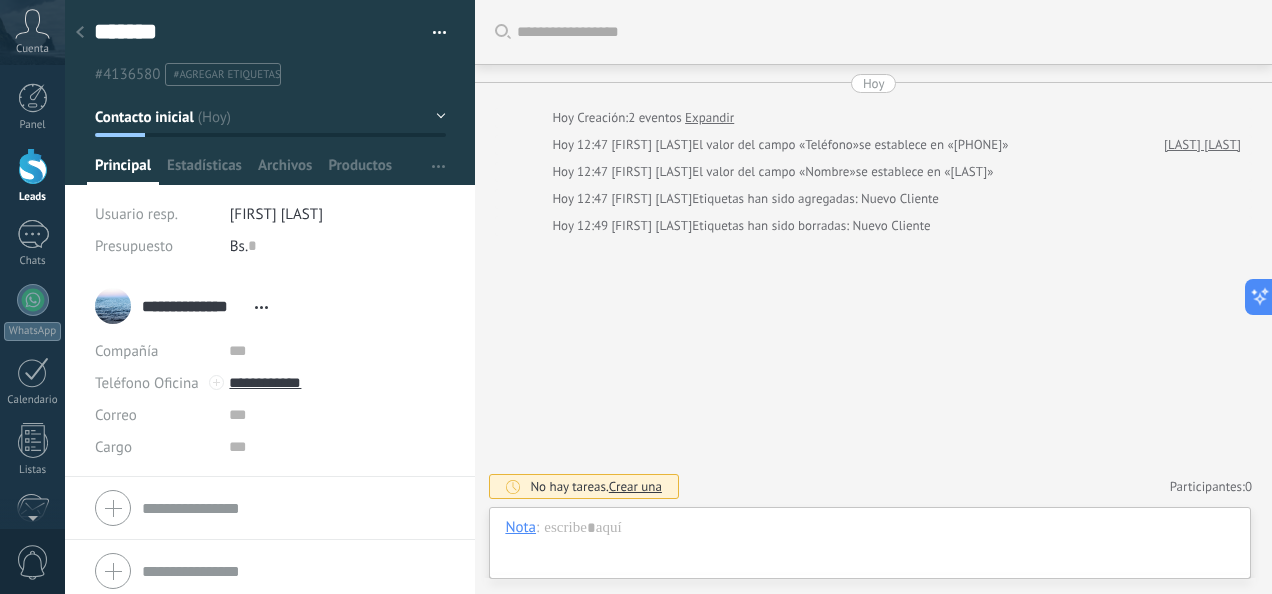 click on "#agregar etiquetas" at bounding box center (226, 75) 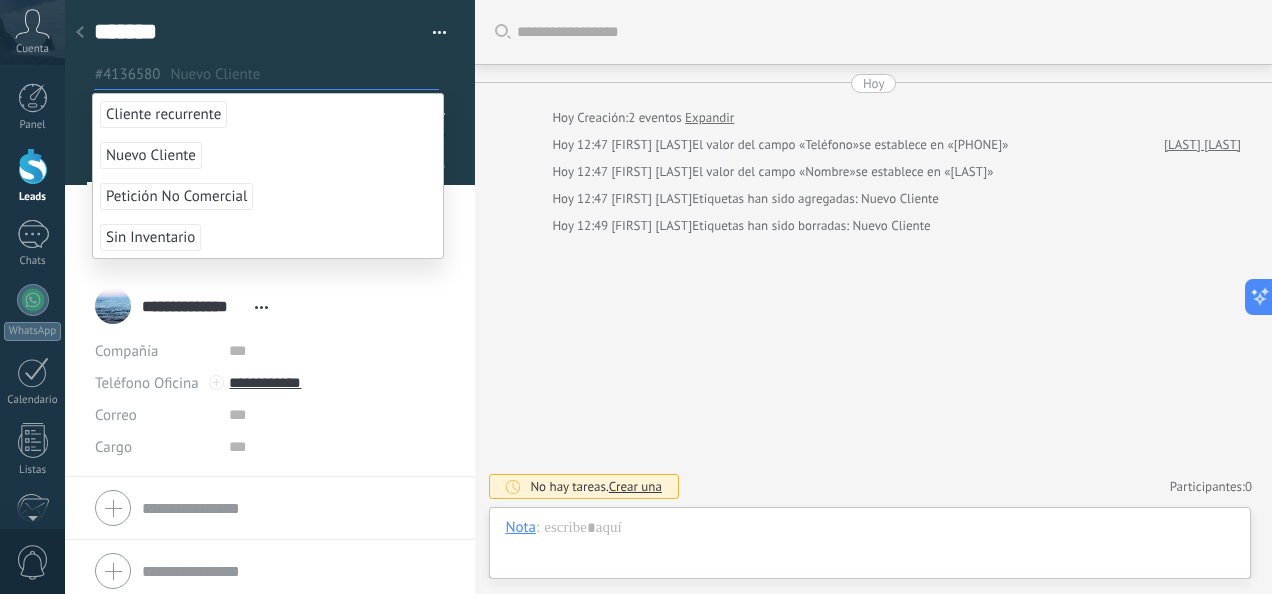 click on "Nuevo Cliente" at bounding box center (151, 155) 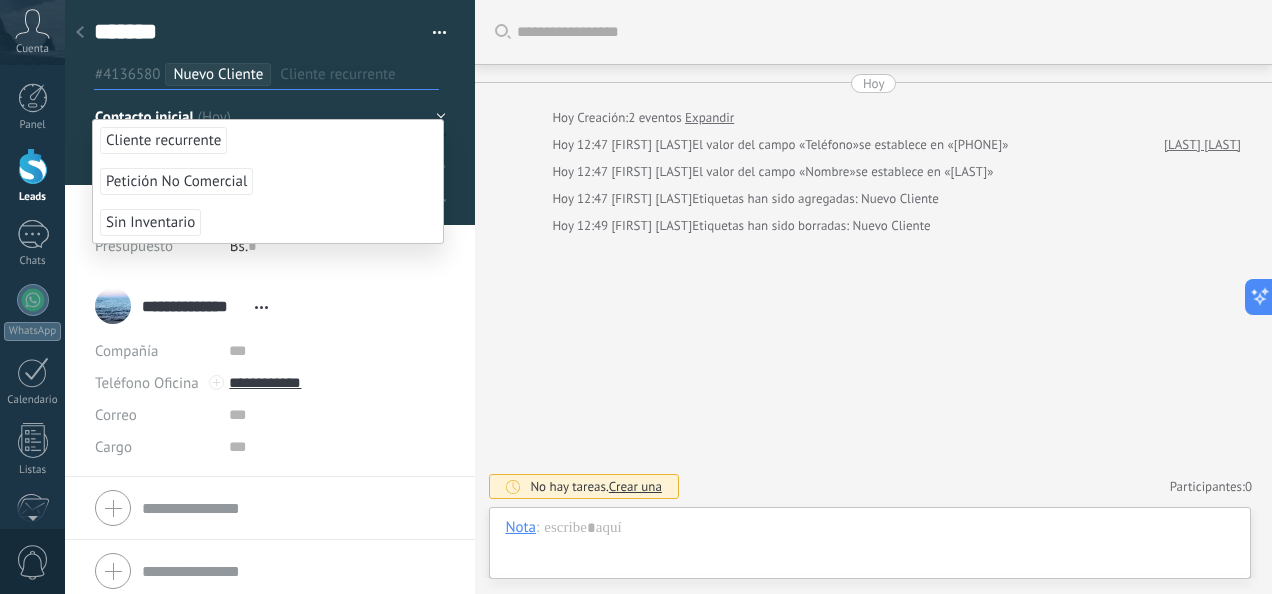 click on "Configurar" at bounding box center (450, 166) 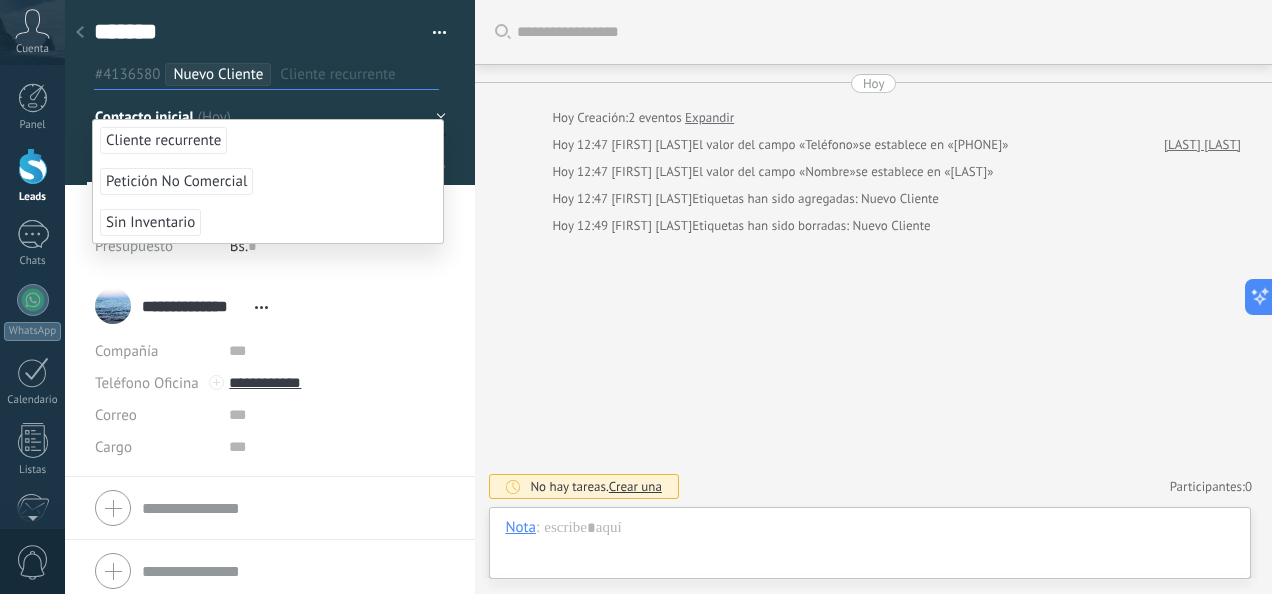 click on "*******
[LAST]
Guardar y crear
Imprimir
Administrar etiquetas
Exportar a excel" at bounding box center (270, 43) 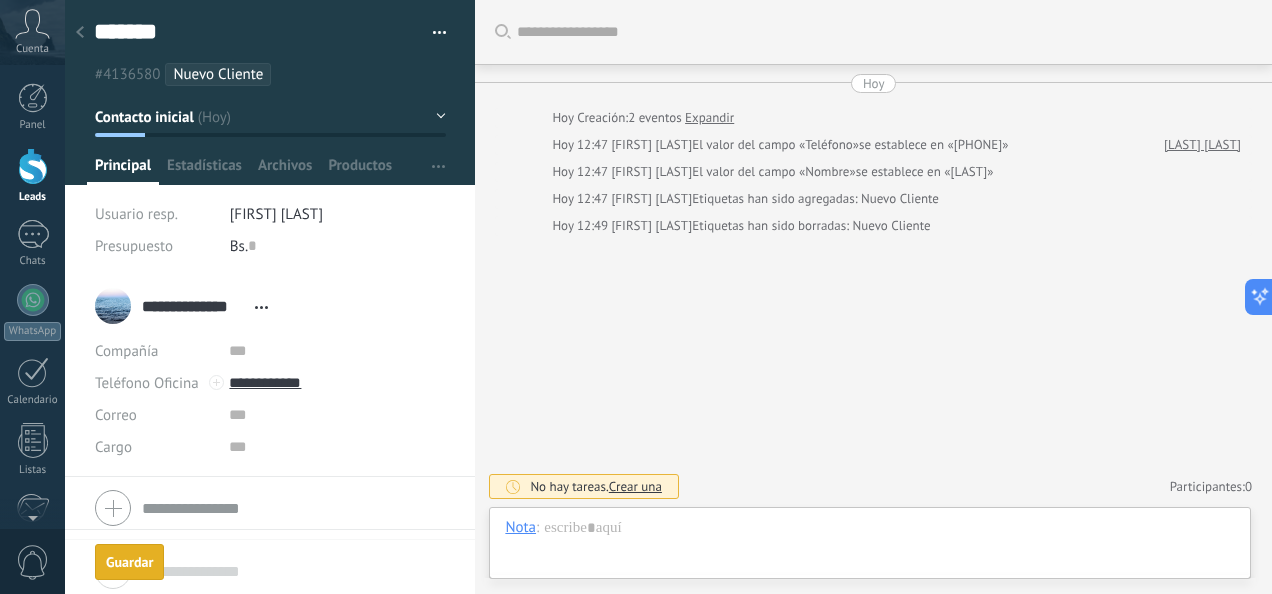 click on "Guardar" at bounding box center [129, 562] 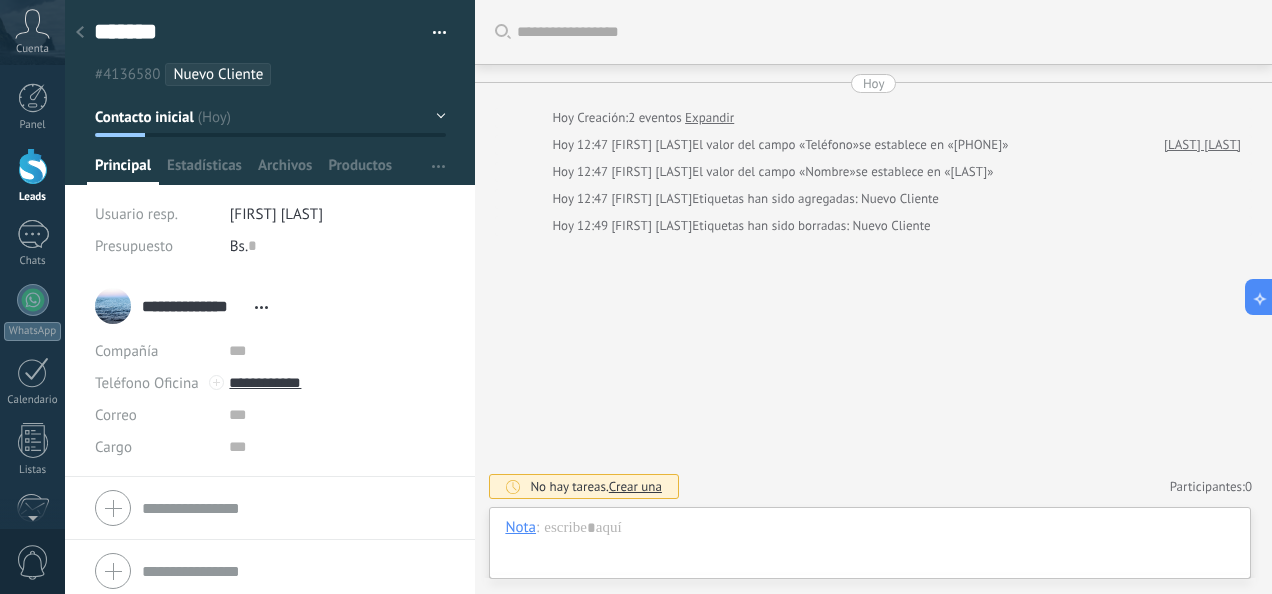 click at bounding box center (270, 571) 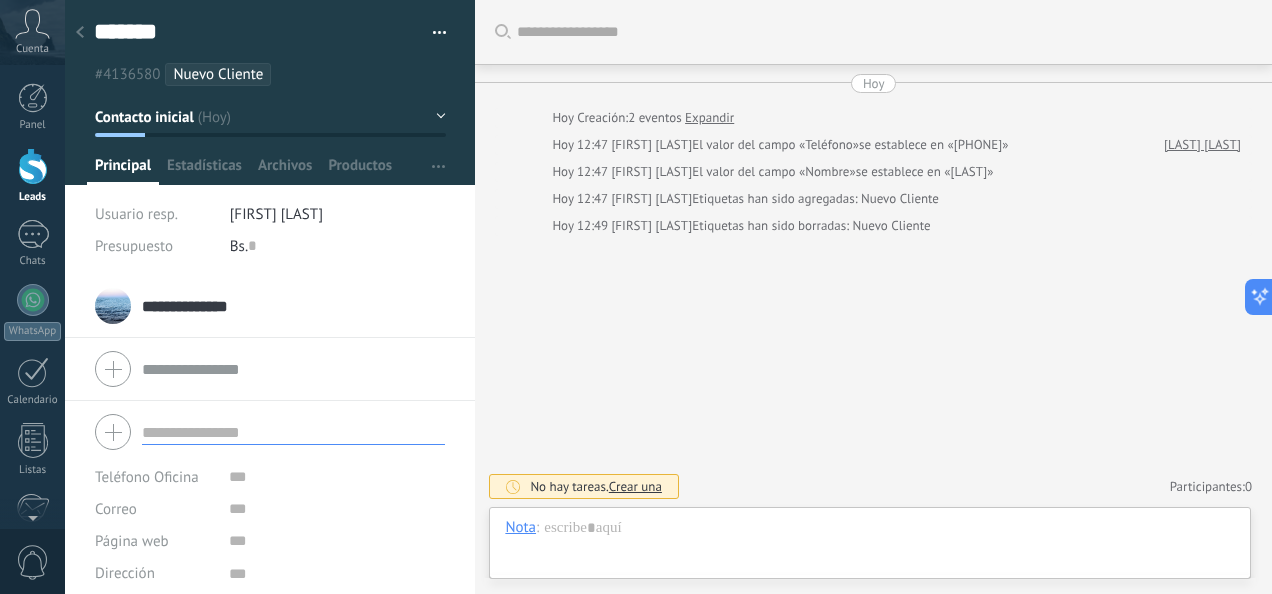 click at bounding box center (80, 33) 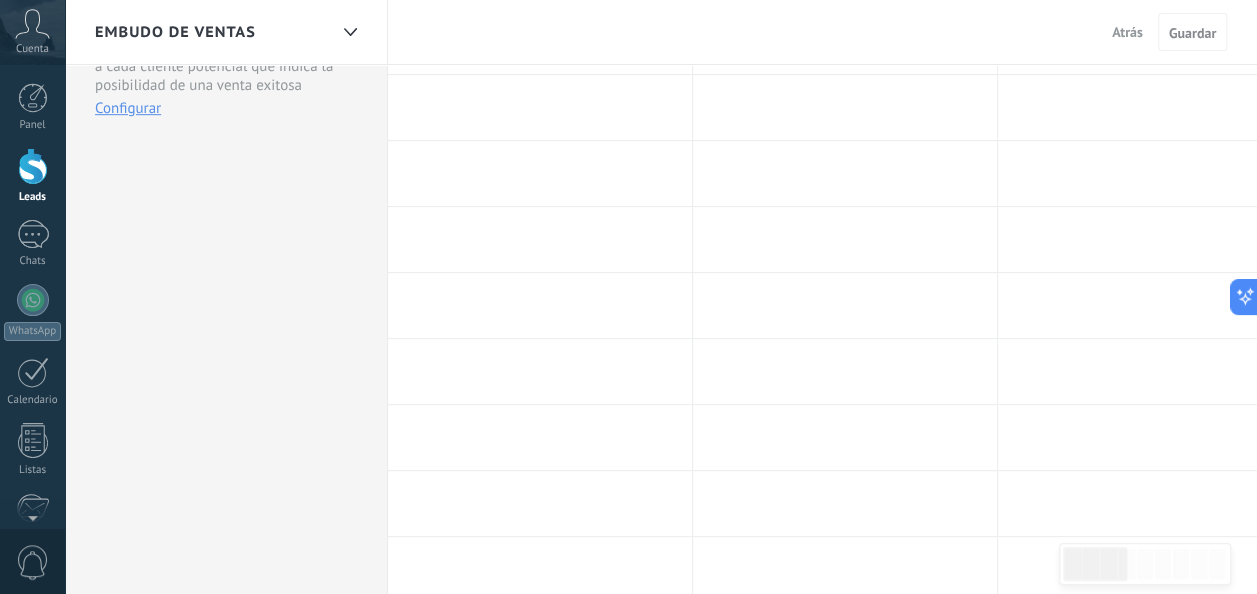 scroll, scrollTop: 0, scrollLeft: 0, axis: both 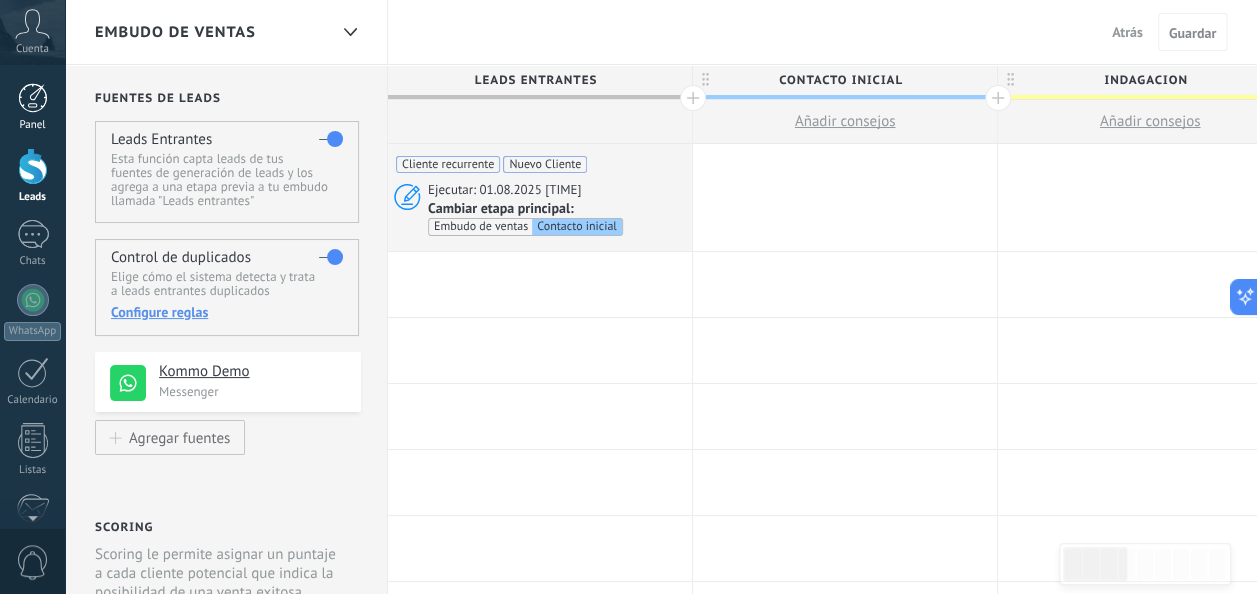 click at bounding box center [33, 98] 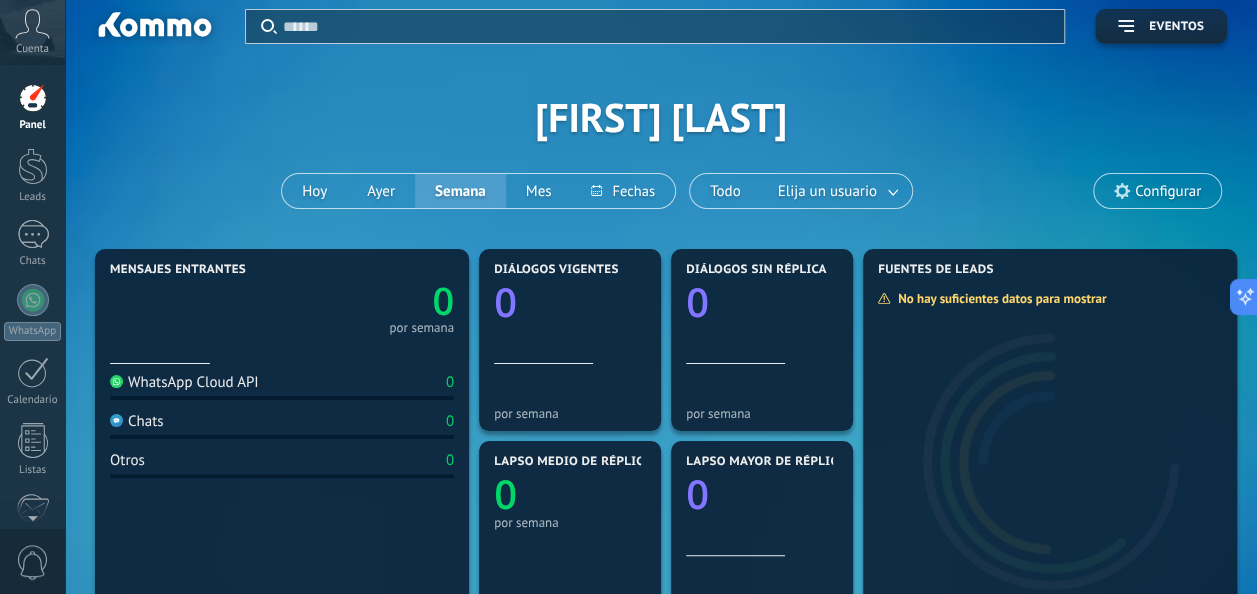 scroll, scrollTop: 0, scrollLeft: 0, axis: both 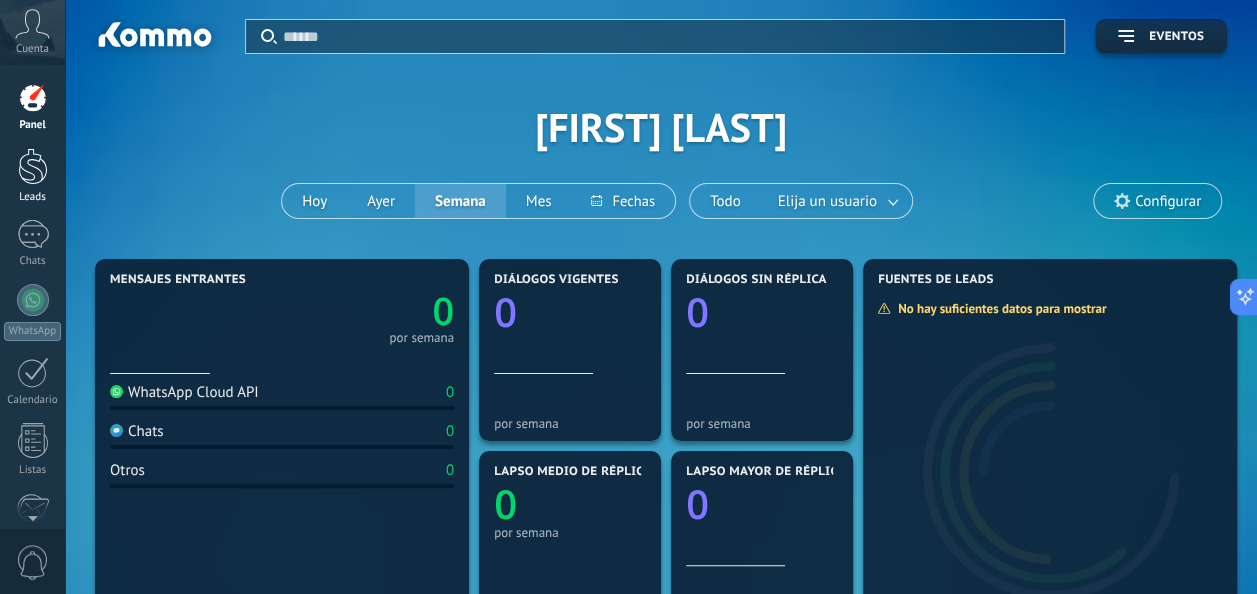 click at bounding box center (33, 166) 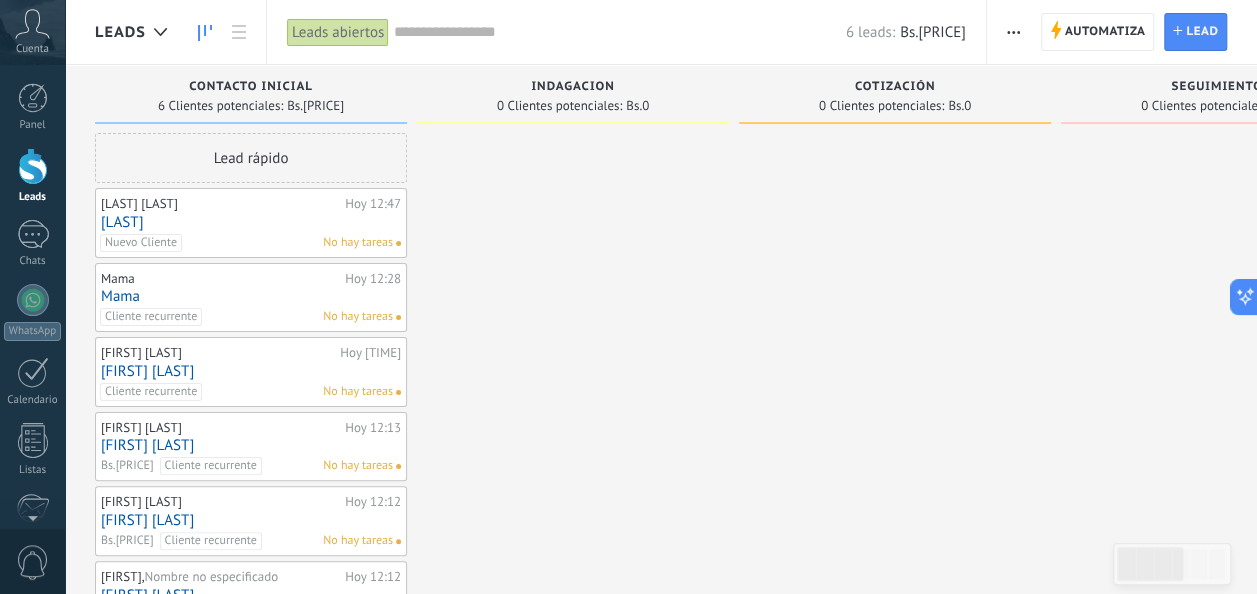 click at bounding box center (1013, 32) 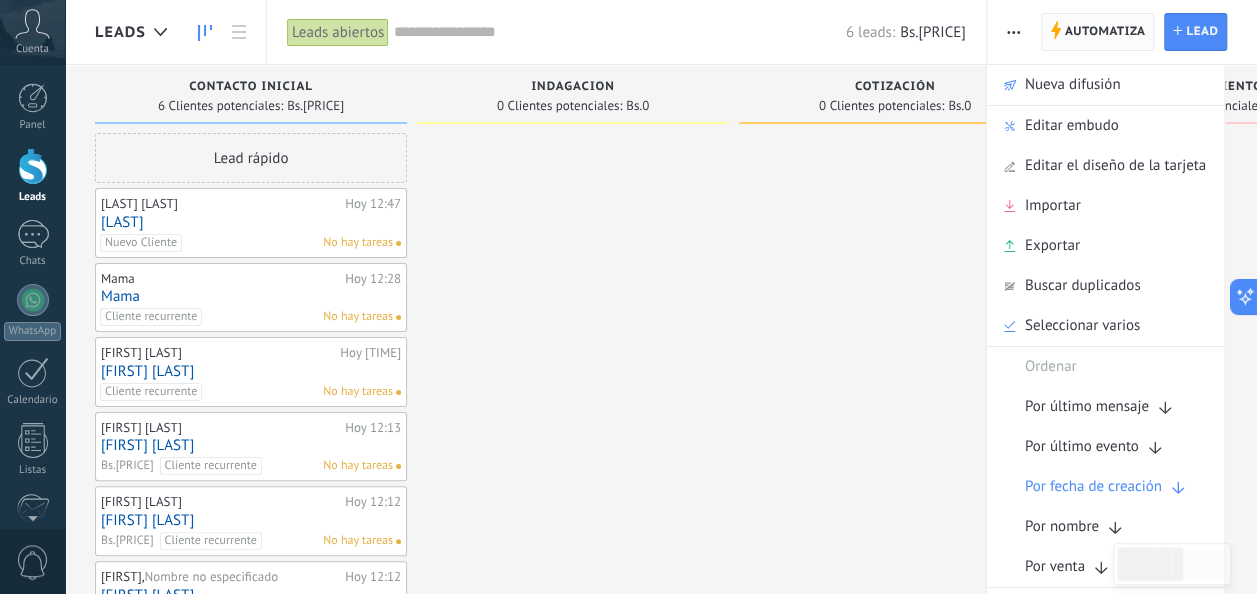click on "Automatiza" at bounding box center [1105, 32] 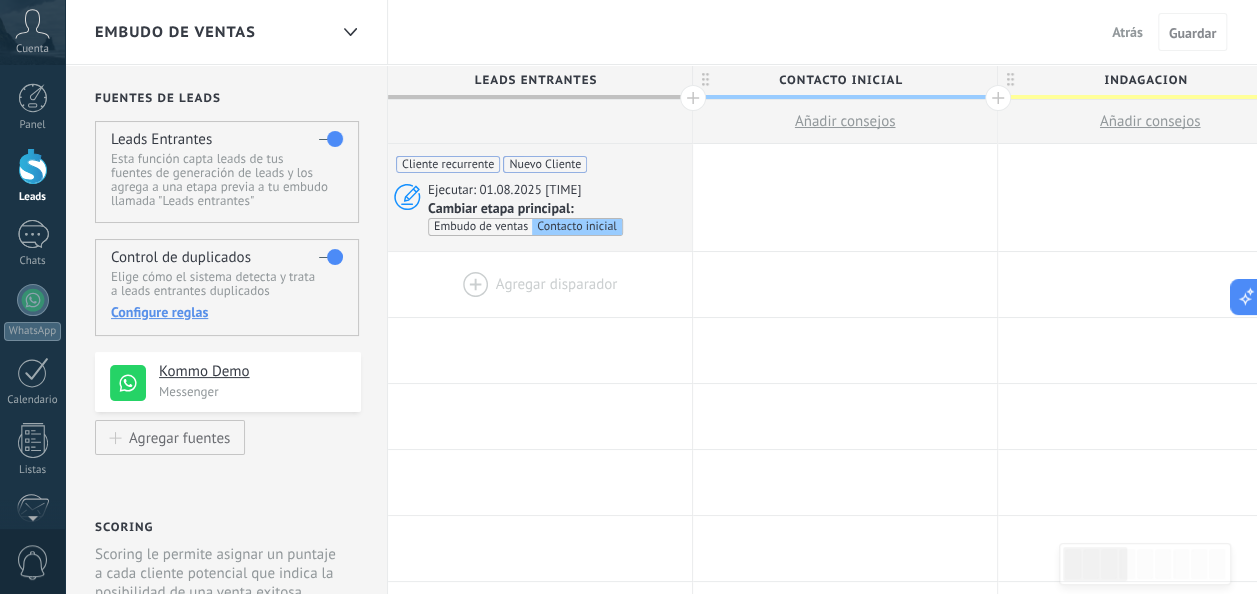 click at bounding box center [540, 284] 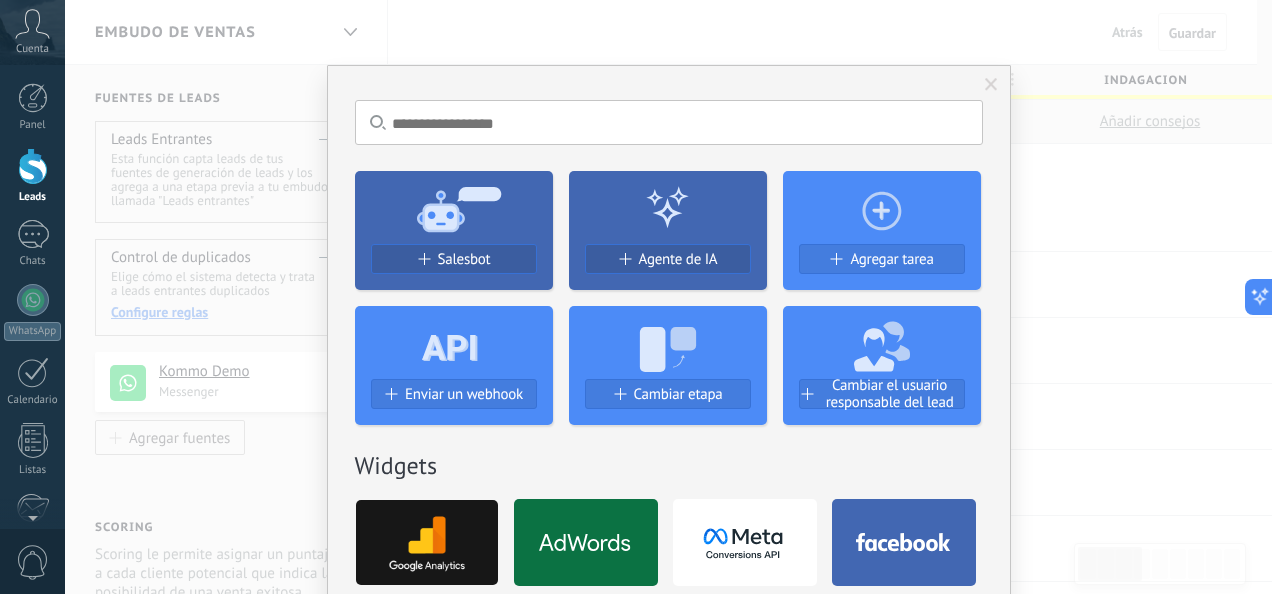 click on "Widgets" at bounding box center [669, 465] 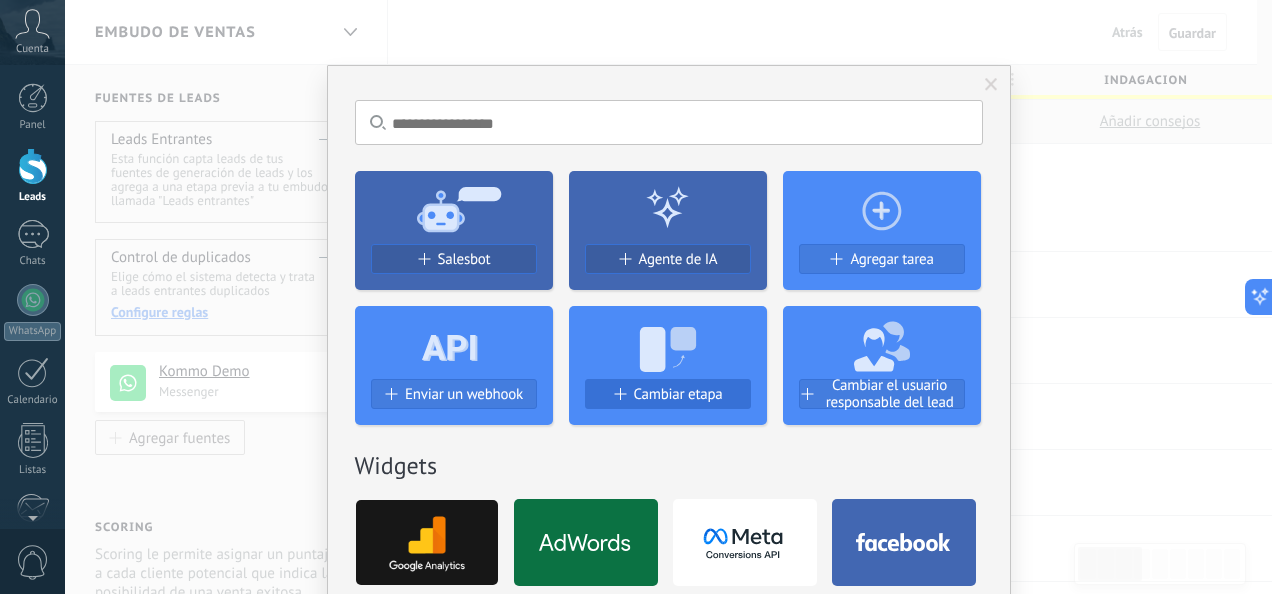 click on "Cambiar etapa" at bounding box center (668, 394) 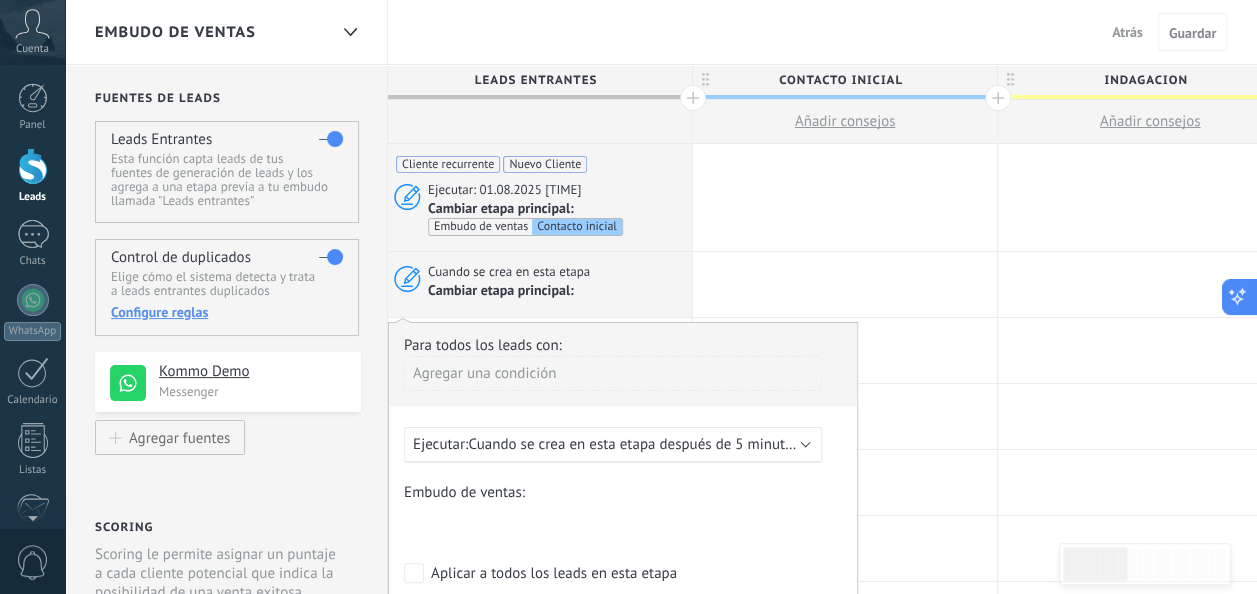 click 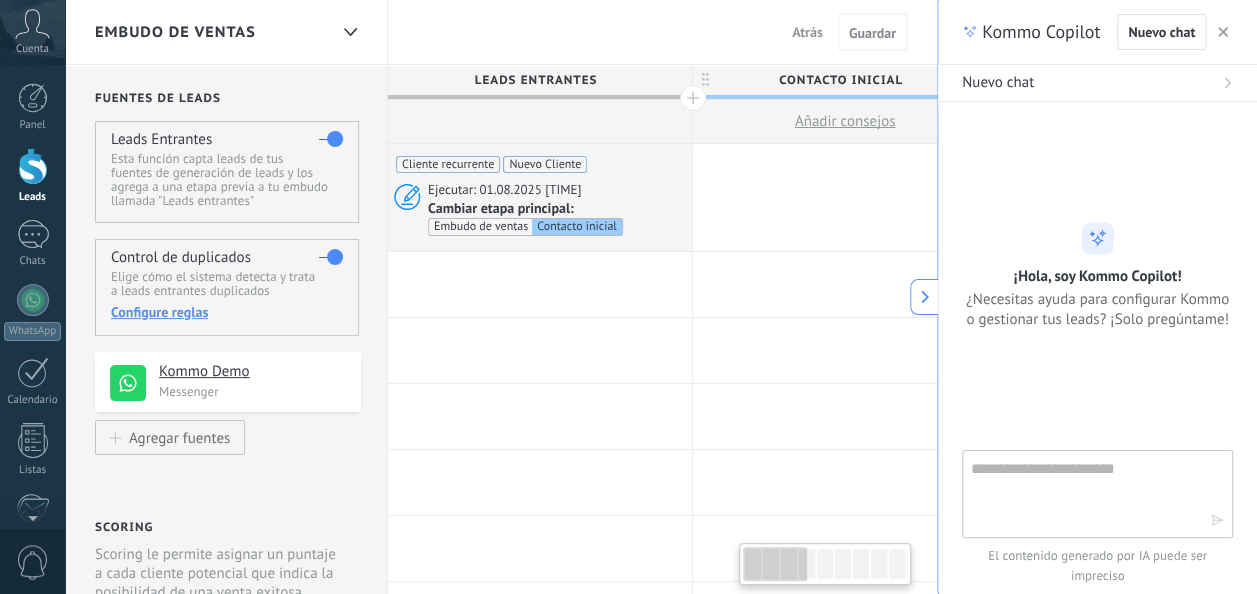 type on "*******" 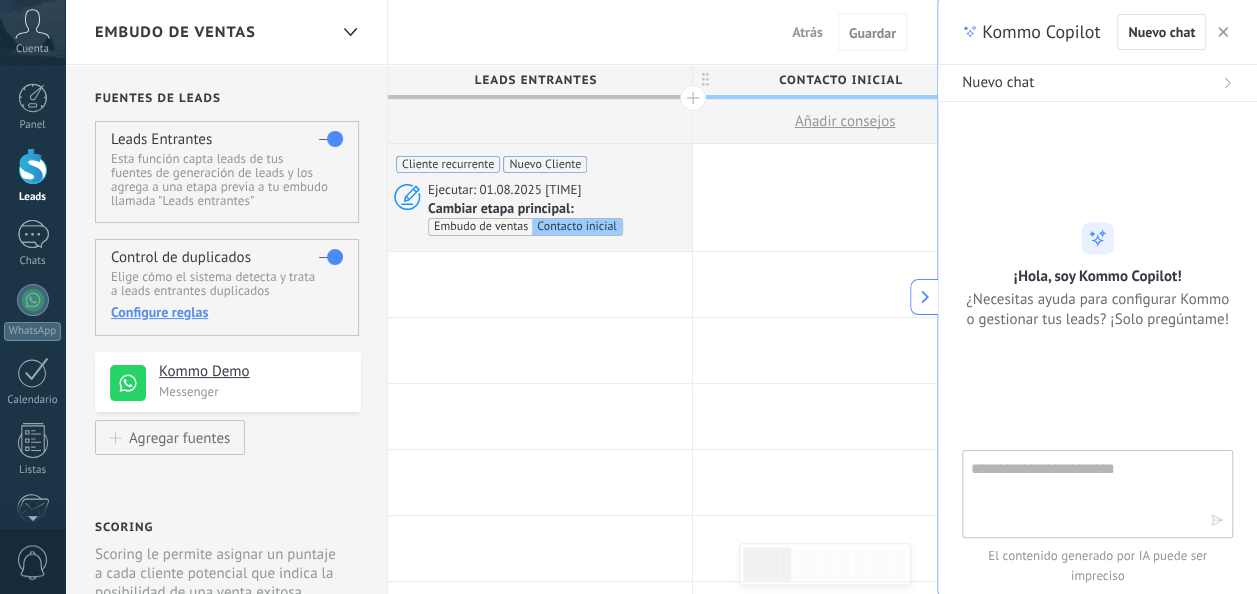 click at bounding box center [1083, 493] 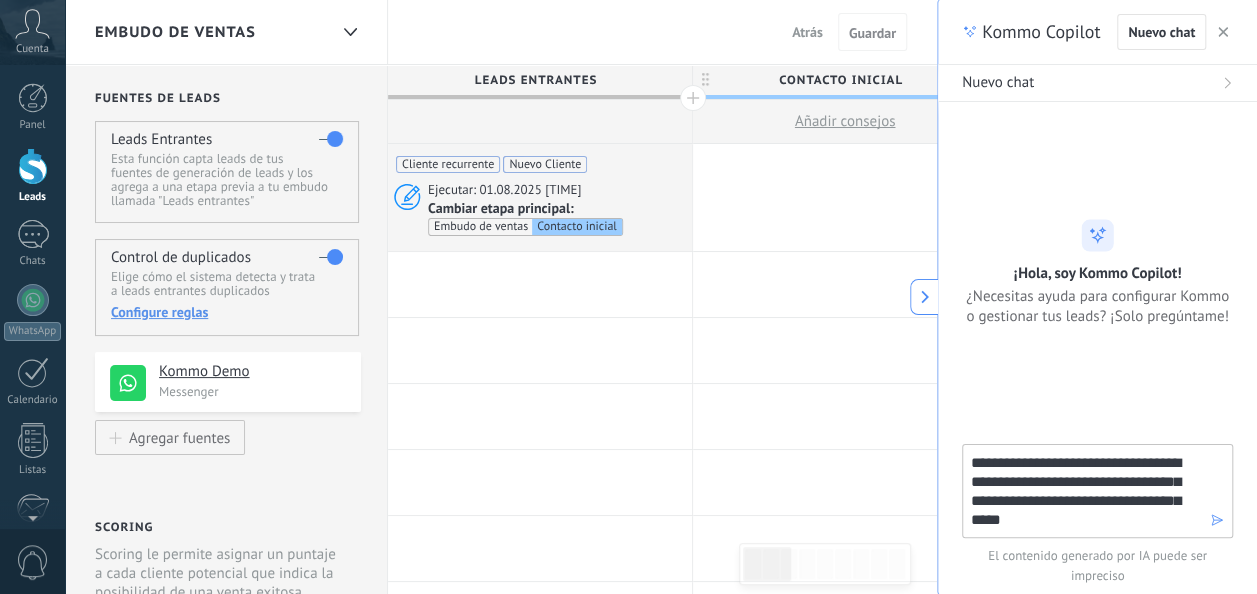 type on "**********" 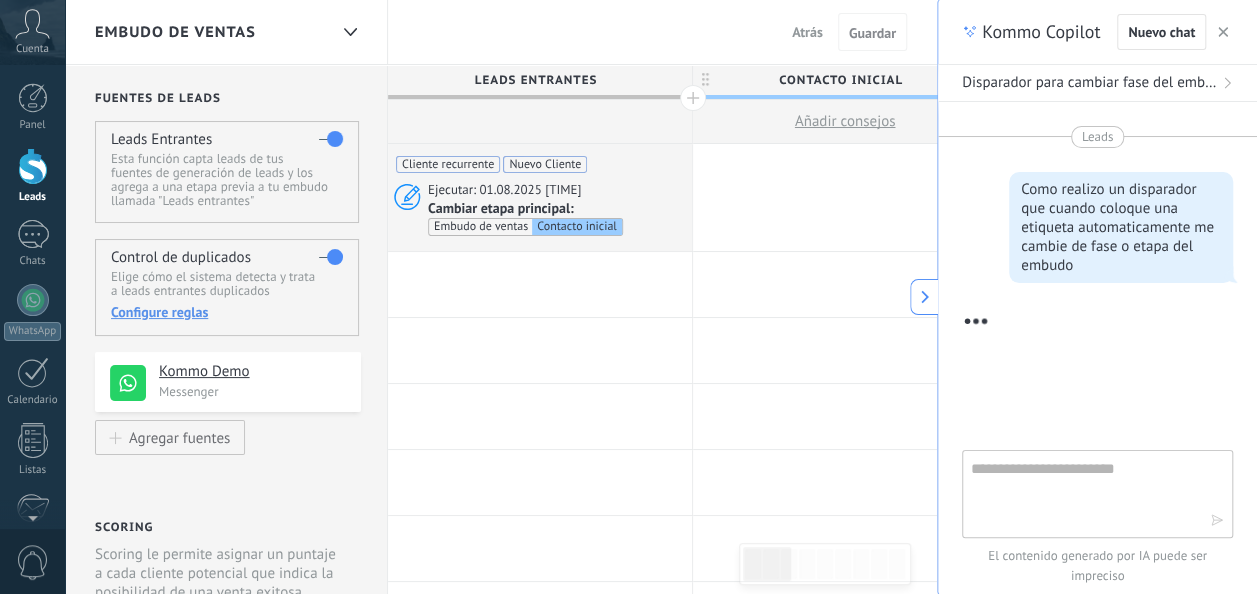 scroll, scrollTop: 892, scrollLeft: 0, axis: vertical 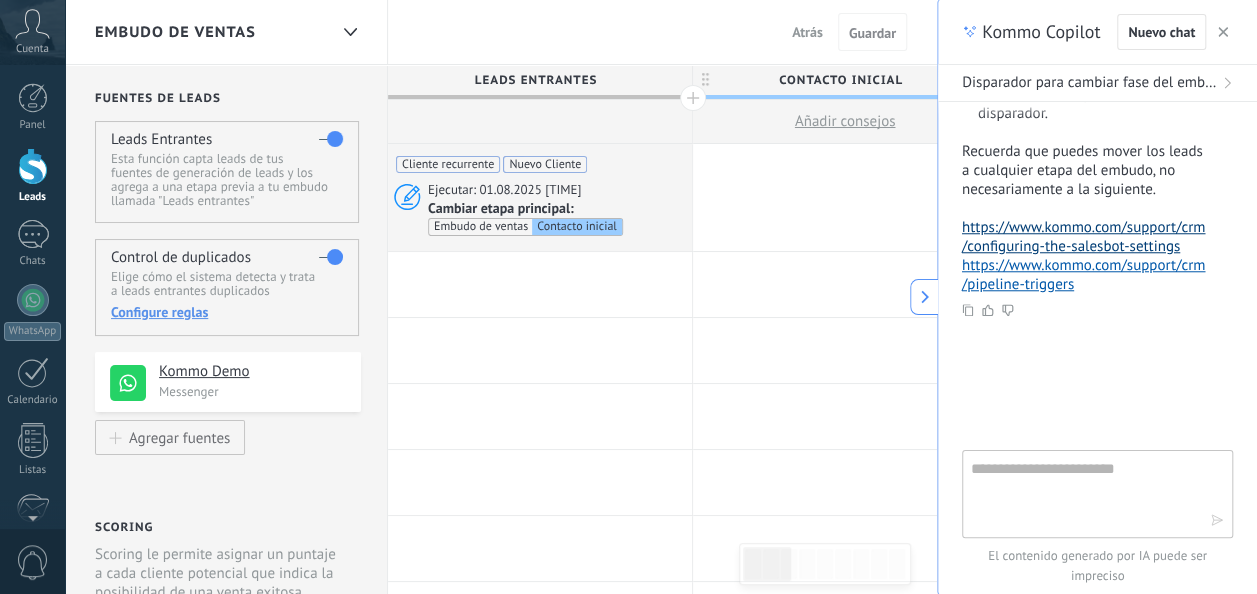 click on "https://www.kommo.com/support/crm/configuring-the-salesbot-settings" at bounding box center (1083, 237) 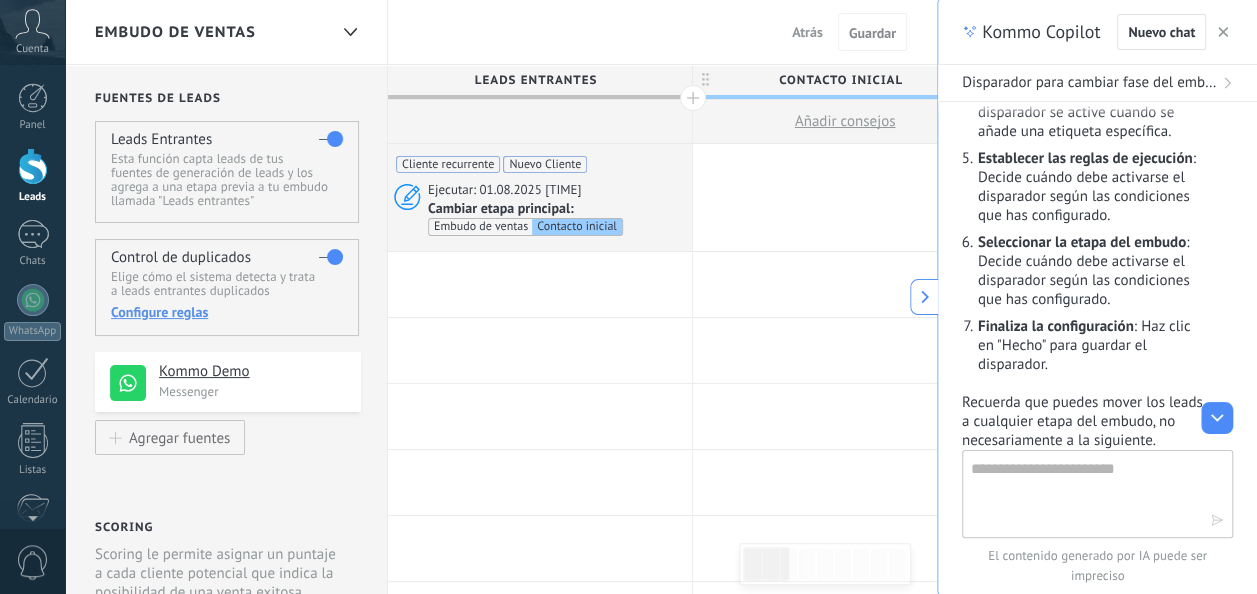 scroll, scrollTop: 615, scrollLeft: 0, axis: vertical 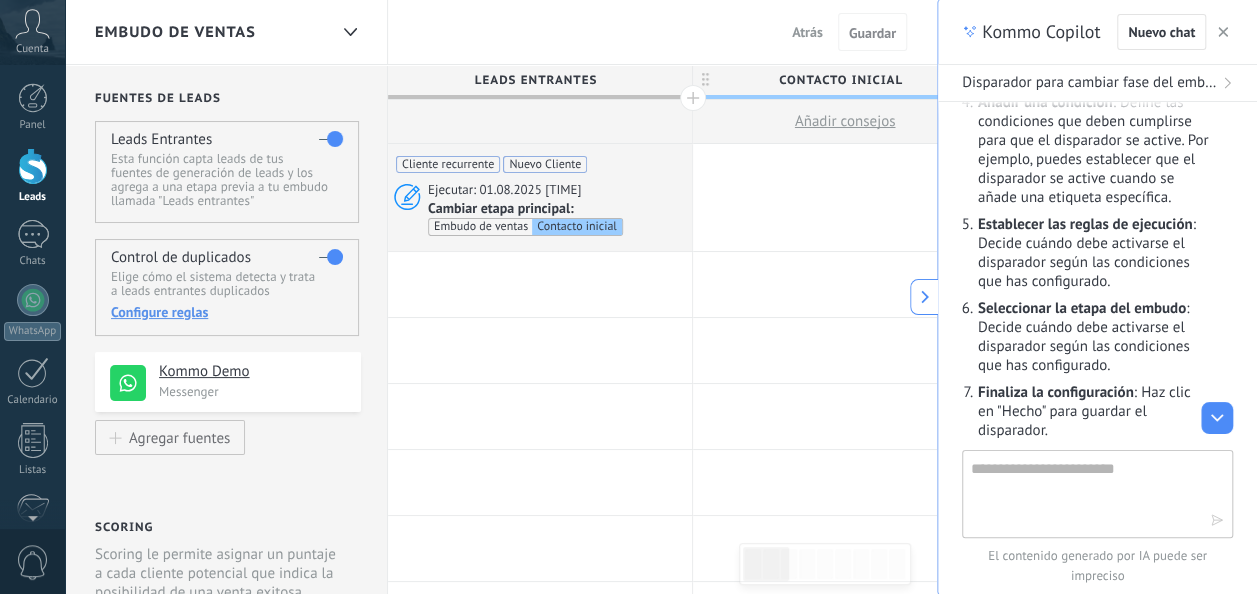 click at bounding box center [1083, 493] 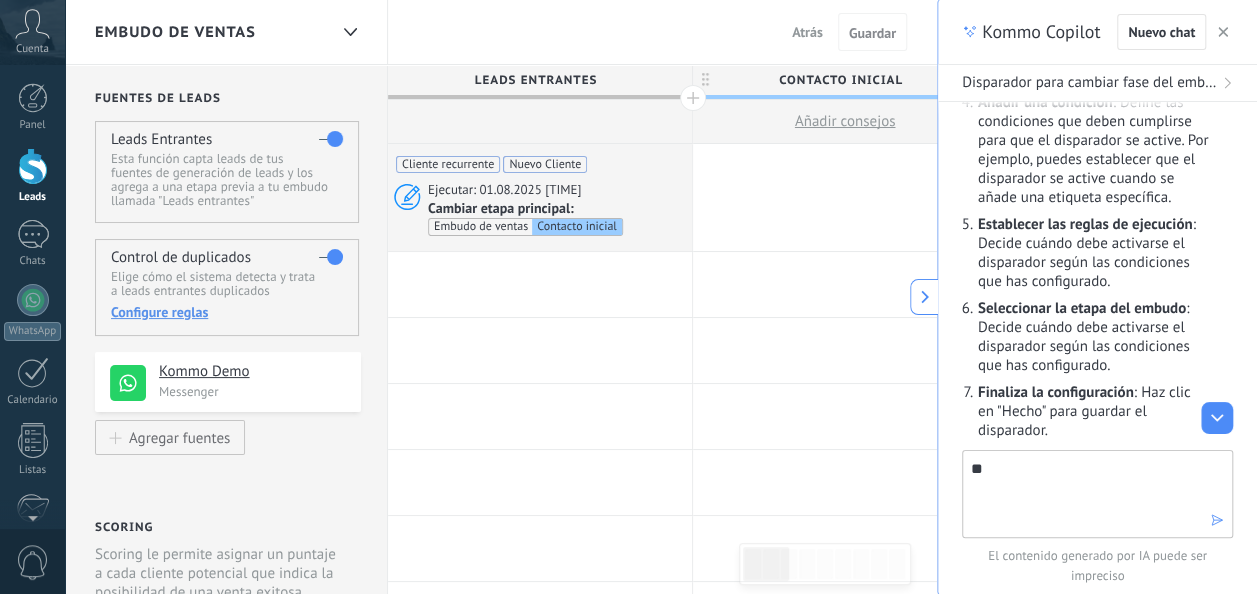 type on "*" 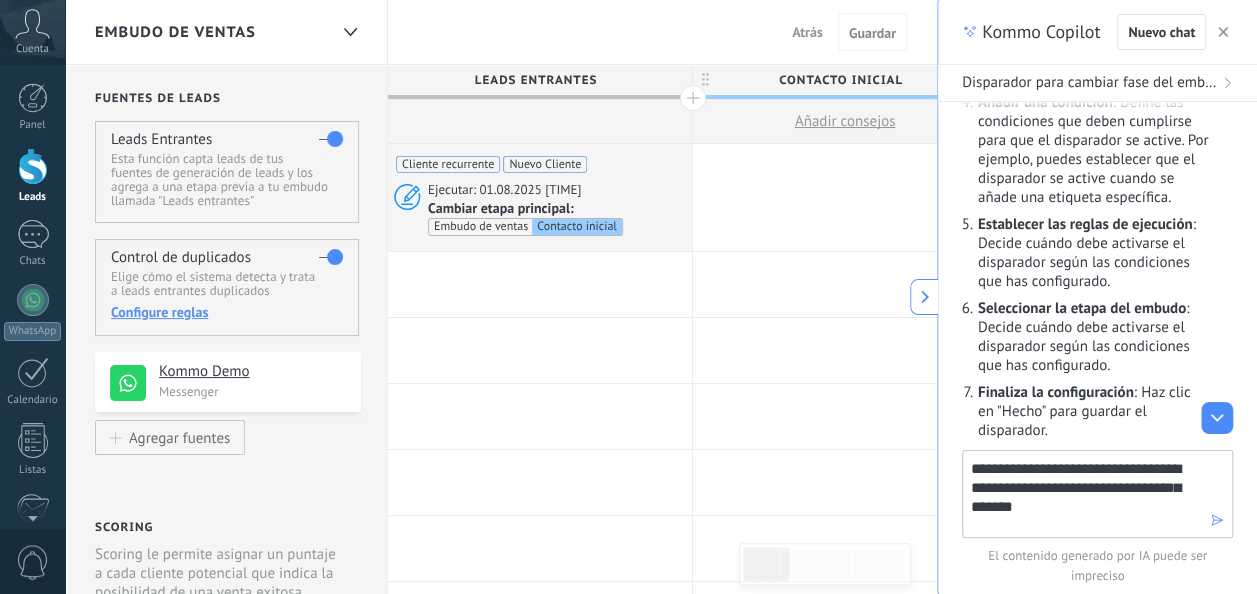 type on "**********" 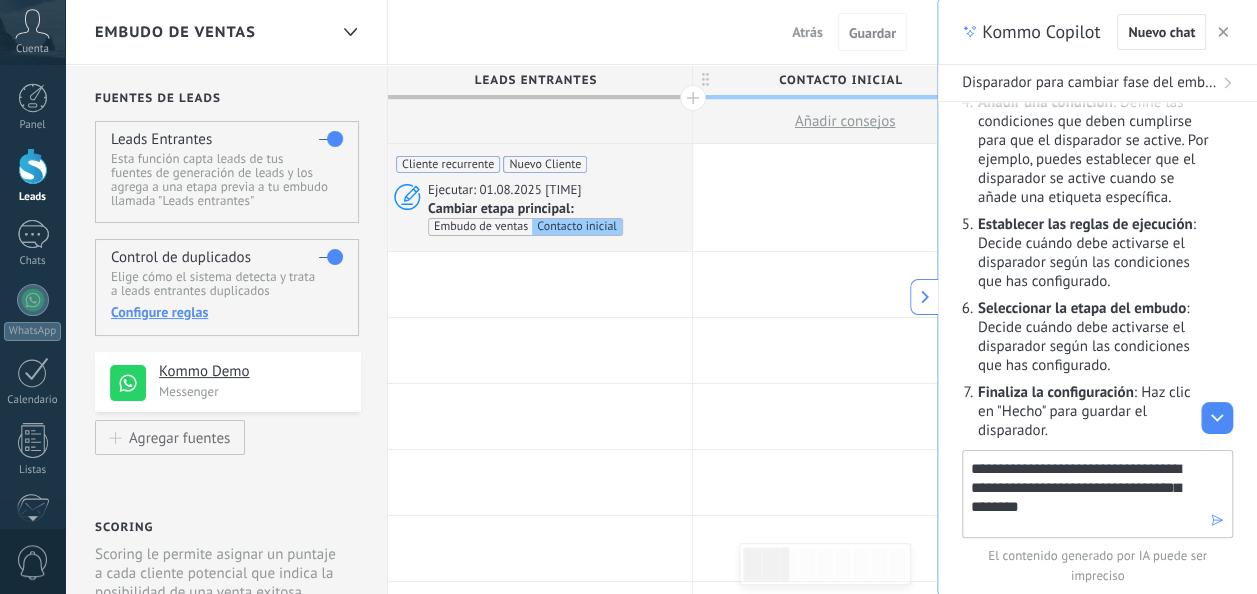 type 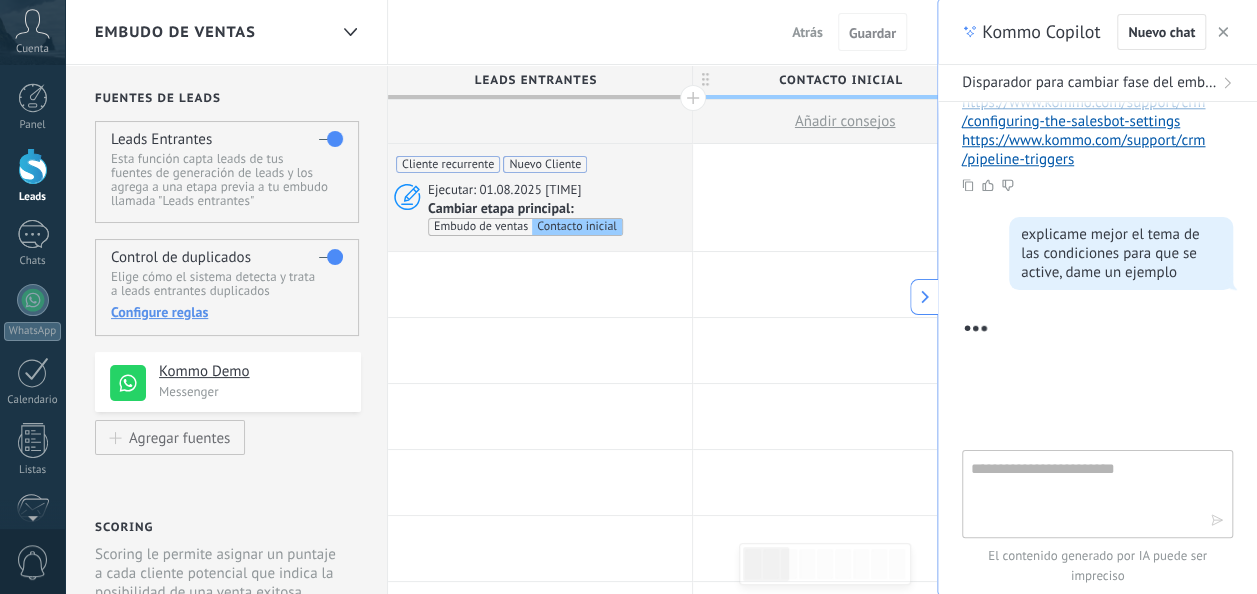 scroll, scrollTop: 1259, scrollLeft: 0, axis: vertical 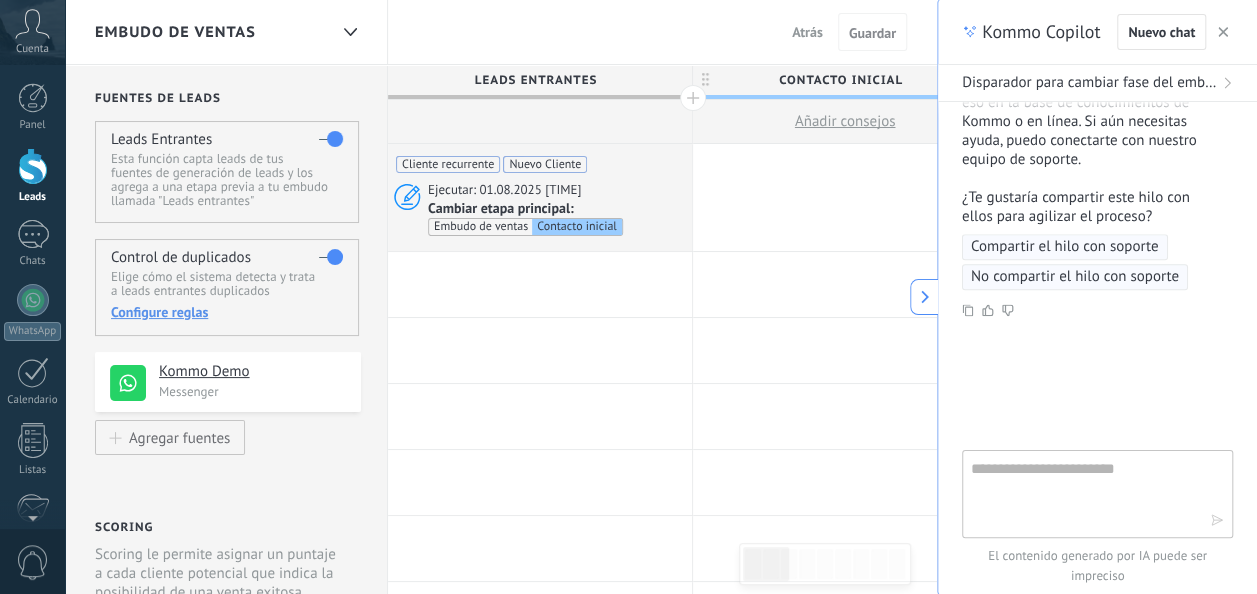 click on "Compartir el hilo con soporte No compartir el hilo con soporte" at bounding box center (1097, 262) 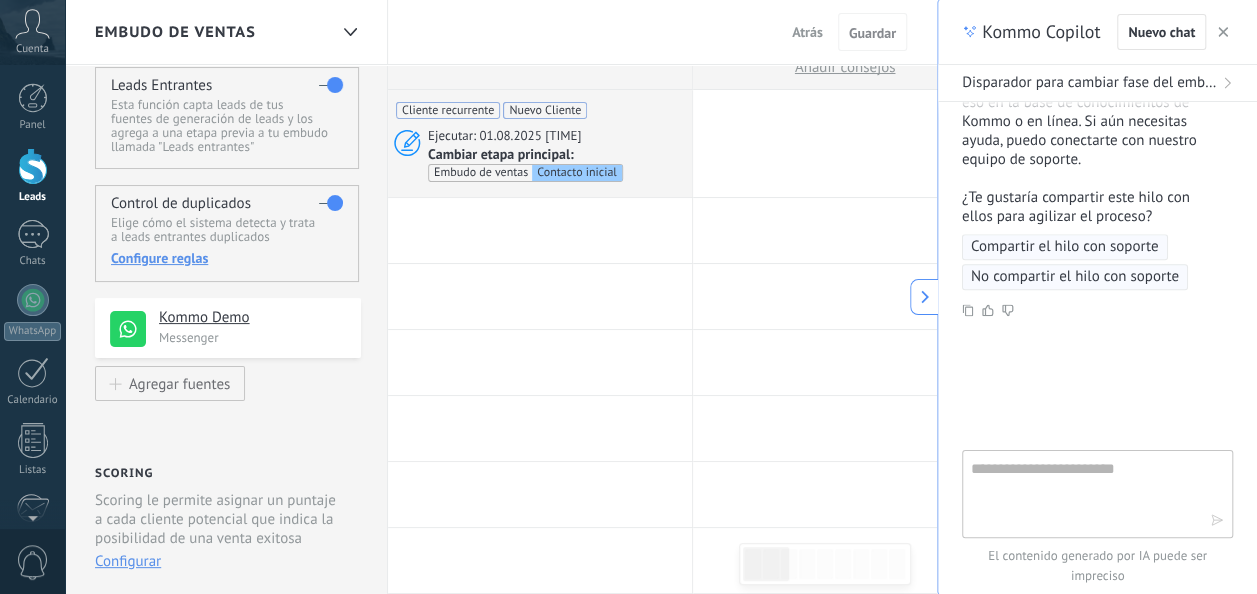scroll, scrollTop: 80, scrollLeft: 0, axis: vertical 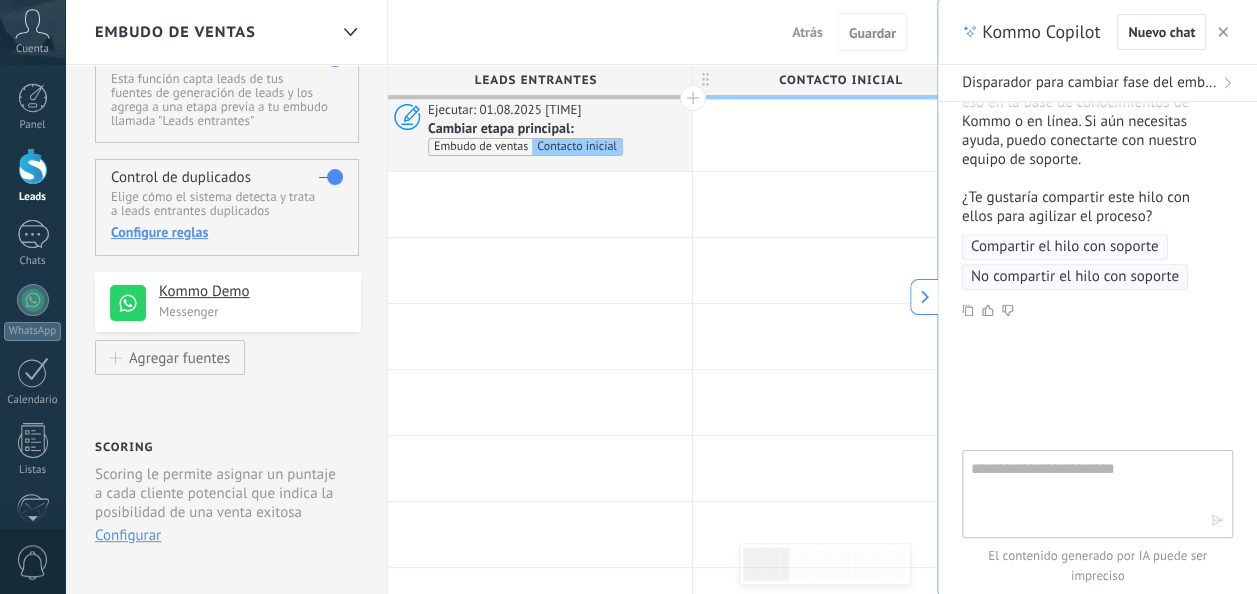 click at bounding box center (1223, 32) 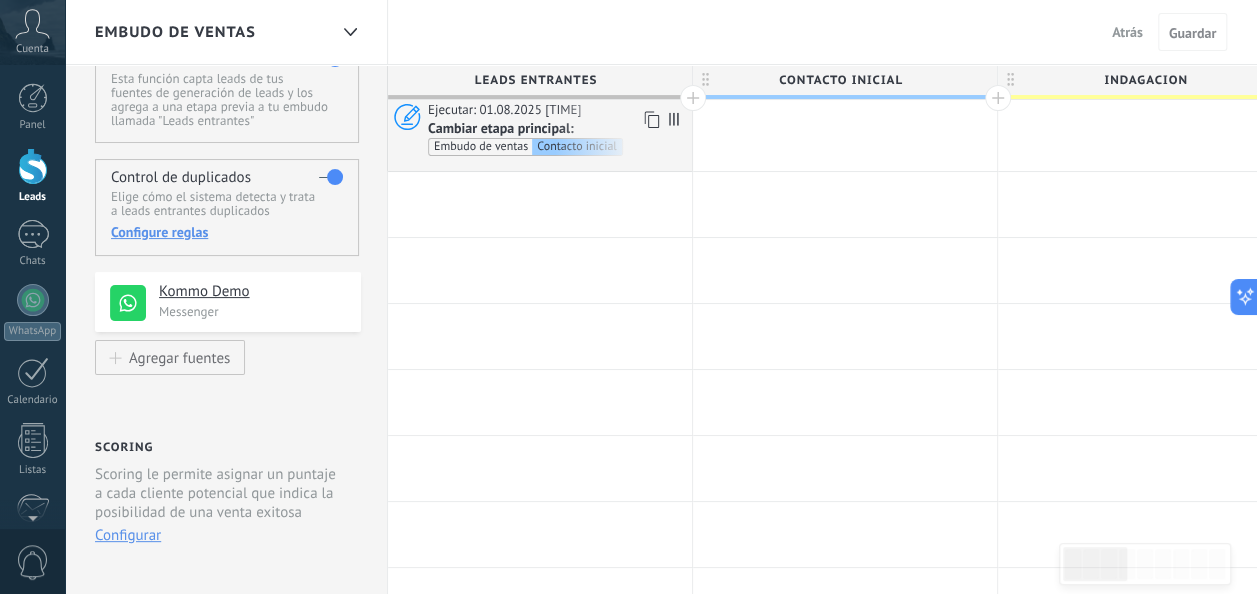 click on "Ejecutar: 01.08.2025 [TIME]" at bounding box center (506, 110) 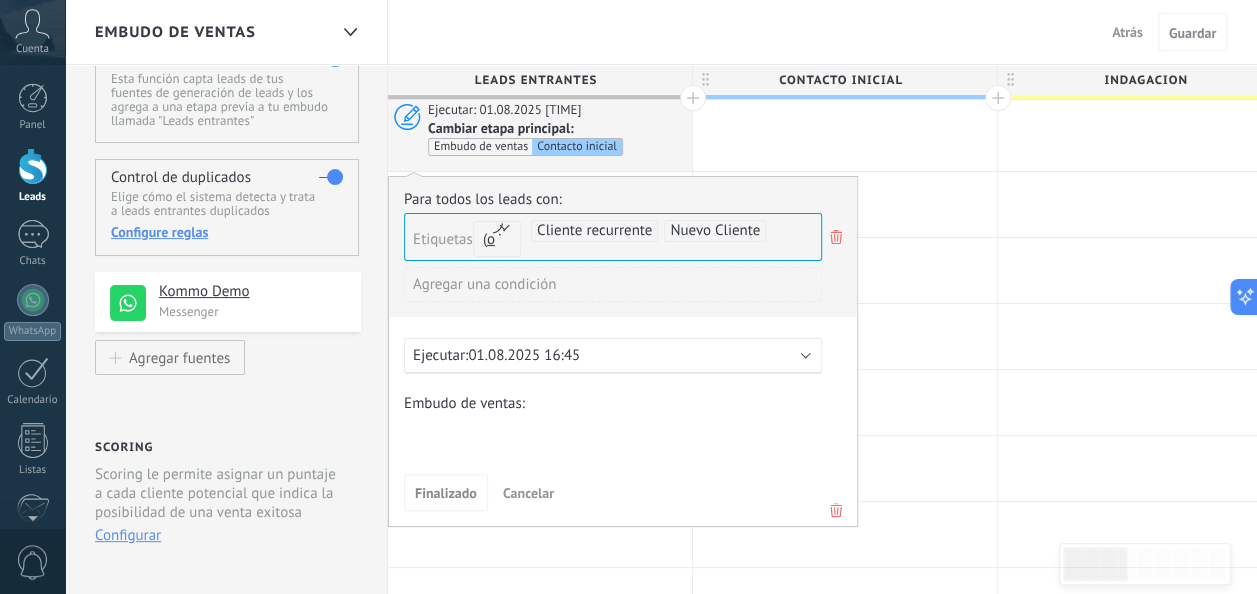 click on "Ejecutar: 01.08.2025 [TIME]" at bounding box center [605, 355] 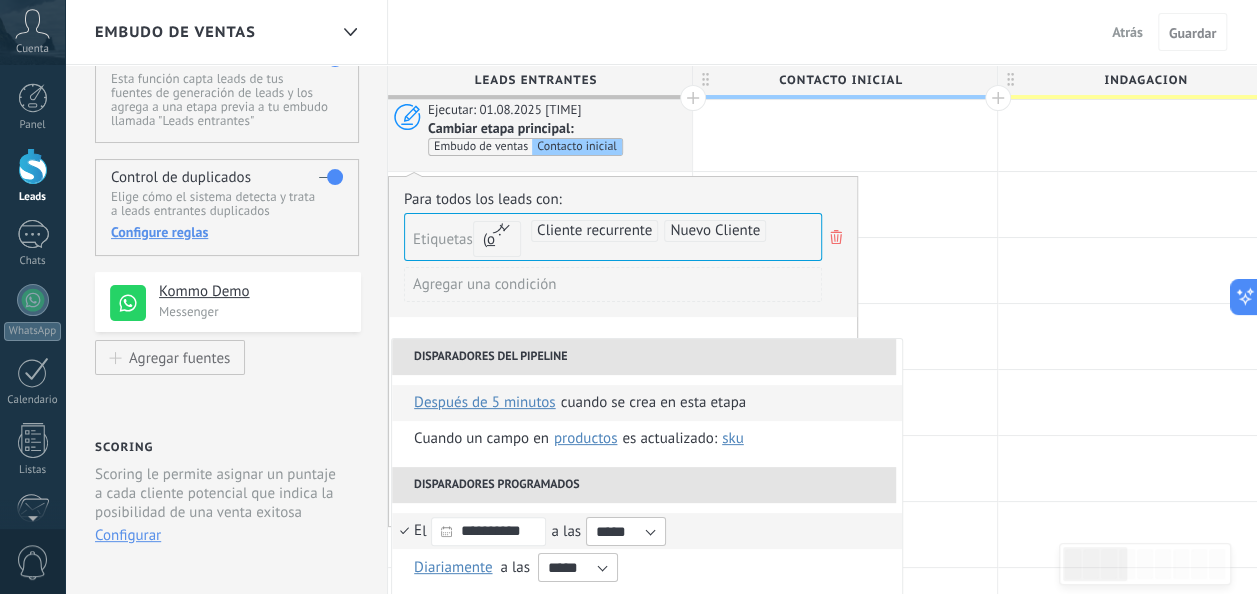 drag, startPoint x: 490, startPoint y: 398, endPoint x: 464, endPoint y: 396, distance: 26.076809 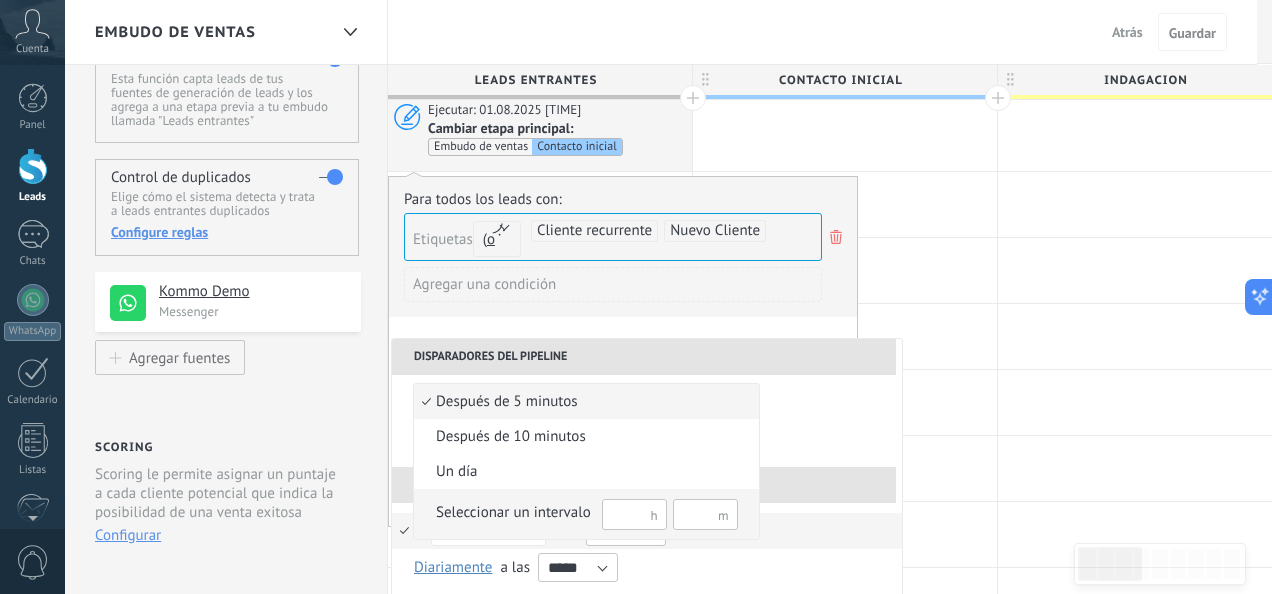 click on "Seleccionar un intervalo" at bounding box center [513, 513] 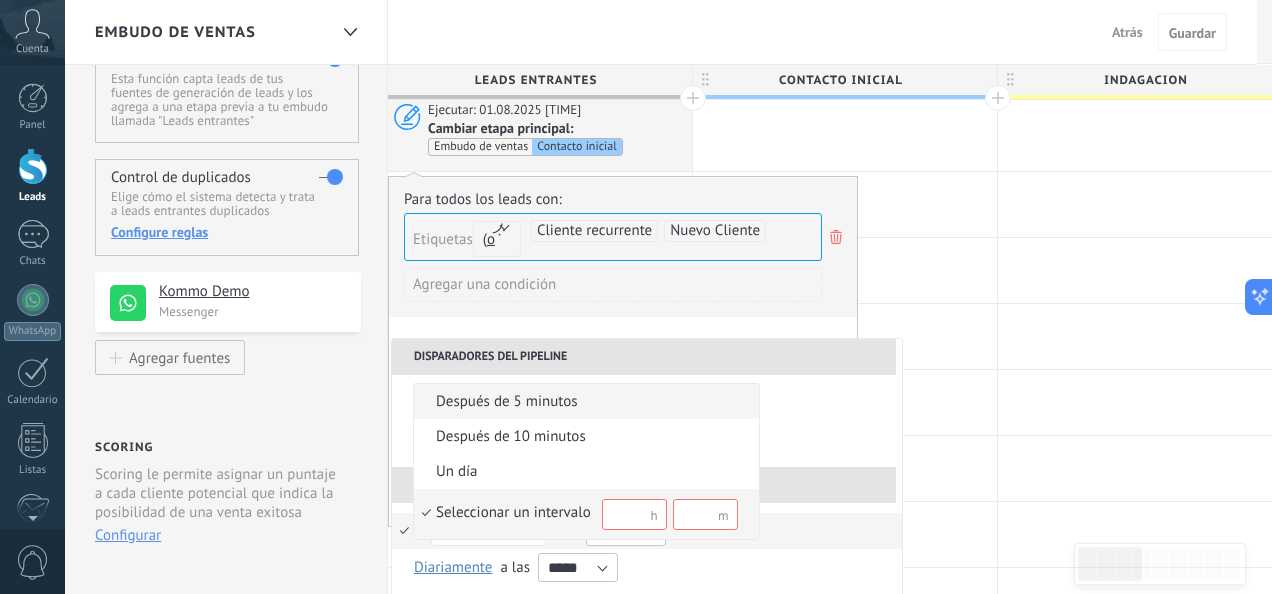 click at bounding box center (705, 514) 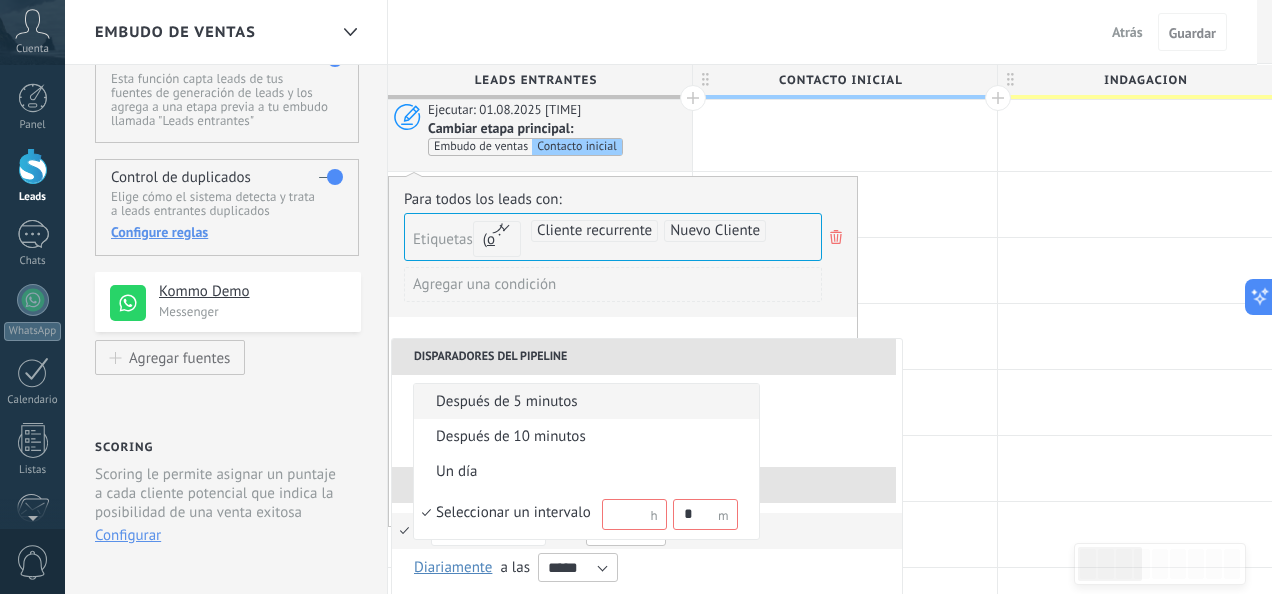 click at bounding box center [636, 297] 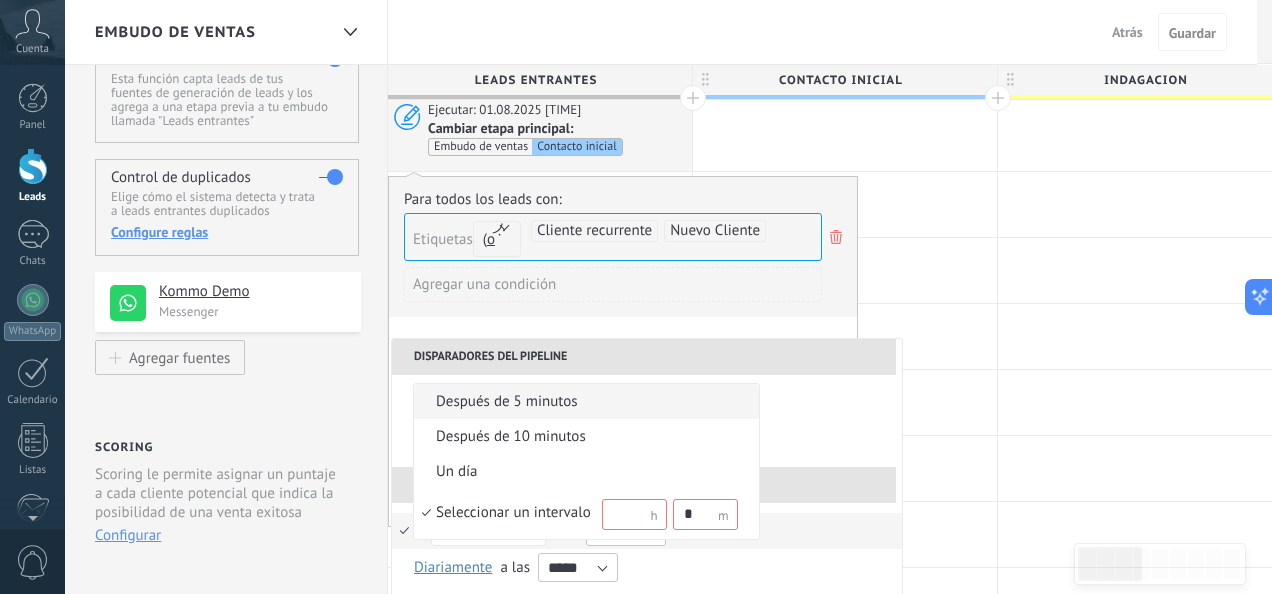 drag, startPoint x: 902, startPoint y: 424, endPoint x: 890, endPoint y: 505, distance: 81.88406 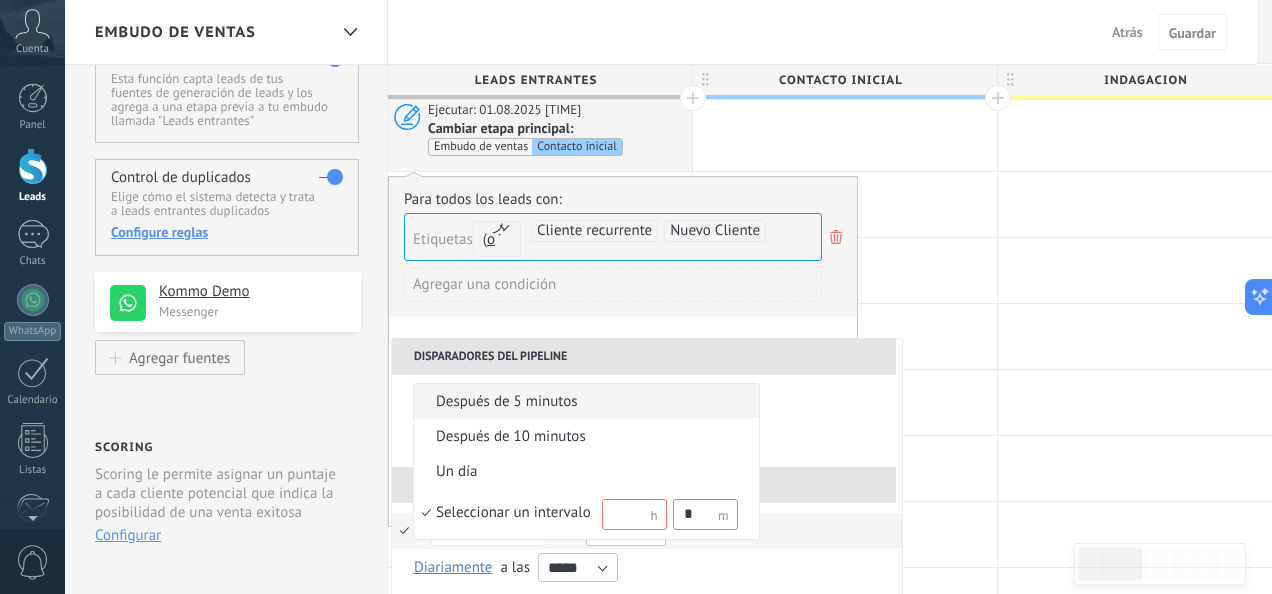 click at bounding box center [636, 297] 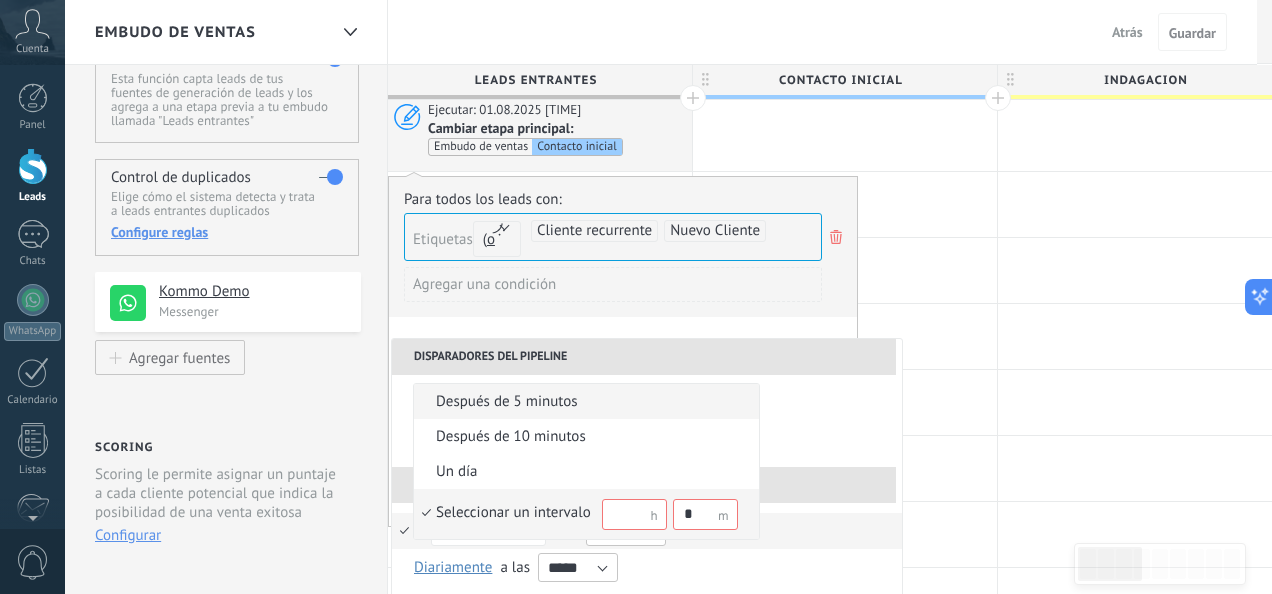 click on "*" at bounding box center (705, 514) 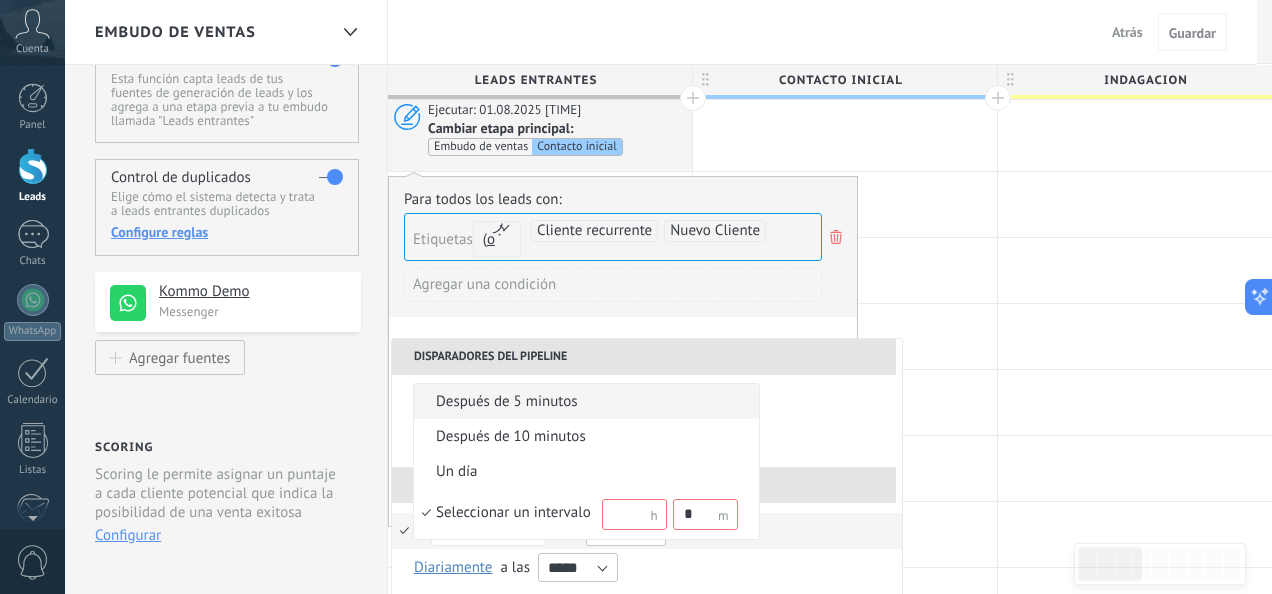 drag, startPoint x: 896, startPoint y: 438, endPoint x: 892, endPoint y: 517, distance: 79.101204 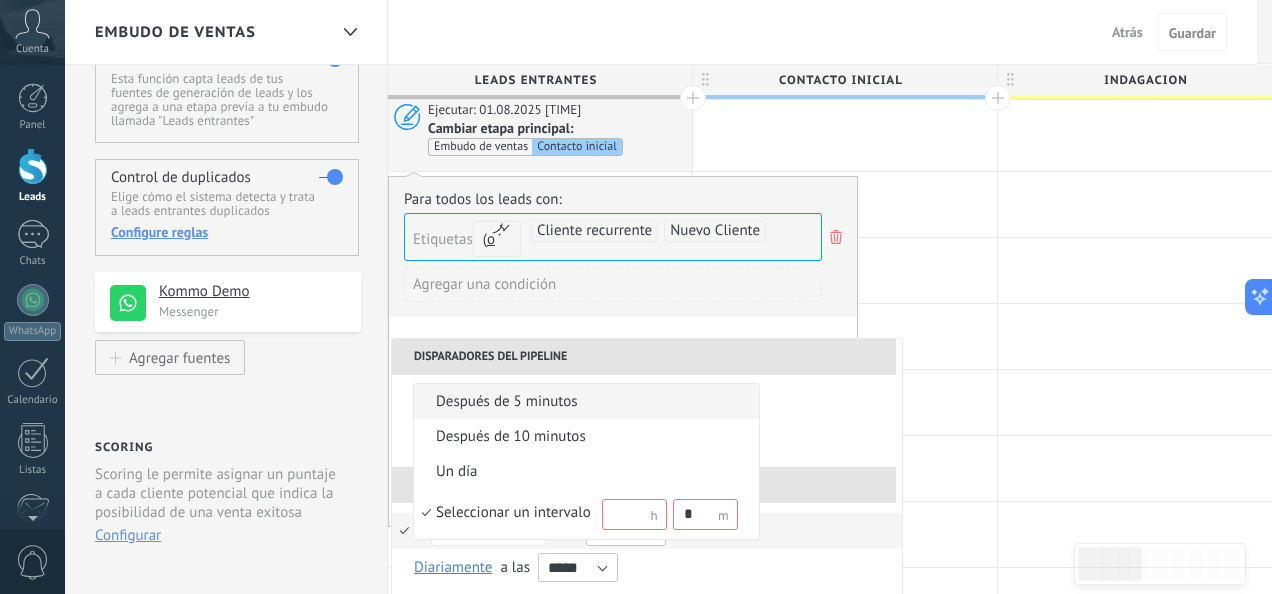 click at bounding box center (636, 297) 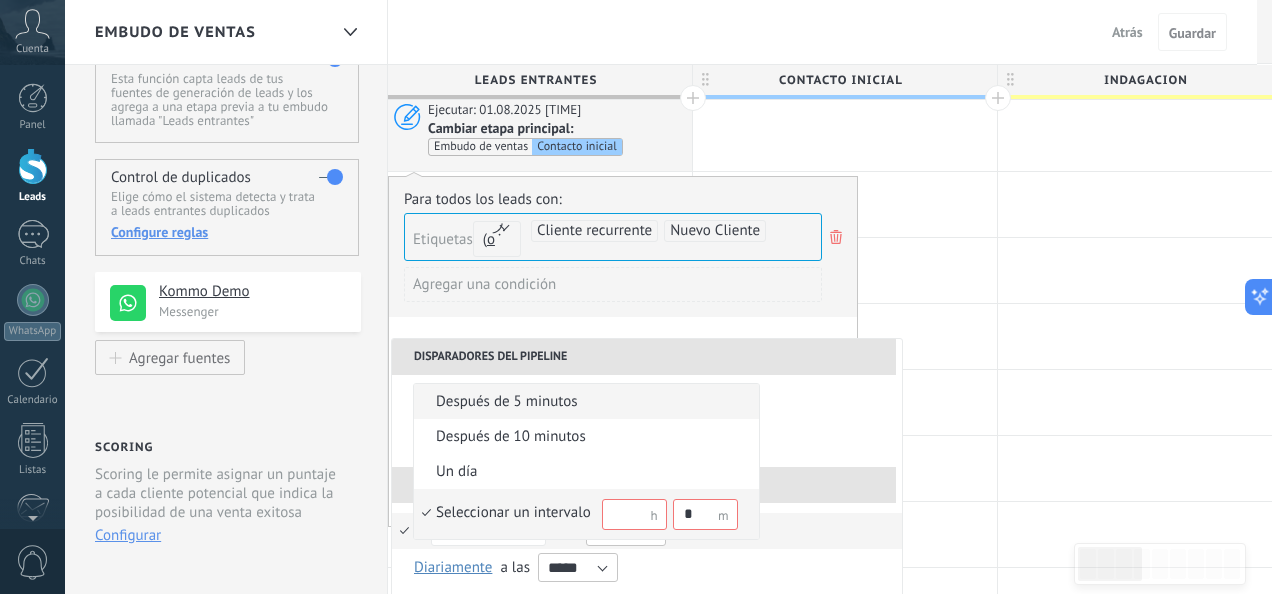 click on "*" at bounding box center (705, 514) 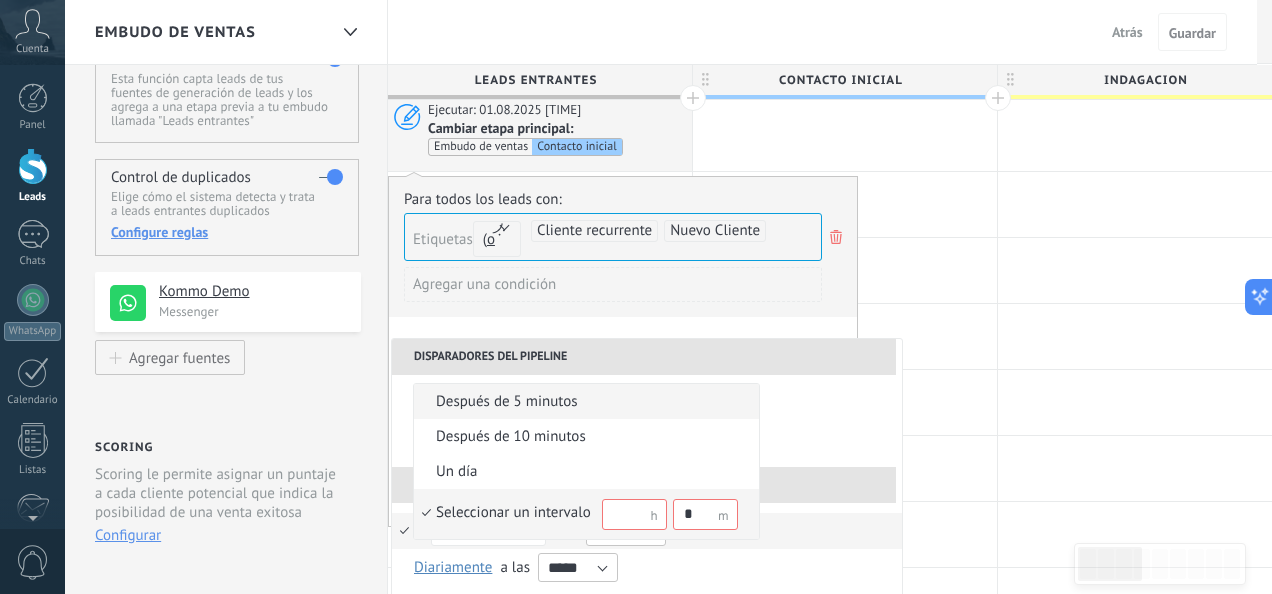 type on "*" 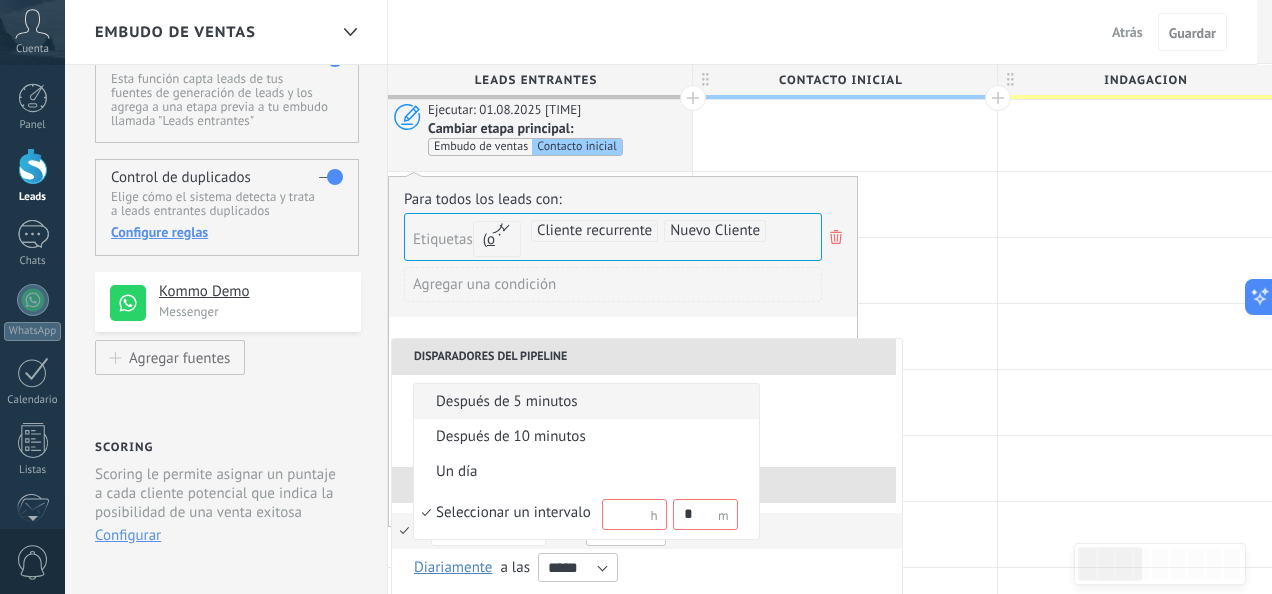 drag, startPoint x: 896, startPoint y: 454, endPoint x: 898, endPoint y: 552, distance: 98.02041 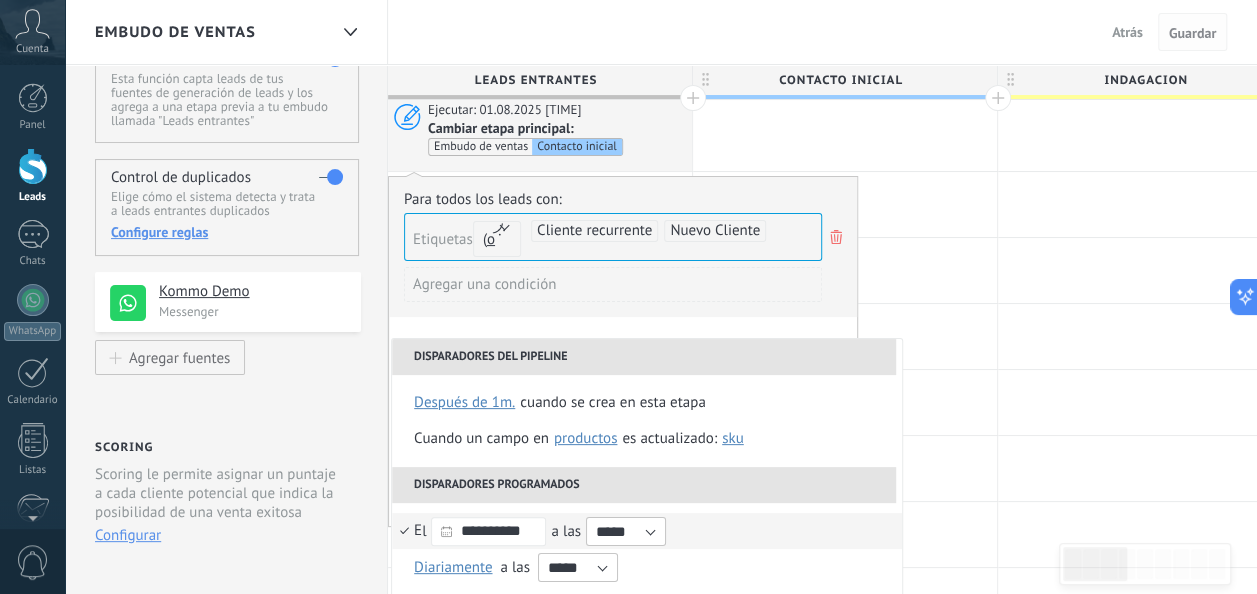 click on "Guardar" at bounding box center [1192, 33] 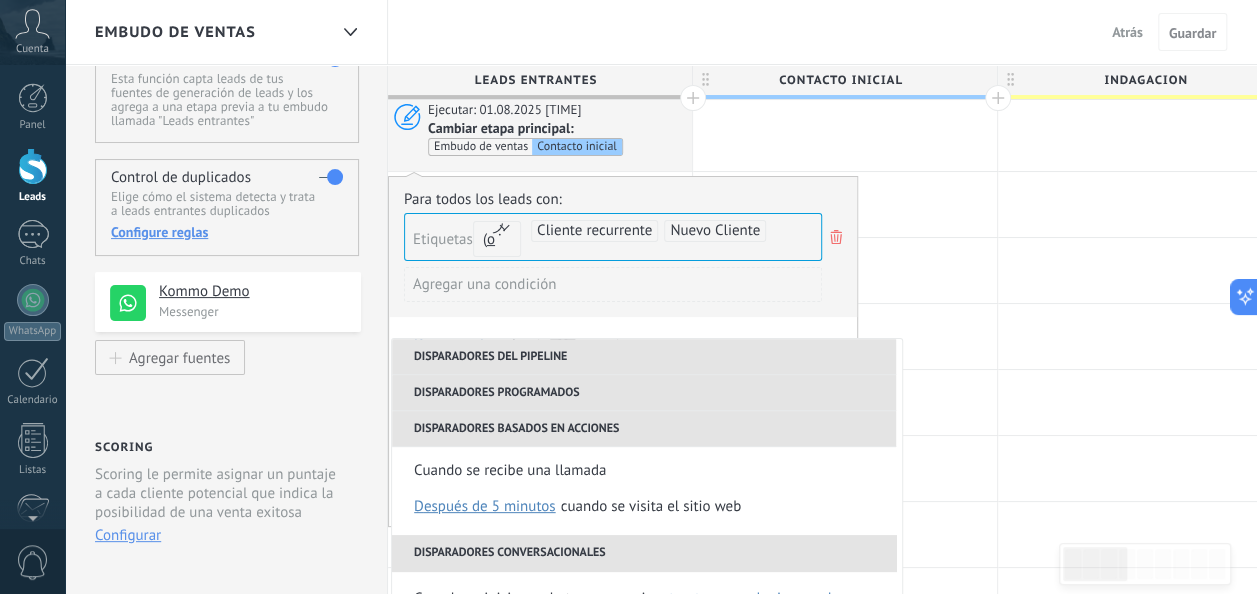 scroll, scrollTop: 226, scrollLeft: 0, axis: vertical 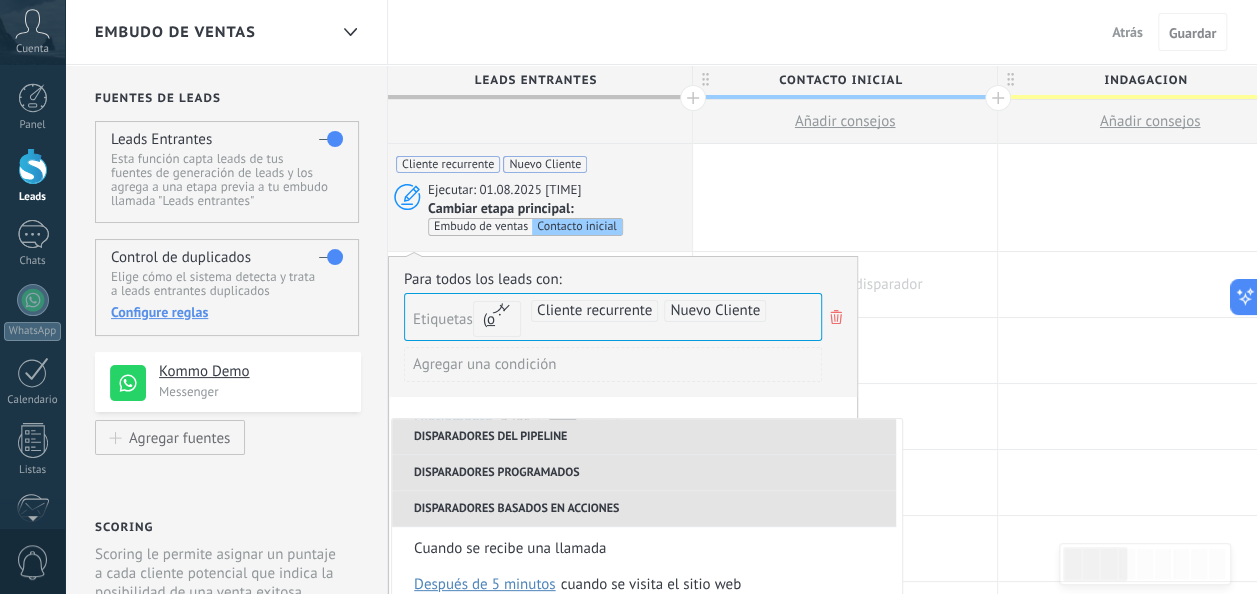 click at bounding box center (845, 284) 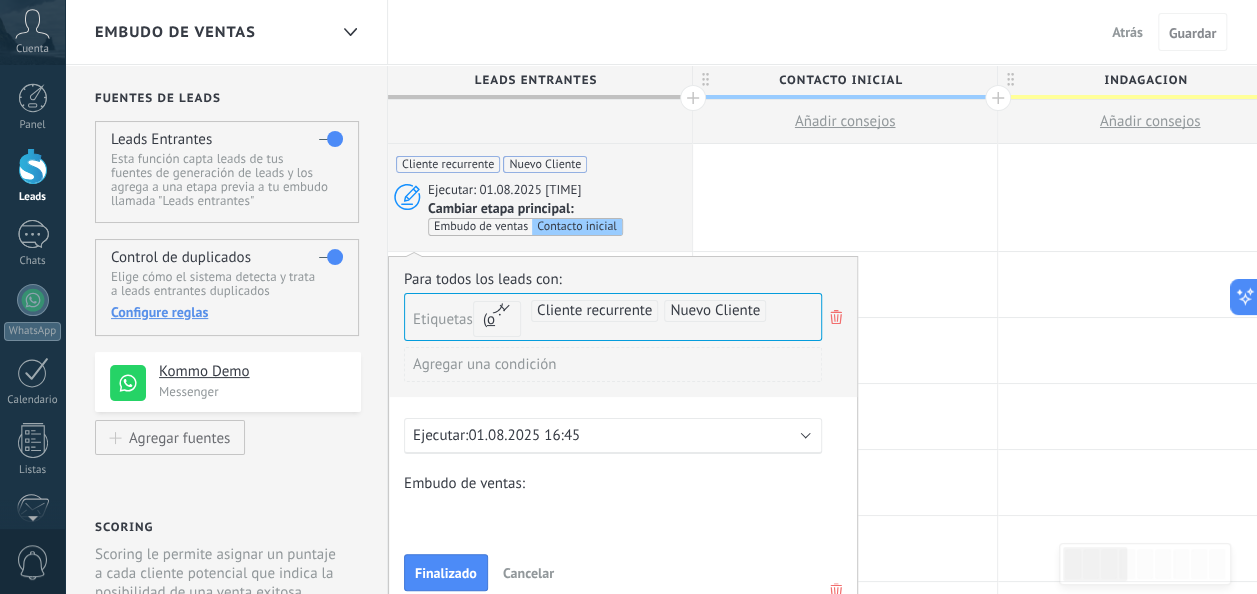 click on "01.08.2025 16:45" at bounding box center (524, 435) 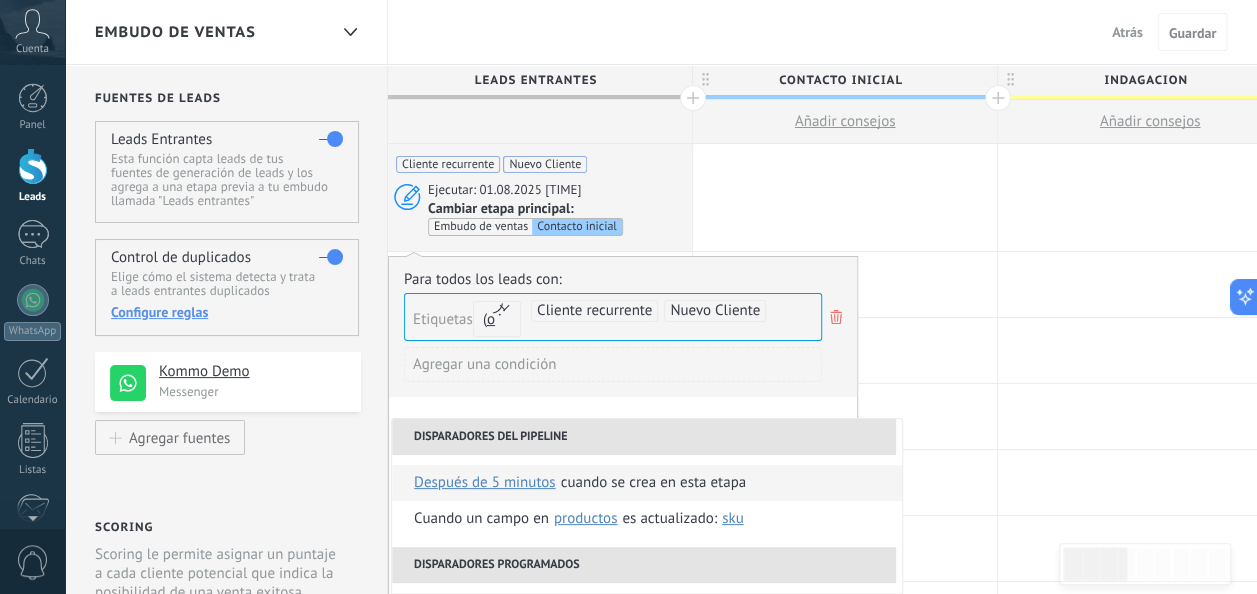 click on "después de 5 minutos" at bounding box center [485, 483] 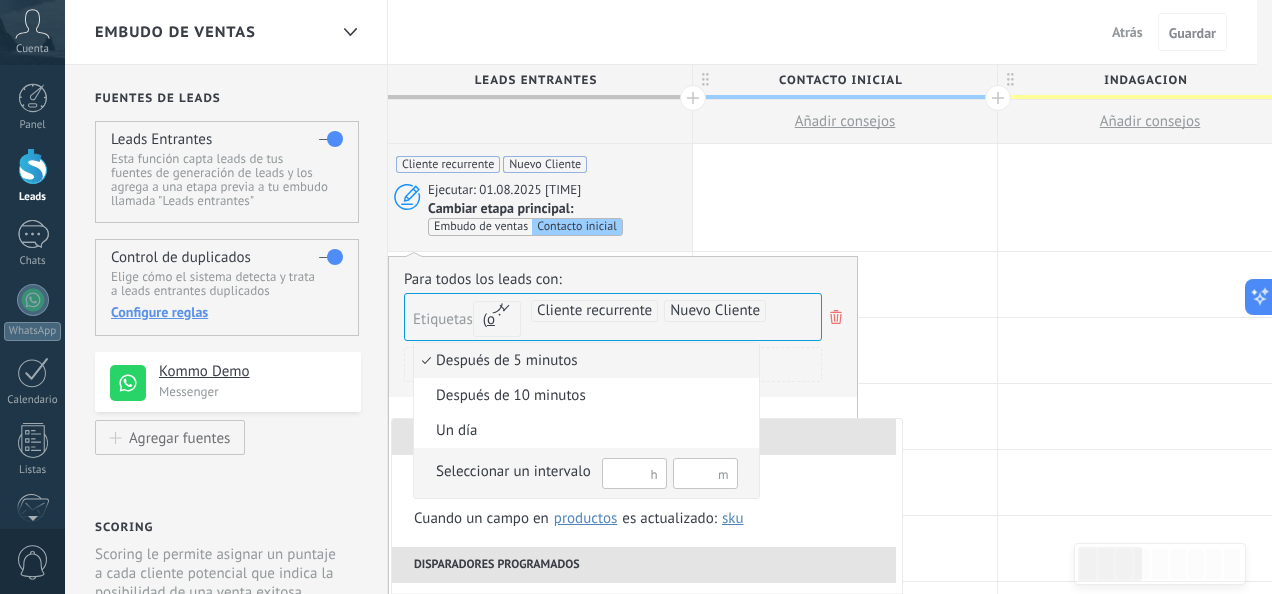 click on "Seleccionar un intervalo" at bounding box center (576, 473) 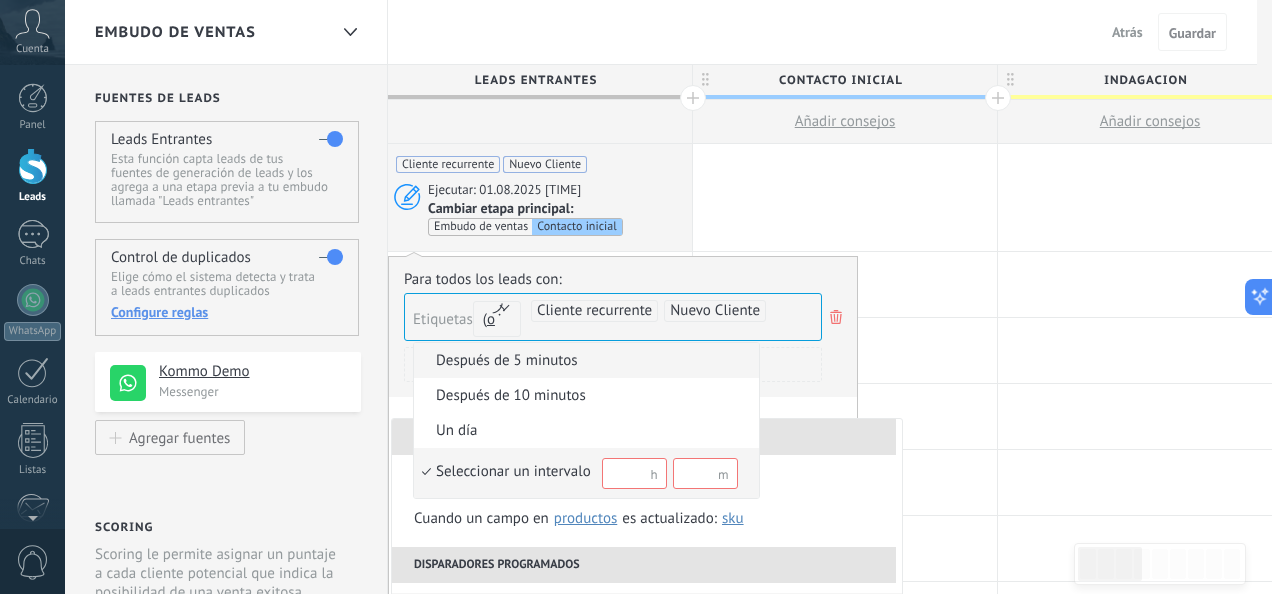 click at bounding box center (705, 473) 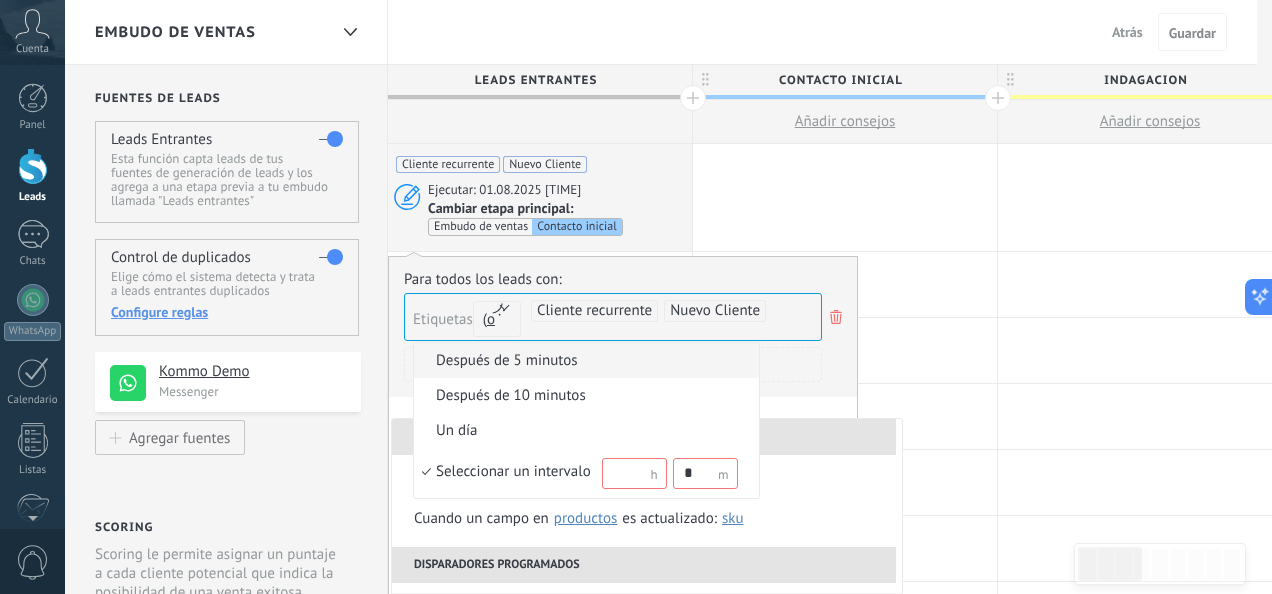 type on "*" 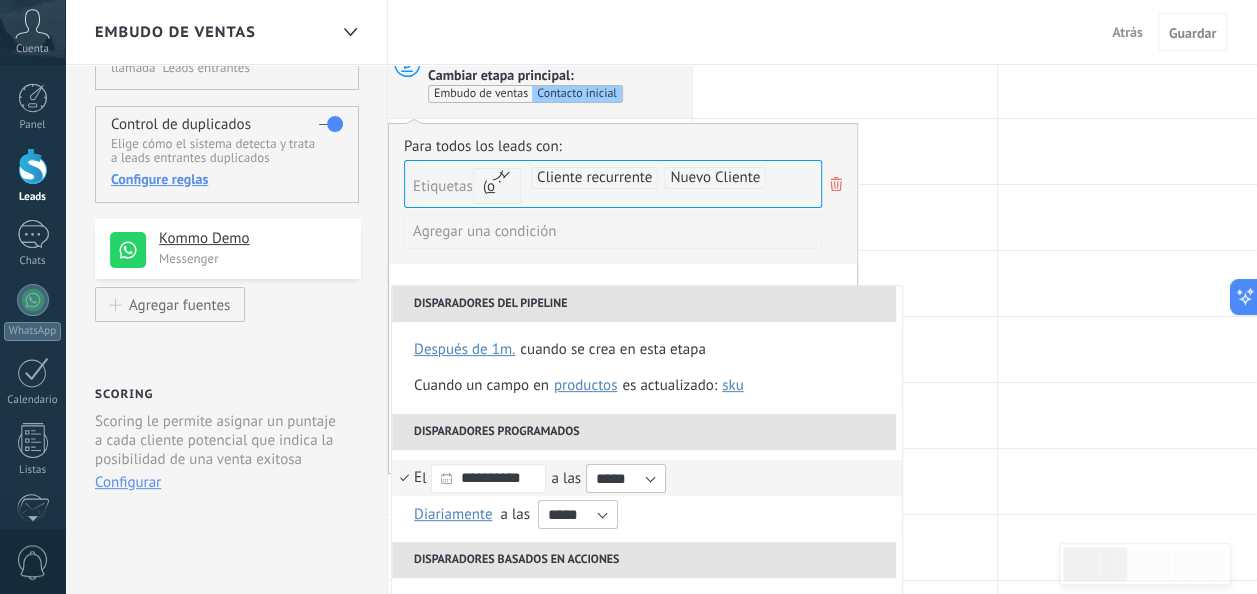 scroll, scrollTop: 128, scrollLeft: 0, axis: vertical 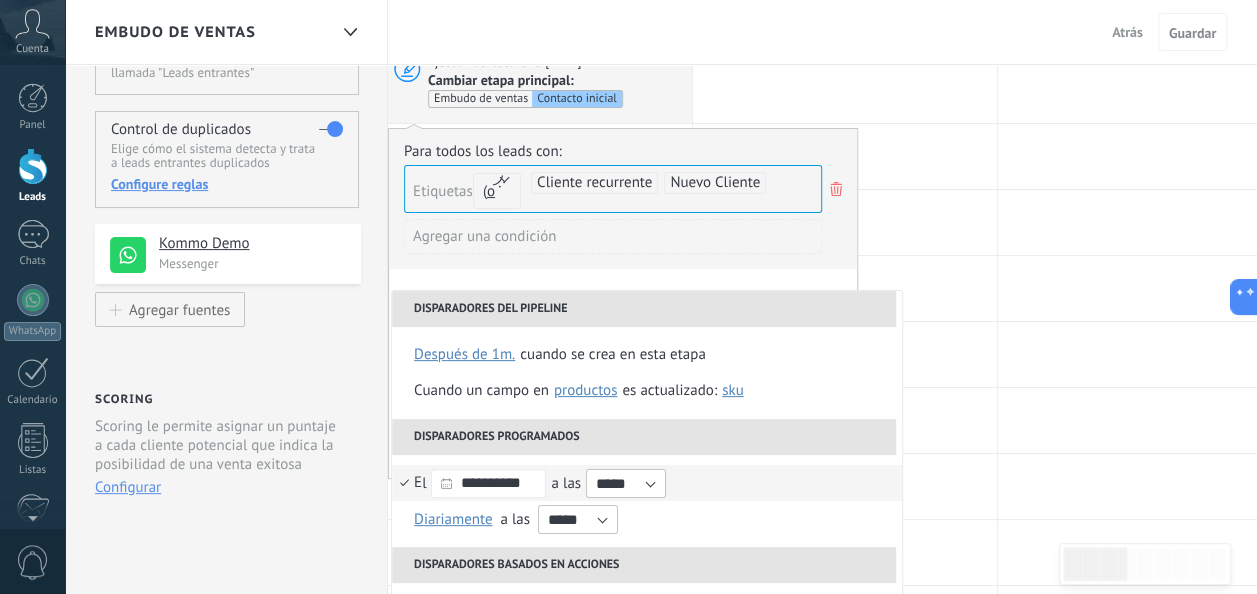 click on "Disparadores del pipeline" at bounding box center (644, 309) 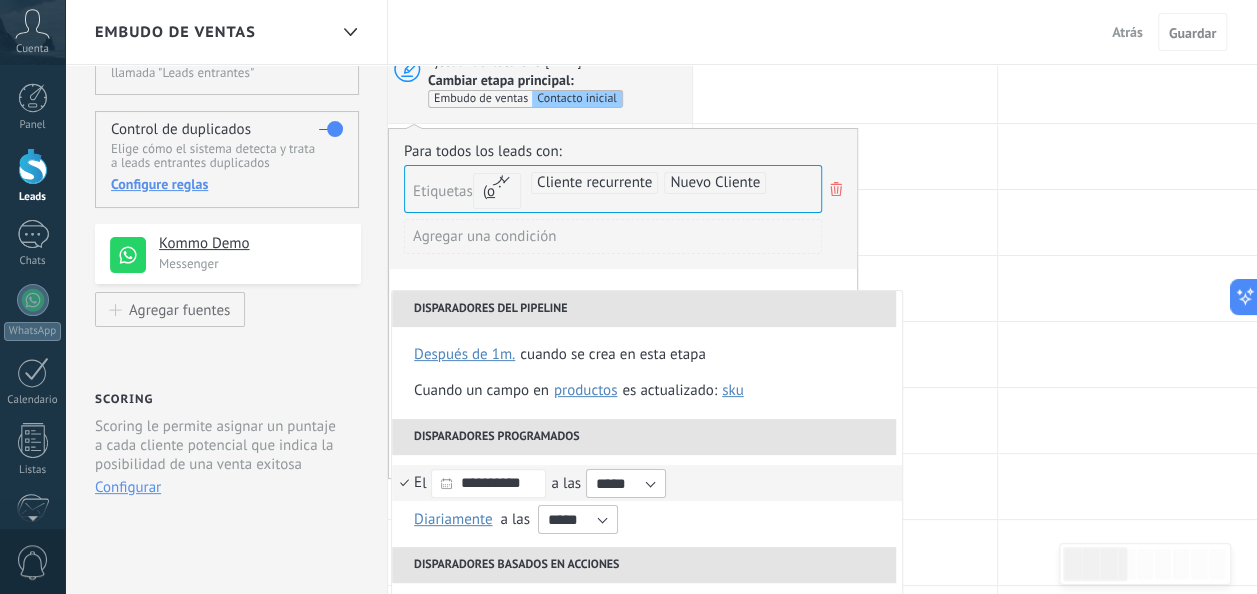 click on "Disparadores del pipeline" at bounding box center (644, 309) 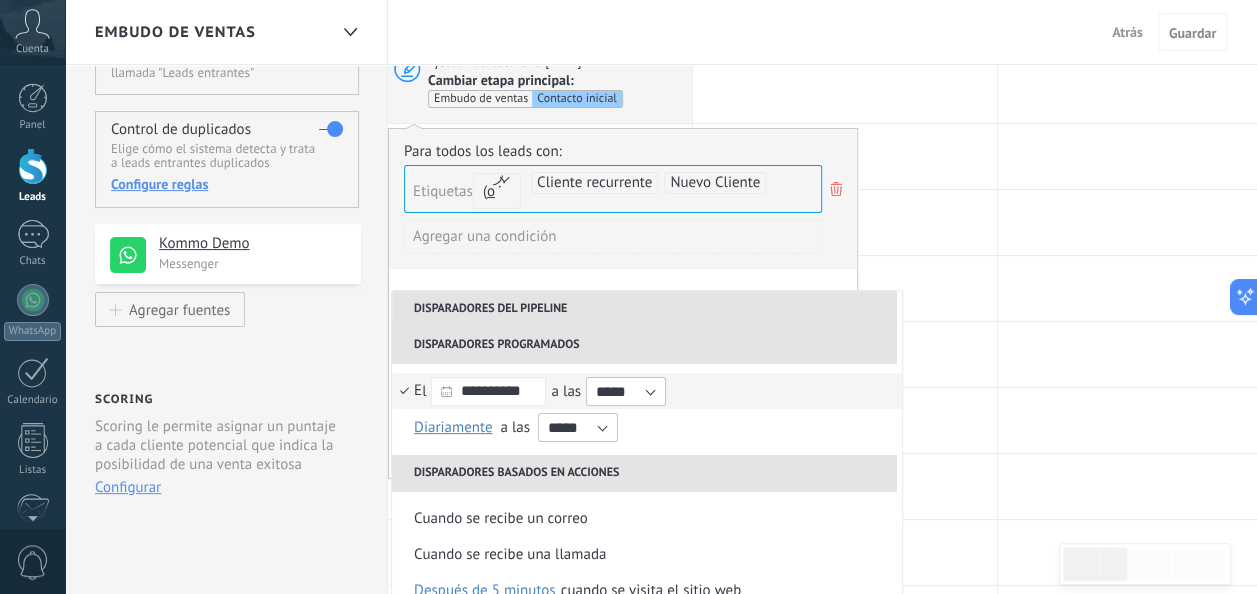 click on "Disparadores del pipeline" at bounding box center [644, 309] 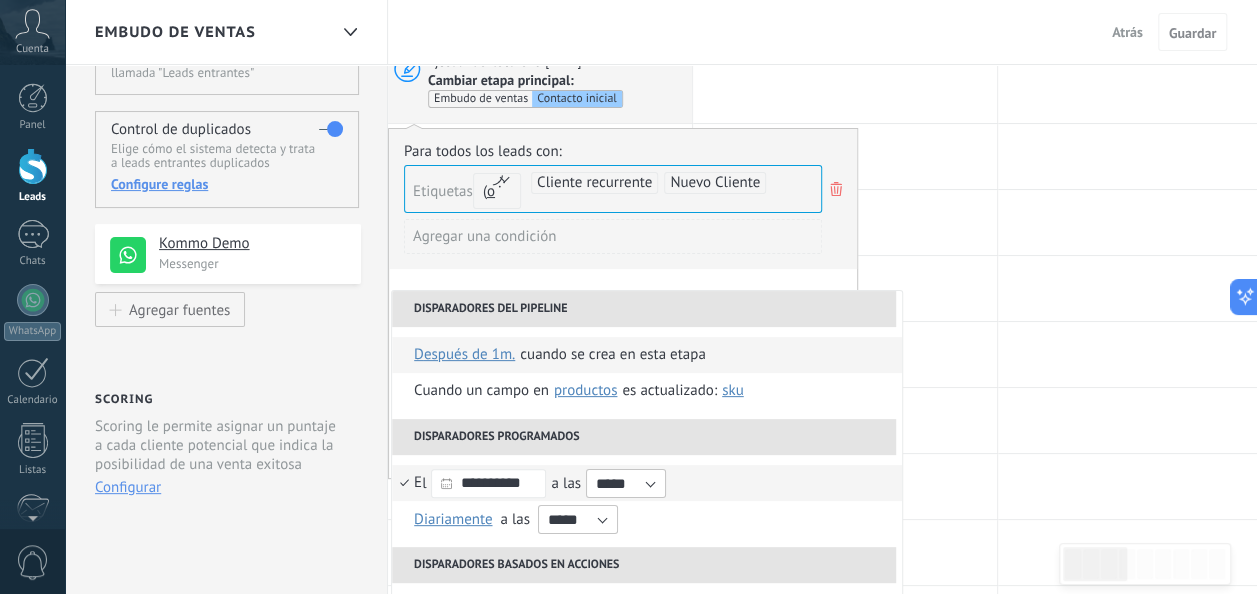 click on "Cuando se crea en esta etapa Después de  1m. después de 5 minutos después de 10 minutos un día Seleccionar un intervalo *" at bounding box center [647, 355] 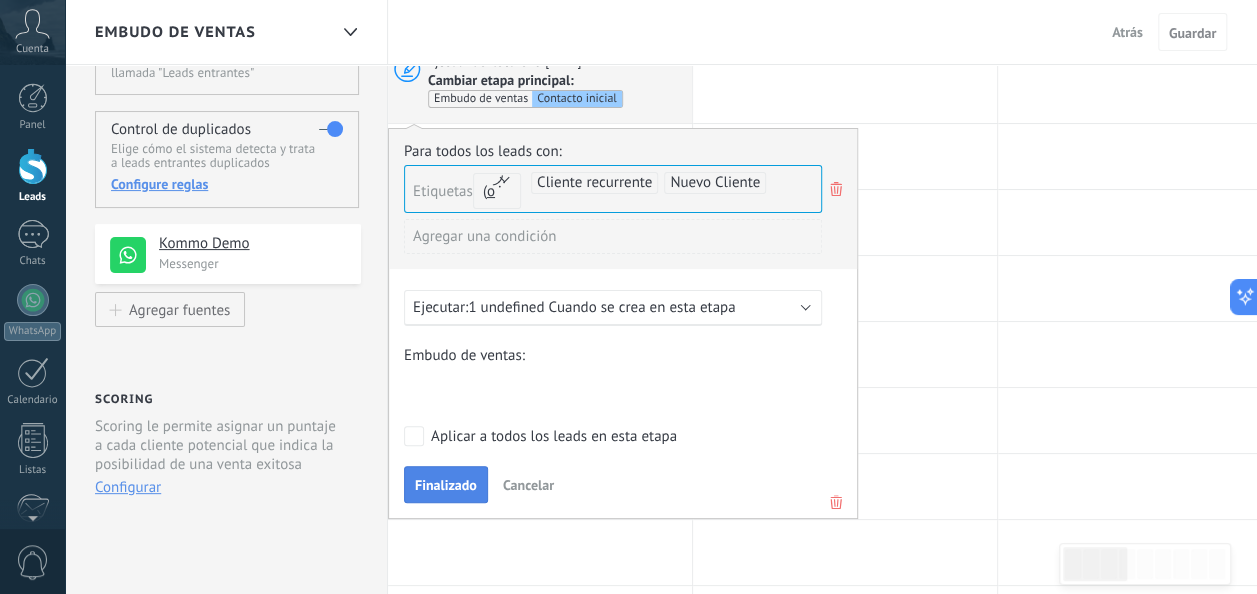 click on "Finalizado" at bounding box center (446, 485) 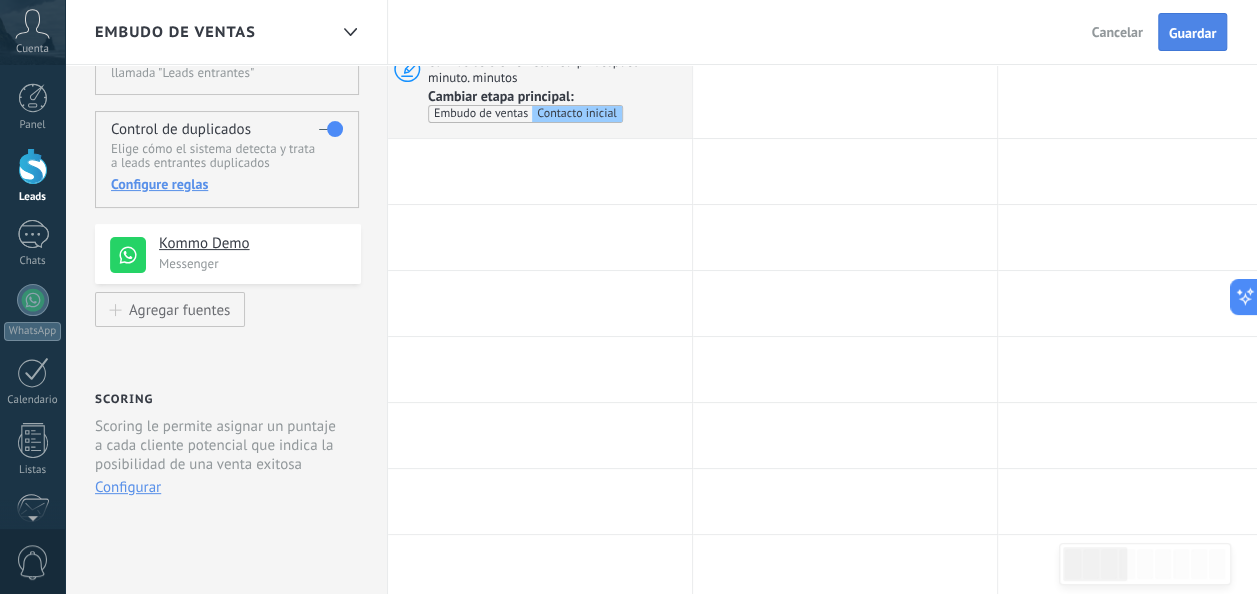 click on "Guardar" at bounding box center [1192, 33] 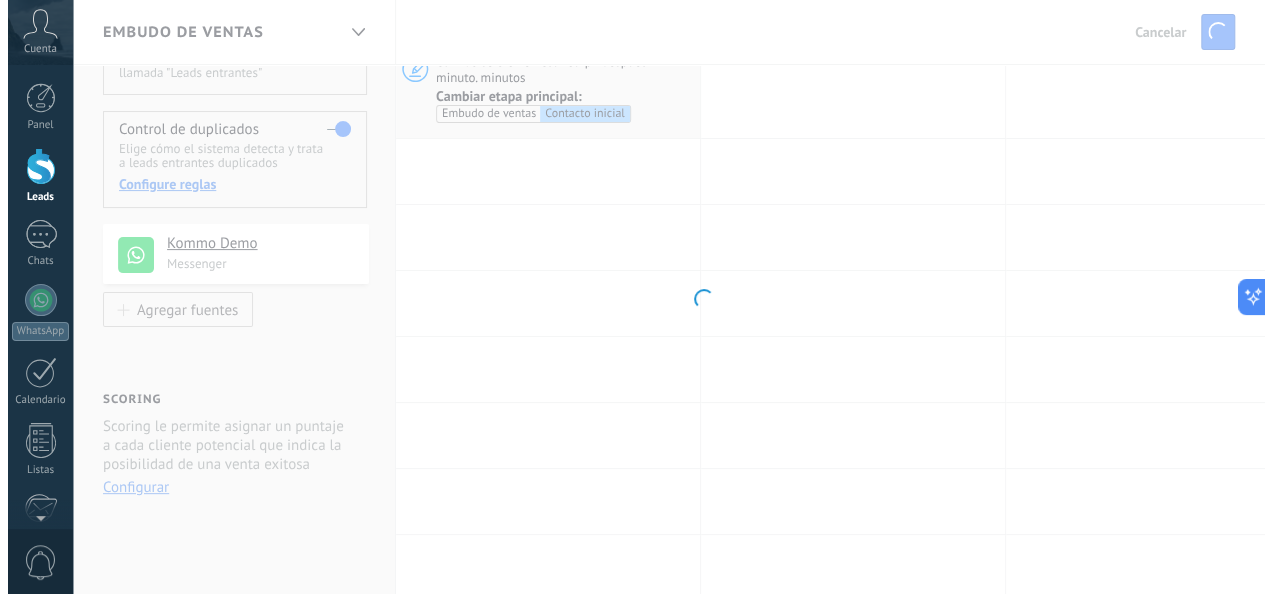scroll, scrollTop: 0, scrollLeft: 0, axis: both 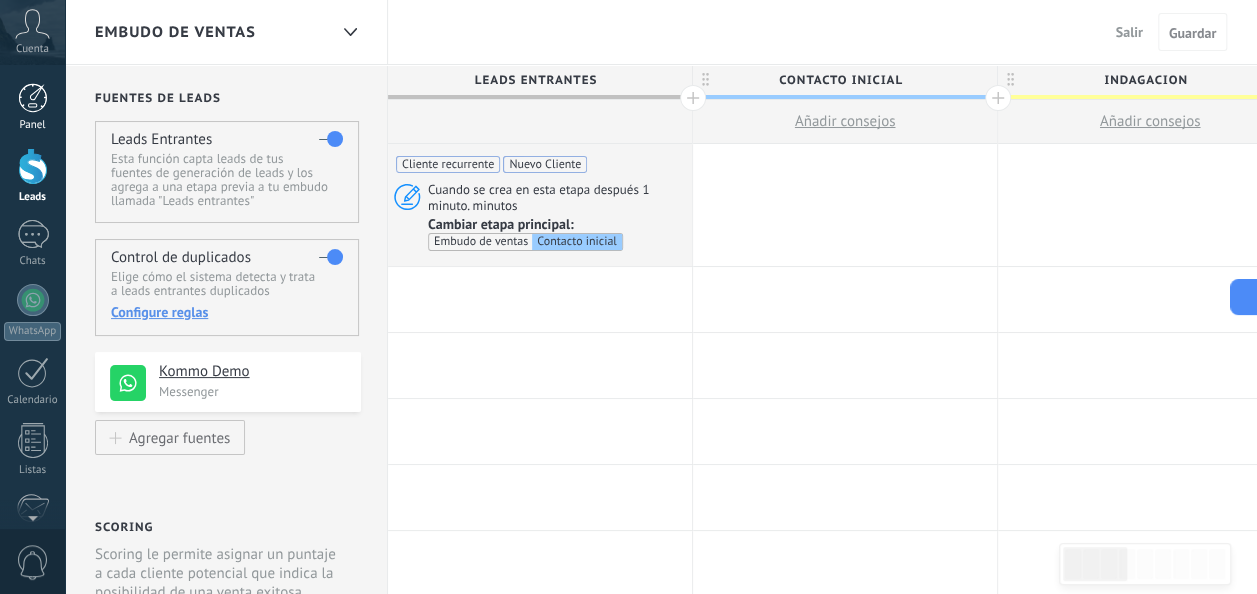 click on "Panel" at bounding box center [32, 107] 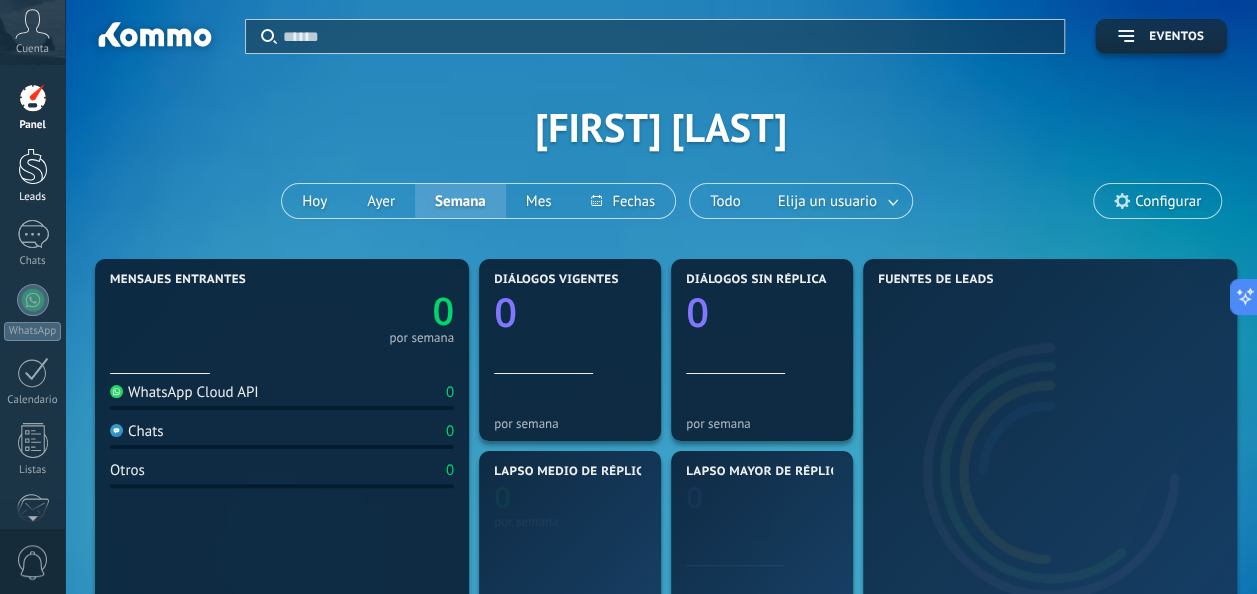 click at bounding box center [33, 166] 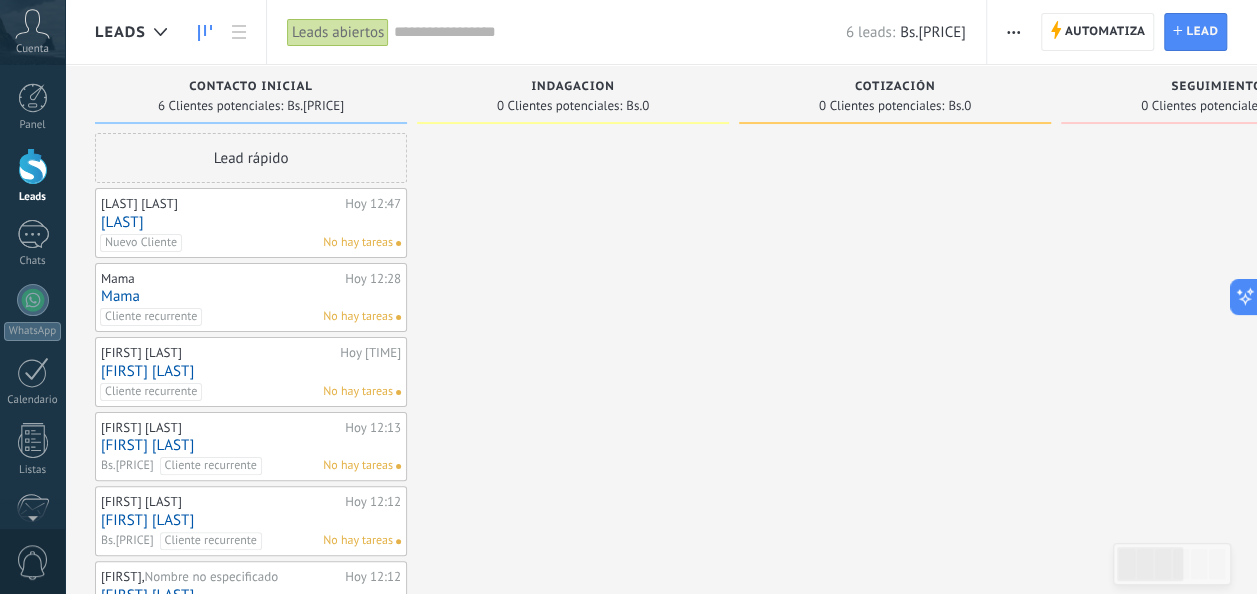 click on "Nuevo Cliente No hay tareas" at bounding box center (246, 243) 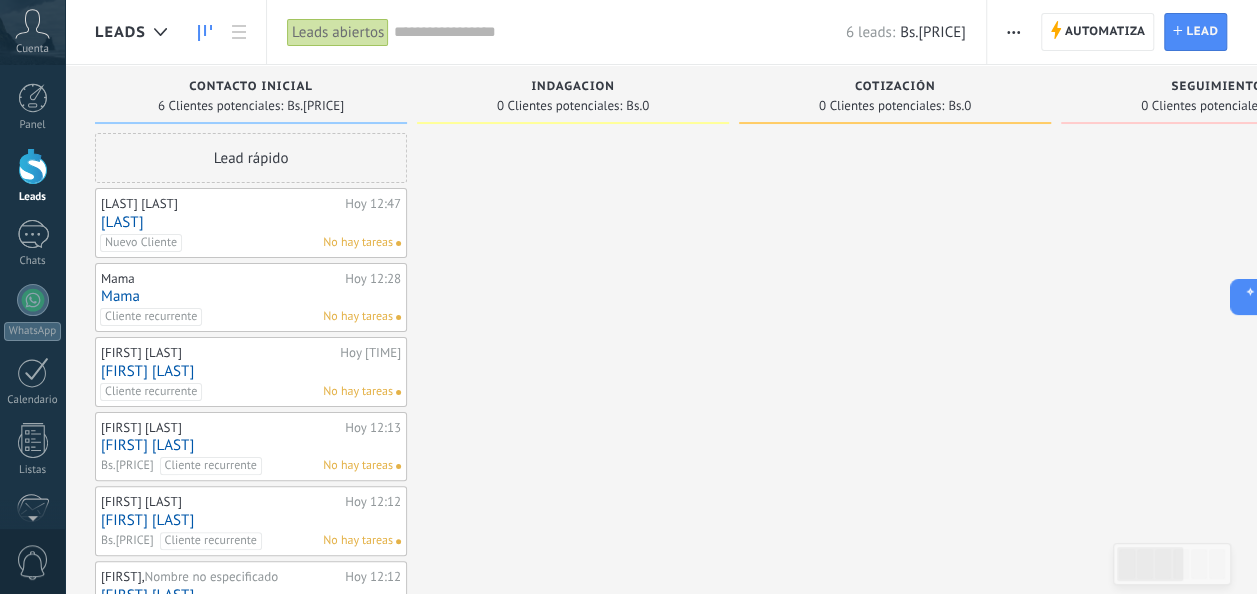 click on "Nuevo Cliente No hay tareas" at bounding box center (246, 243) 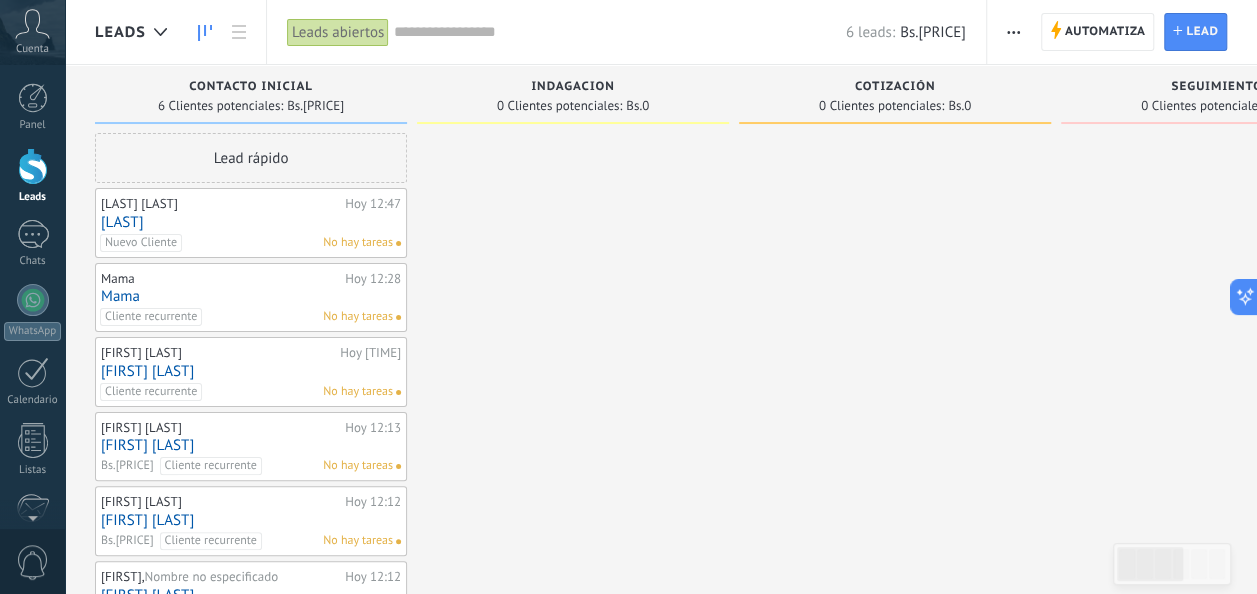 click on "Nuevo Cliente No hay tareas" at bounding box center [246, 243] 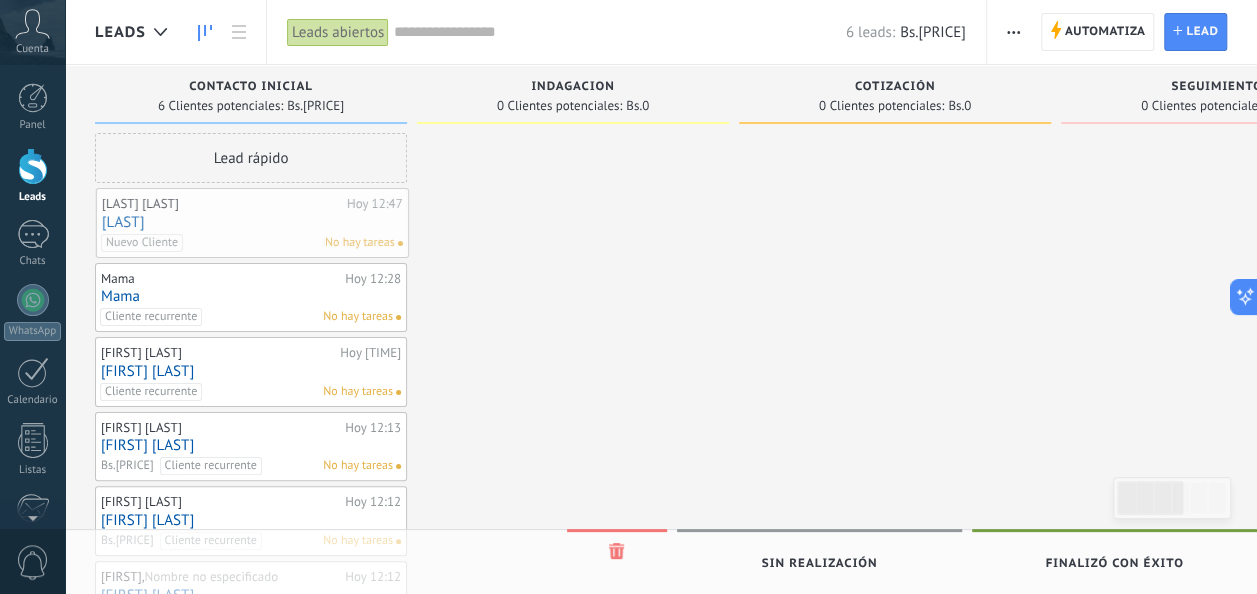 drag, startPoint x: 318, startPoint y: 234, endPoint x: 295, endPoint y: 228, distance: 23.769728 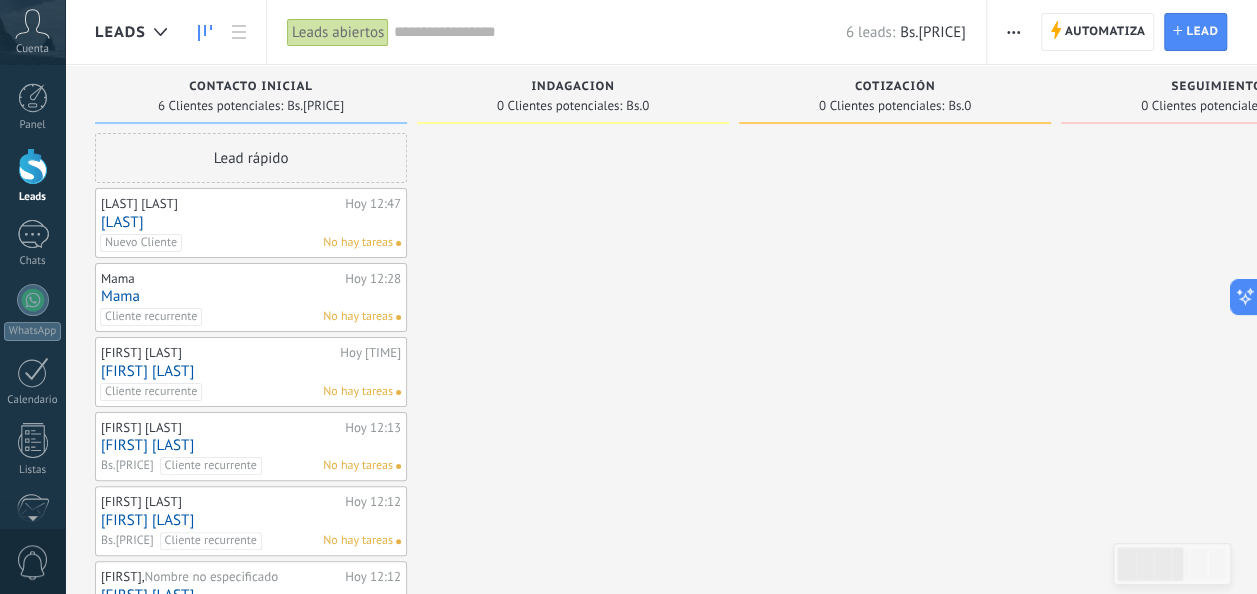click on "[LAST]" at bounding box center [251, 222] 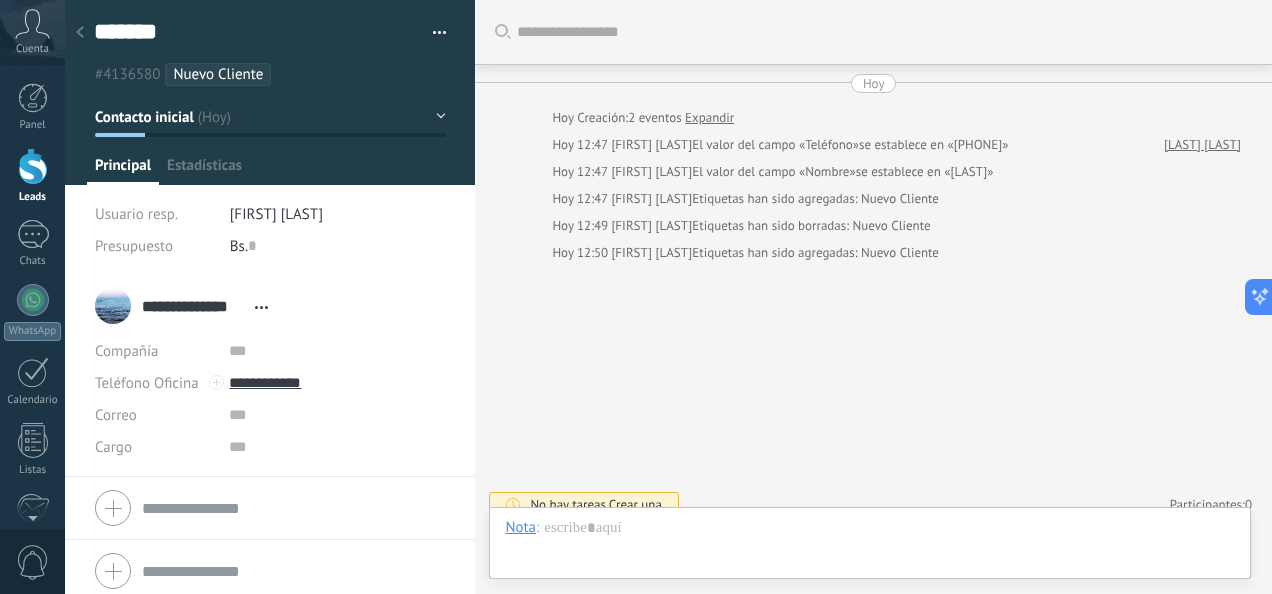 scroll, scrollTop: 30, scrollLeft: 0, axis: vertical 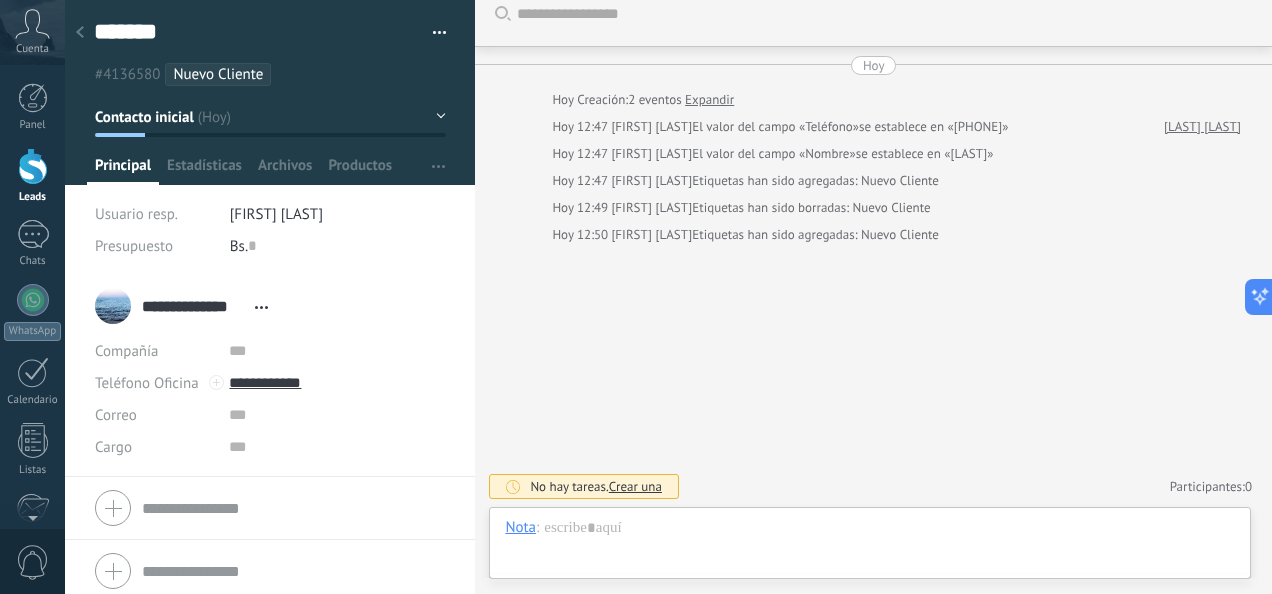 click at bounding box center [432, 33] 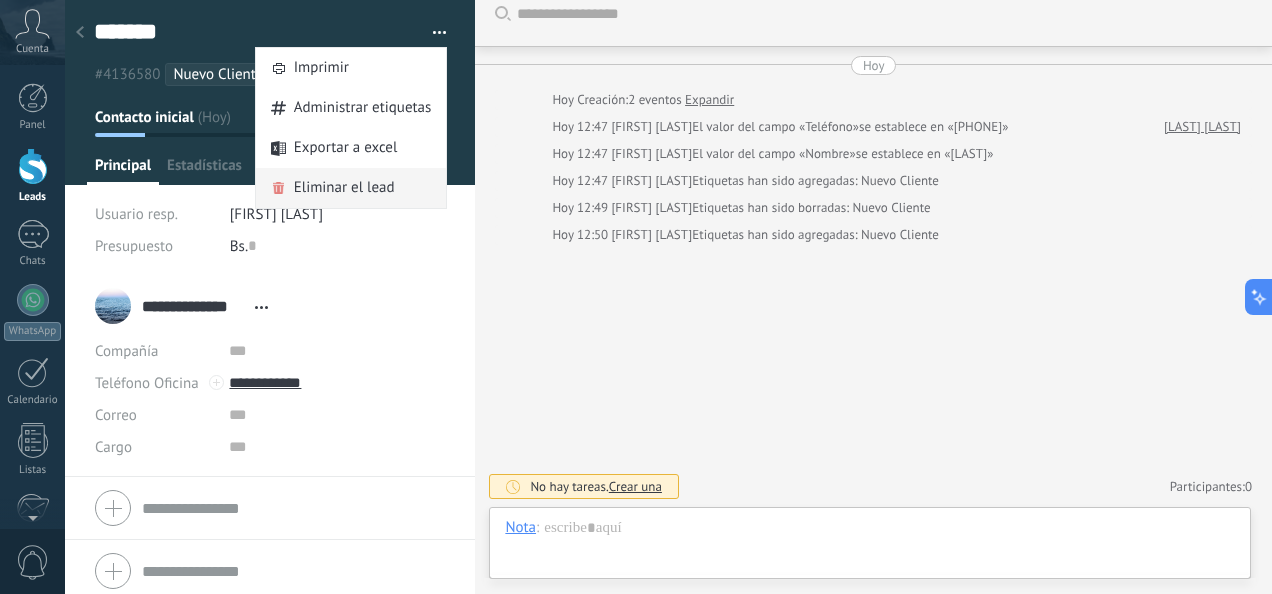 click on "Eliminar el lead" at bounding box center [344, 188] 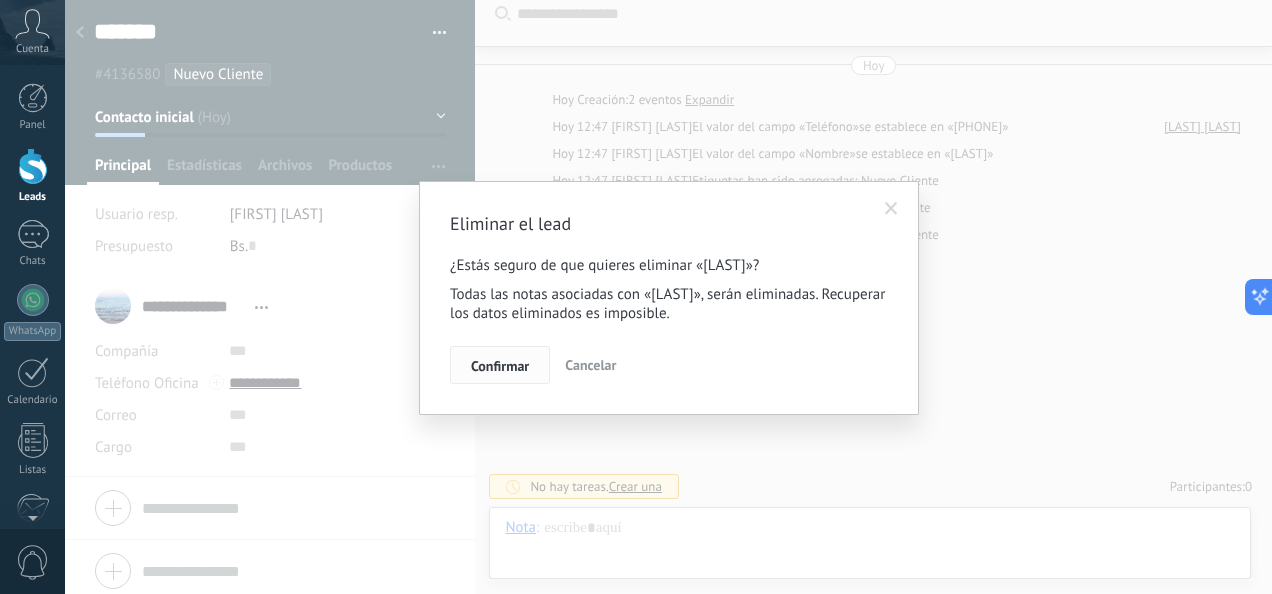 click on "Confirmar" at bounding box center (500, 366) 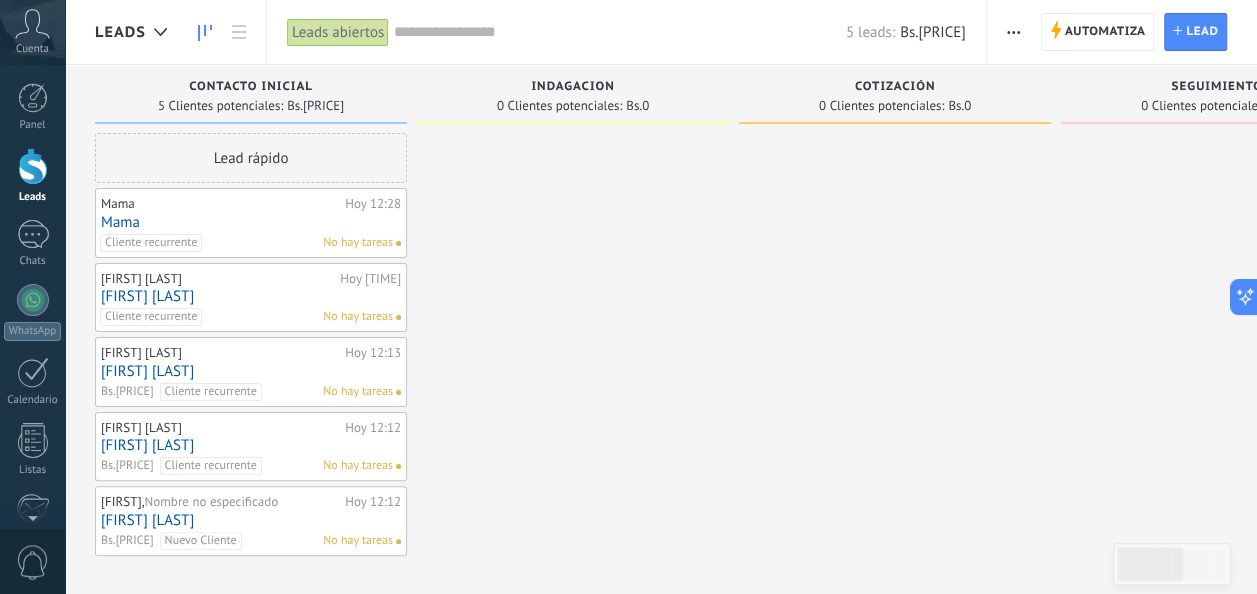 click on "Mama" at bounding box center [251, 222] 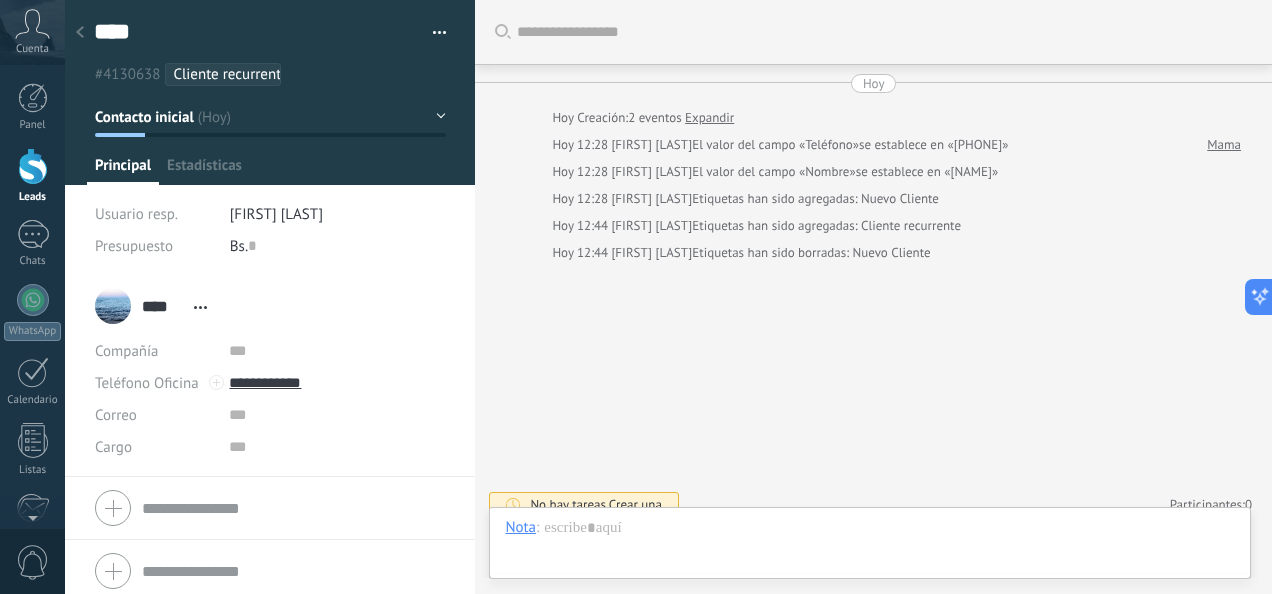 scroll, scrollTop: 30, scrollLeft: 0, axis: vertical 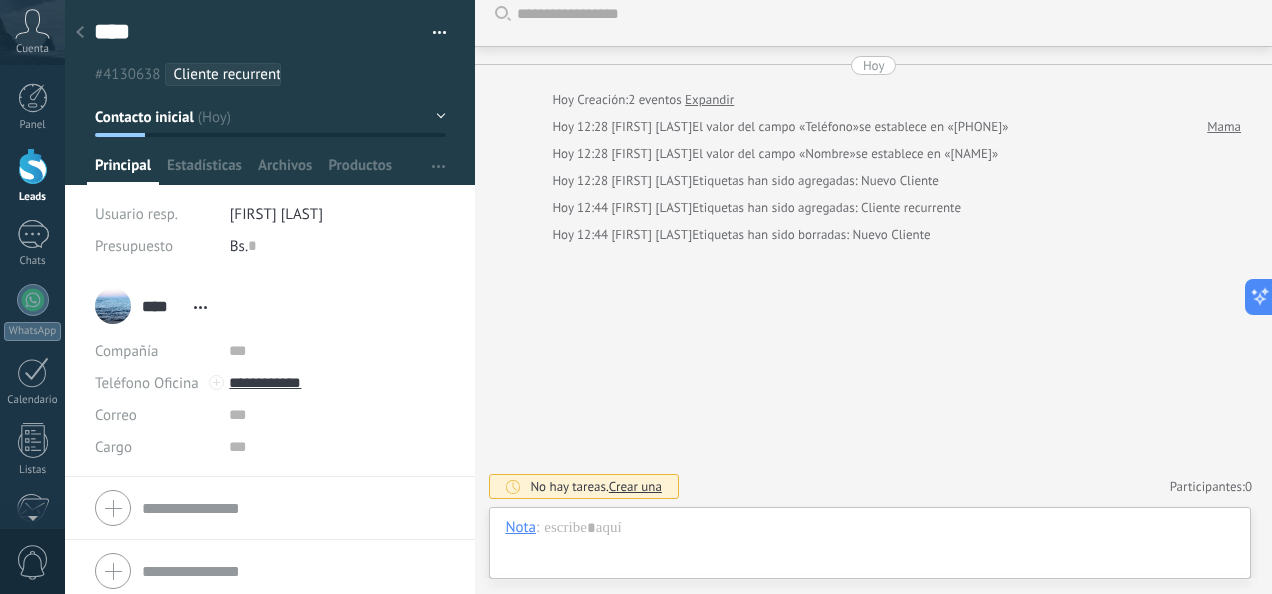 click at bounding box center (432, 33) 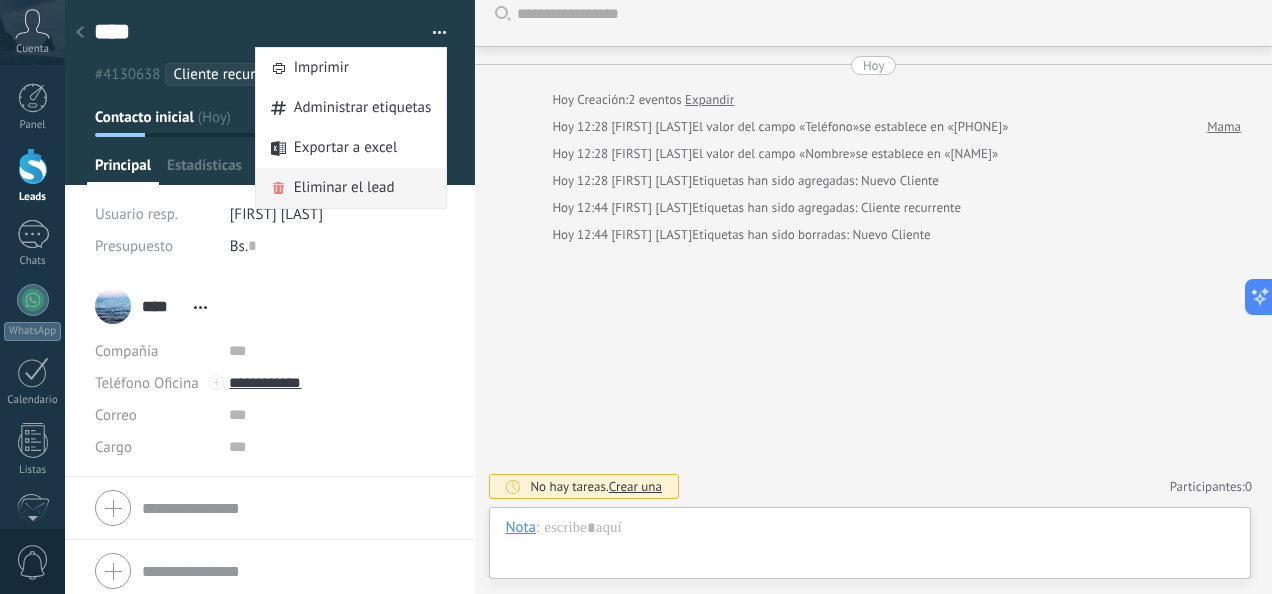 click on "Eliminar el lead" at bounding box center [344, 188] 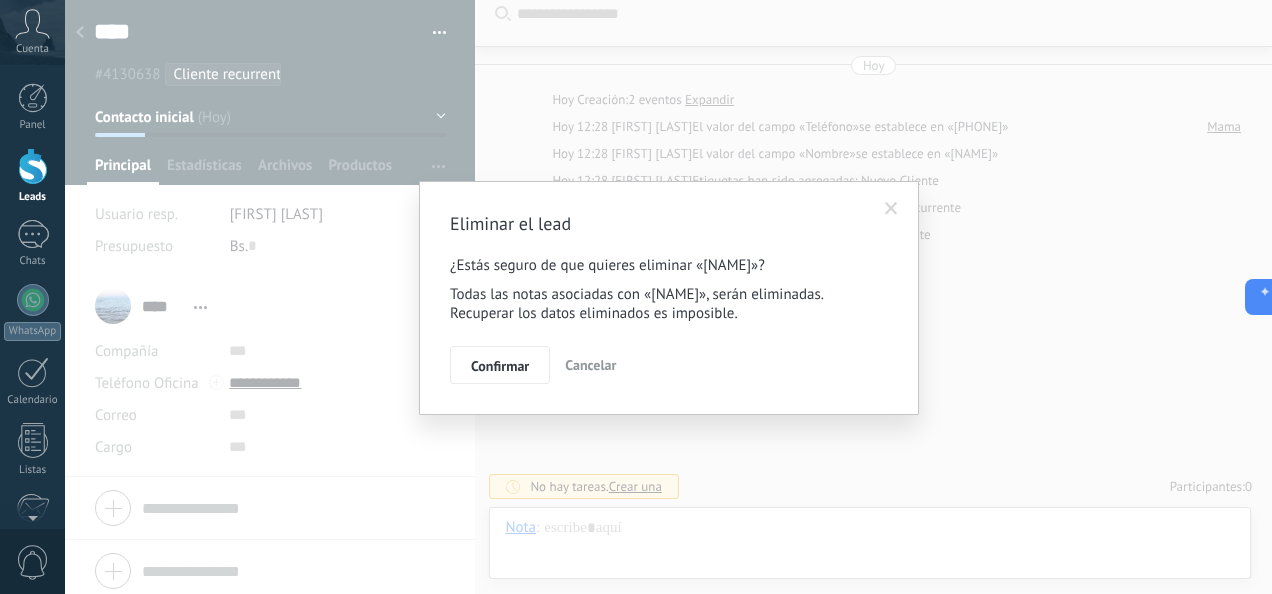 click on "Eliminar el lead ¿Estás seguro de que quieres eliminar «[NAME]»? Todas las notas asociadas con «[NAME]», serán eliminadas. Recuperar los datos eliminados es imposible. Confirmar Cancelar" at bounding box center (669, 298) 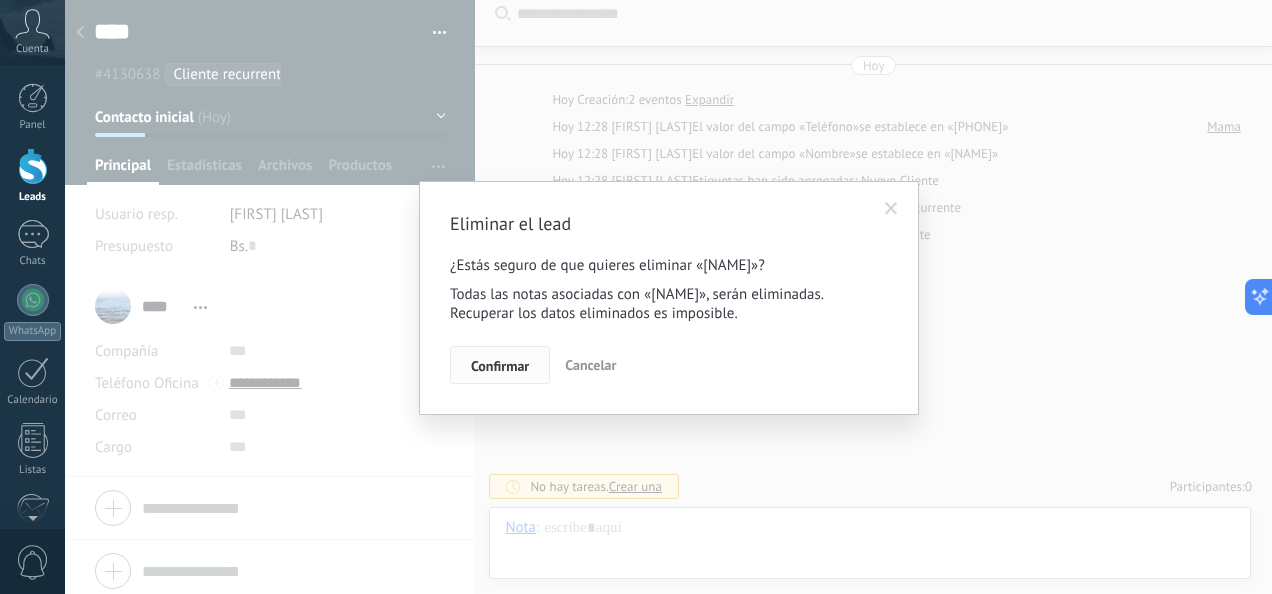 click on "Confirmar" at bounding box center (500, 366) 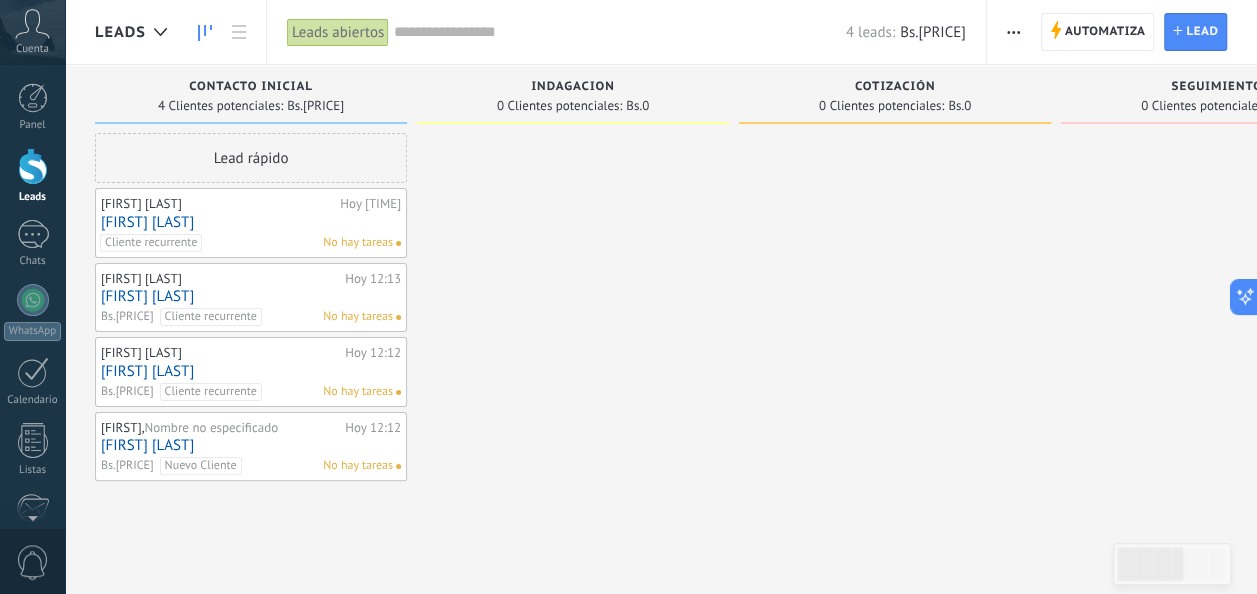 click on "[FIRST] [LAST]" at bounding box center [251, 222] 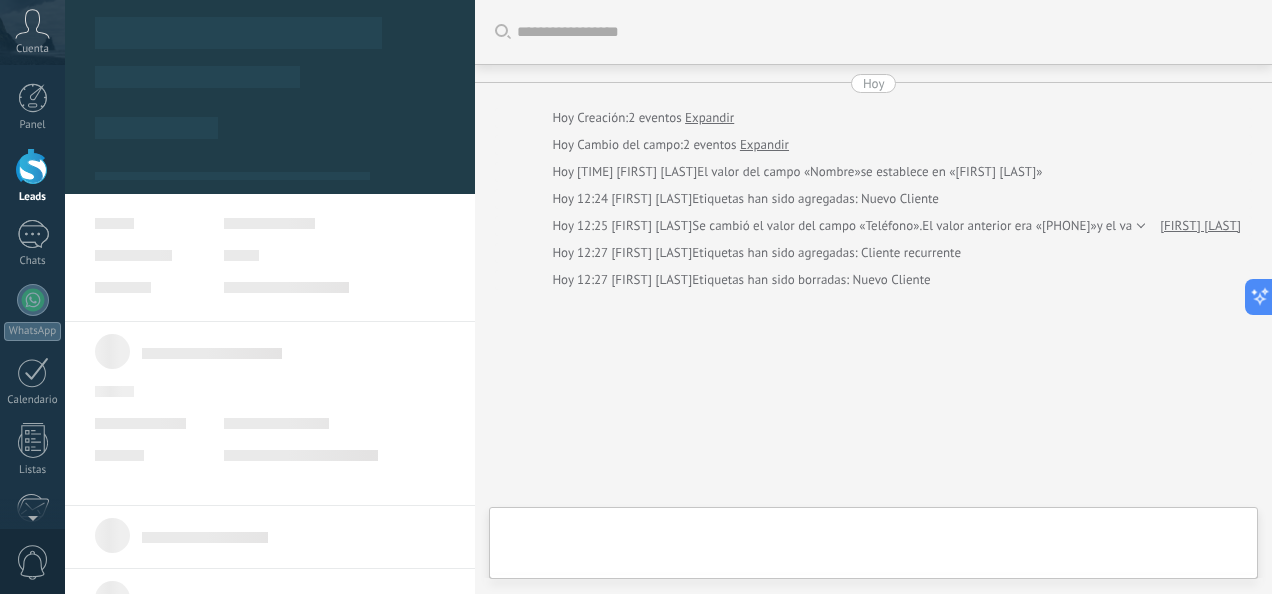 scroll, scrollTop: 44, scrollLeft: 0, axis: vertical 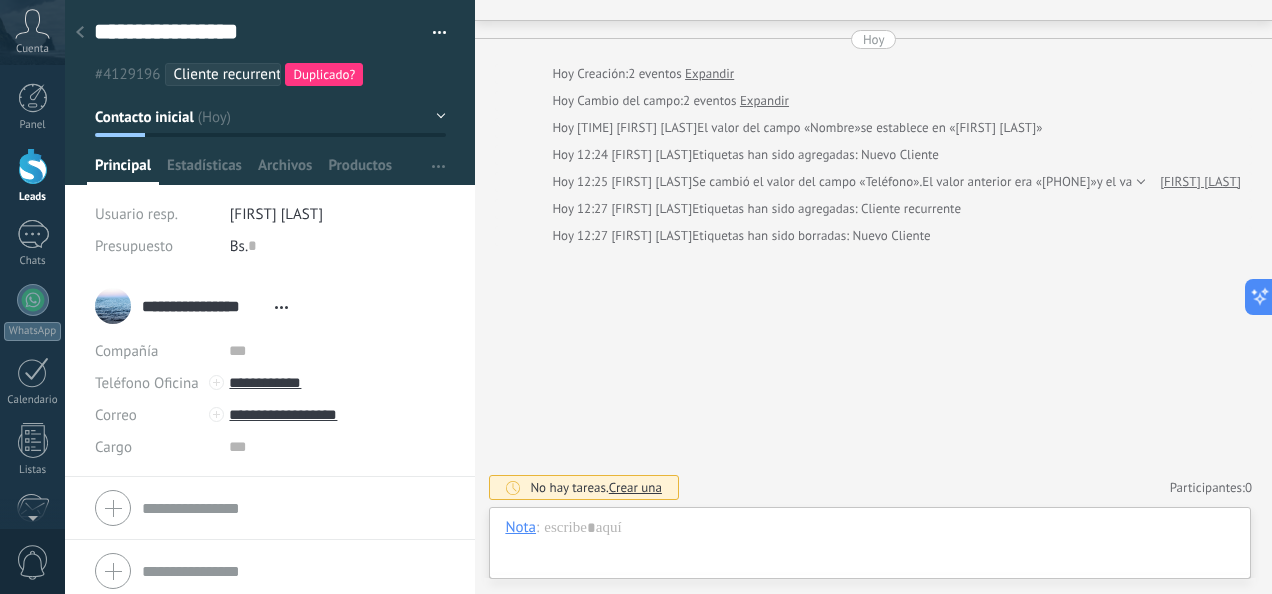 click at bounding box center (432, 33) 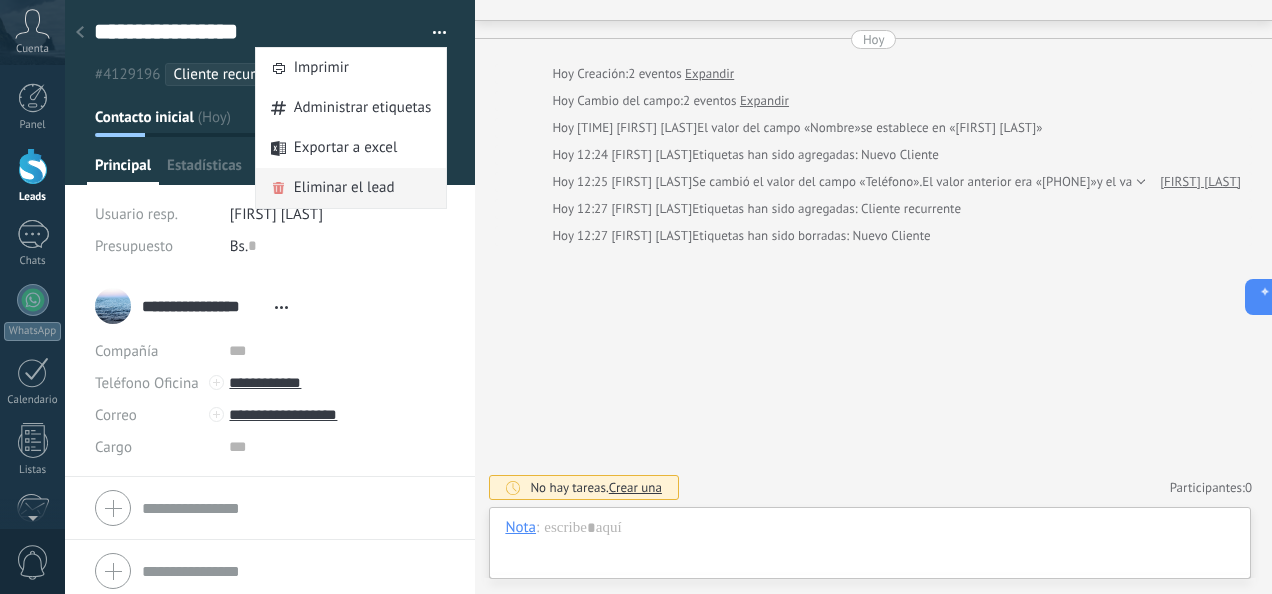 click on "Eliminar el lead" at bounding box center (344, 188) 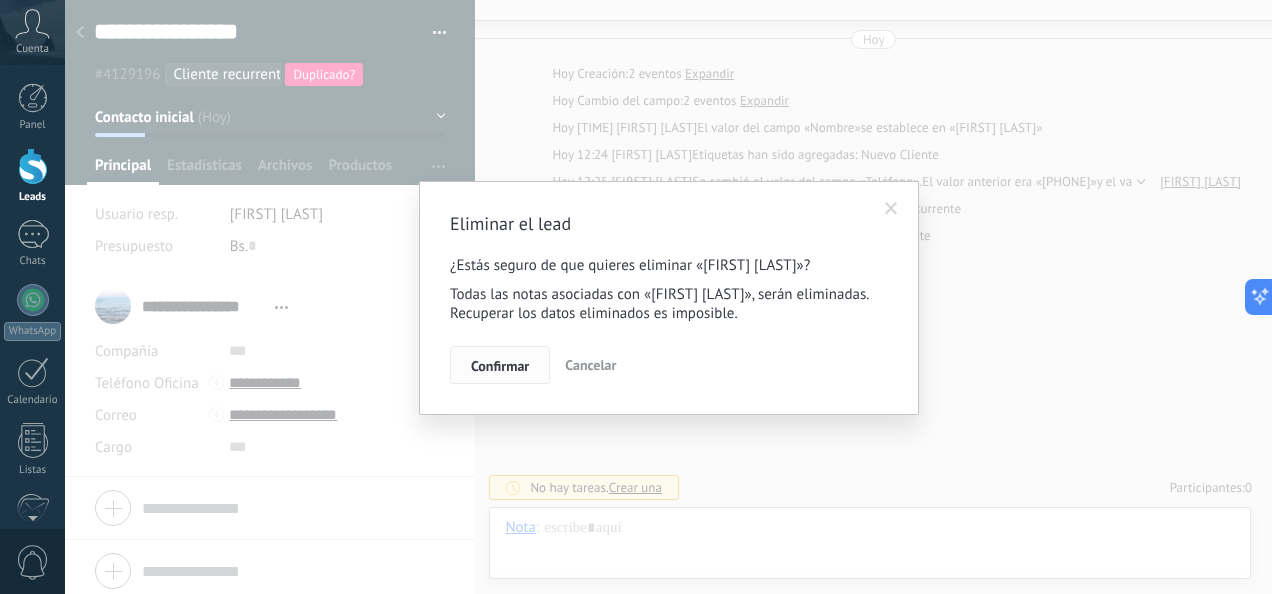 click on "Confirmar" at bounding box center [500, 366] 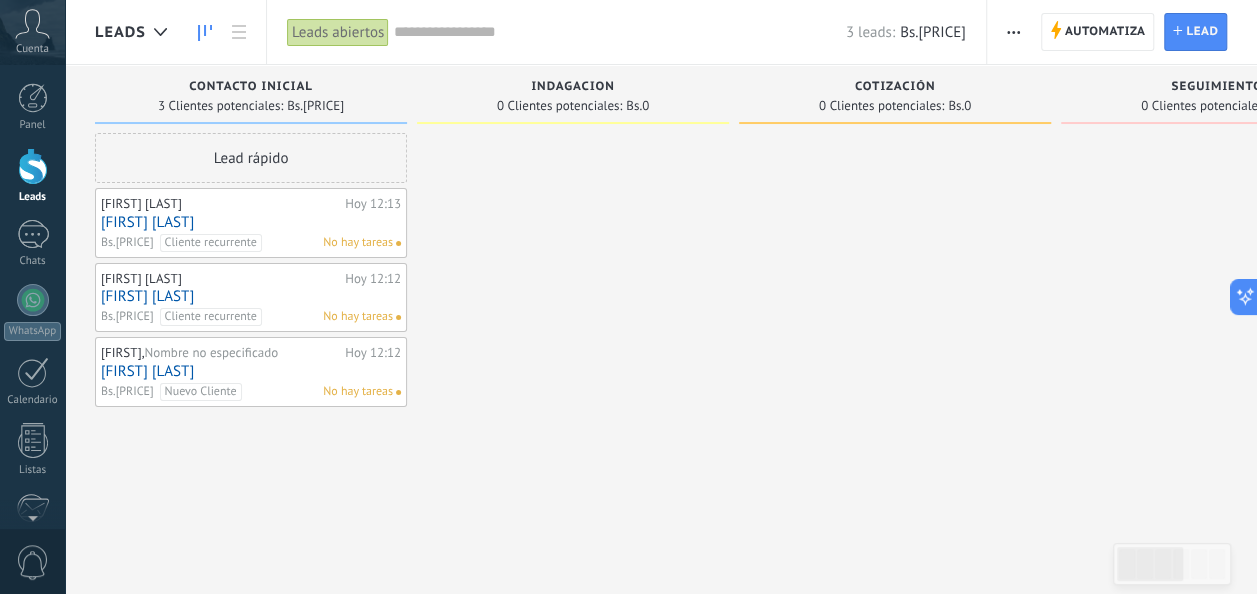 click on "[FIRST] [LAST]" at bounding box center (251, 222) 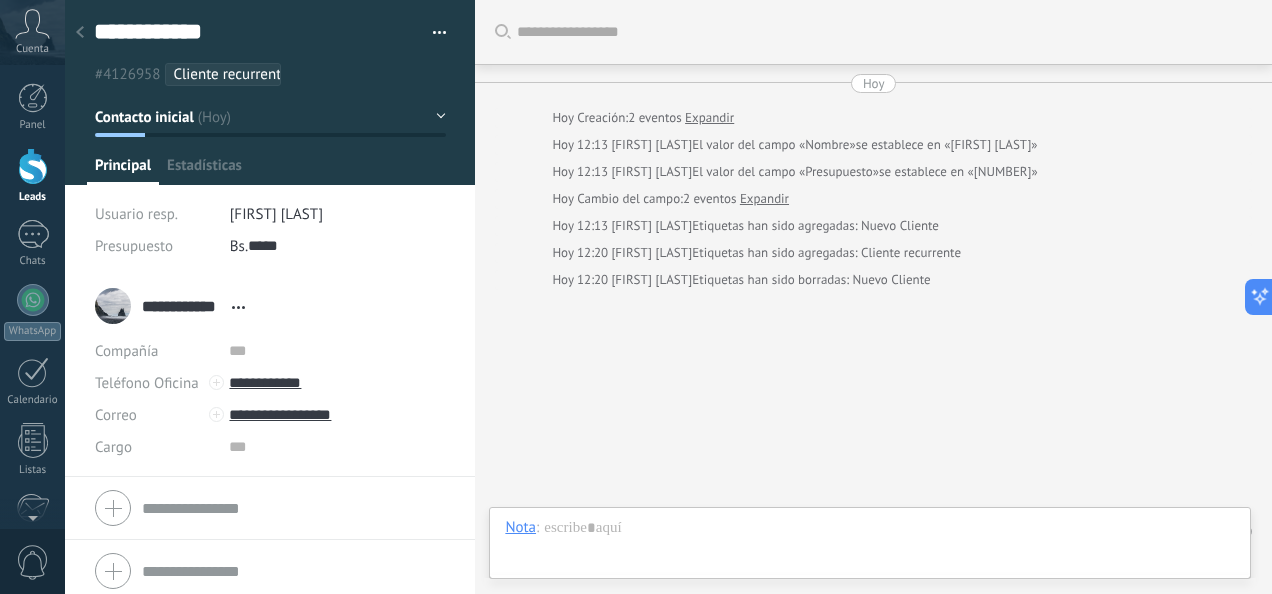scroll, scrollTop: 30, scrollLeft: 0, axis: vertical 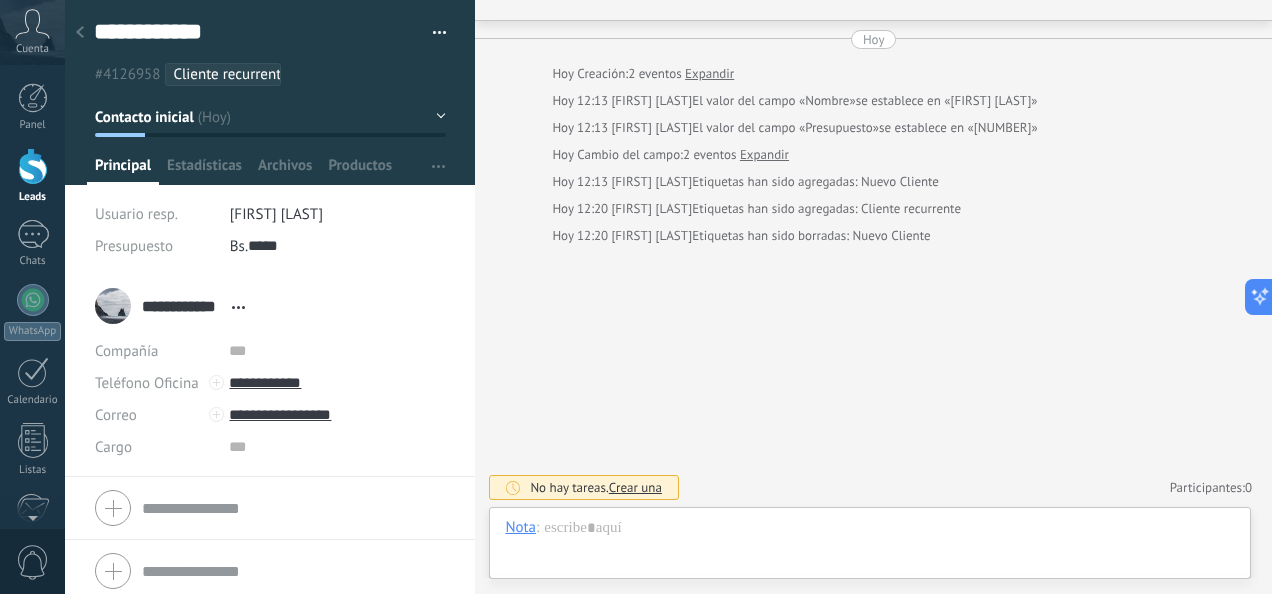 click at bounding box center [432, 33] 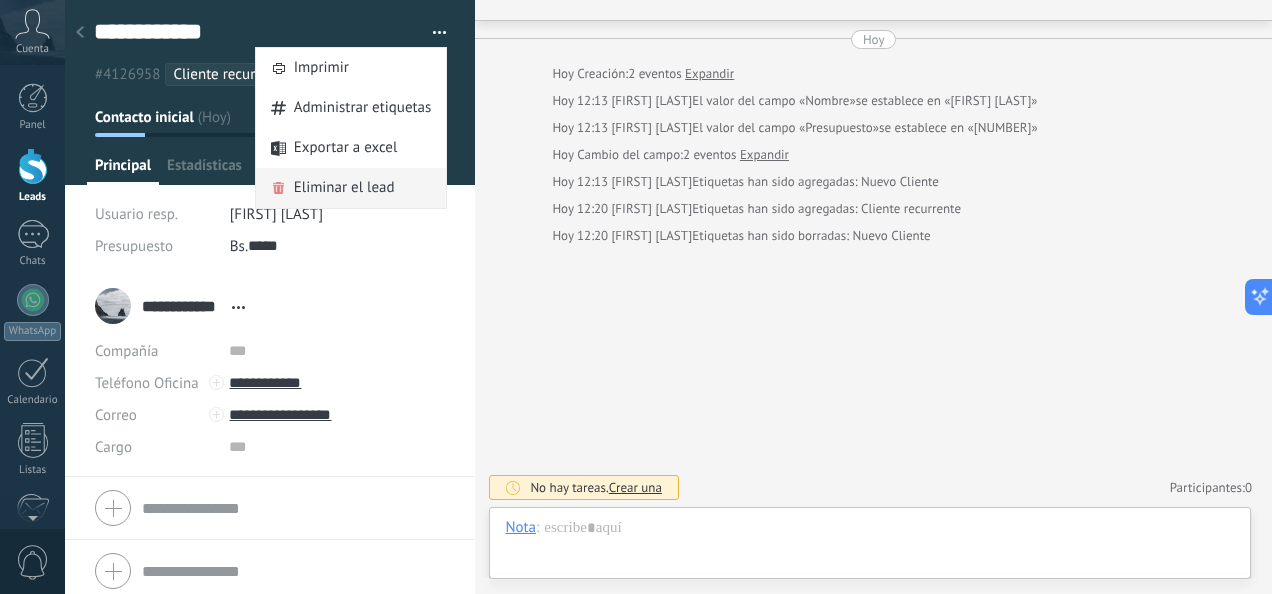 click on "Eliminar el lead" at bounding box center [344, 188] 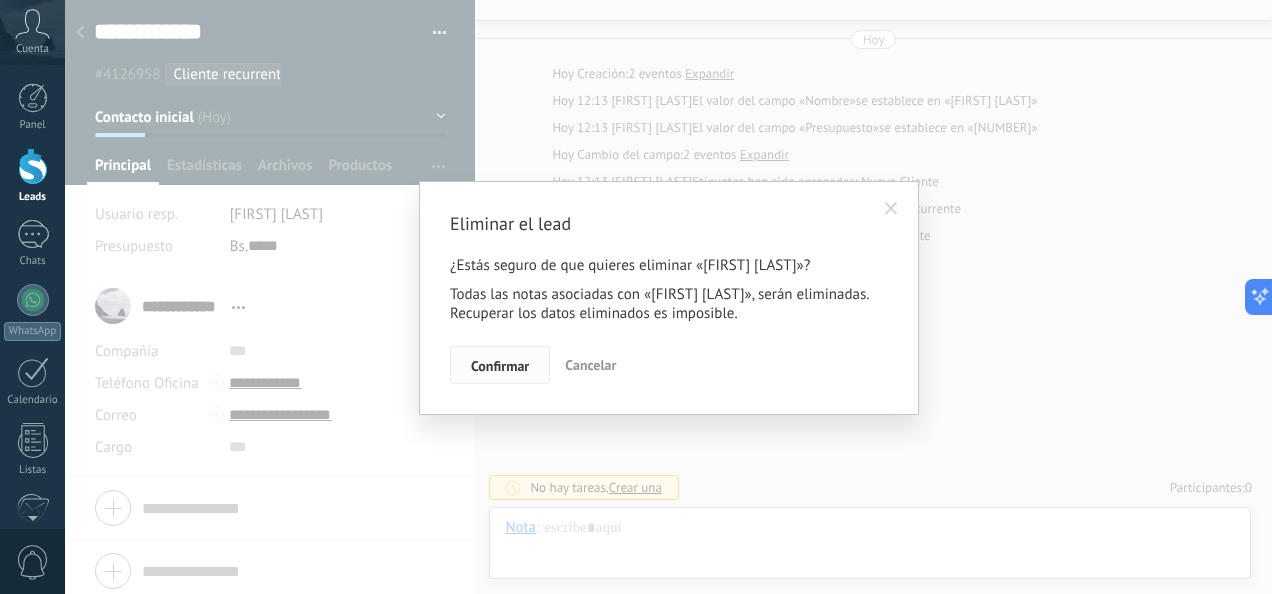 click on "Confirmar" at bounding box center (500, 366) 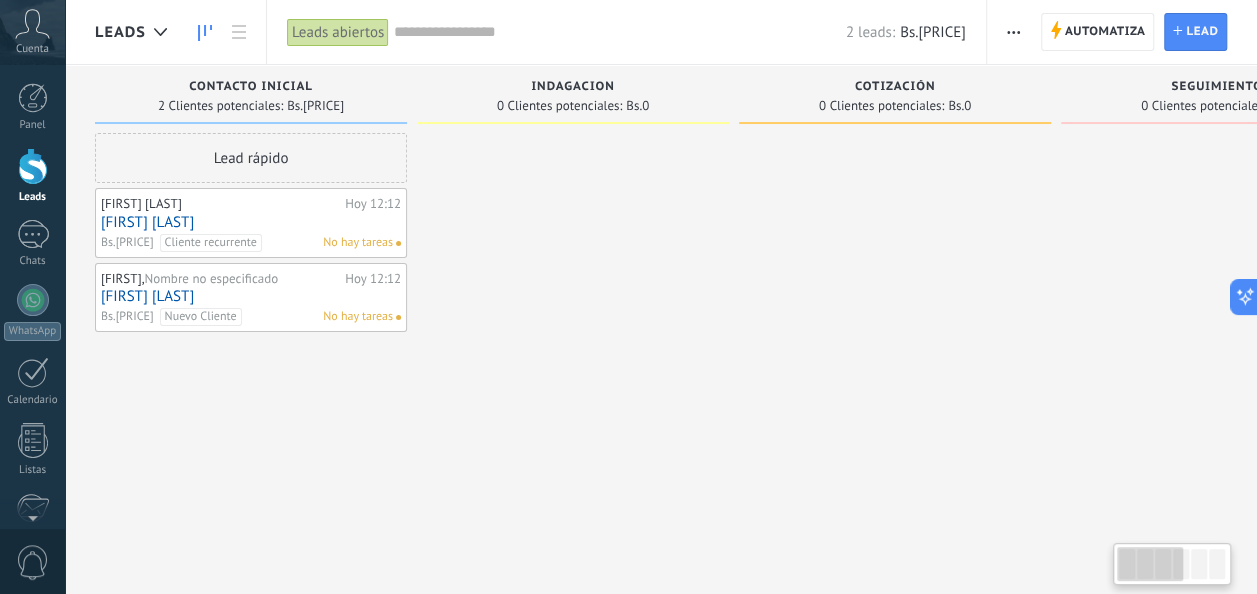 click on "[FIRST] [LAST]" at bounding box center [251, 222] 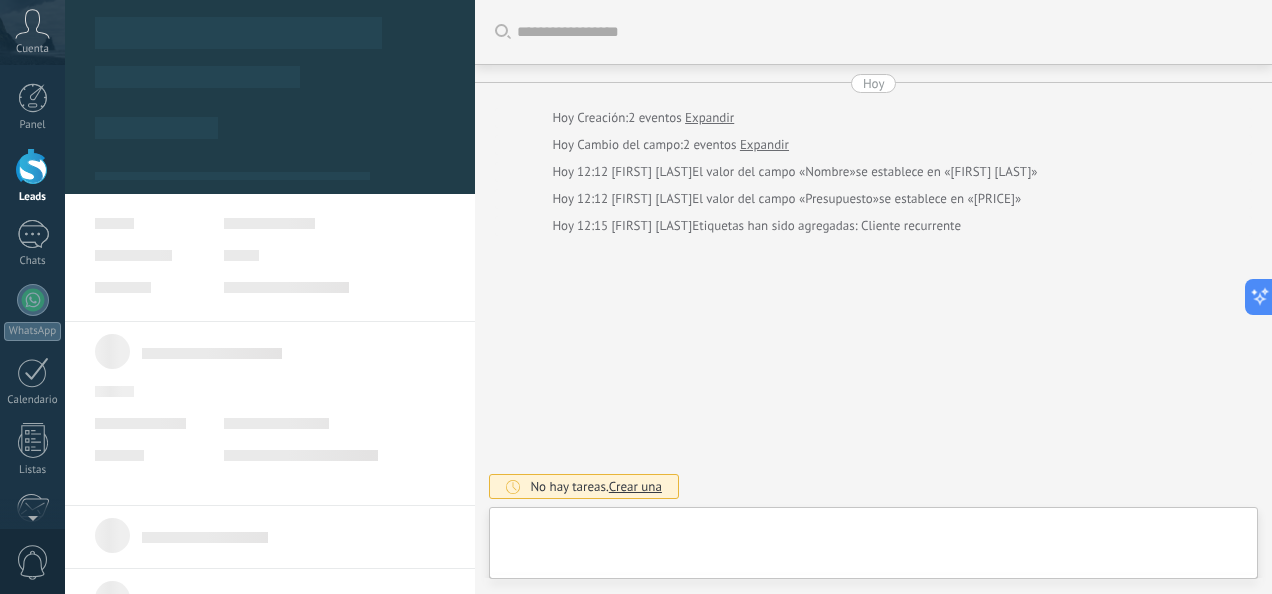 scroll, scrollTop: 30, scrollLeft: 0, axis: vertical 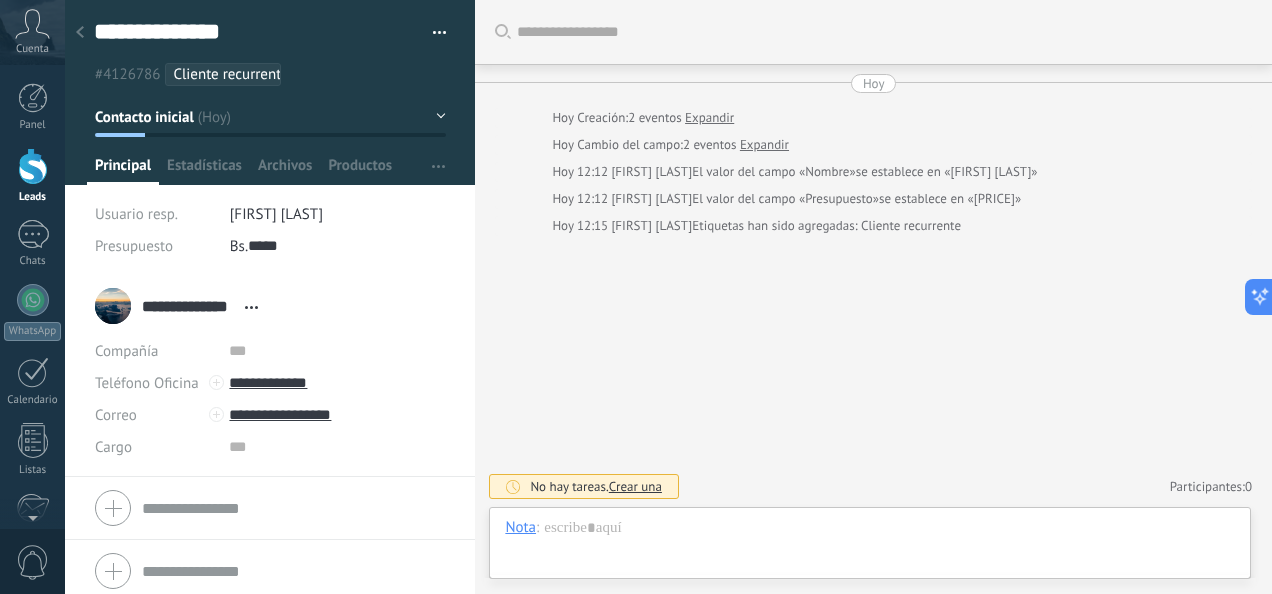 click at bounding box center (432, 33) 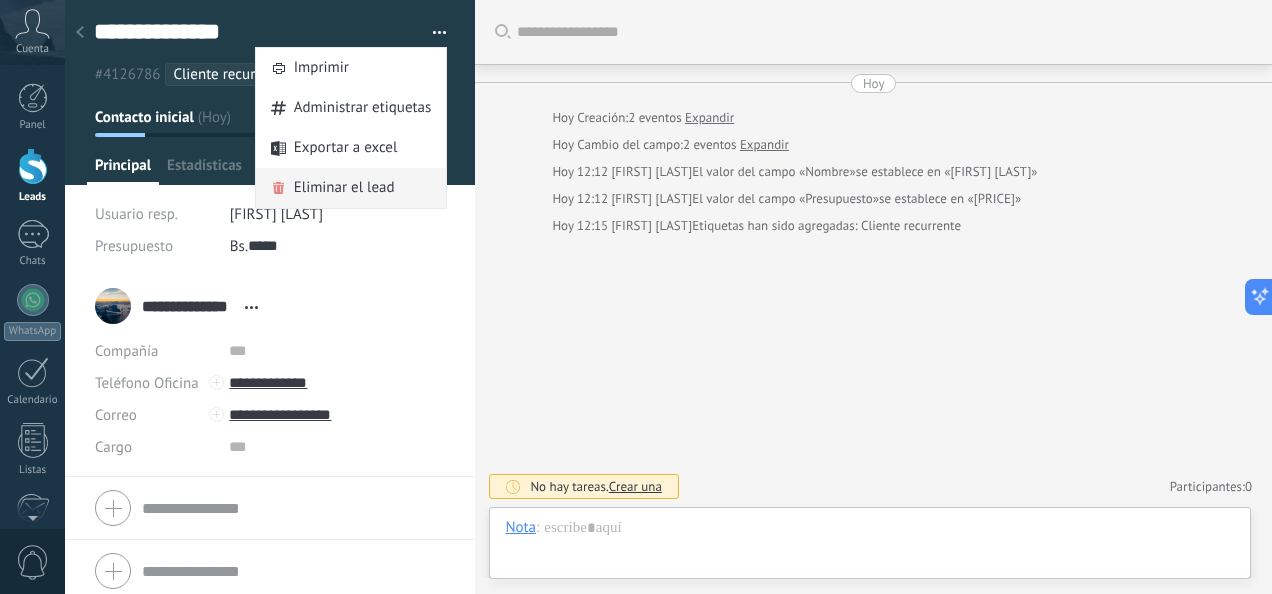 click on "Eliminar el lead" at bounding box center [344, 188] 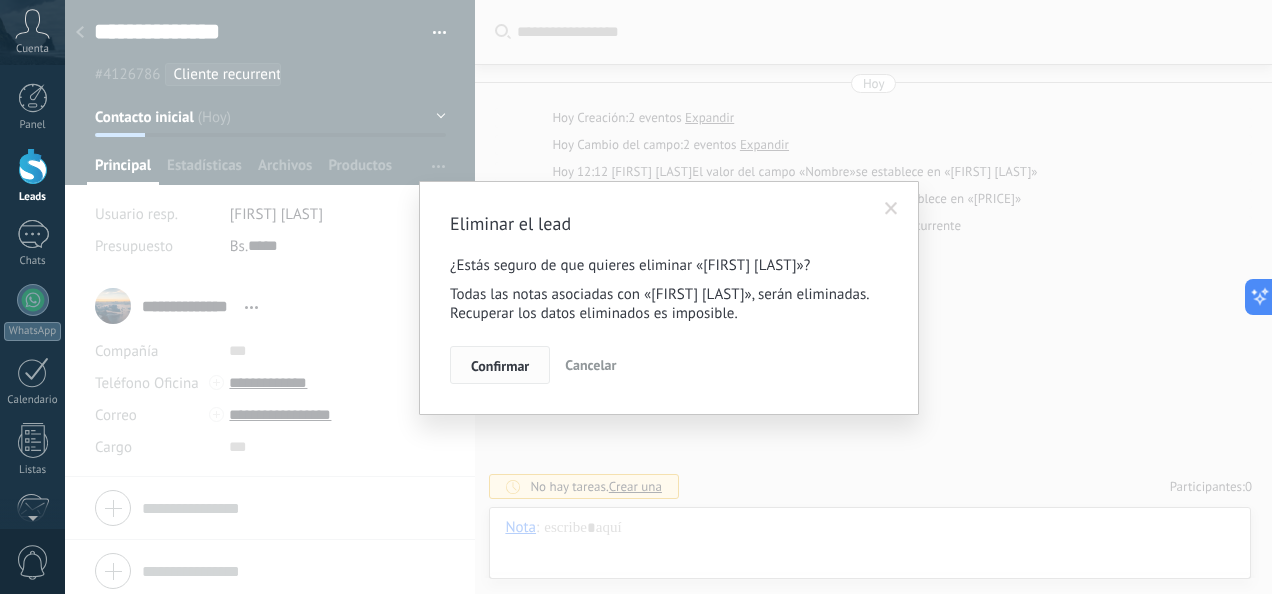 click on "Confirmar" at bounding box center (500, 366) 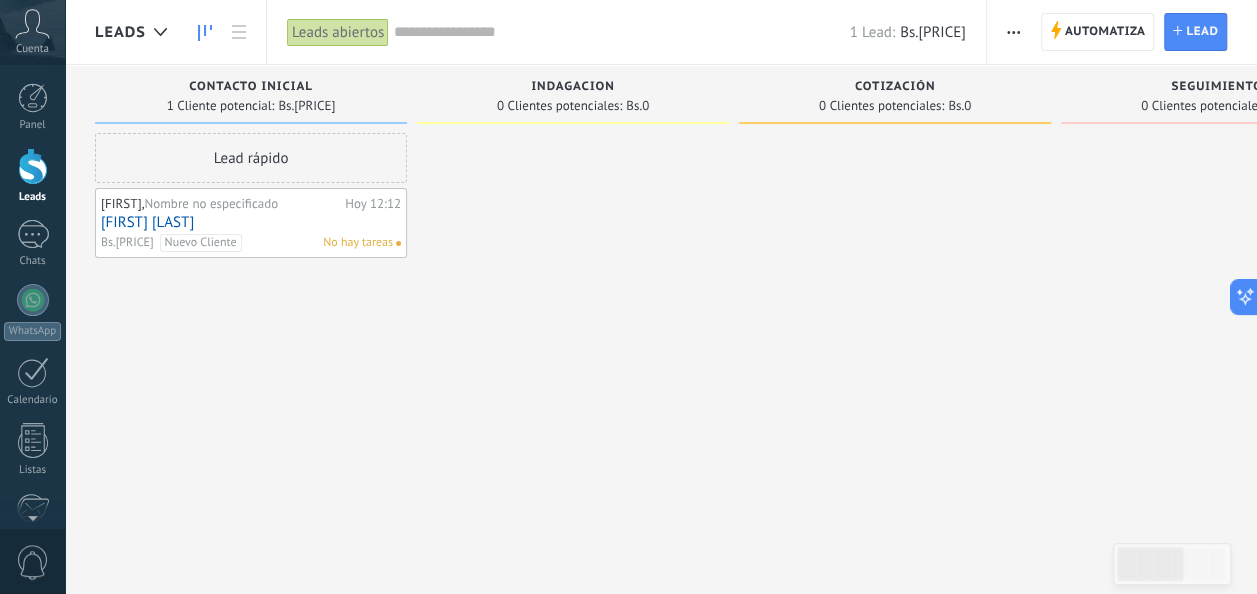click on "[FIRST] [LAST]" at bounding box center [251, 222] 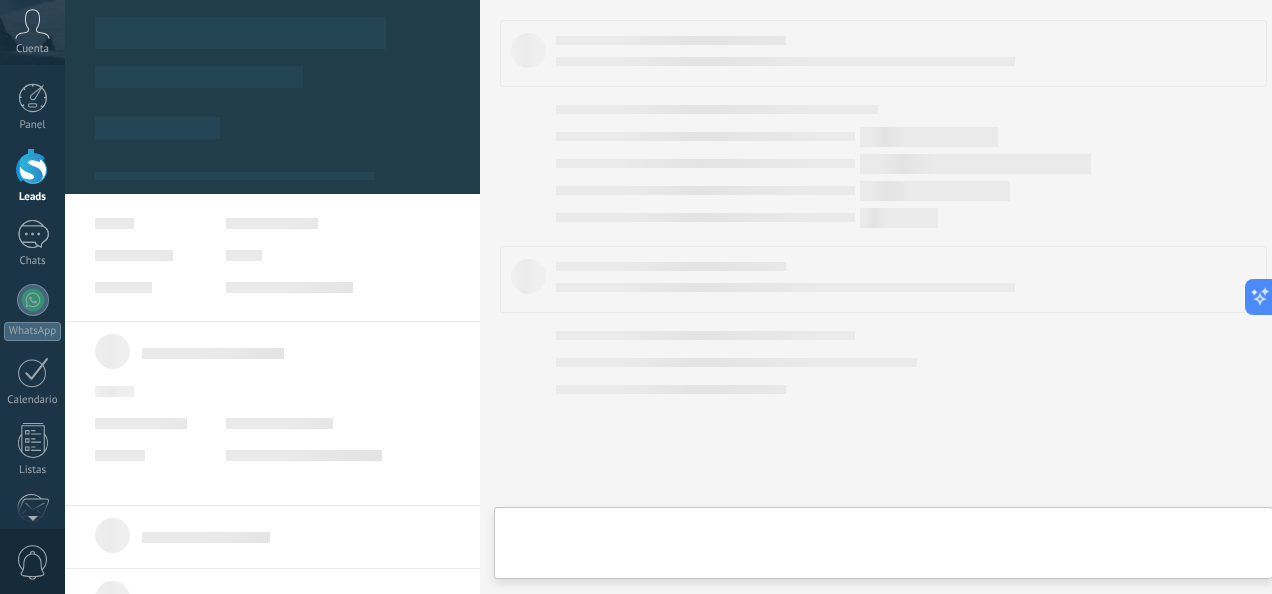 type on "*******" 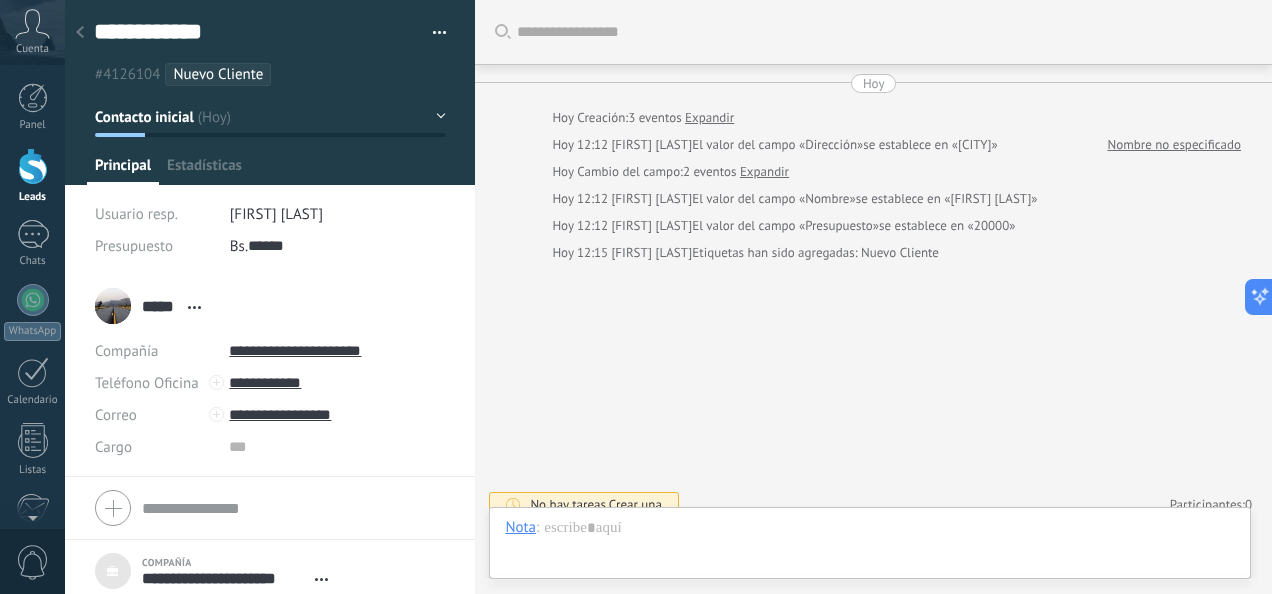 scroll, scrollTop: 20, scrollLeft: 0, axis: vertical 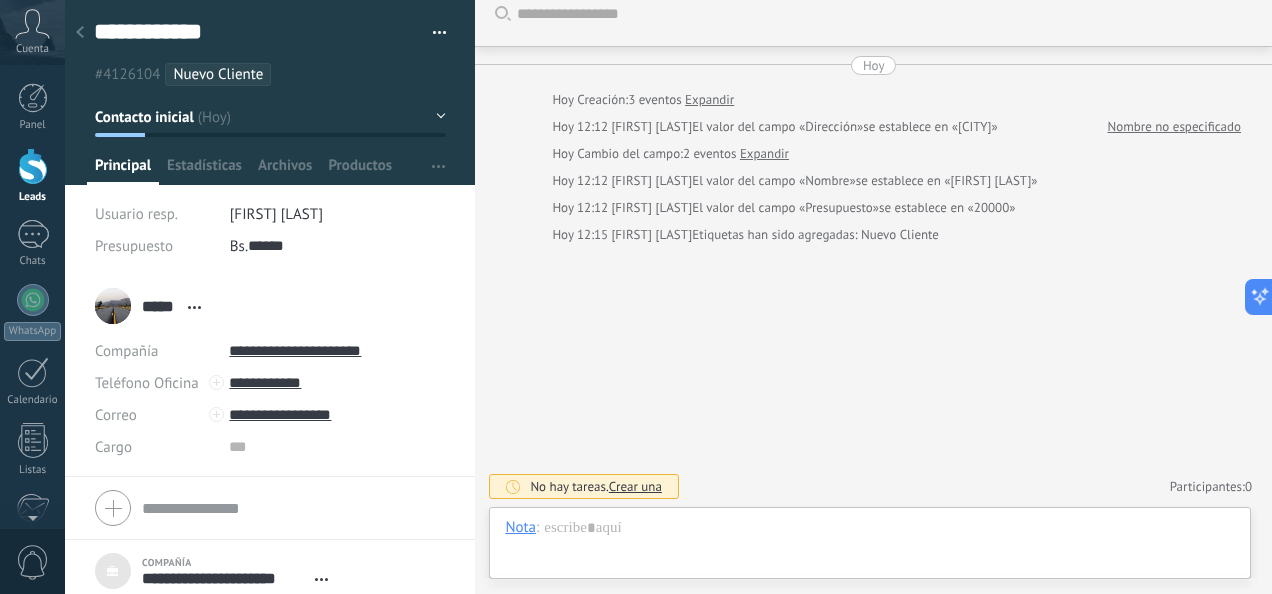 click at bounding box center (432, 33) 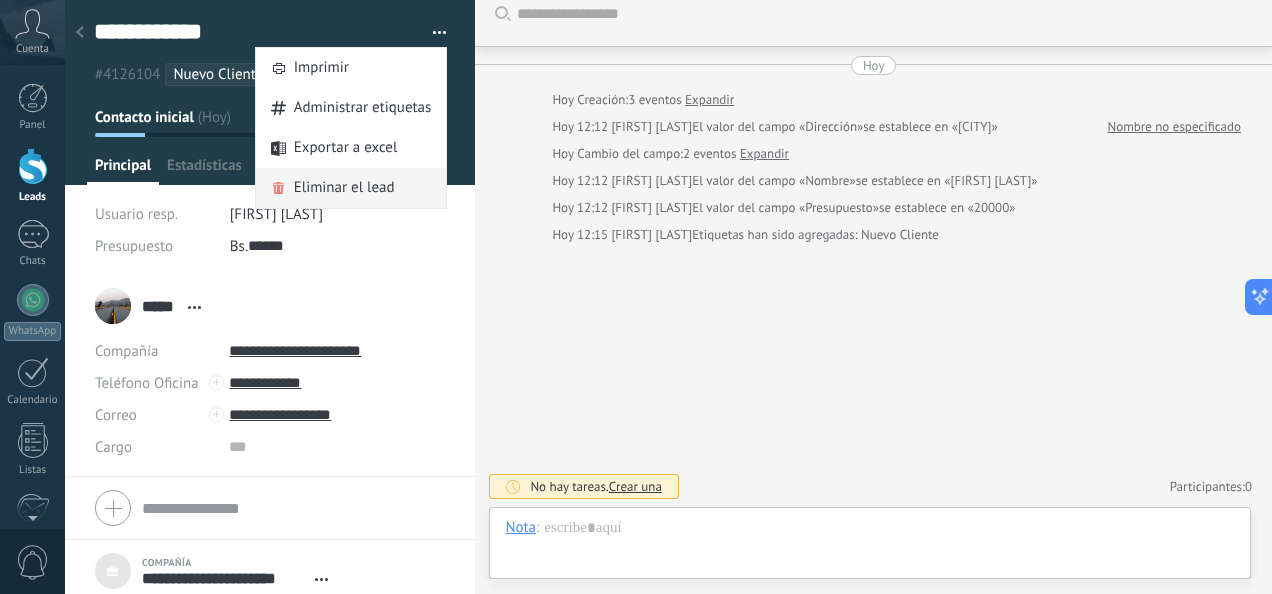 click on "Eliminar el lead" at bounding box center [344, 188] 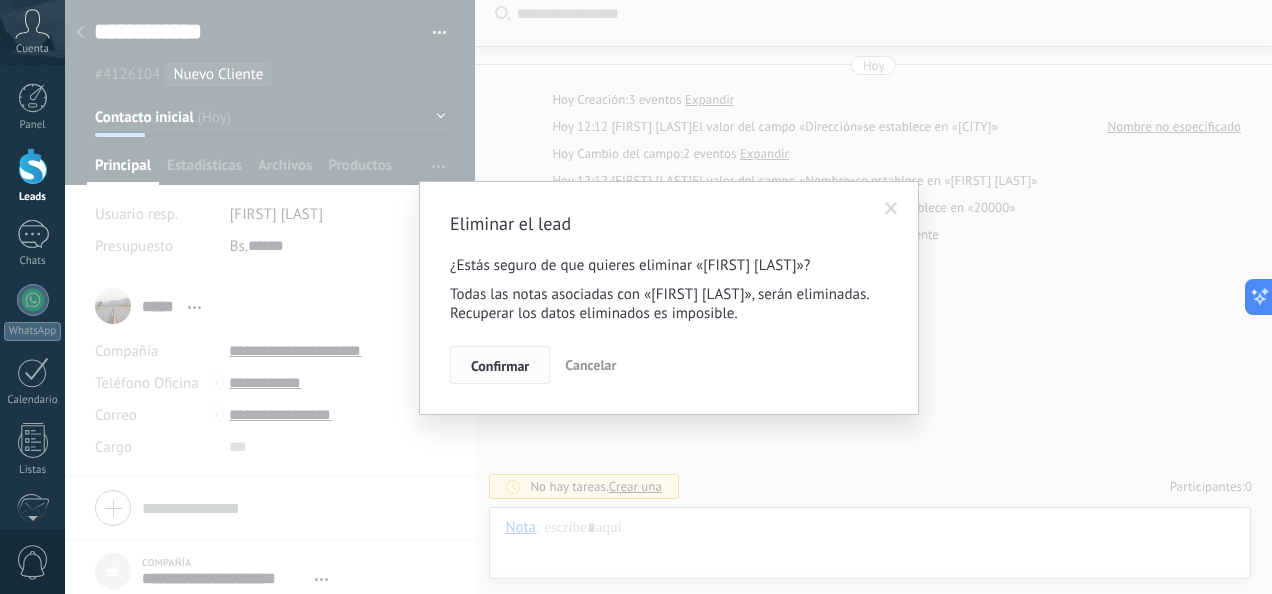 click on "Confirmar" at bounding box center (500, 366) 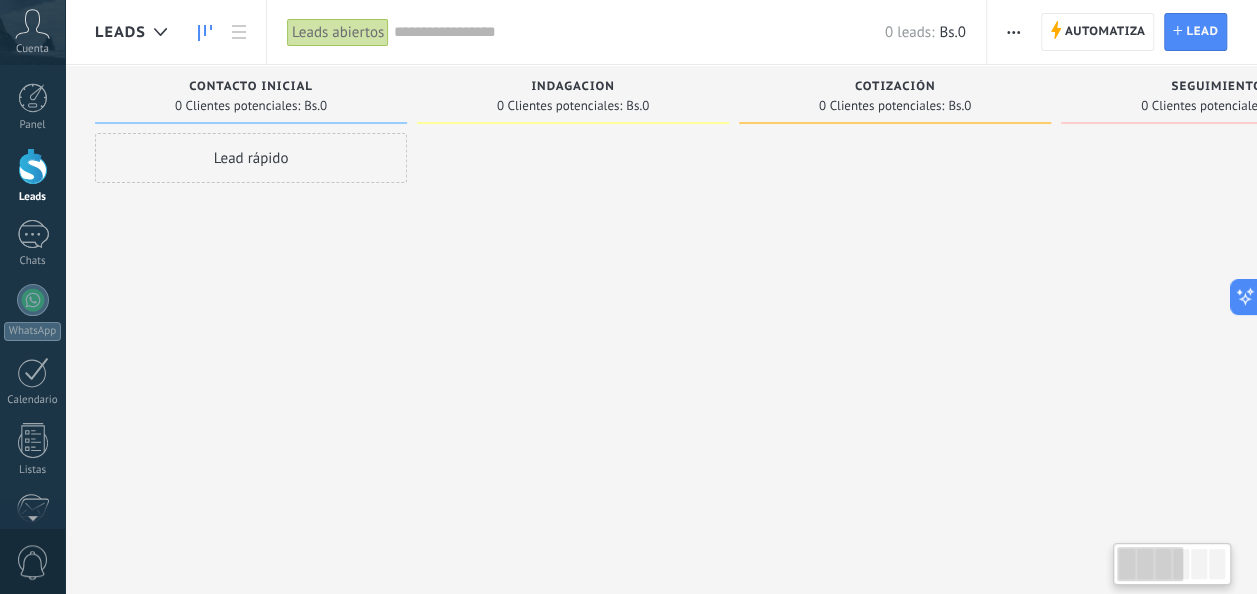 click on "Lead rápido" at bounding box center [251, 158] 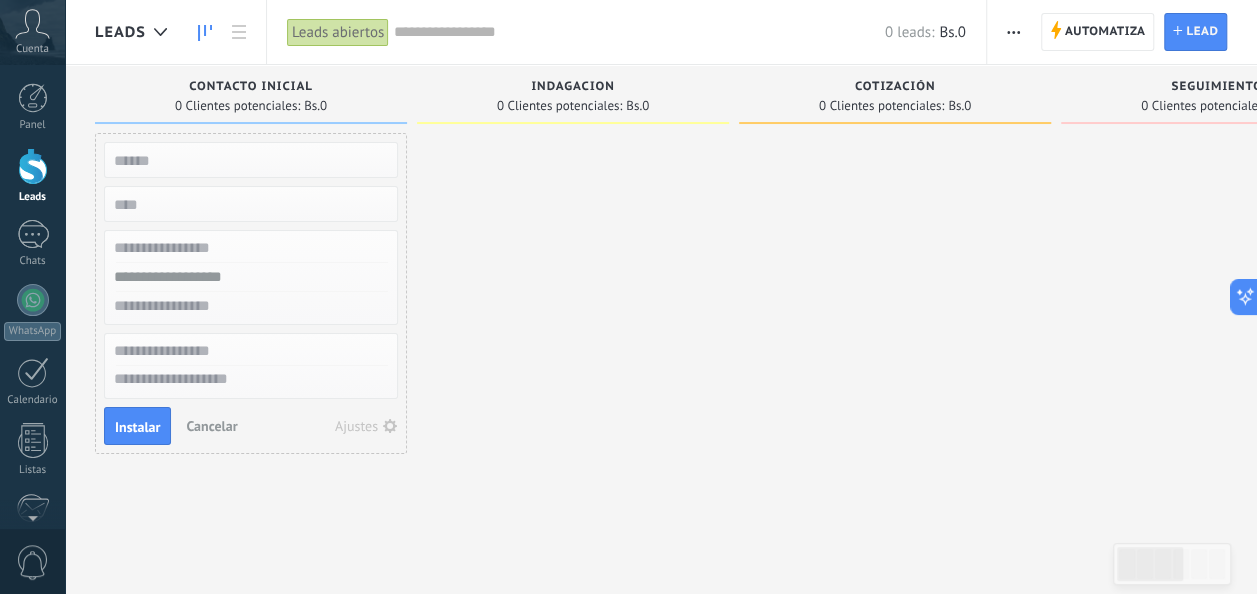 click at bounding box center (249, 160) 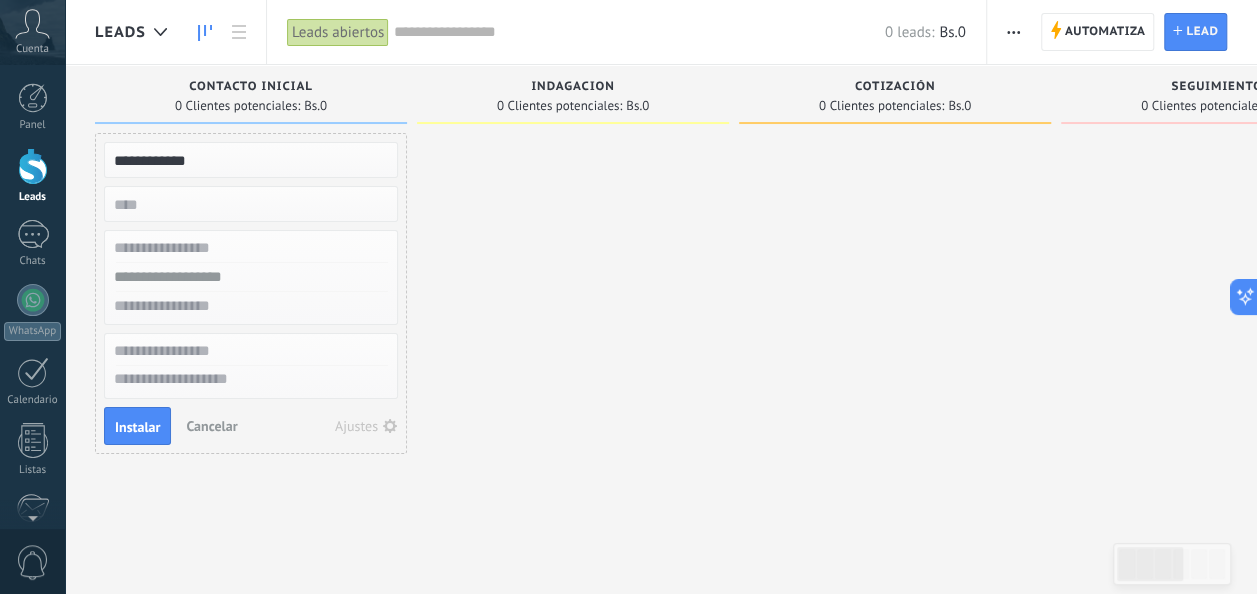 type on "**********" 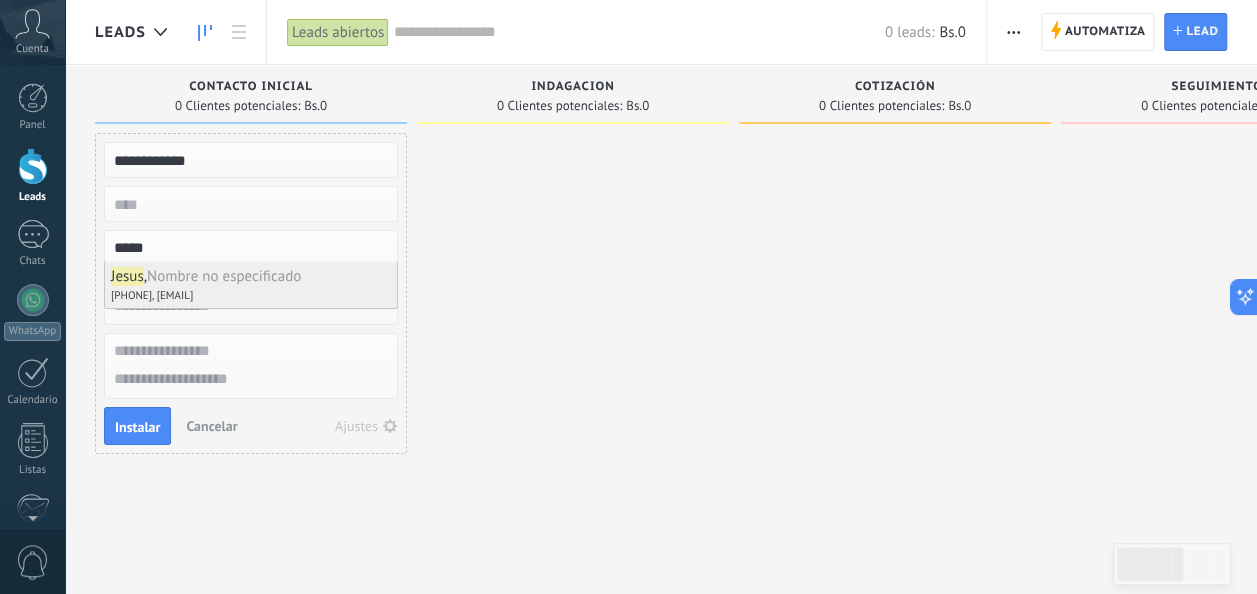 click on "Nombre no especificado" at bounding box center [224, 276] 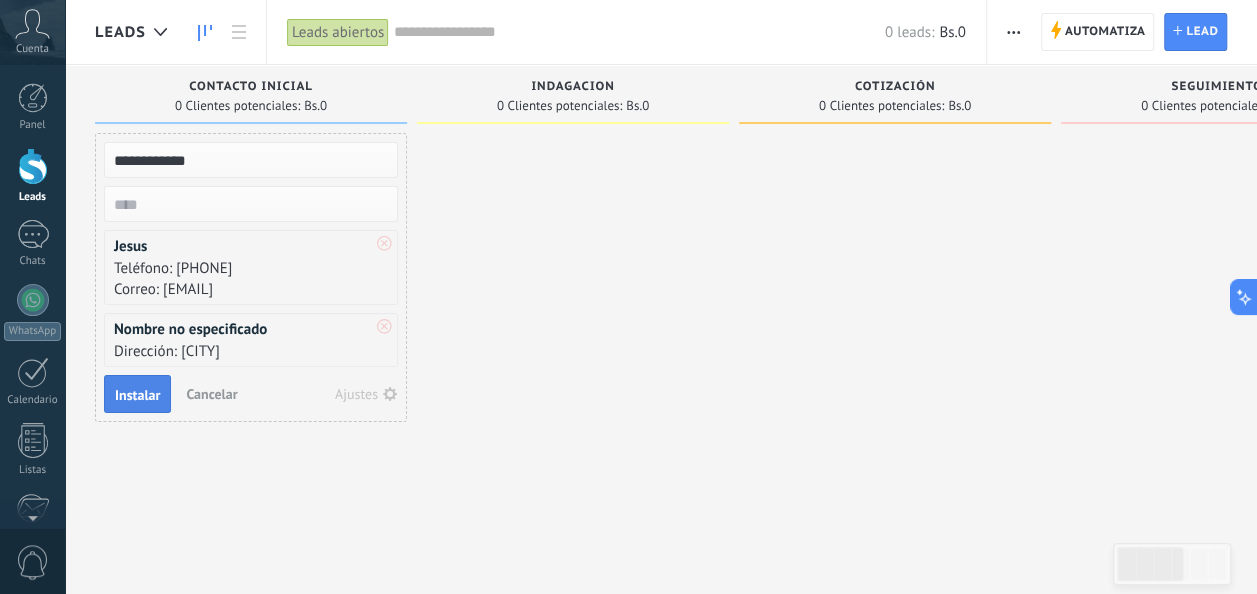 click on "Instalar" at bounding box center (137, 395) 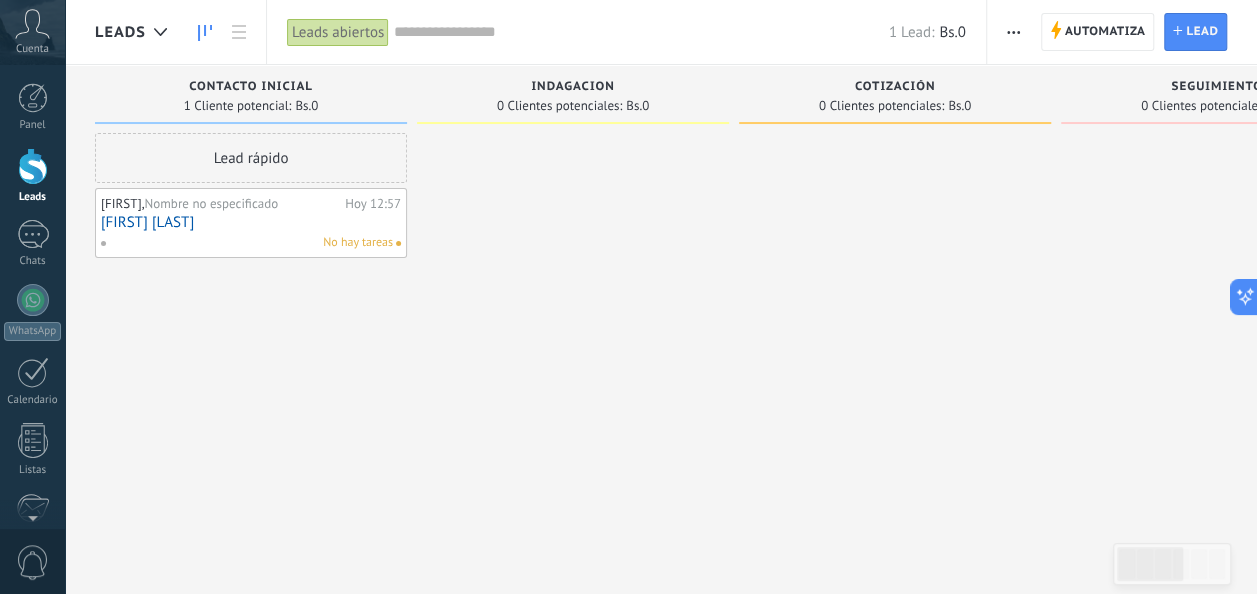 click on "Lead rápido [FIRST], Nombre no especificado Hoy [TIME] [FIRST] [LAST] No hay tareas" at bounding box center (251, 299) 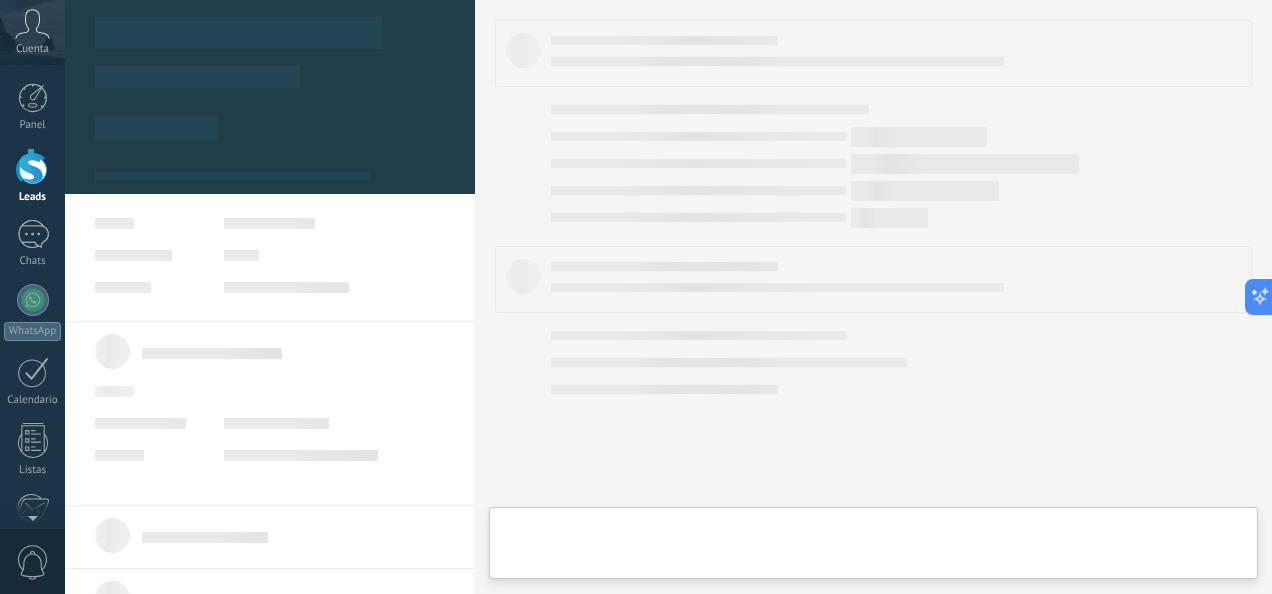 type on "*******" 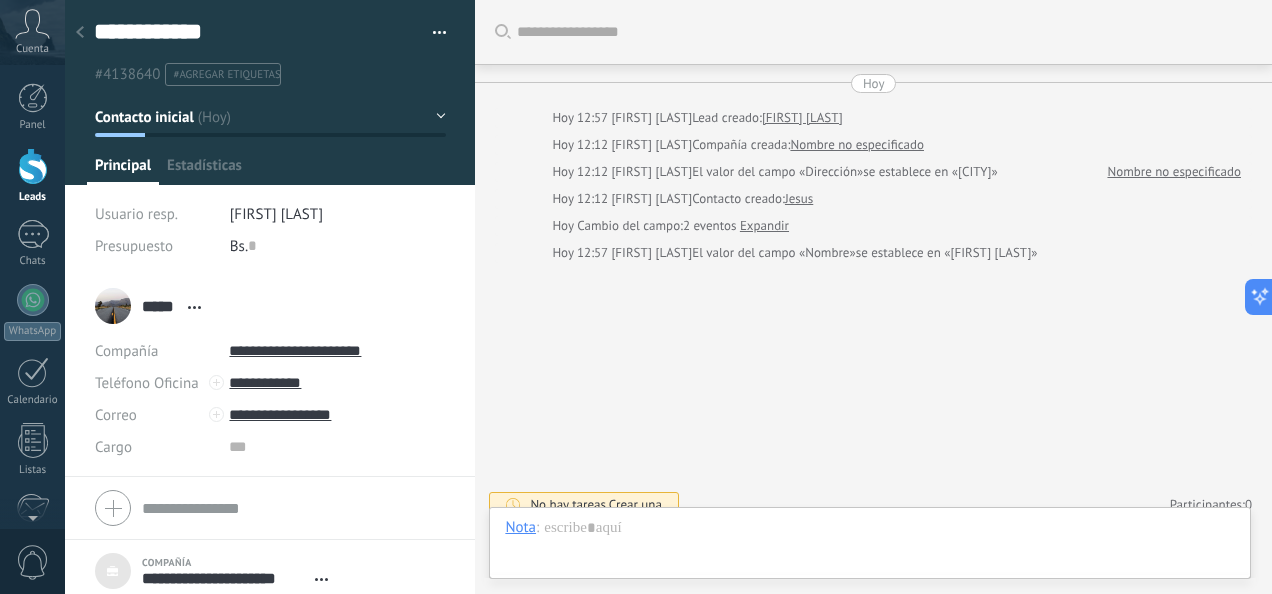scroll, scrollTop: 20, scrollLeft: 0, axis: vertical 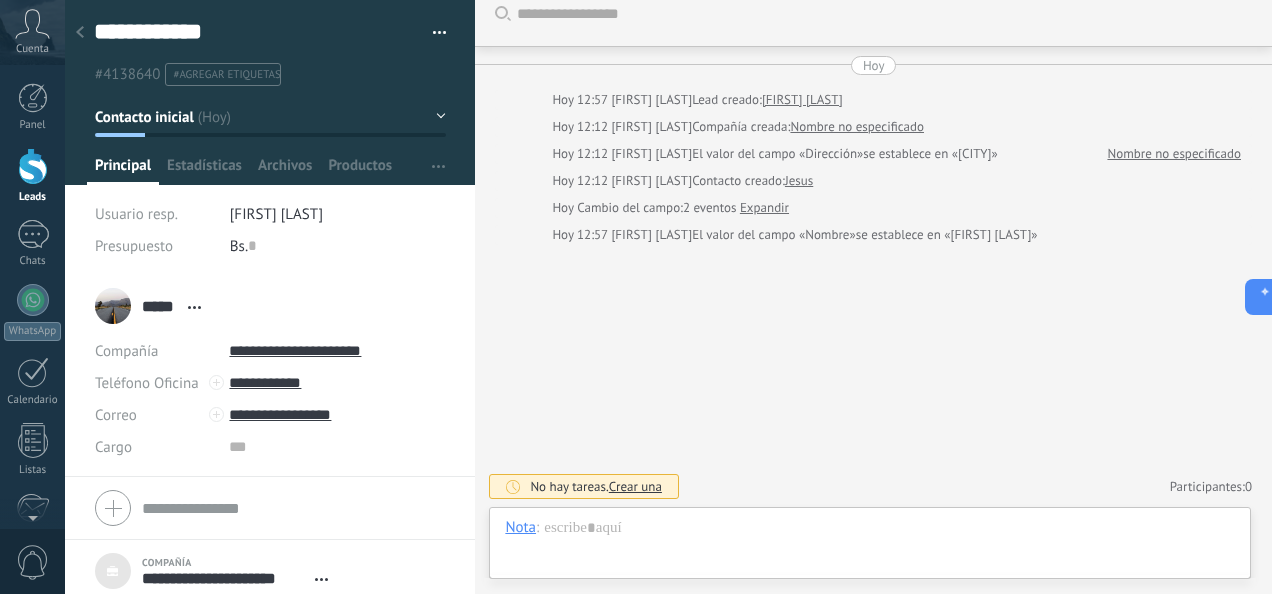click on "#agregar etiquetas" at bounding box center [226, 75] 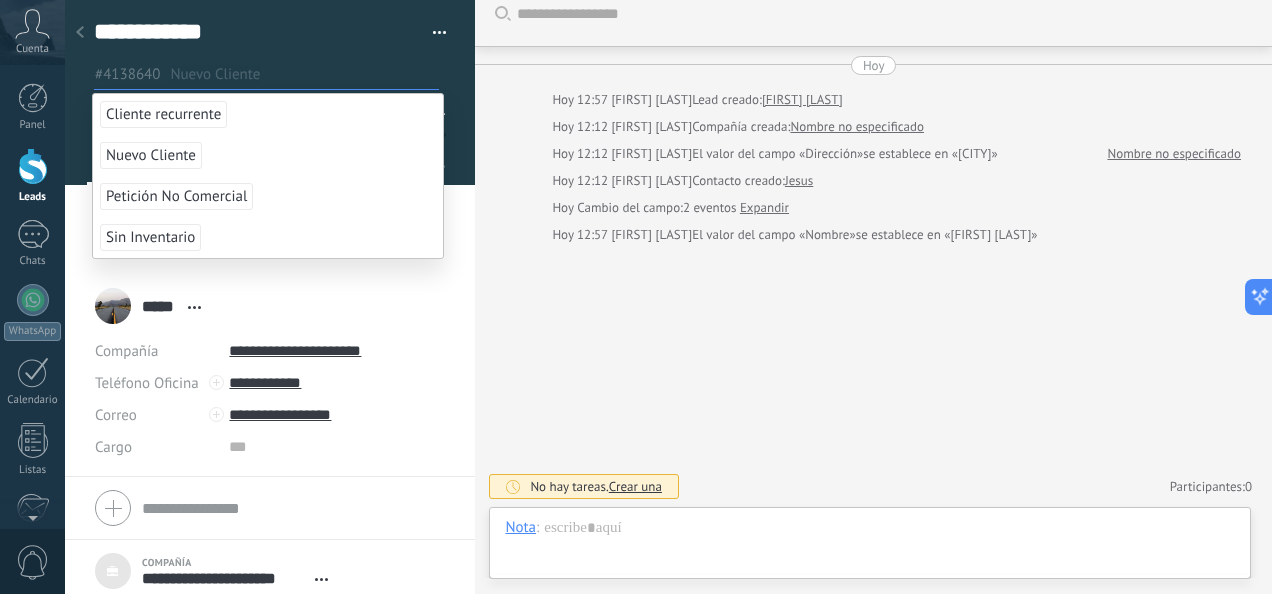 click on "Nuevo Cliente" at bounding box center (151, 155) 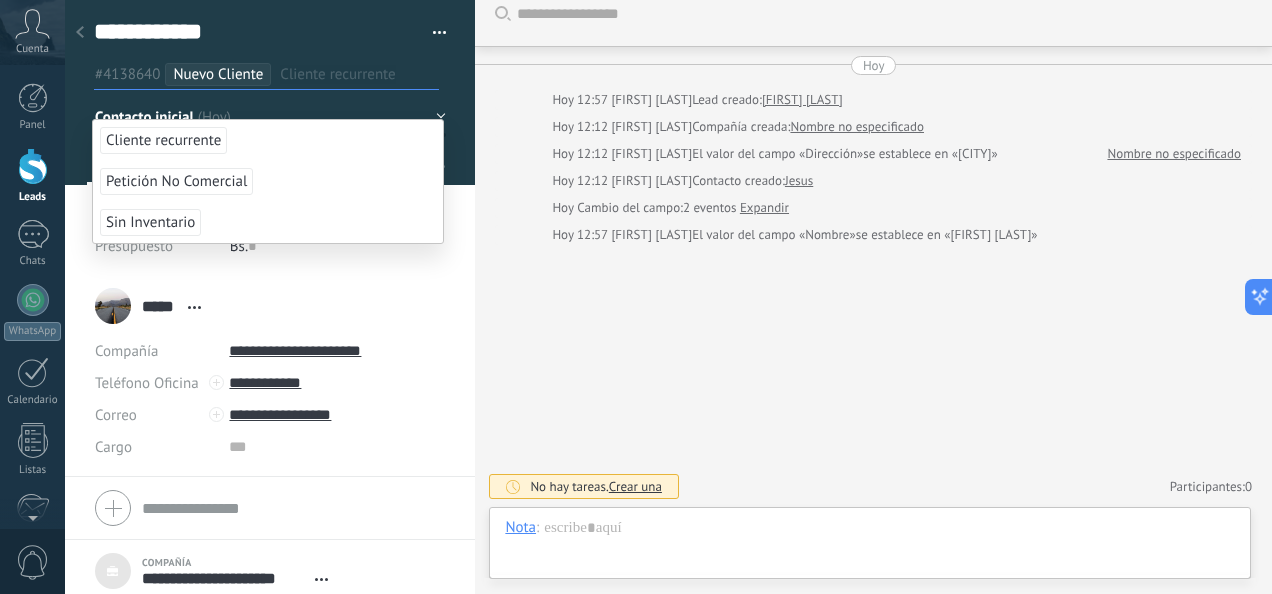 click at bounding box center [270, 92] 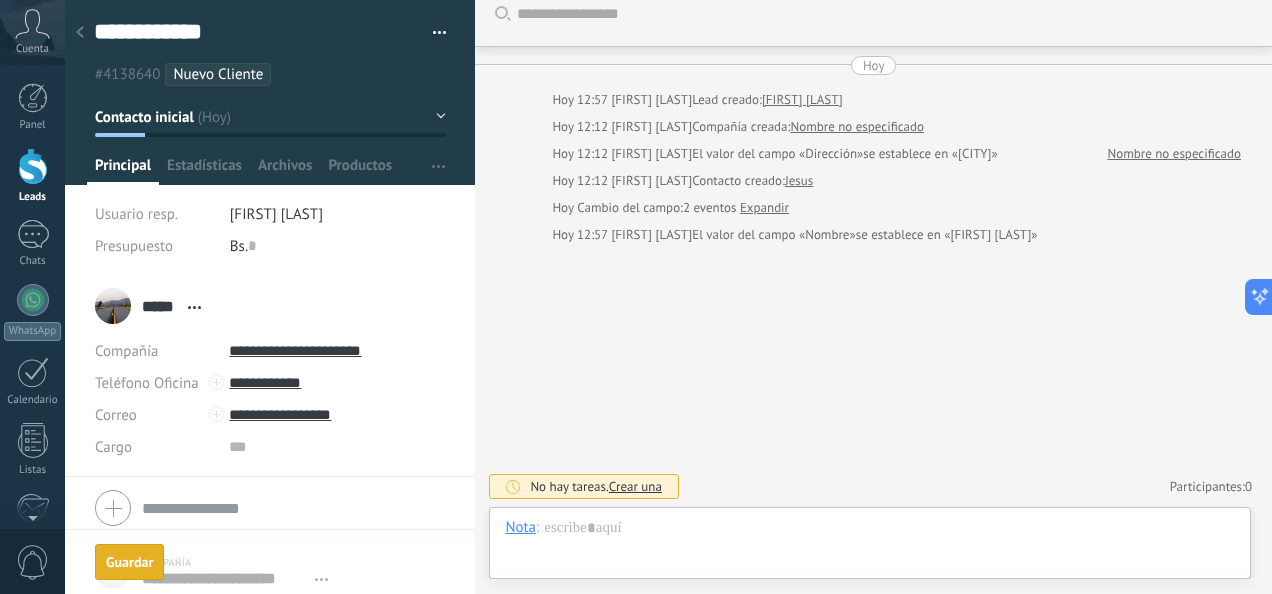 click on "Guardar" at bounding box center (129, 562) 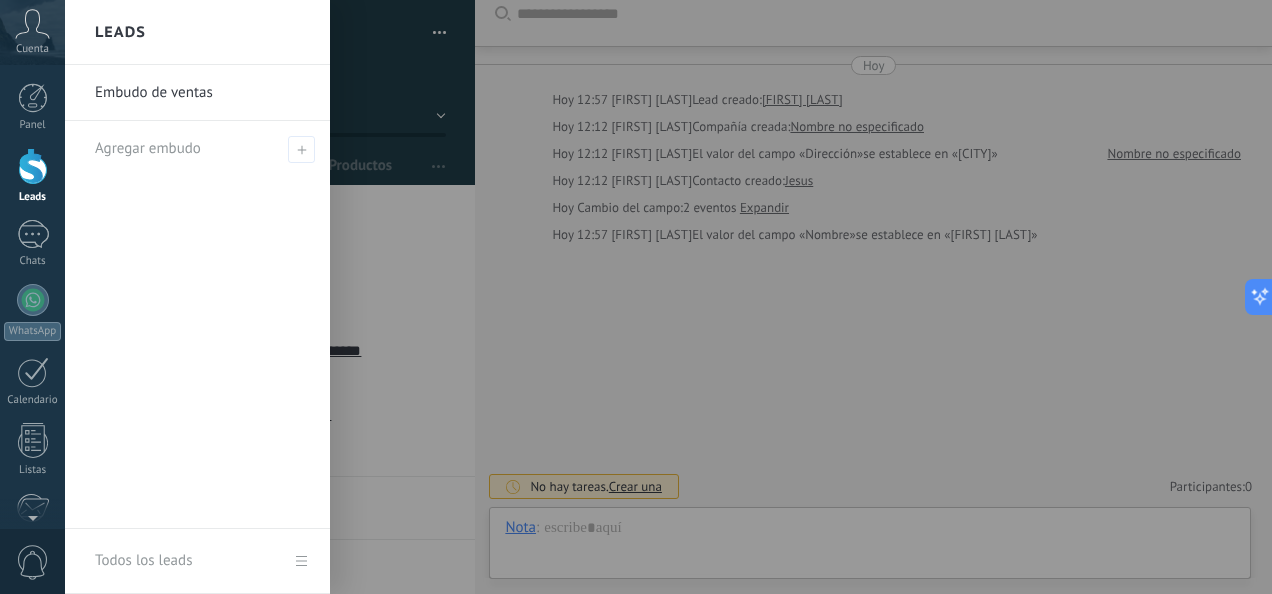 click at bounding box center [33, 166] 